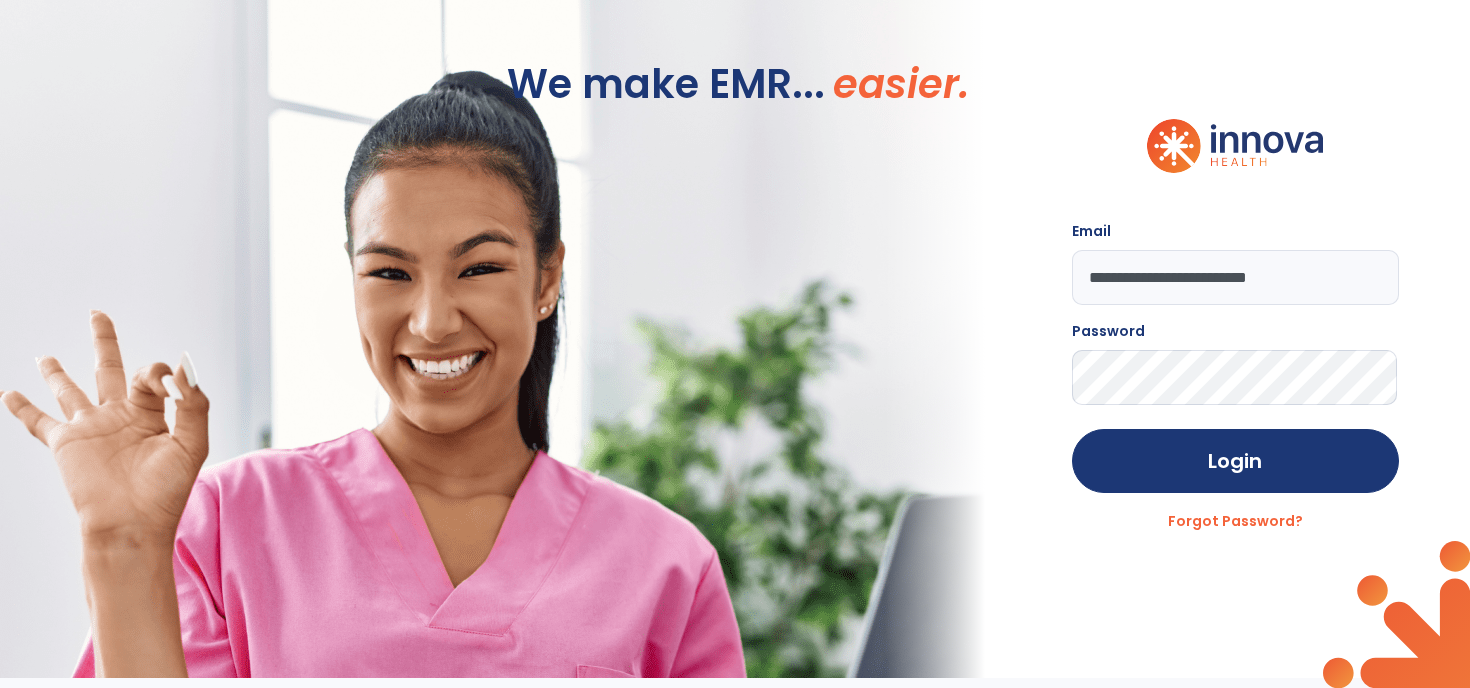 scroll, scrollTop: 0, scrollLeft: 0, axis: both 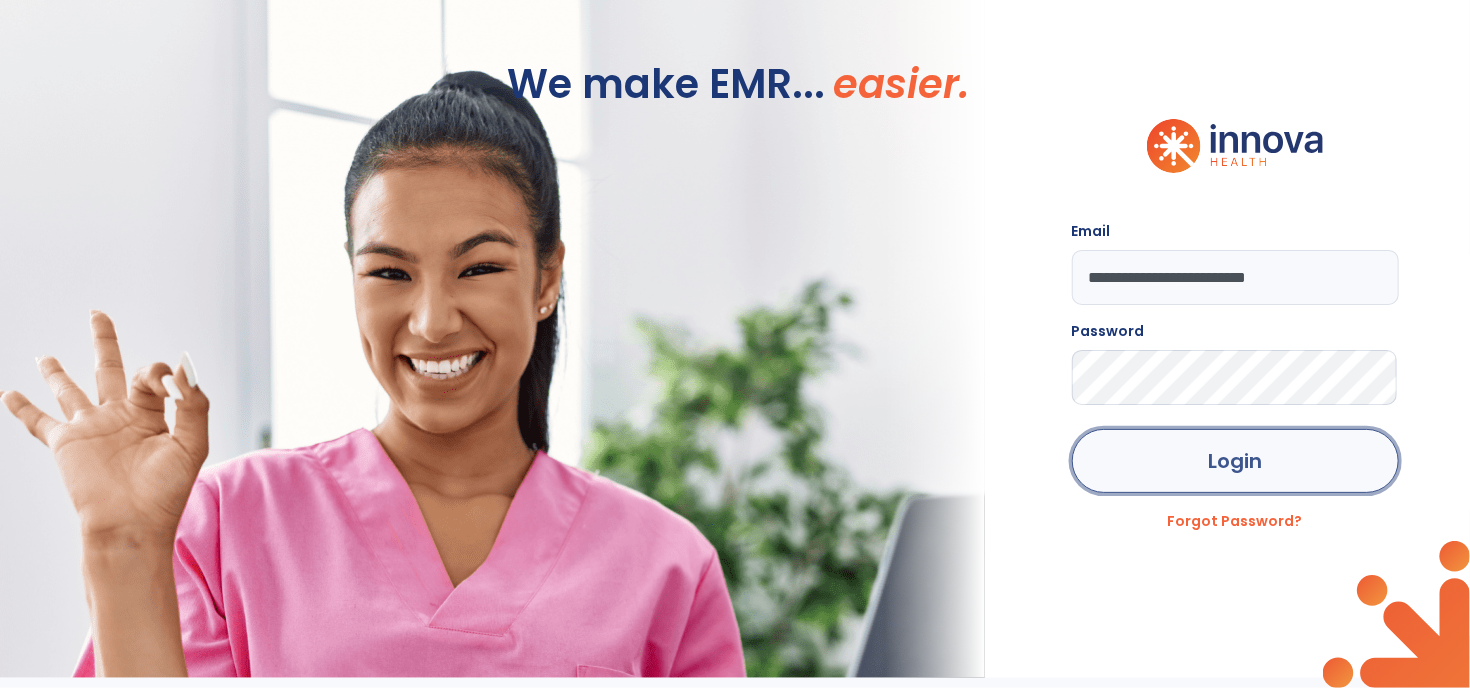 click on "Login" 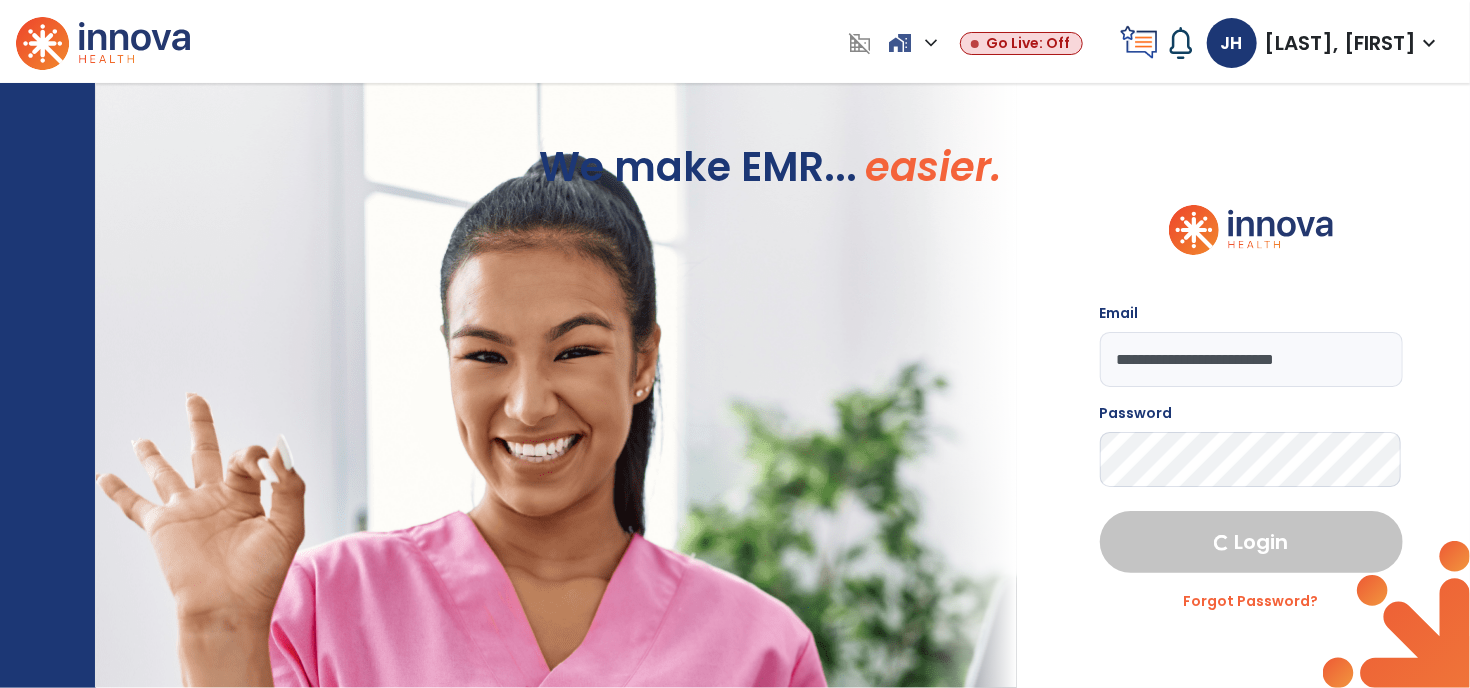 select on "****" 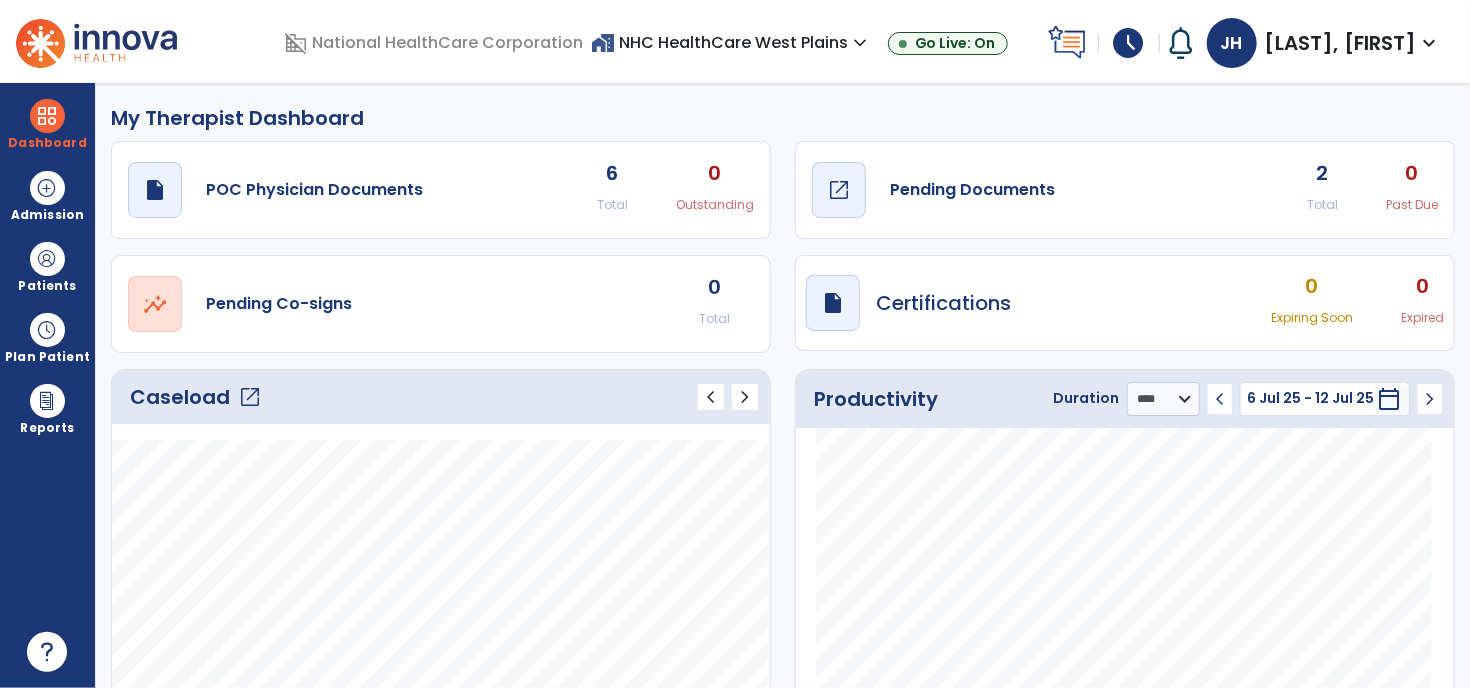 click on "Pending Documents" 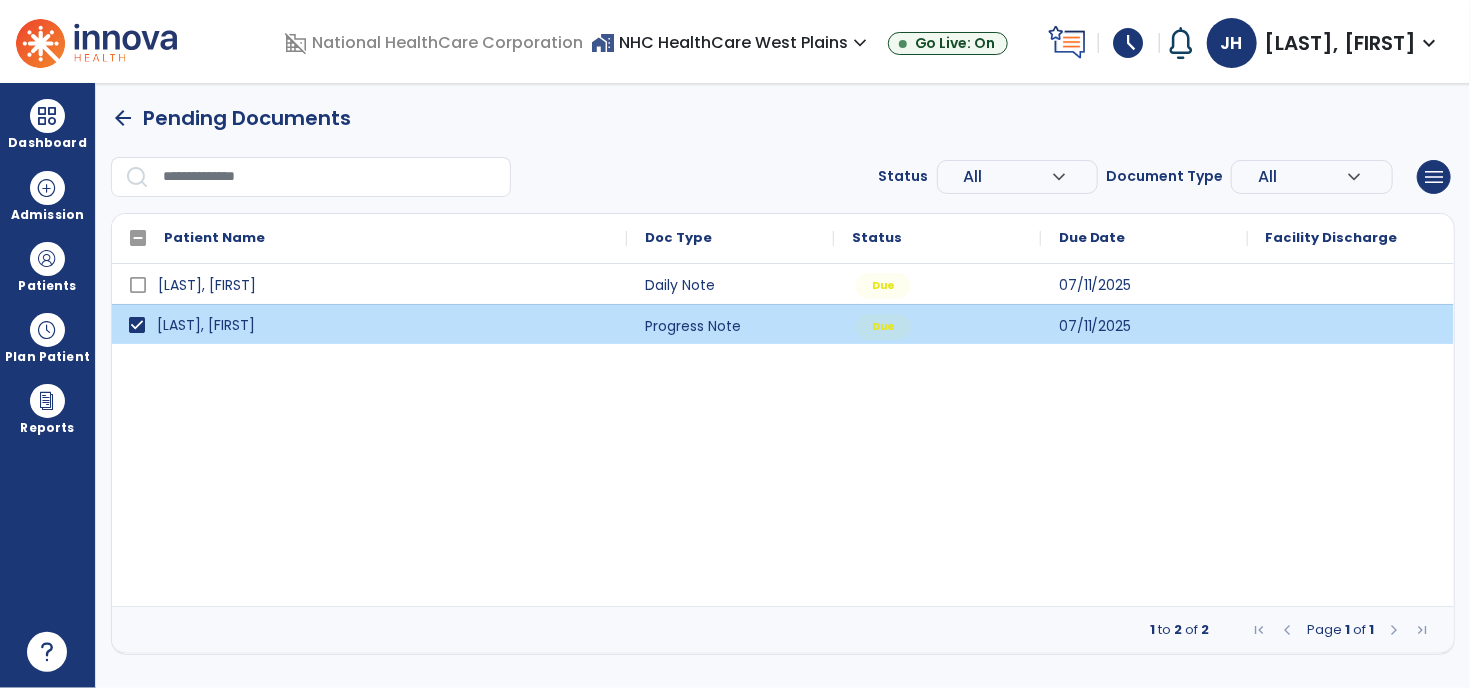 click on "[LAST], [FIRST]" at bounding box center [383, 325] 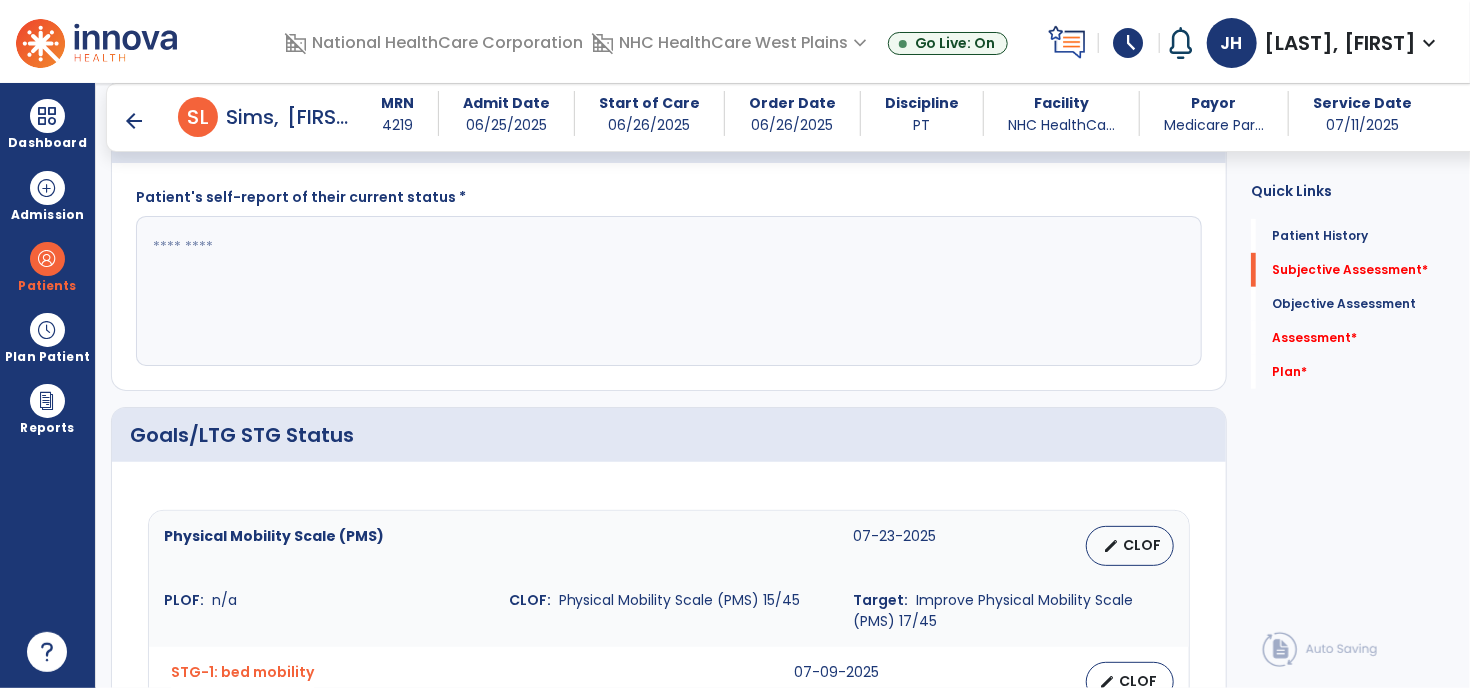 scroll, scrollTop: 400, scrollLeft: 0, axis: vertical 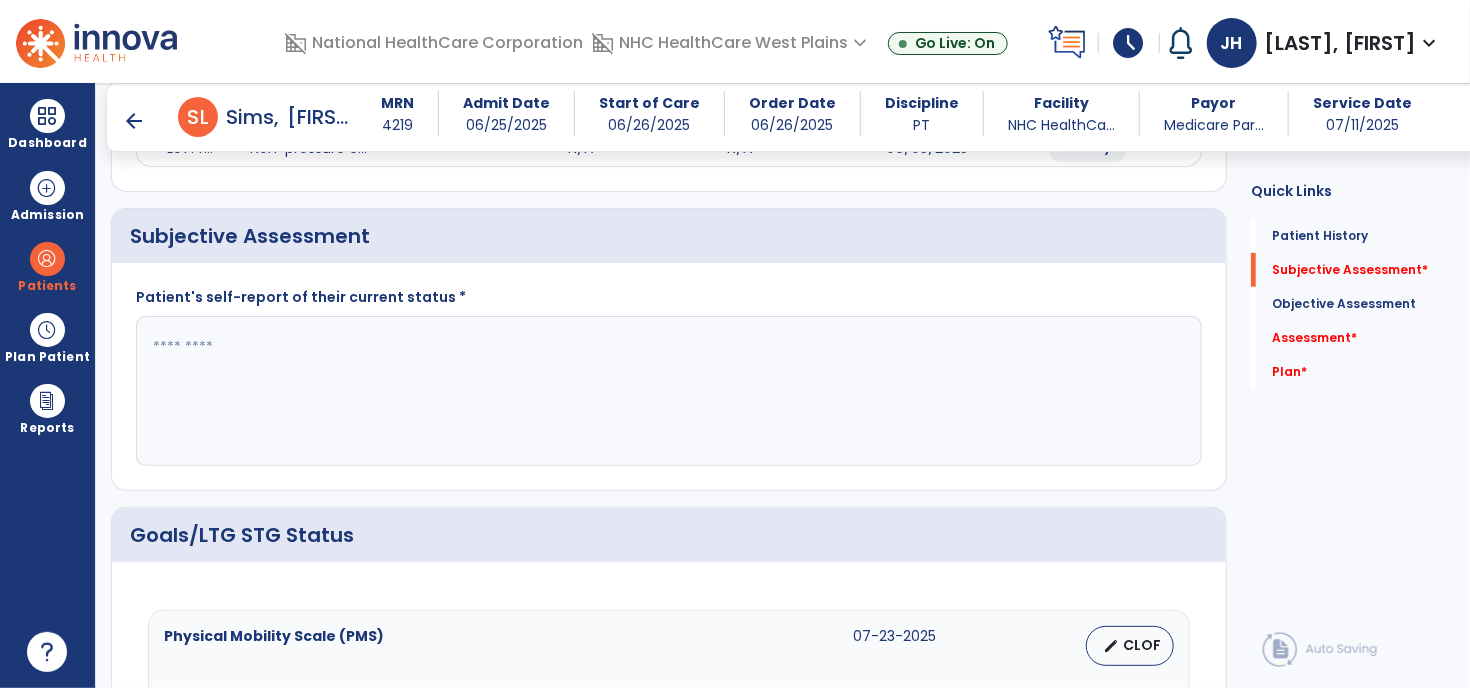 click 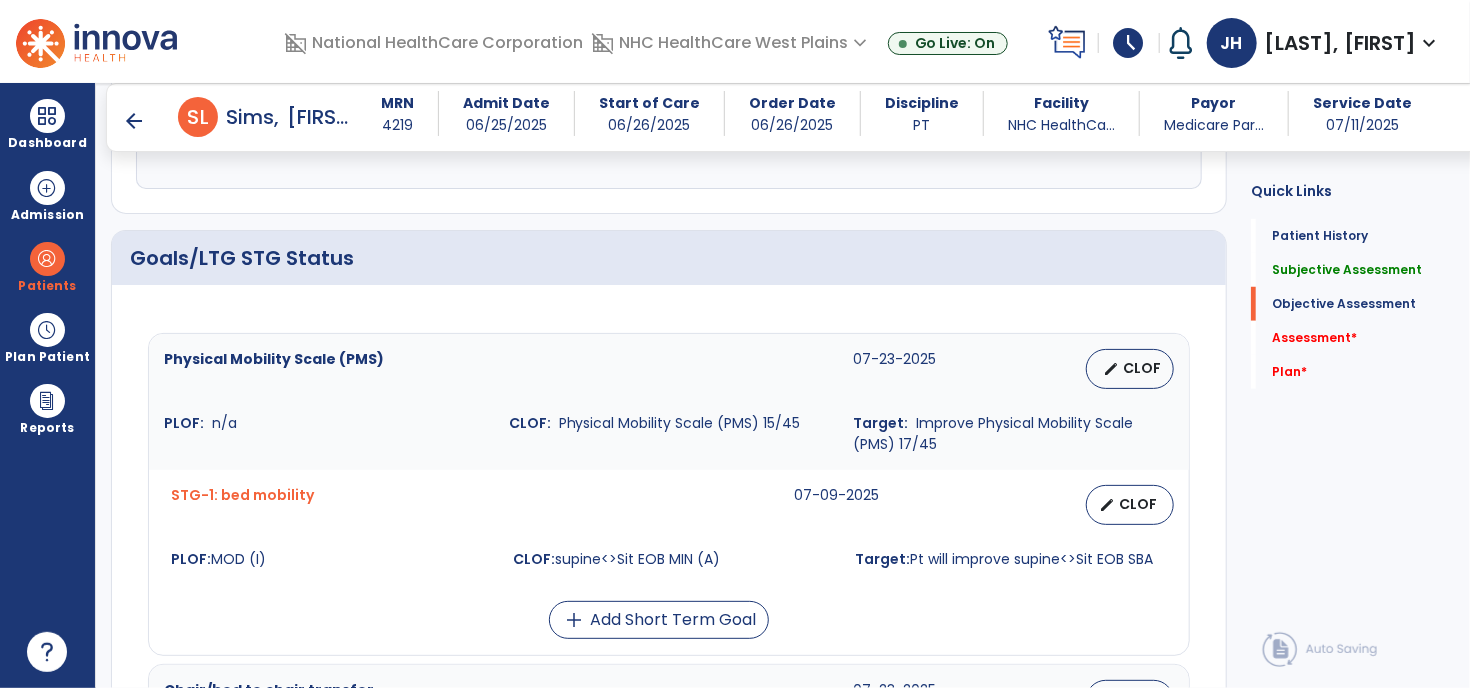 scroll, scrollTop: 800, scrollLeft: 0, axis: vertical 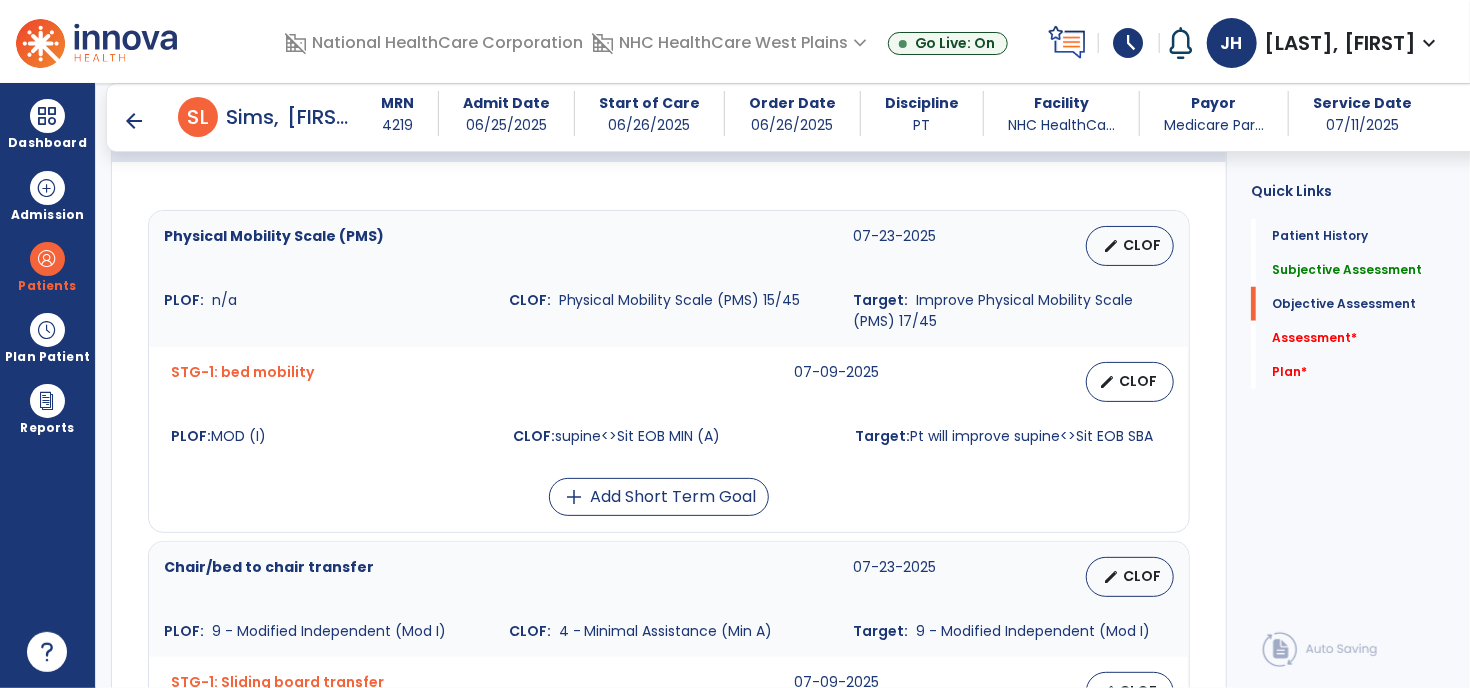 type on "**********" 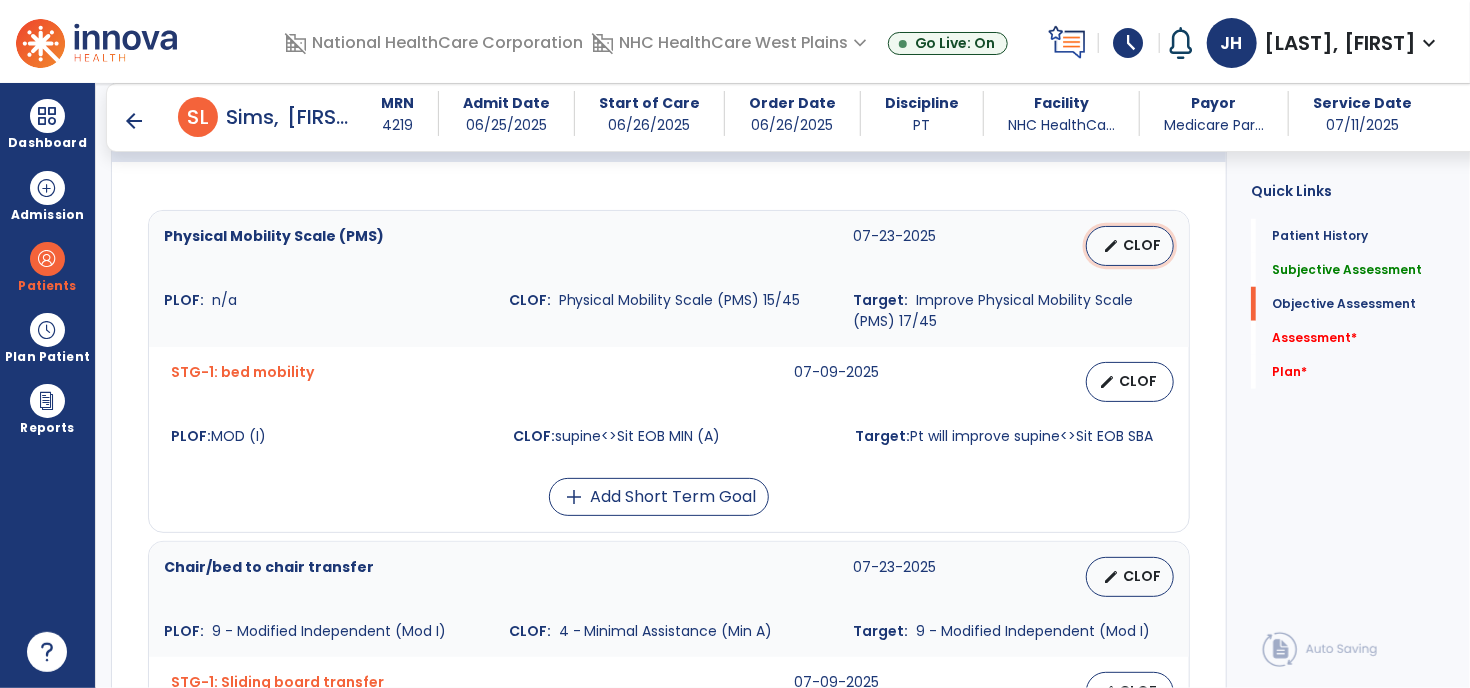 click on "edit   CLOF" at bounding box center (1130, 246) 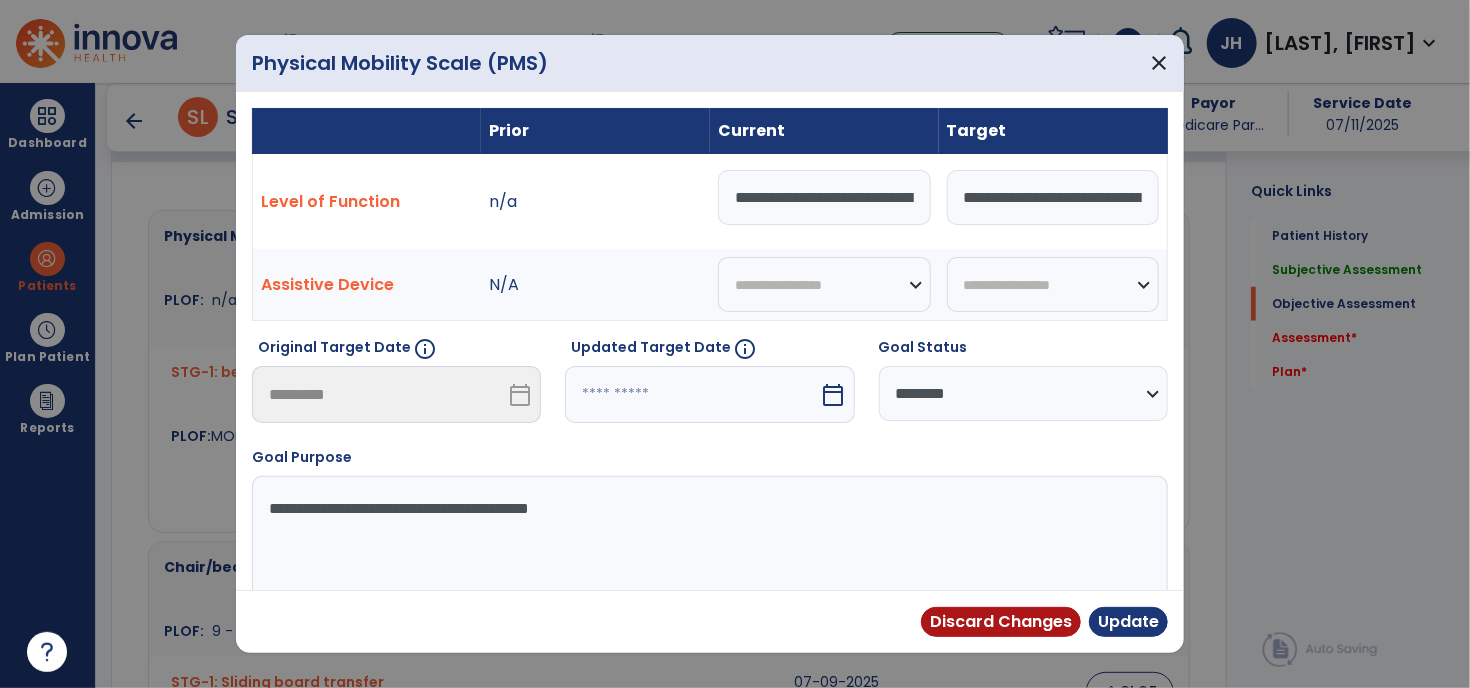 drag, startPoint x: 669, startPoint y: 77, endPoint x: 1071, endPoint y: 63, distance: 402.2437 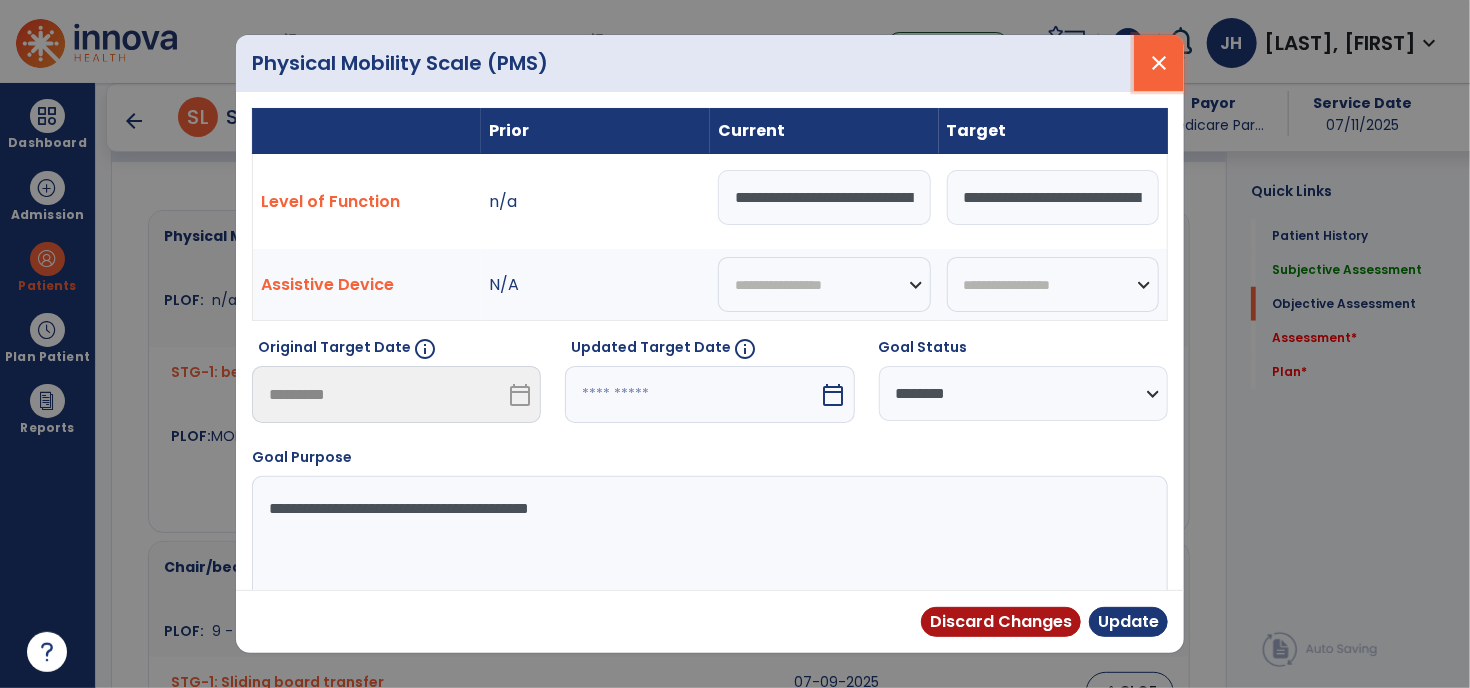 click on "close" at bounding box center (1159, 63) 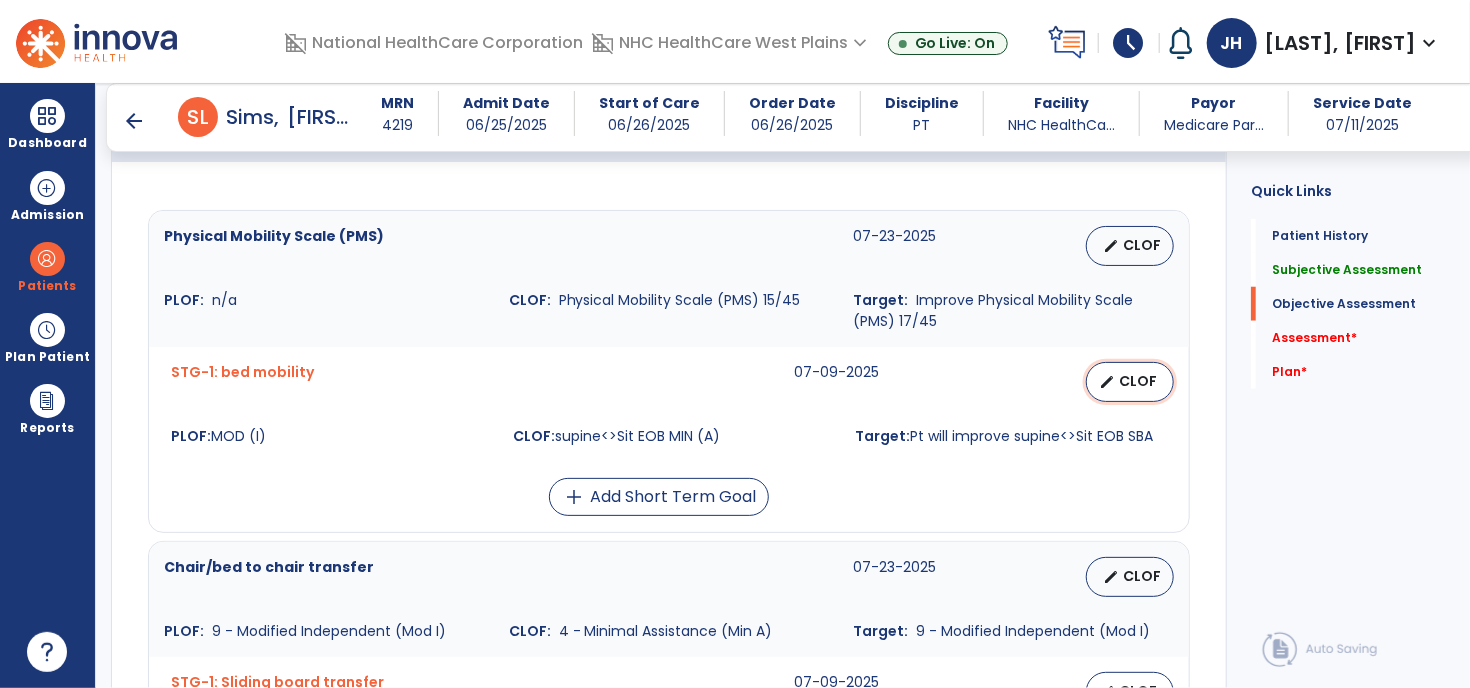 click on "edit" at bounding box center [1107, 382] 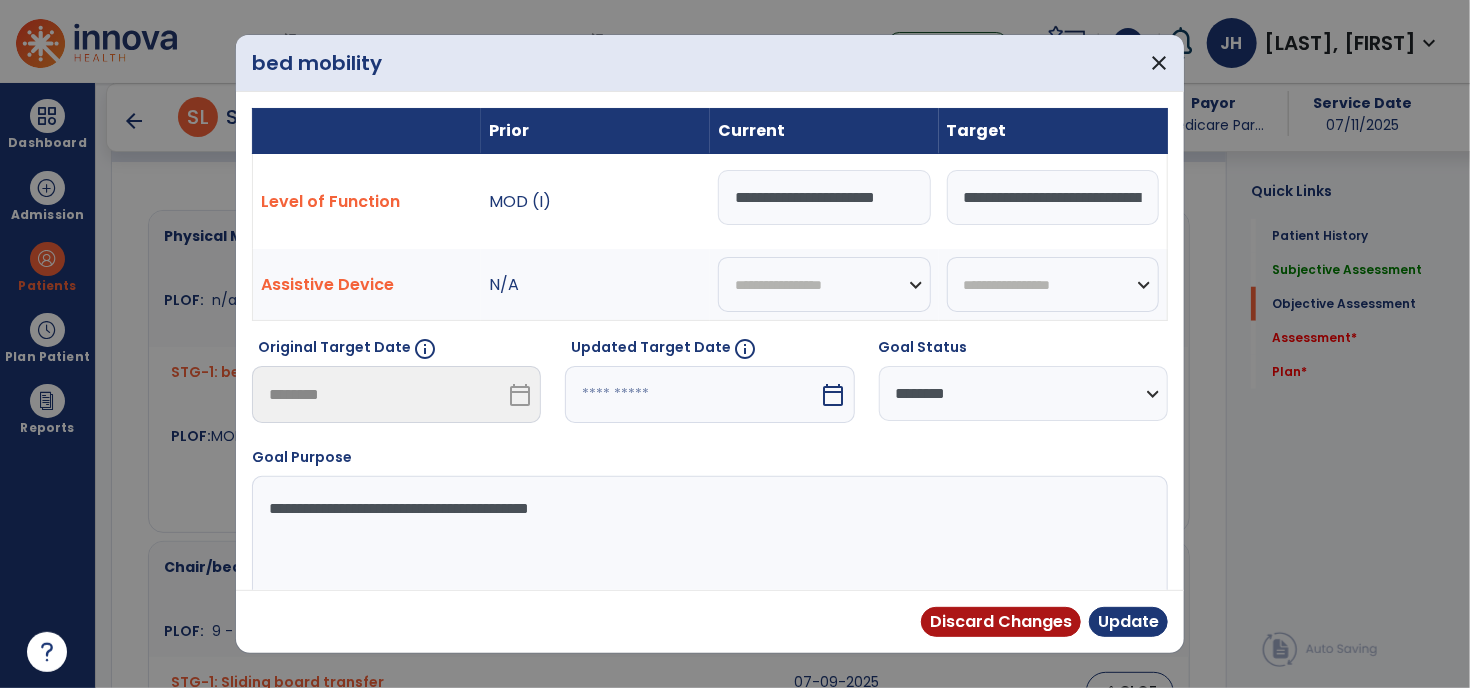 click on "**********" at bounding box center (824, 197) 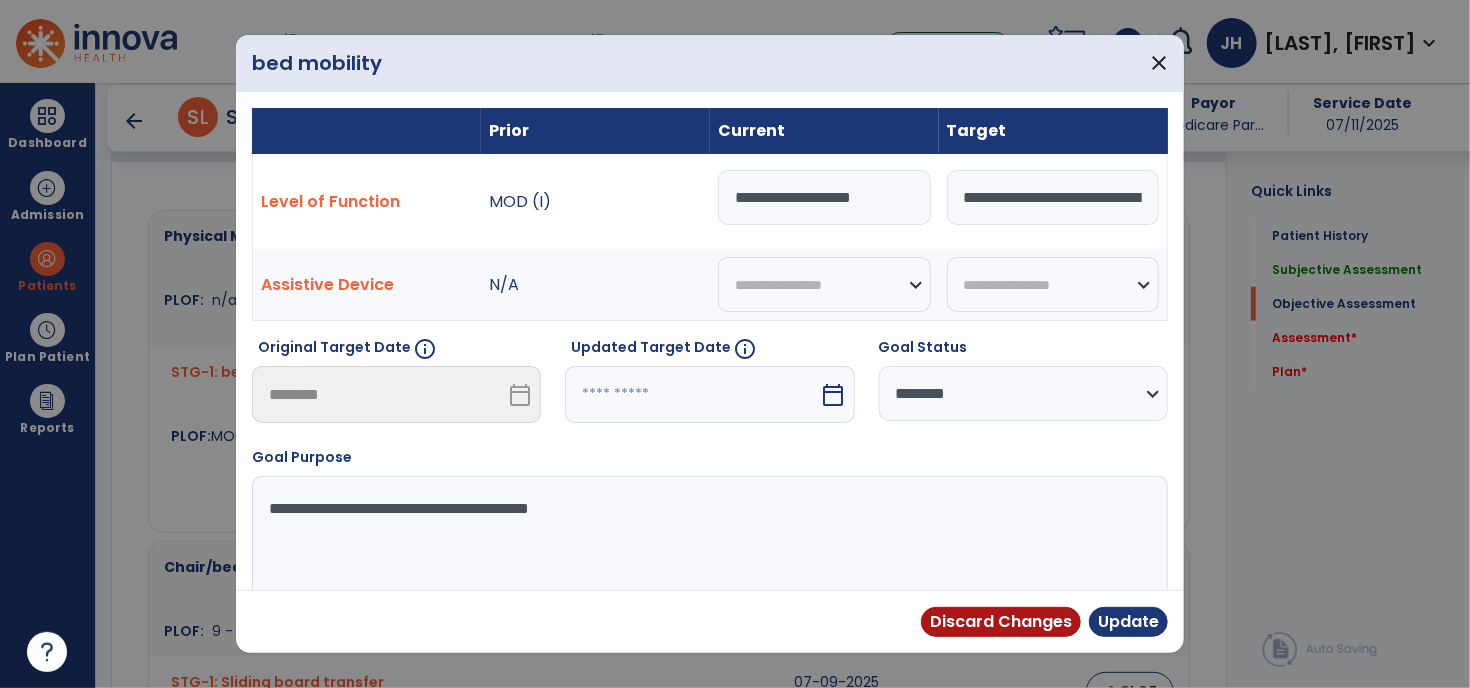 type on "**********" 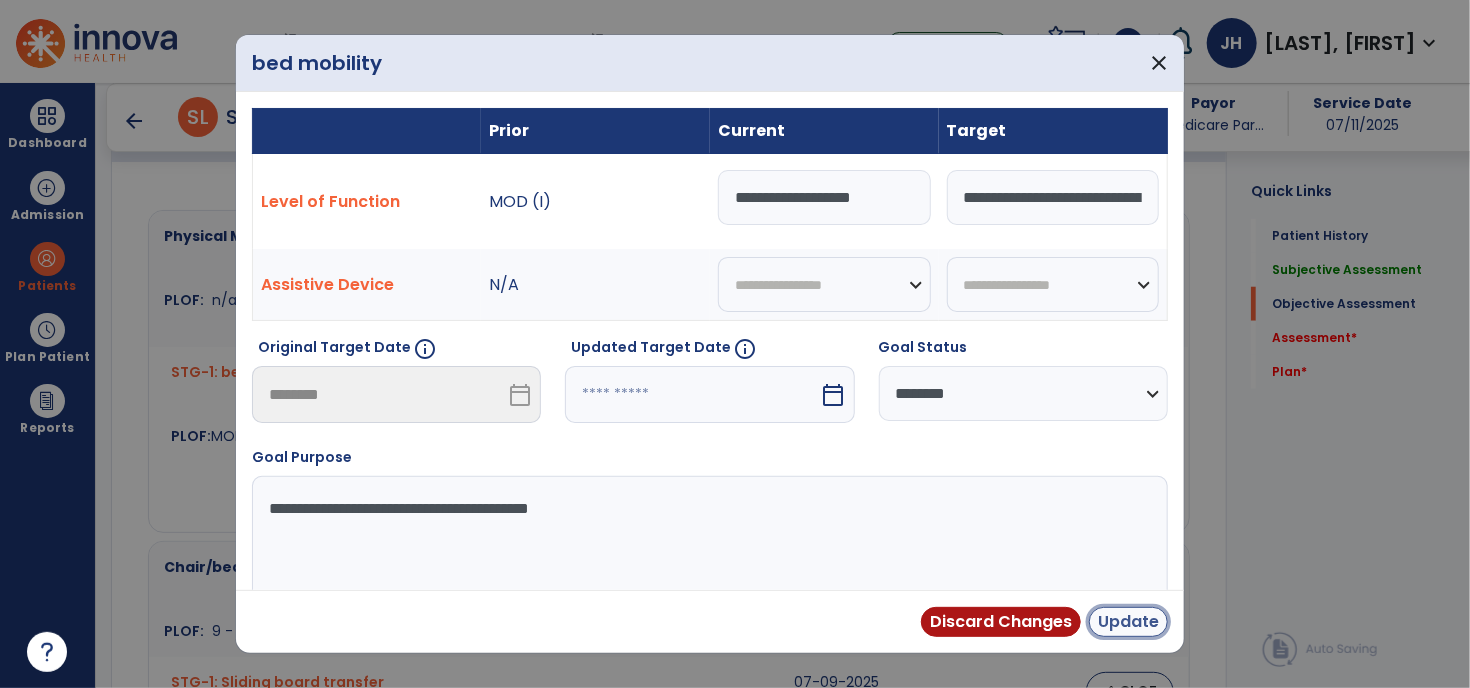 click on "Update" at bounding box center [1128, 622] 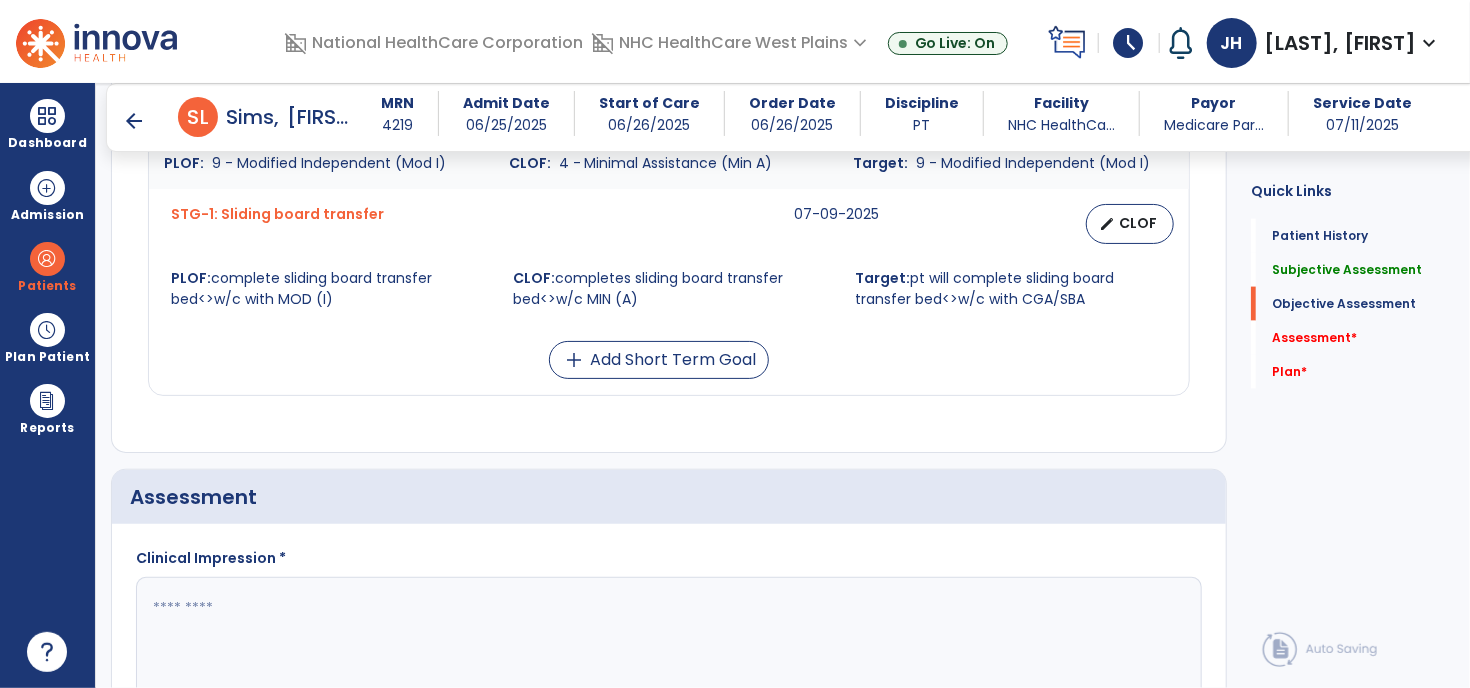 scroll, scrollTop: 1500, scrollLeft: 0, axis: vertical 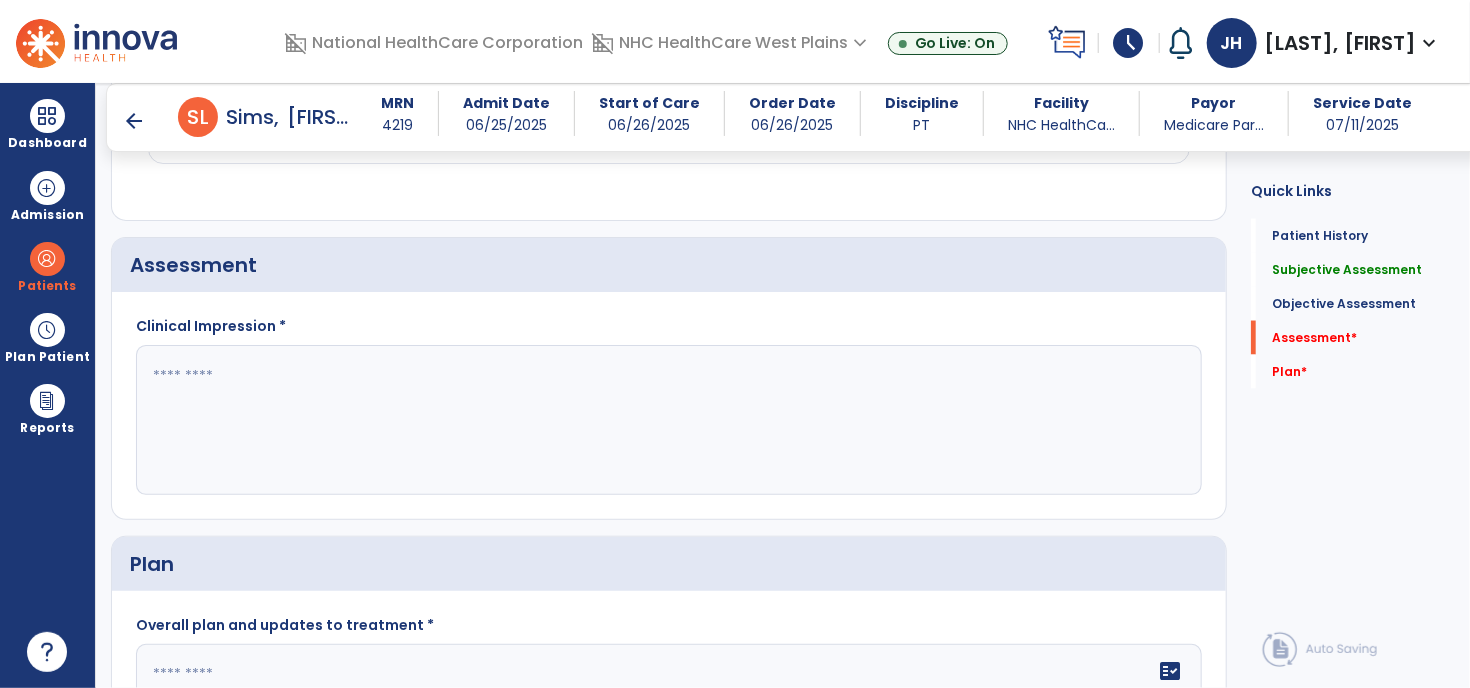 click 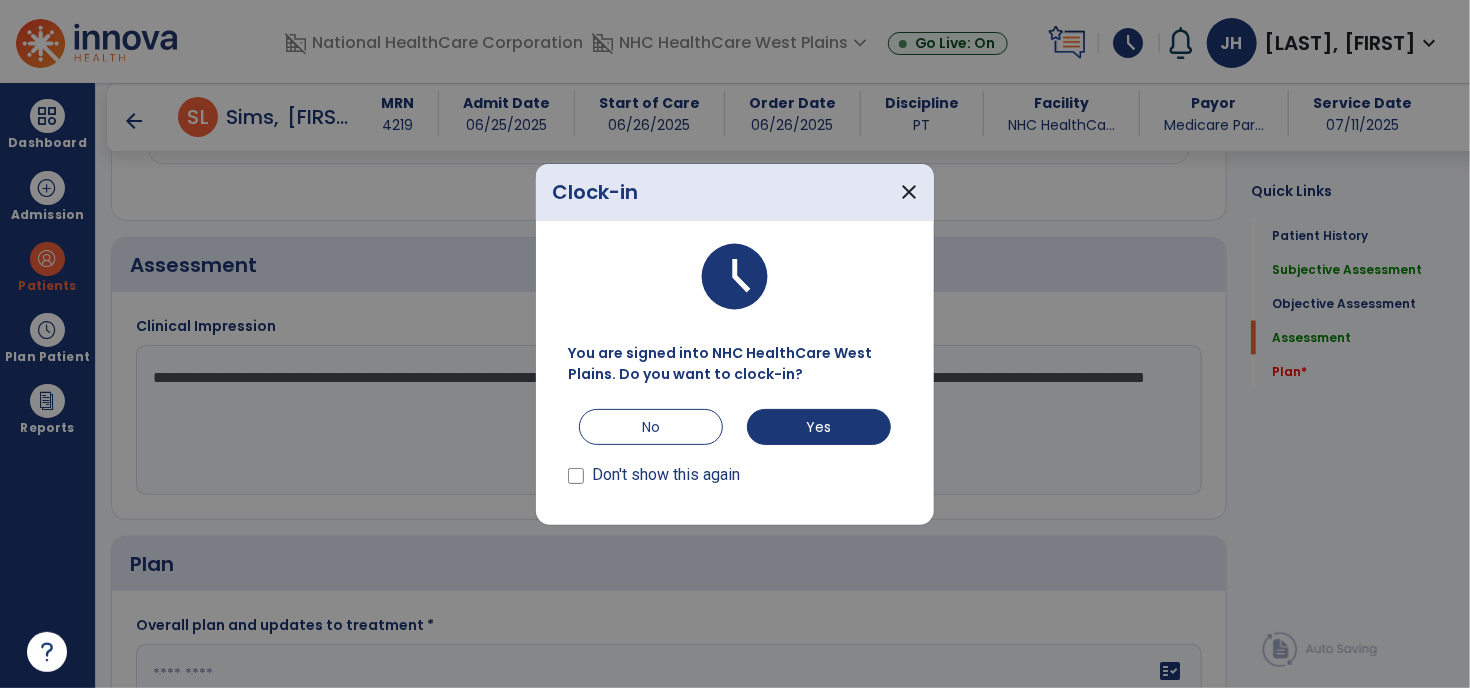 type on "**********" 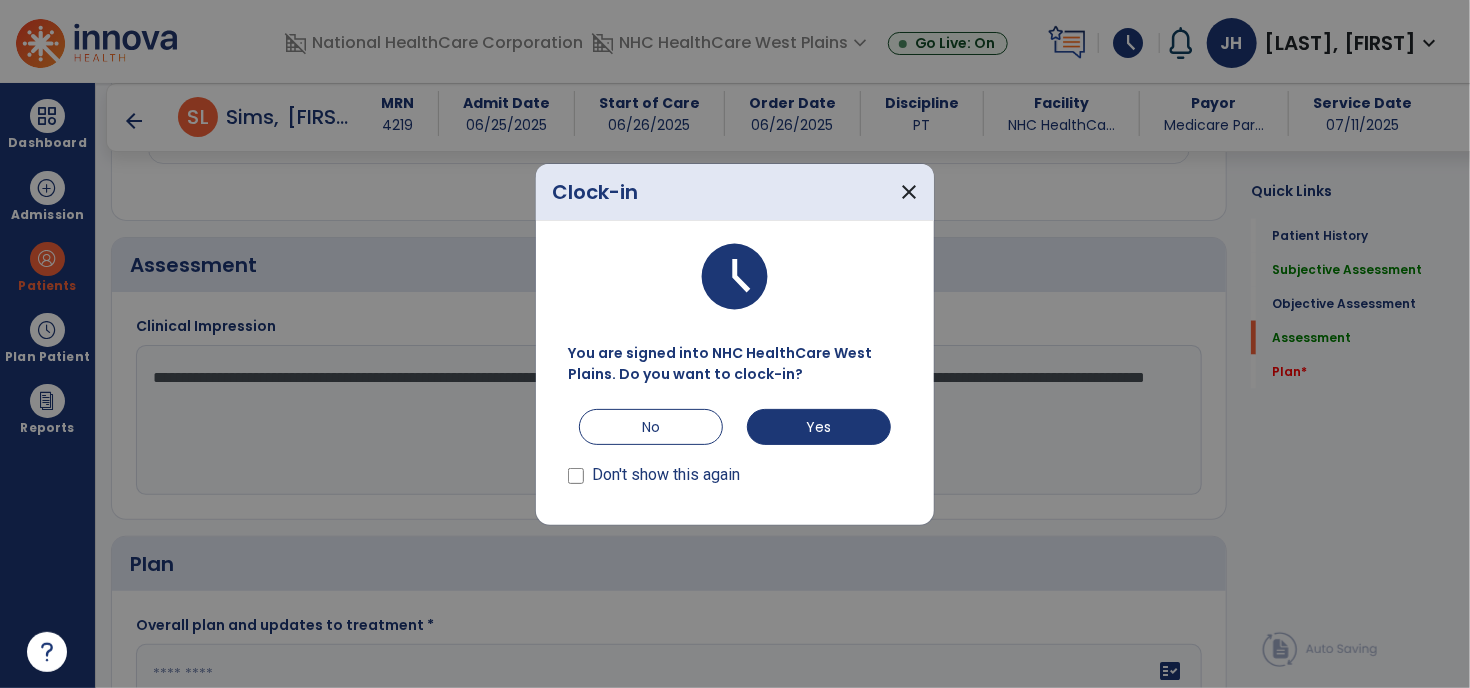 click on "Don't show this again" at bounding box center [654, 469] 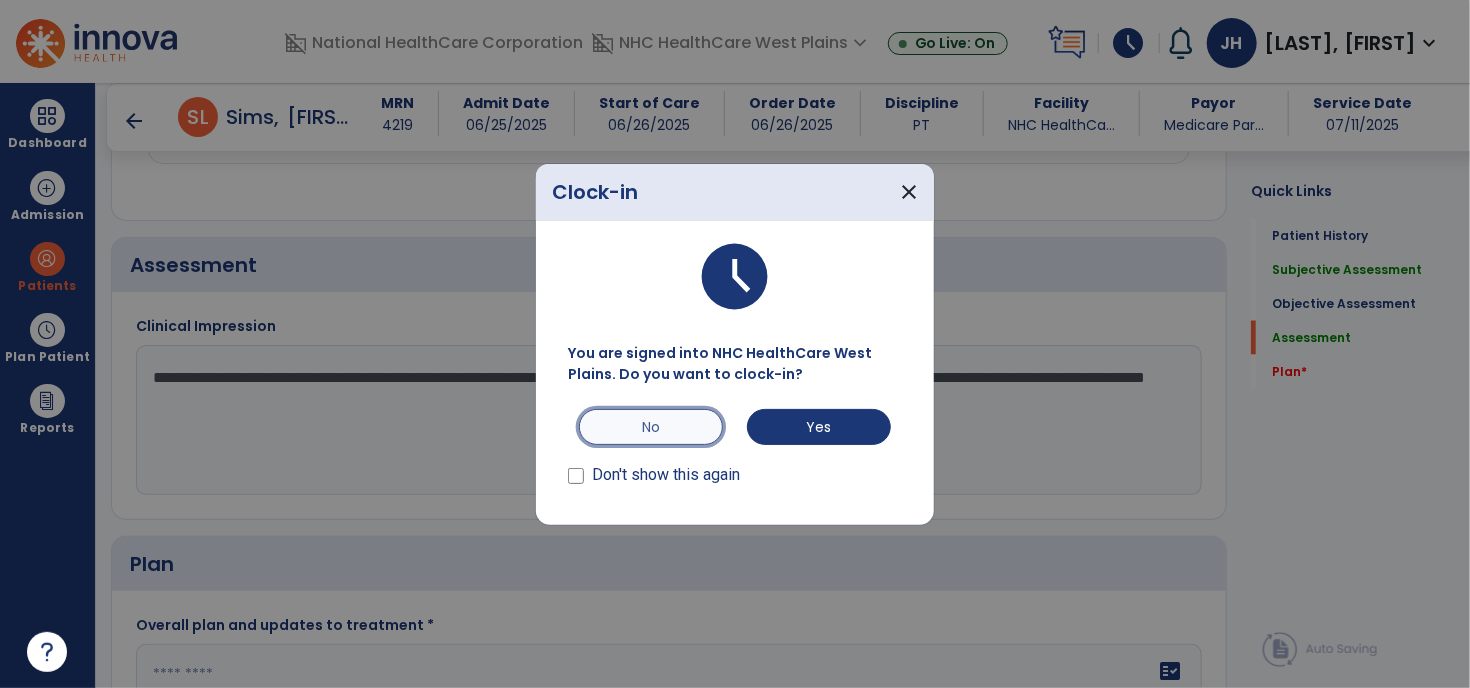 click on "No" at bounding box center [651, 427] 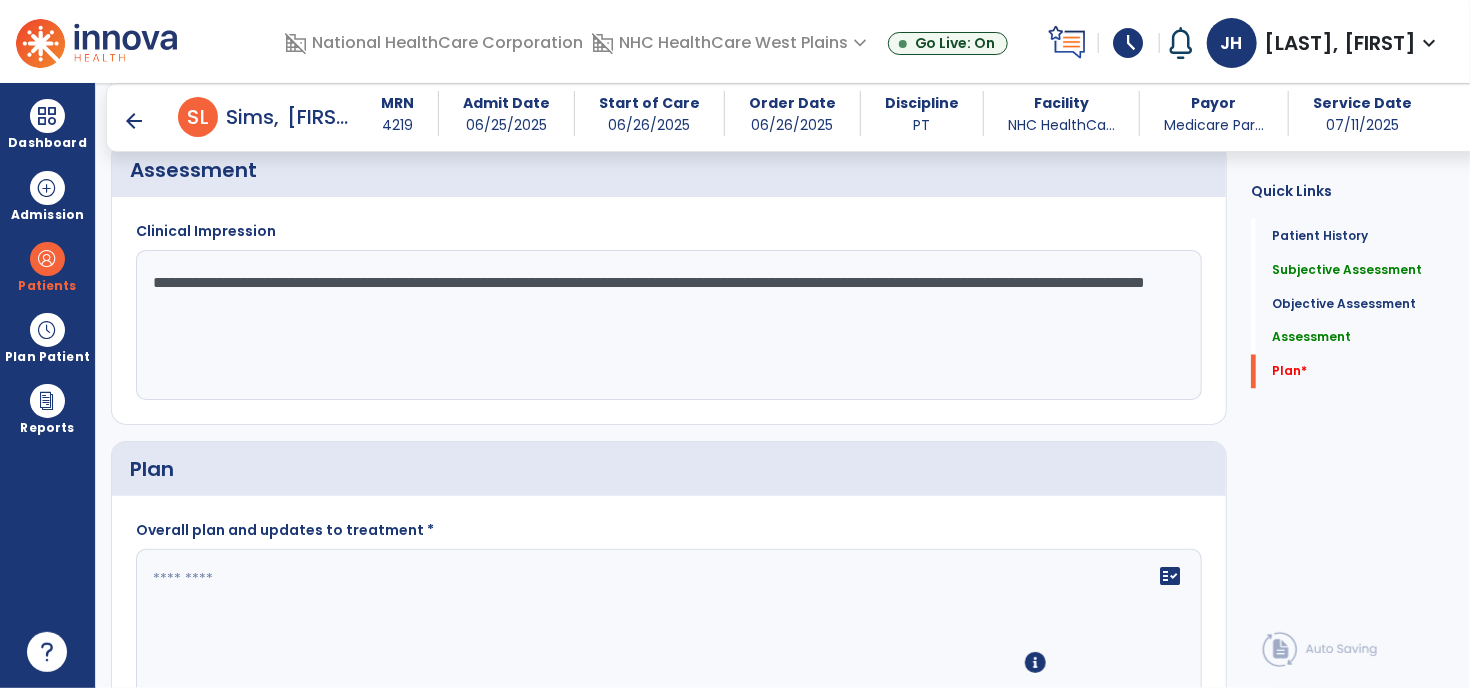scroll, scrollTop: 1697, scrollLeft: 0, axis: vertical 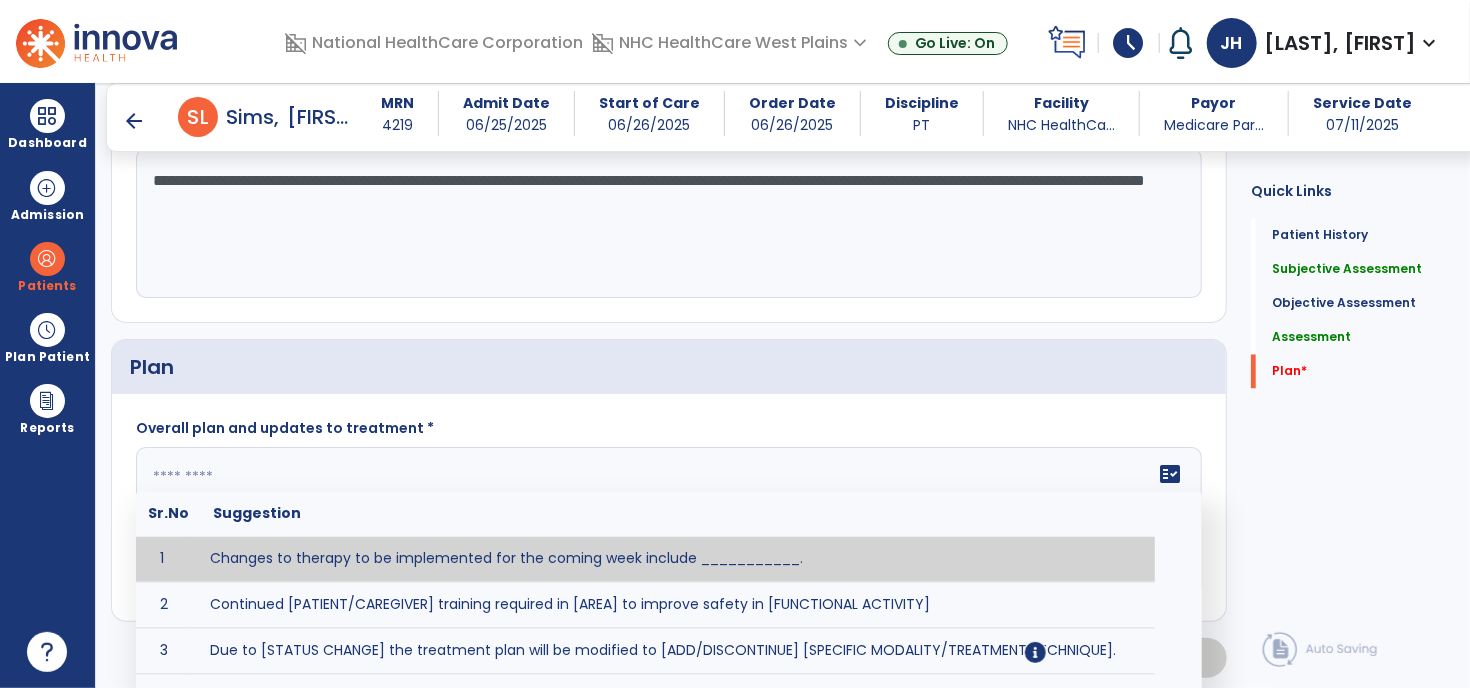 click on "fact_check  Sr.No Suggestion 1 Changes to therapy to be implemented for the coming week include ___________. 2 Continued [PATIENT/CAREGIVER] training required in [AREA] to improve safety in [FUNCTIONAL ACTIVITY] 3 Due to [STATUS CHANGE] the treatment plan will be modified to [ADD/DISCONTINUE] [SPECIFIC MODALITY/TREATMENT TECHNIQUE]. 4 Goals related to ___________ have been met.  Will add new STG's to address _______ in the upcoming week. 5 Updated precautions include ________. 6 Progress treatment to include ____________. 7 Requires further [PATIENT/CAREGIVER] training in ______ to improve safety in ________. 8 Short term goals related to _________ have been met and new short term goals to be added as appropriate for patient. 9 STGs have been met, will now focus on LTGs. 10 The plan for next week's visits include [INTERVENTIONS] with the objective of improving [IMPAIRMENTS] to continue to progress toward long term goal(s). 11 12 13 Changes to therapy to be implemented for the coming week include ___________." 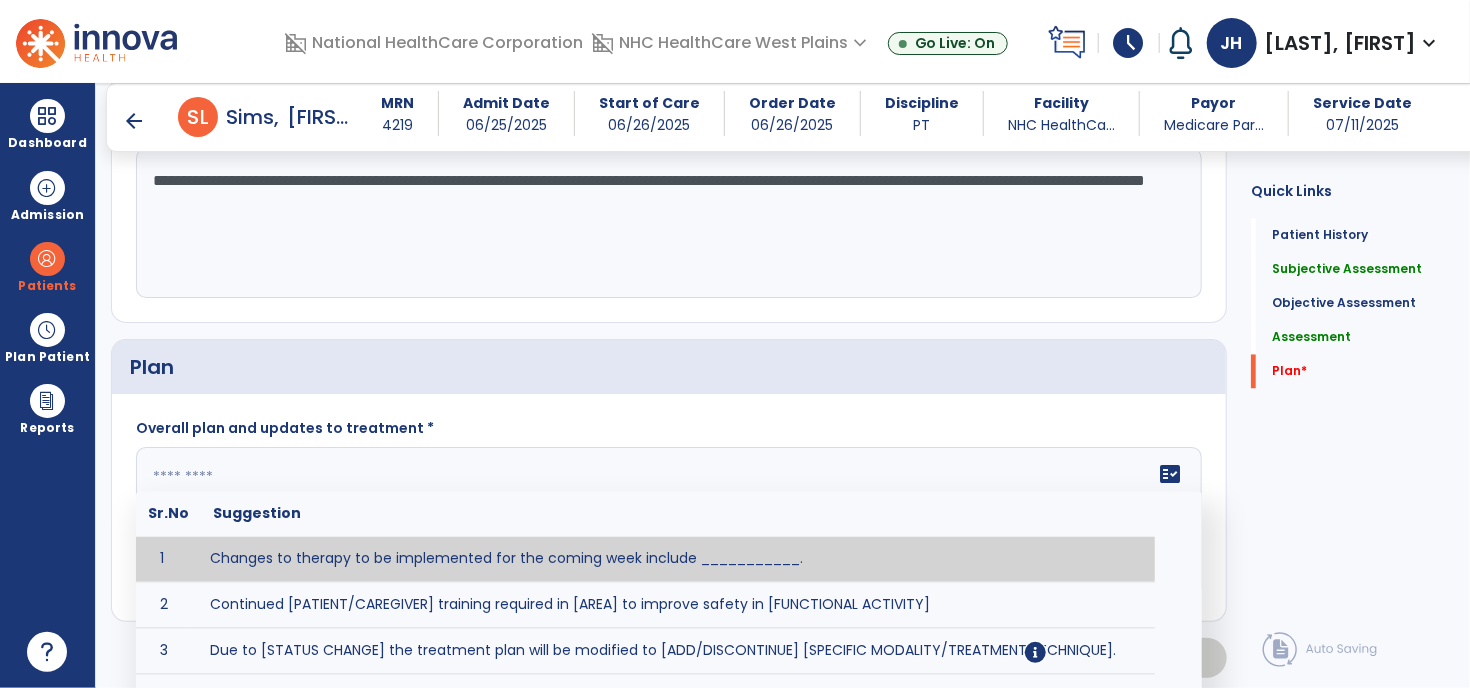 type on "*" 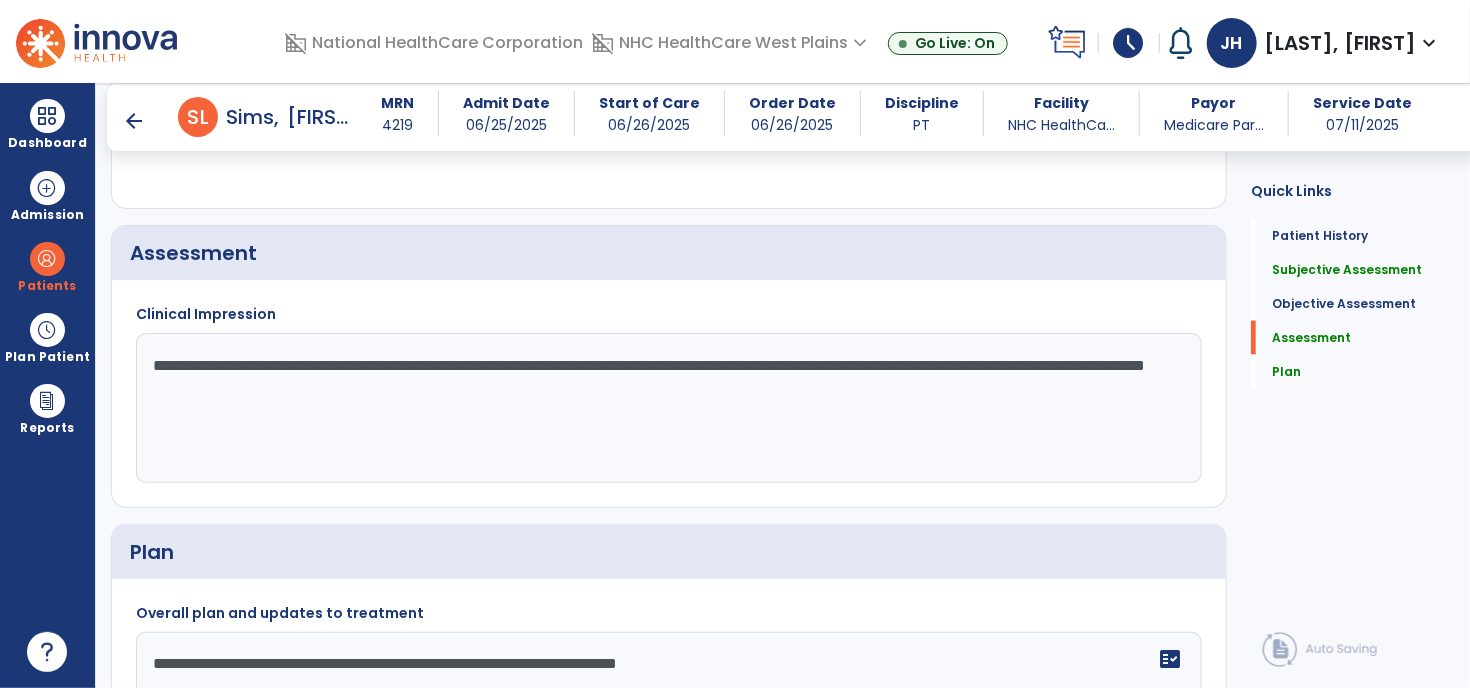 scroll, scrollTop: 1499, scrollLeft: 0, axis: vertical 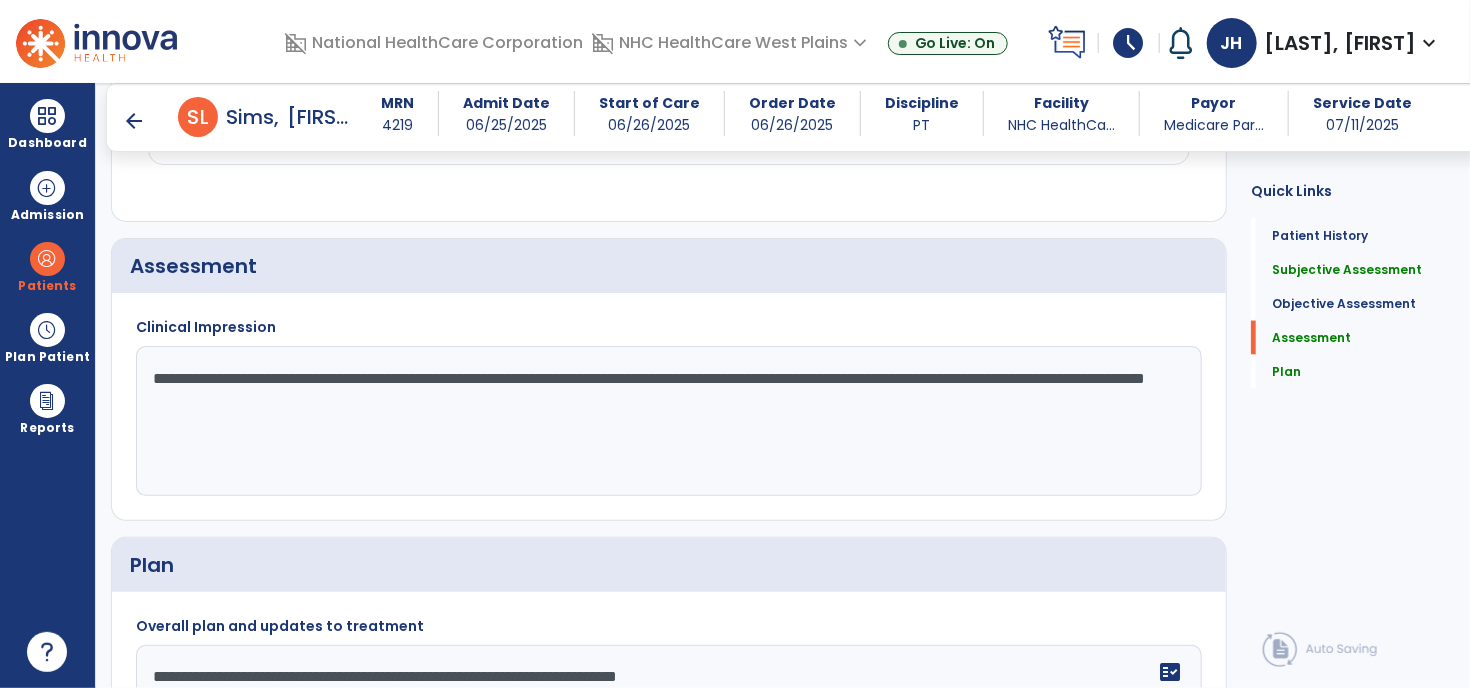 type on "**********" 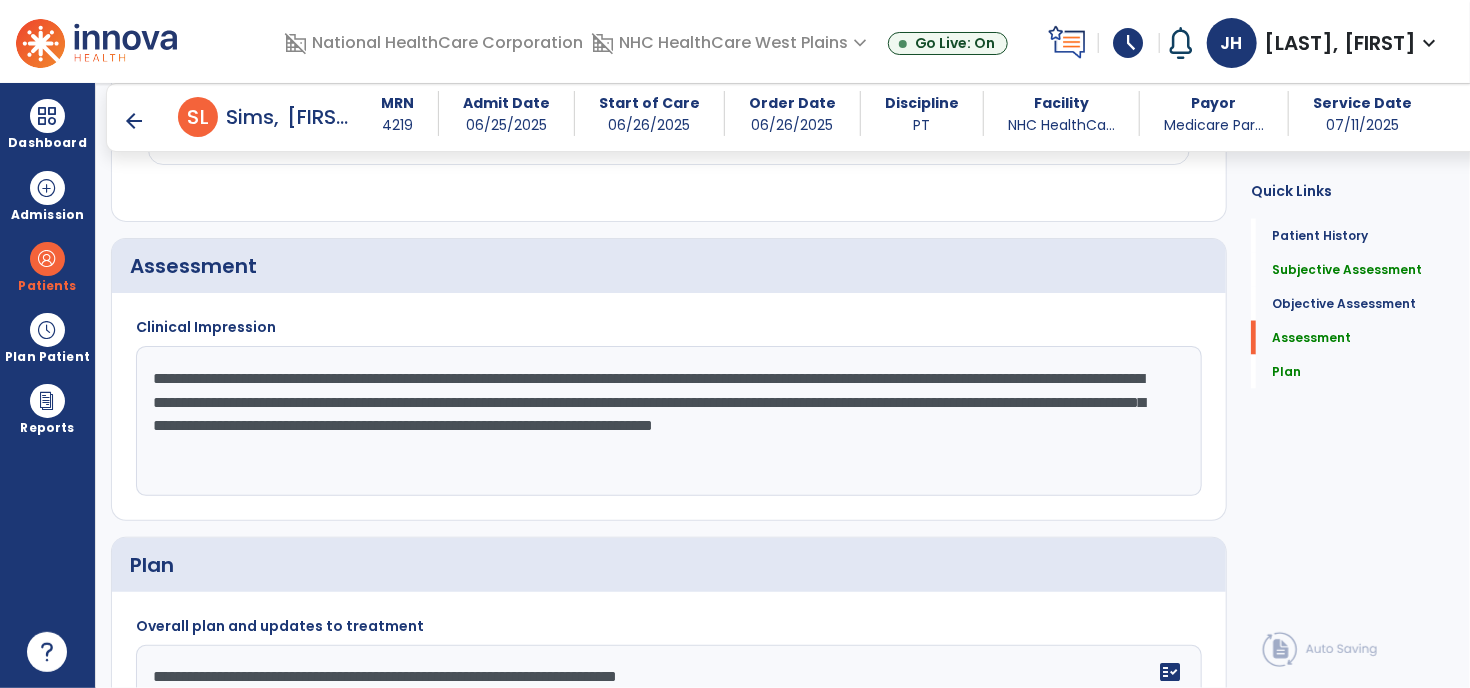 click on "**********" 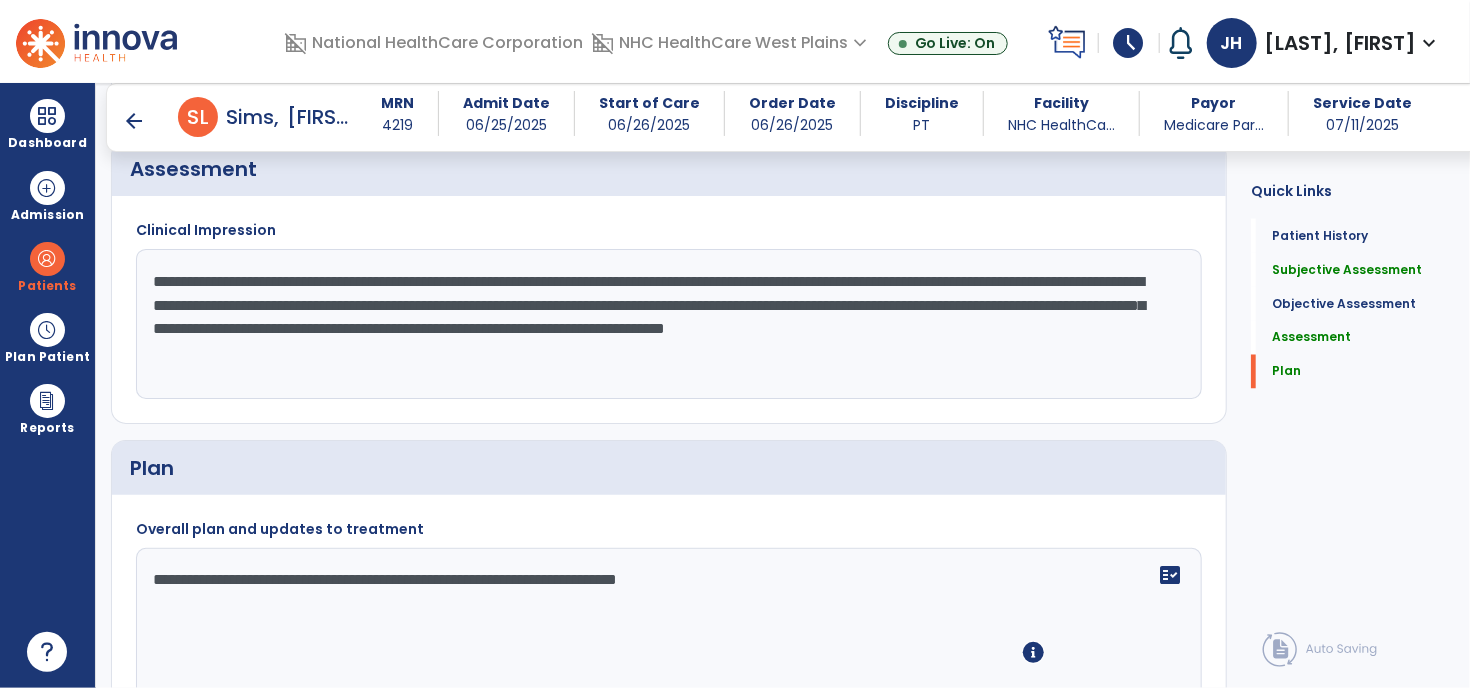 scroll, scrollTop: 1699, scrollLeft: 0, axis: vertical 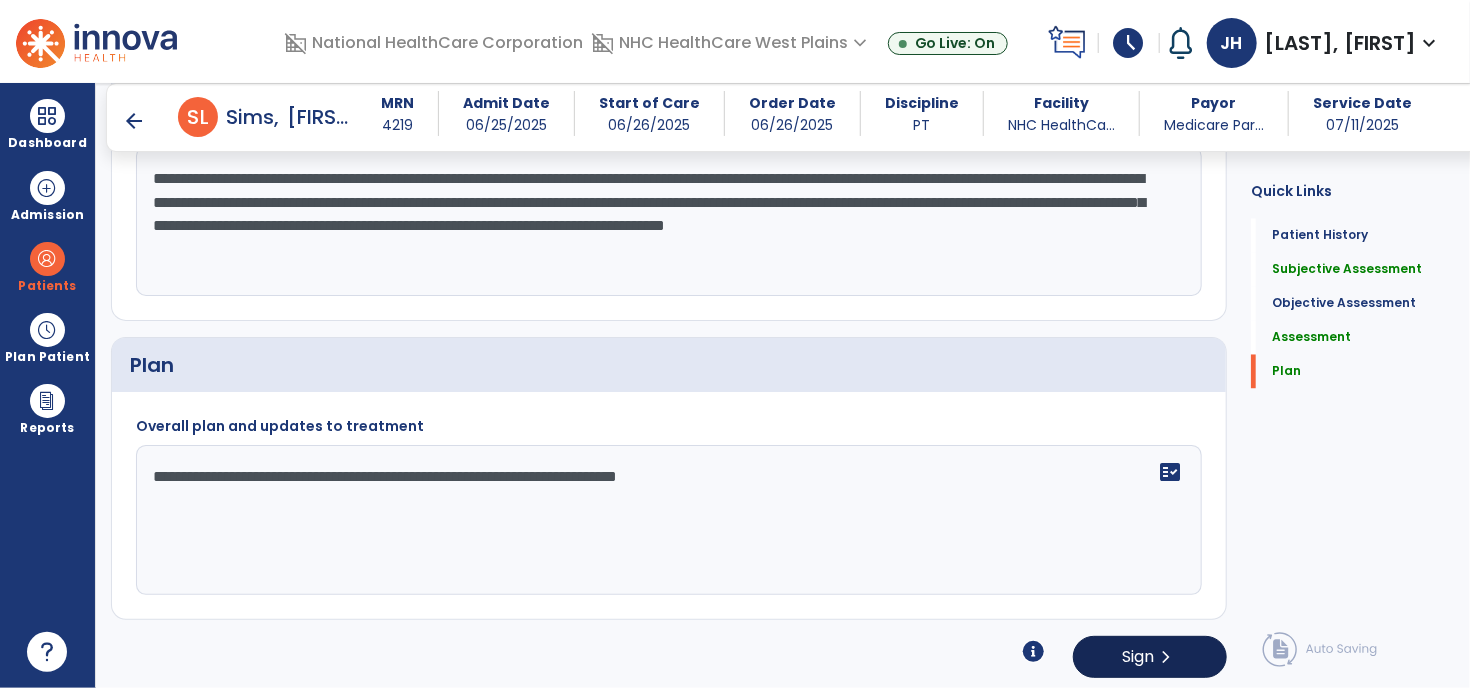 type on "**********" 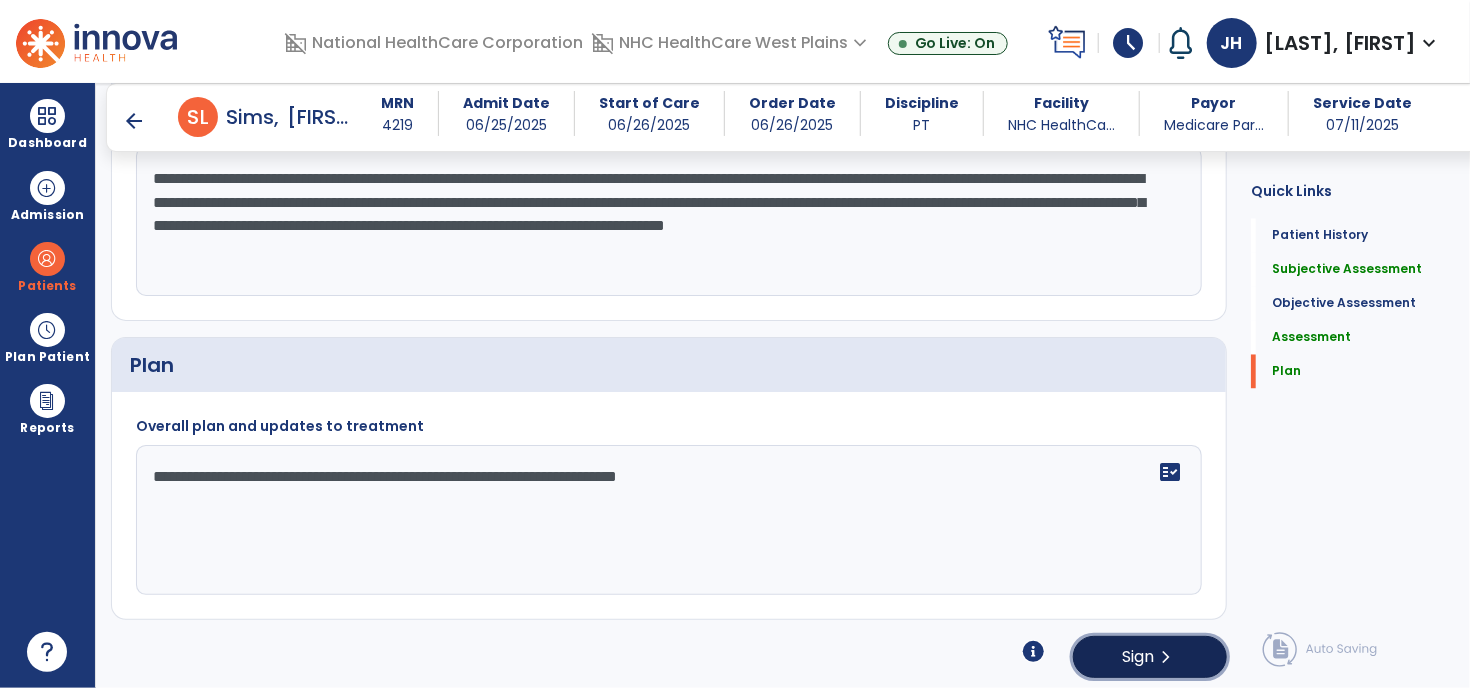click on "Sign  chevron_right" 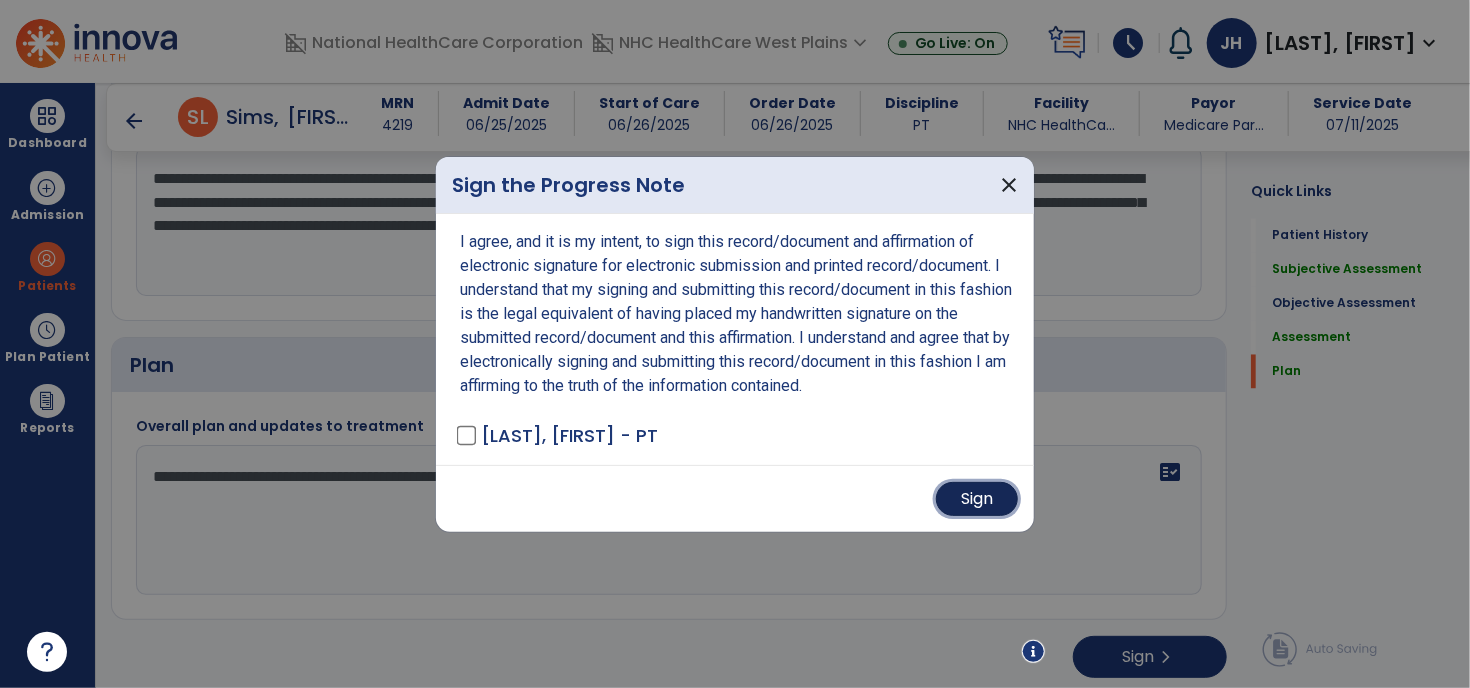 click on "Sign" at bounding box center (977, 499) 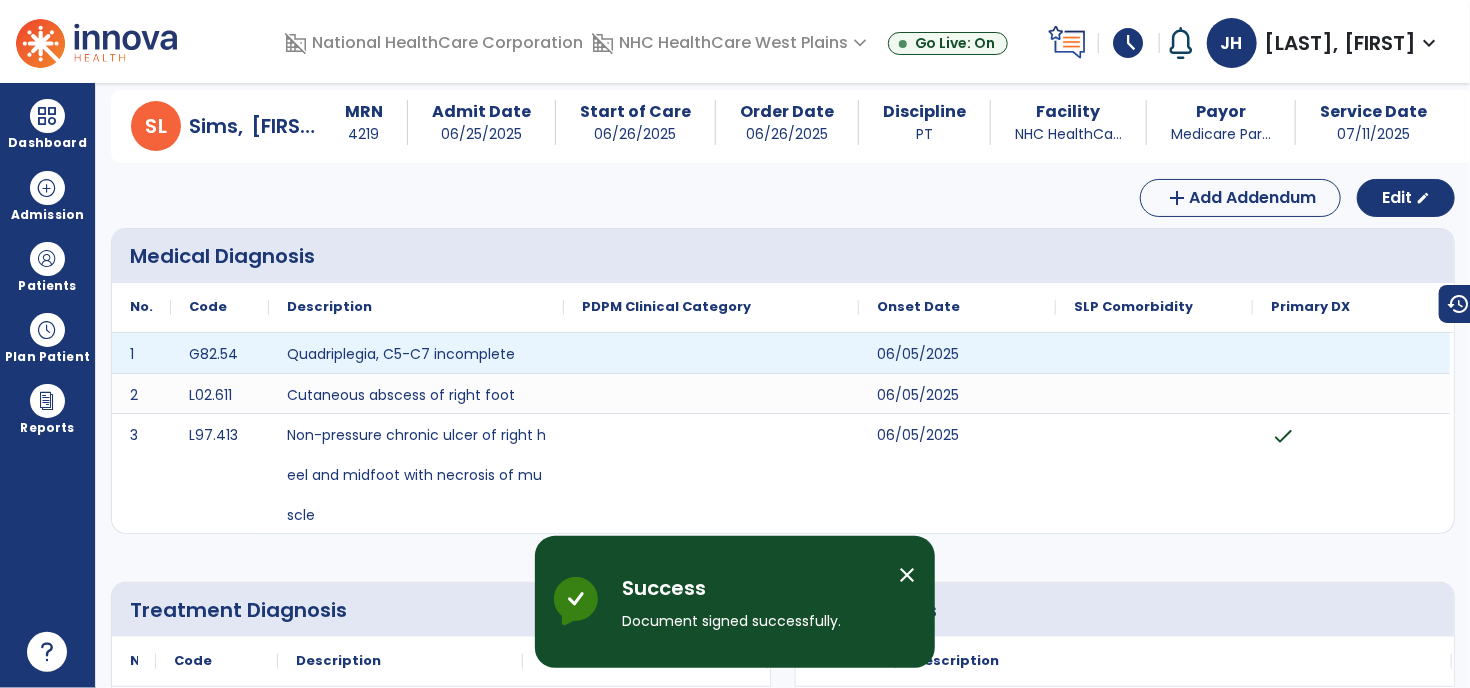scroll, scrollTop: 0, scrollLeft: 0, axis: both 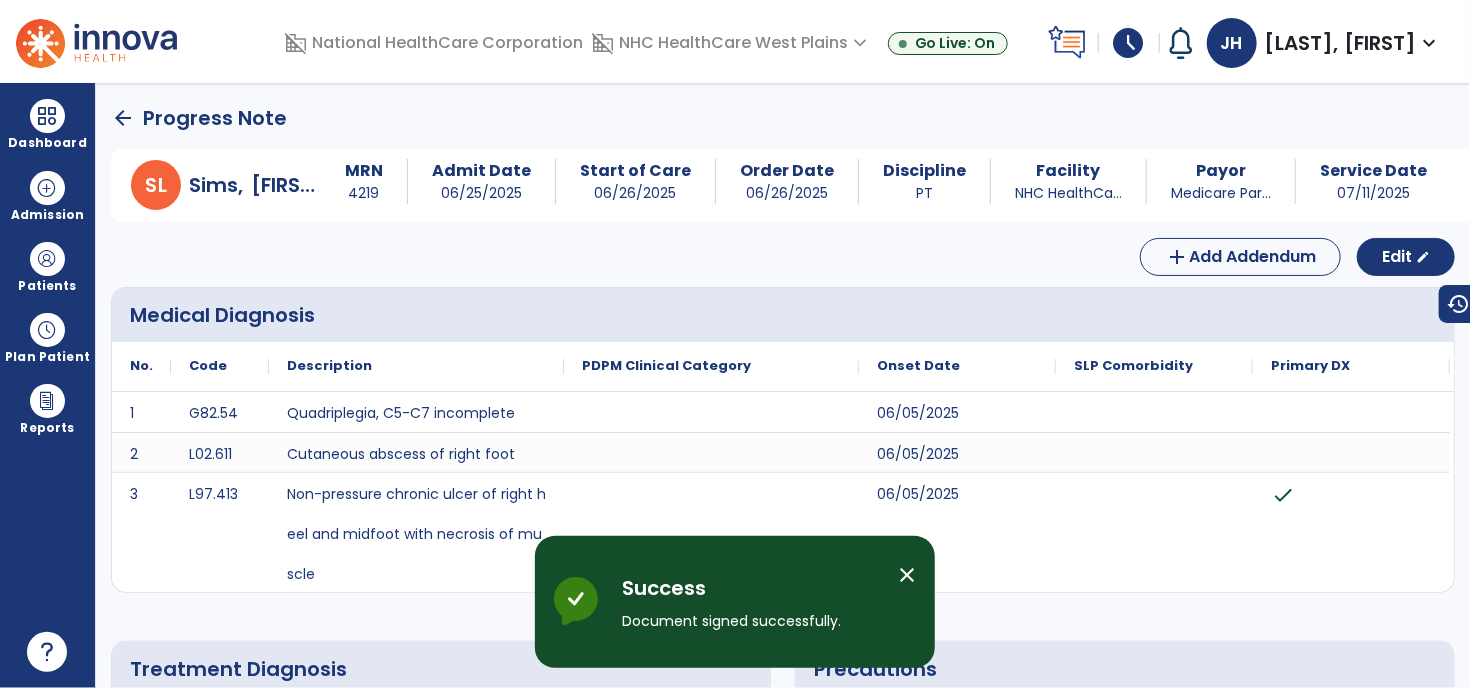 click on "arrow_back" 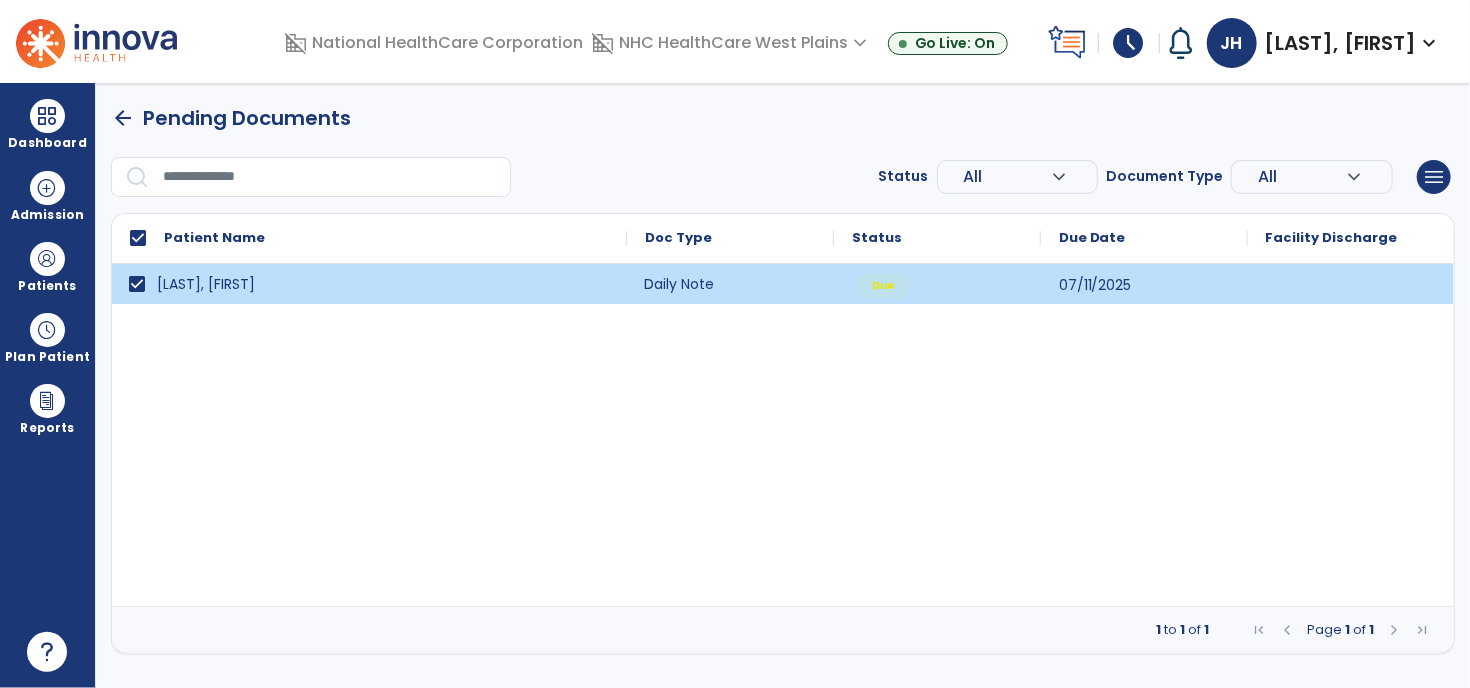 click on "Daily Note" at bounding box center [730, 284] 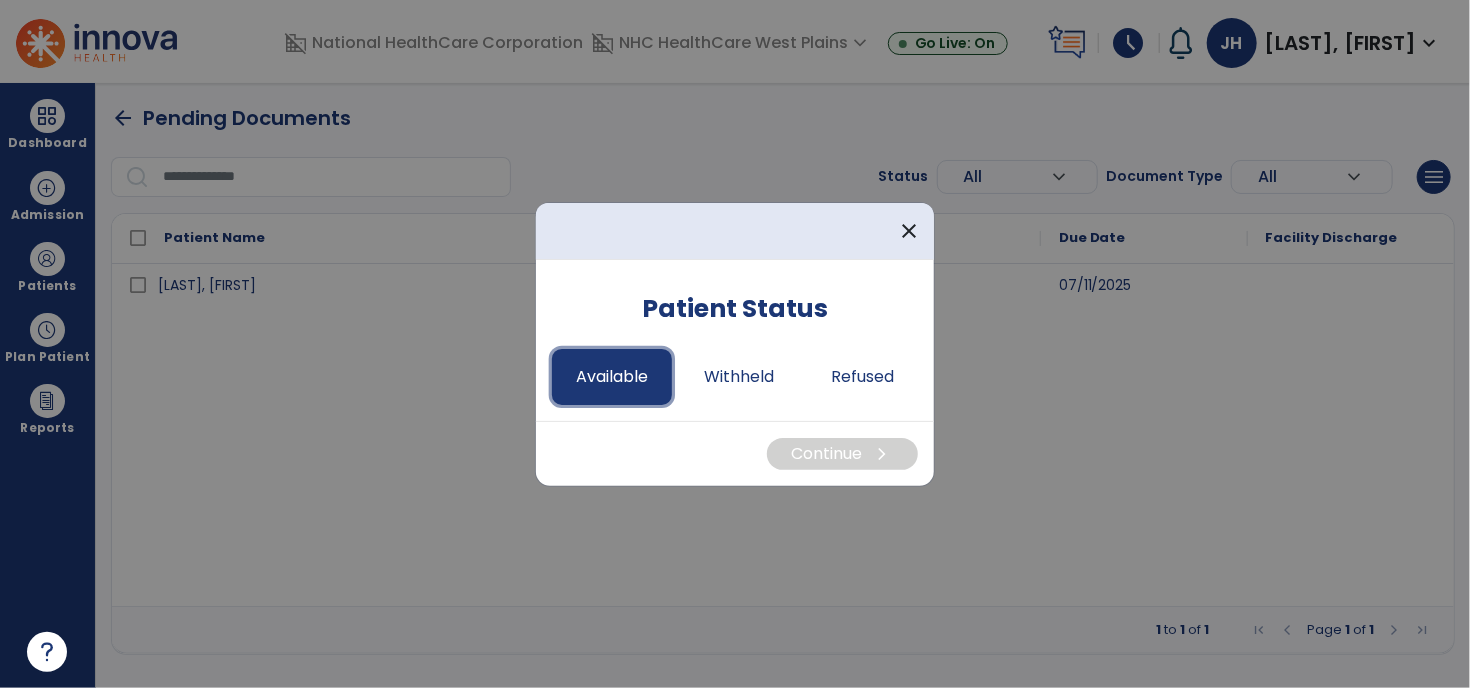 drag, startPoint x: 576, startPoint y: 359, endPoint x: 589, endPoint y: 363, distance: 13.601471 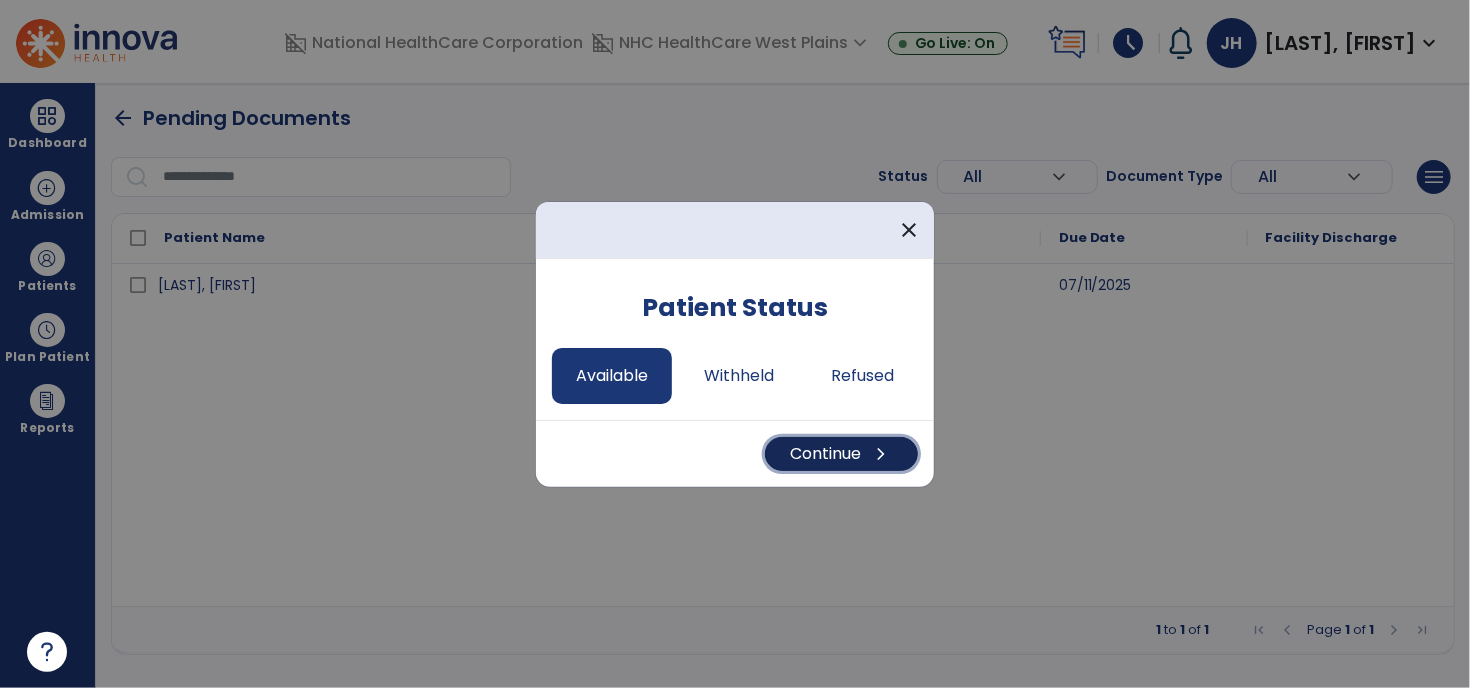 click on "Continue   chevron_right" at bounding box center [841, 454] 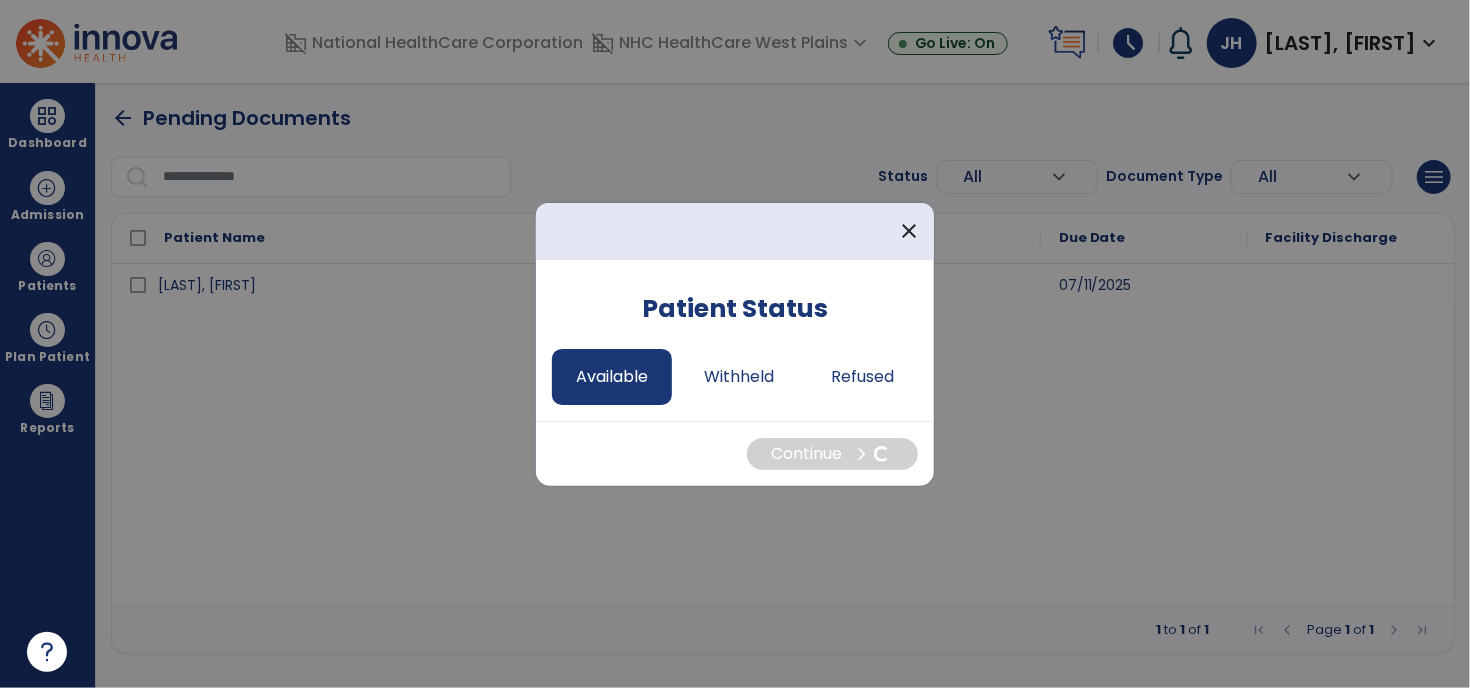 select on "*" 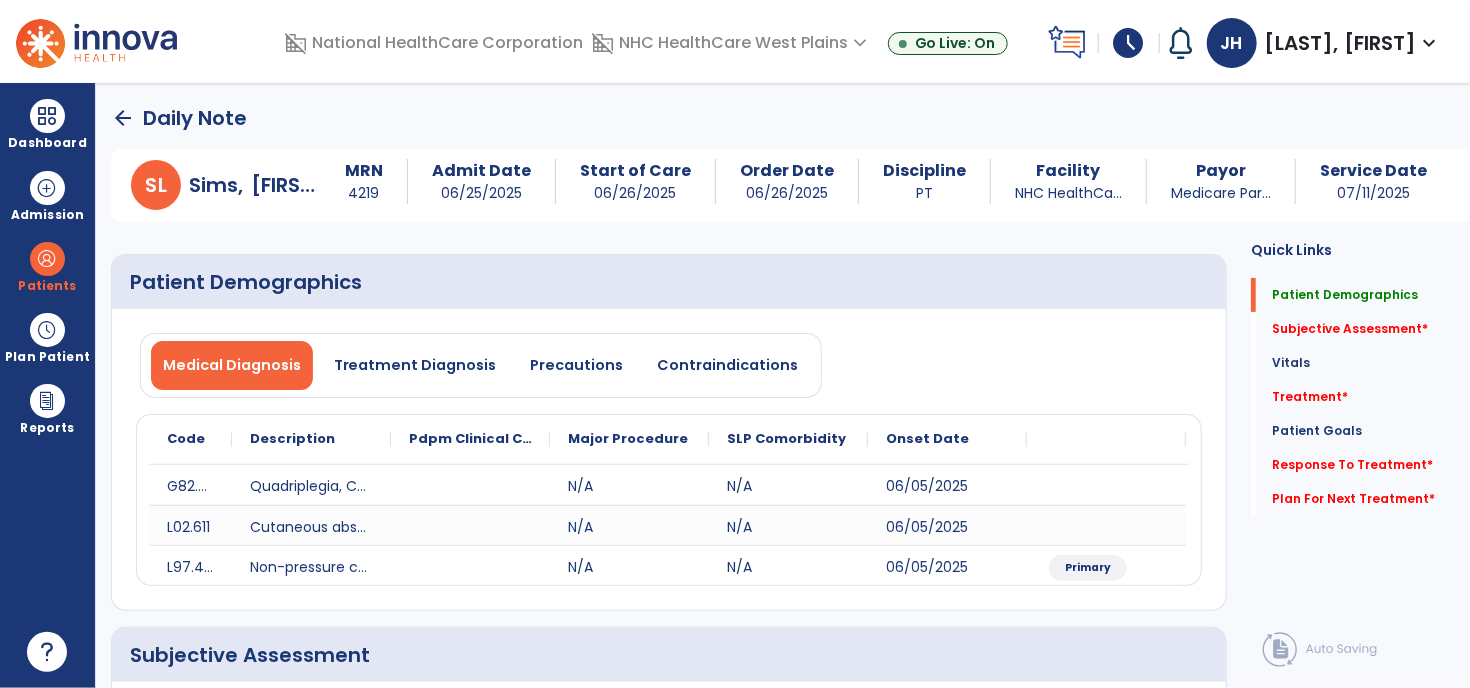 scroll, scrollTop: 100, scrollLeft: 0, axis: vertical 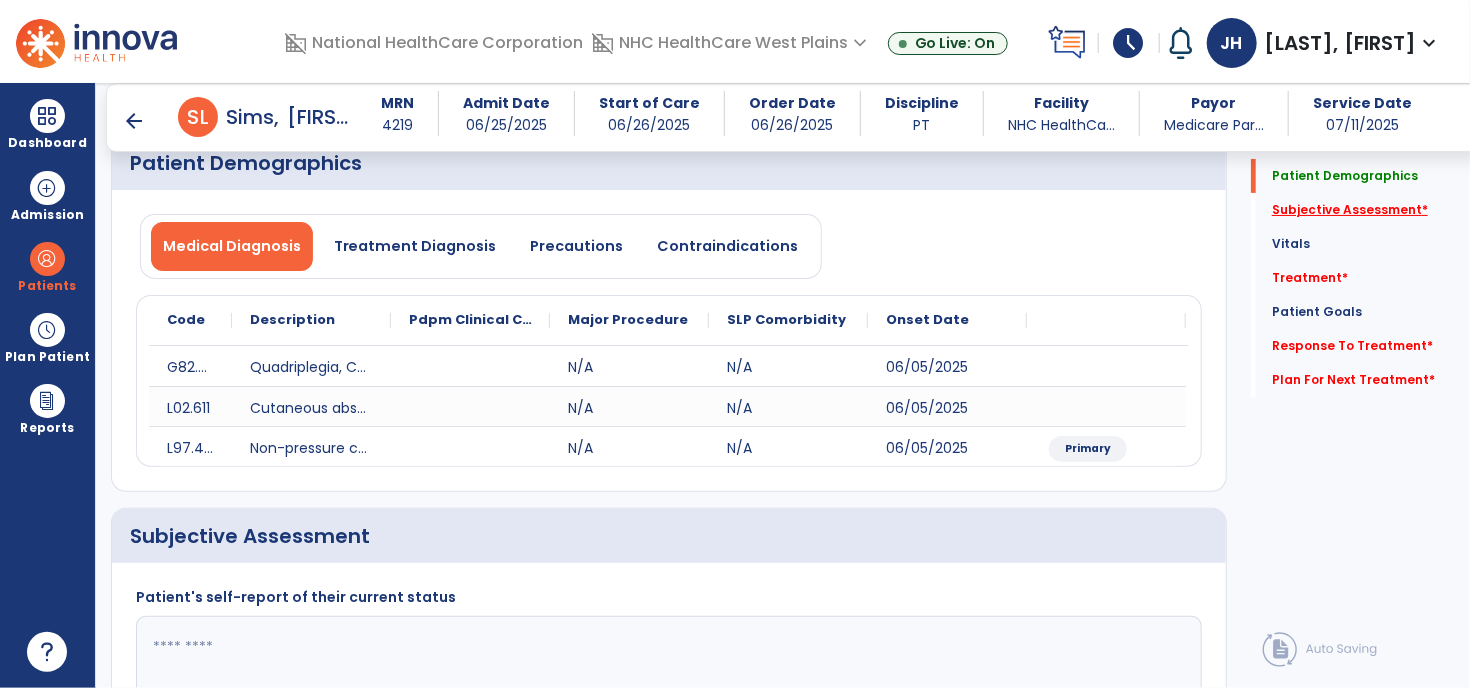 click on "Subjective Assessment   *" 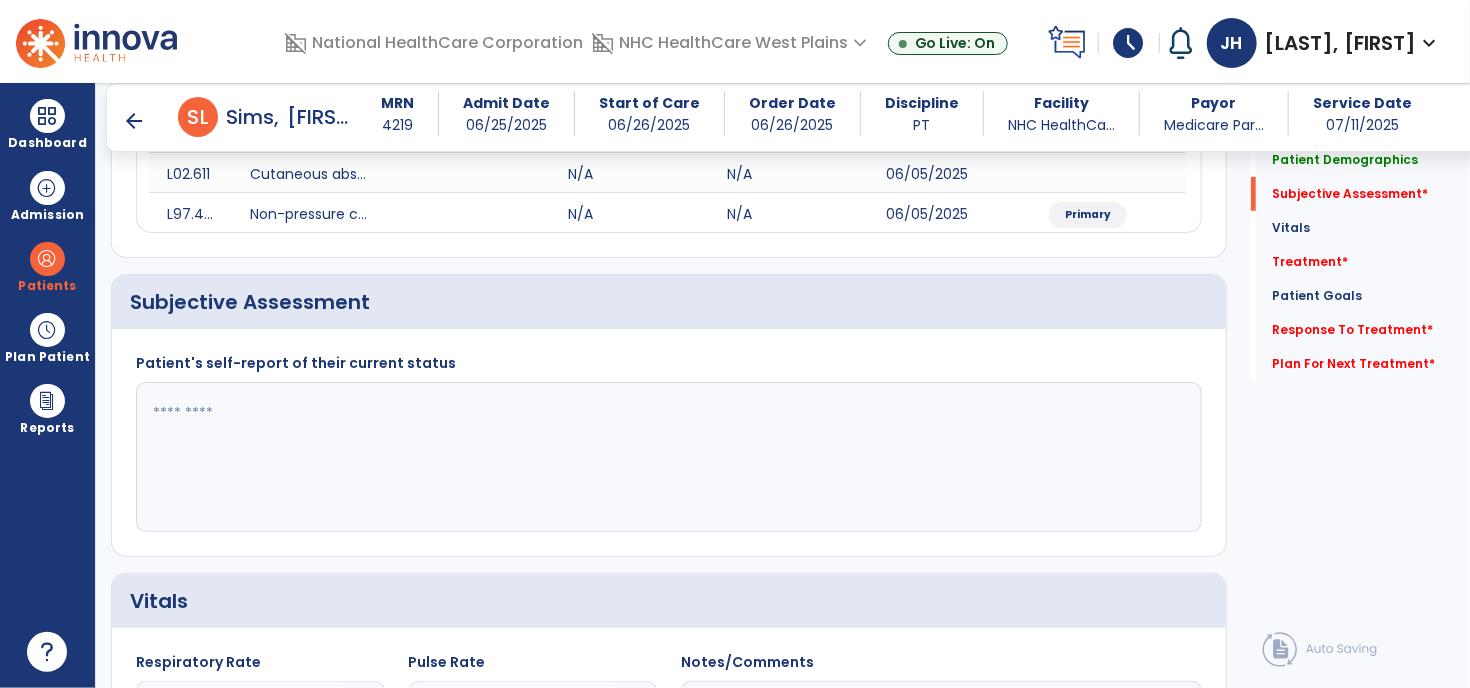 scroll, scrollTop: 362, scrollLeft: 0, axis: vertical 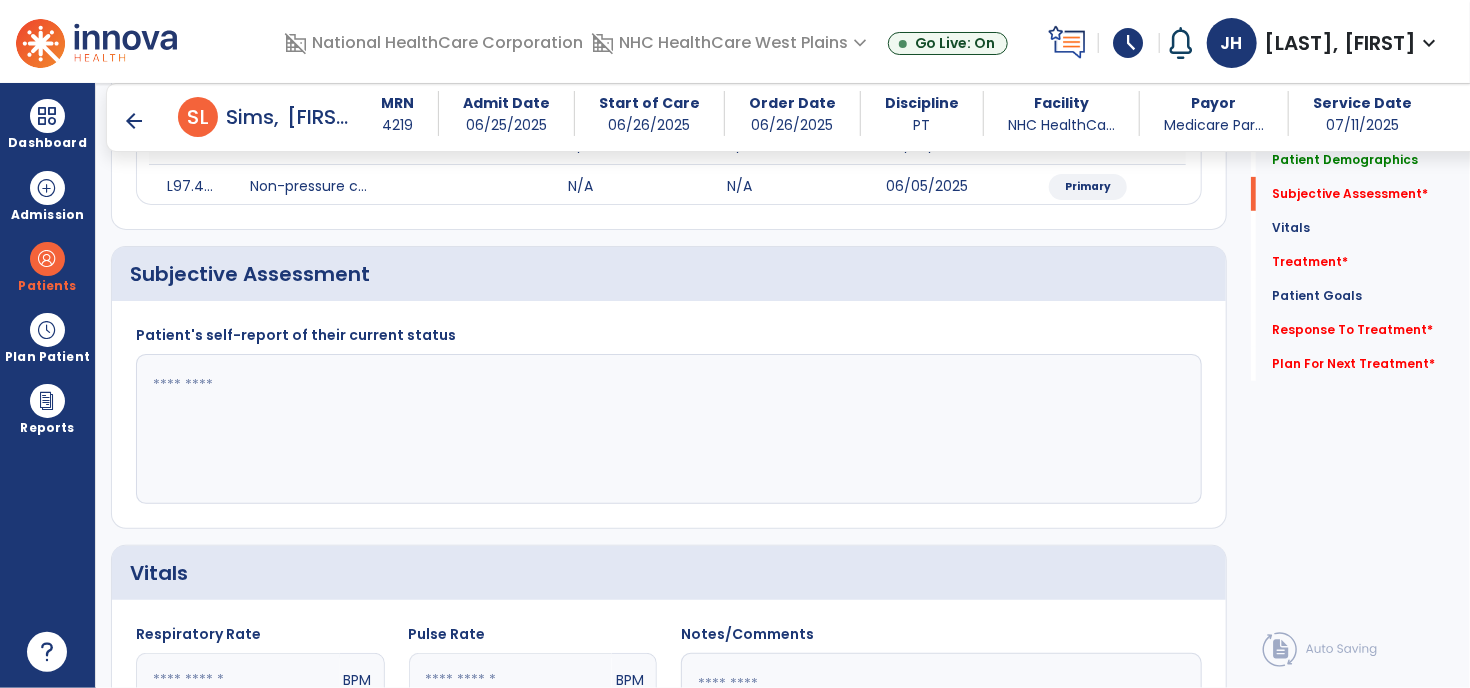 click 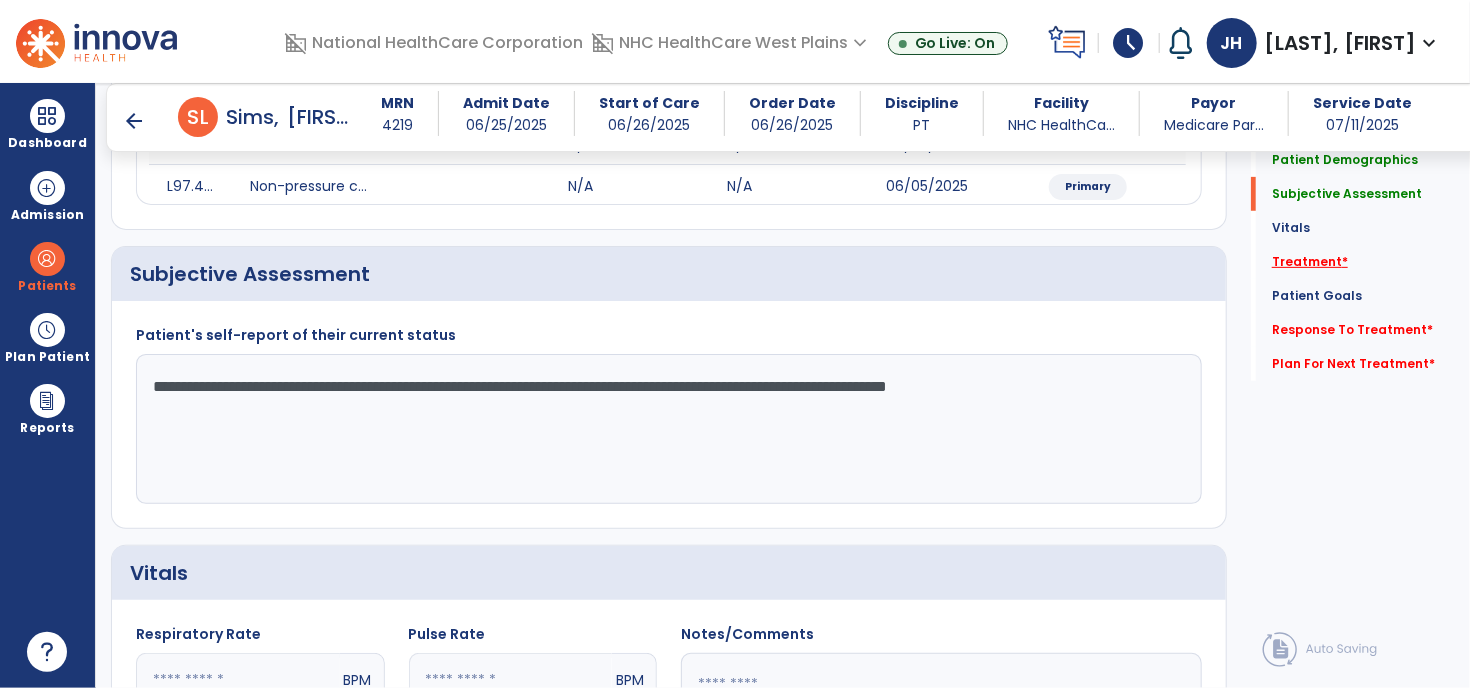 type on "**********" 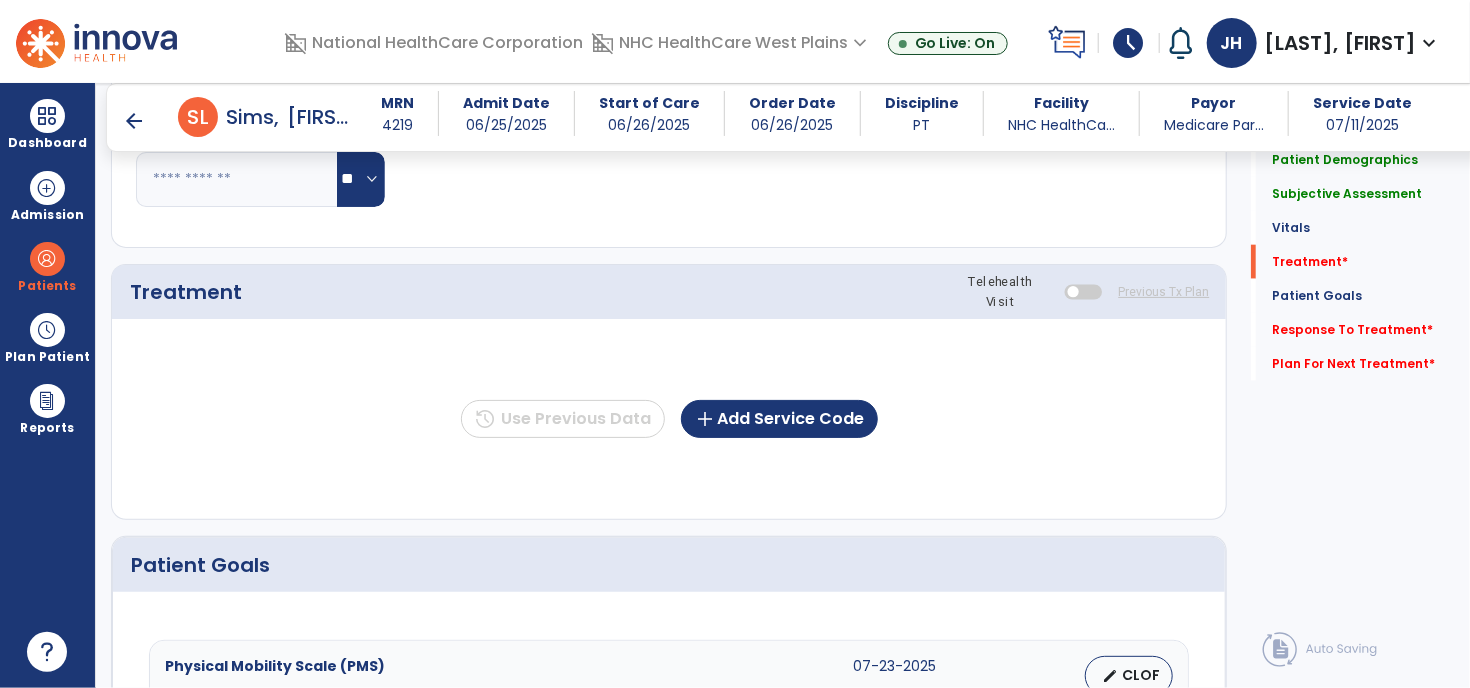 scroll, scrollTop: 1070, scrollLeft: 0, axis: vertical 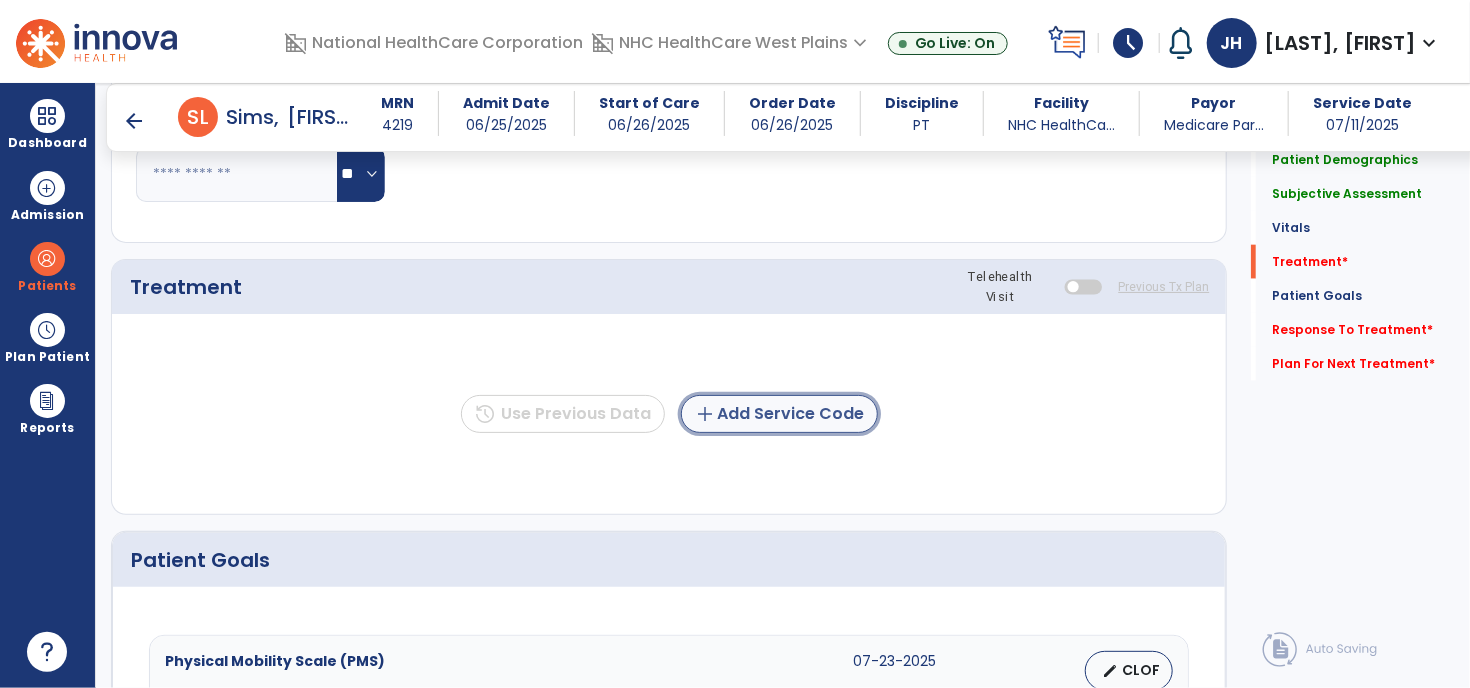 click on "add  Add Service Code" 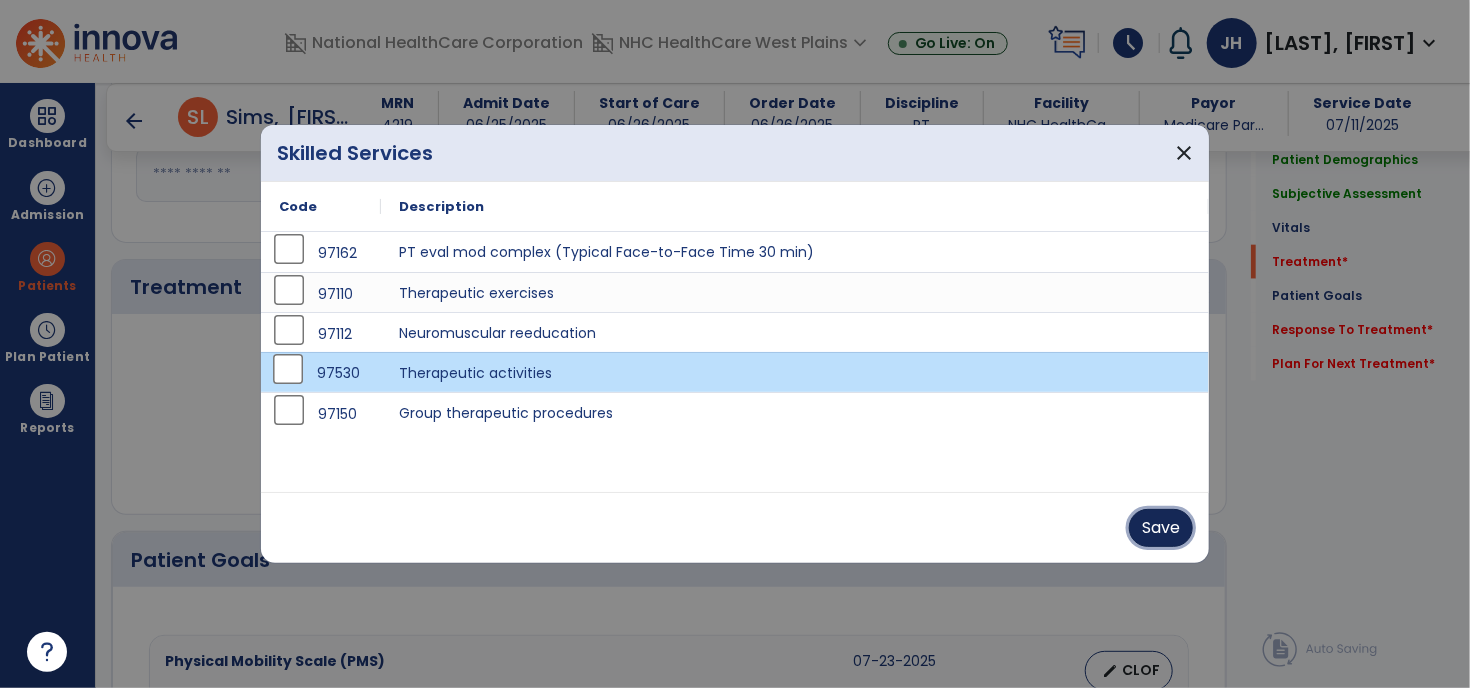 click on "Save" at bounding box center (1161, 528) 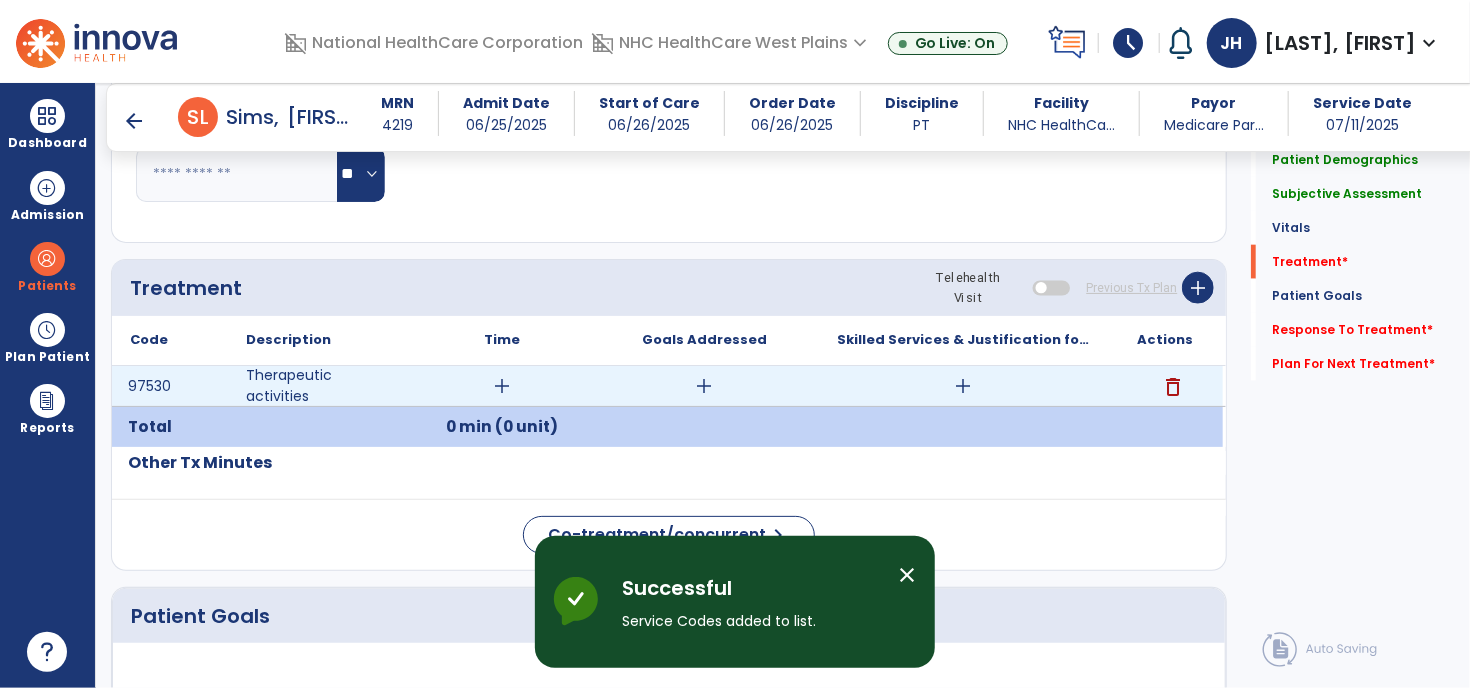 click on "add" at bounding box center (502, 386) 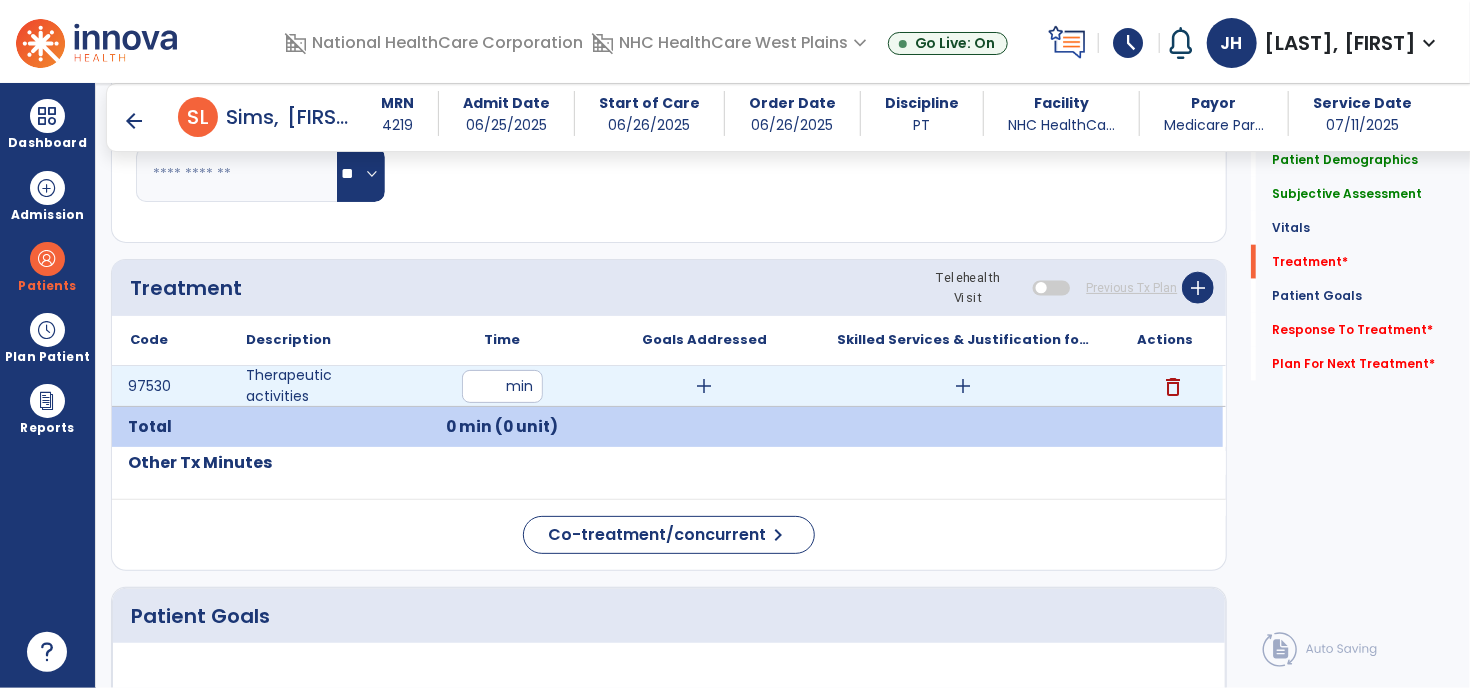 type on "**" 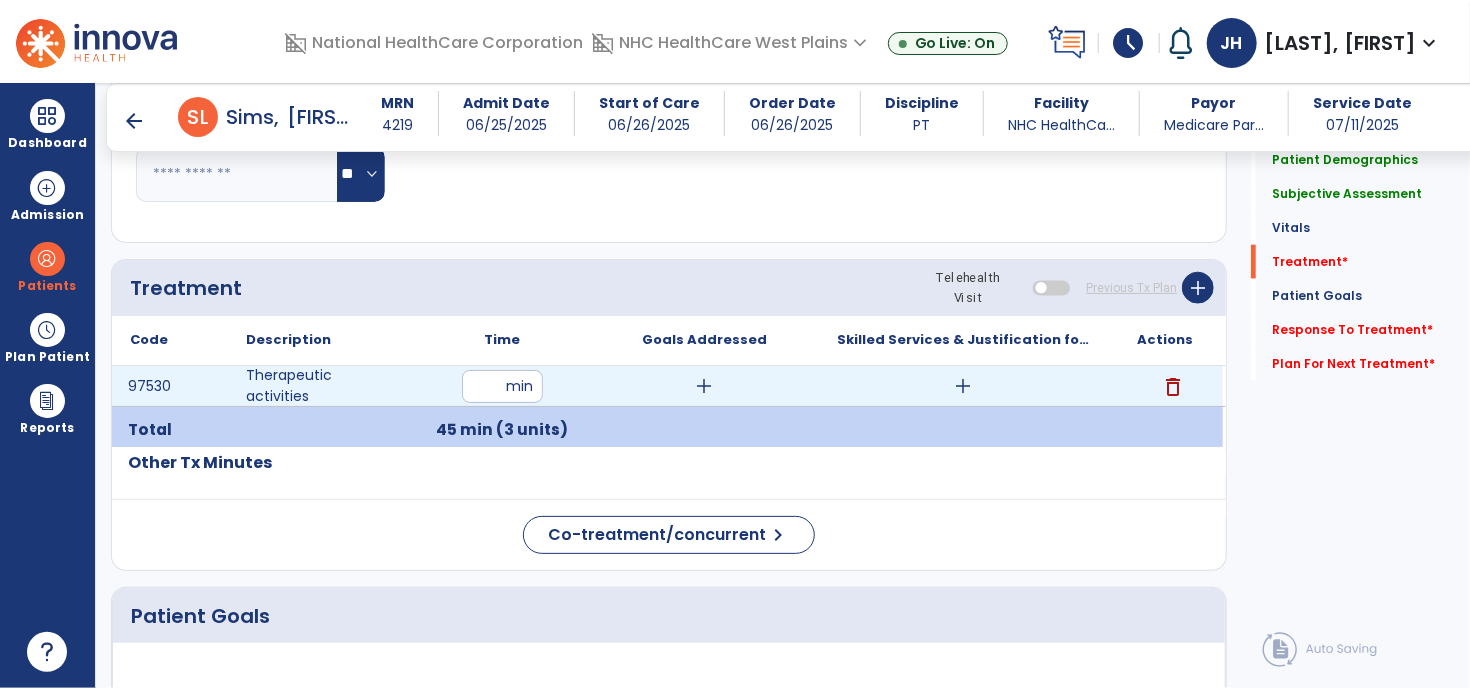 click on "add" at bounding box center [704, 386] 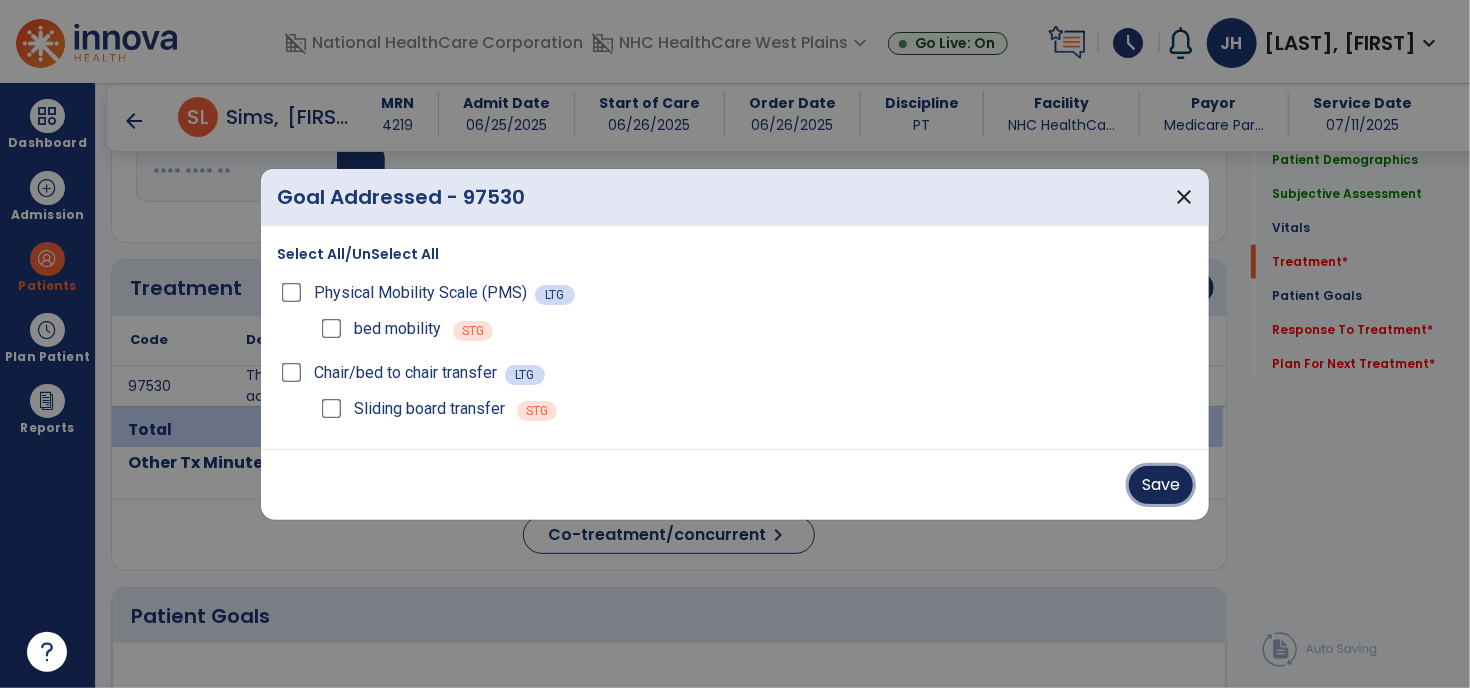 click on "Save" at bounding box center (1161, 485) 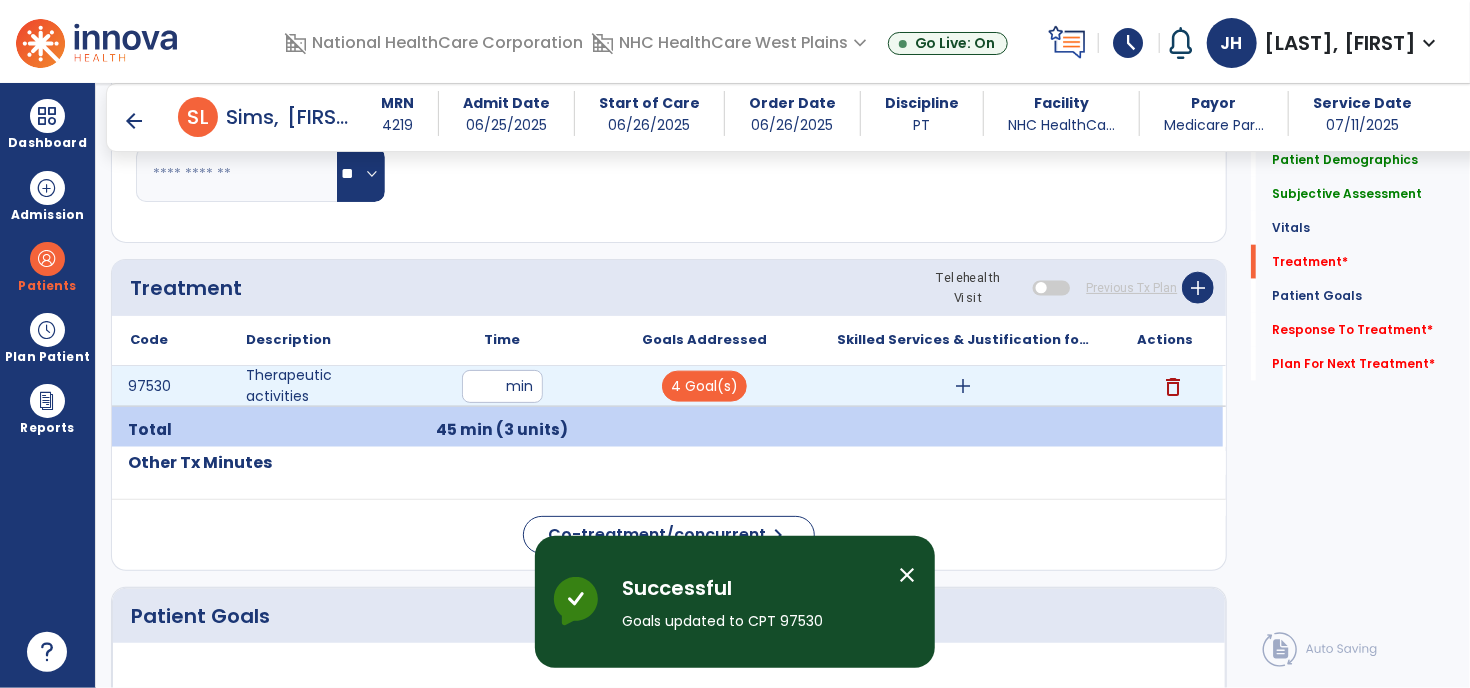 click on "add" at bounding box center [964, 386] 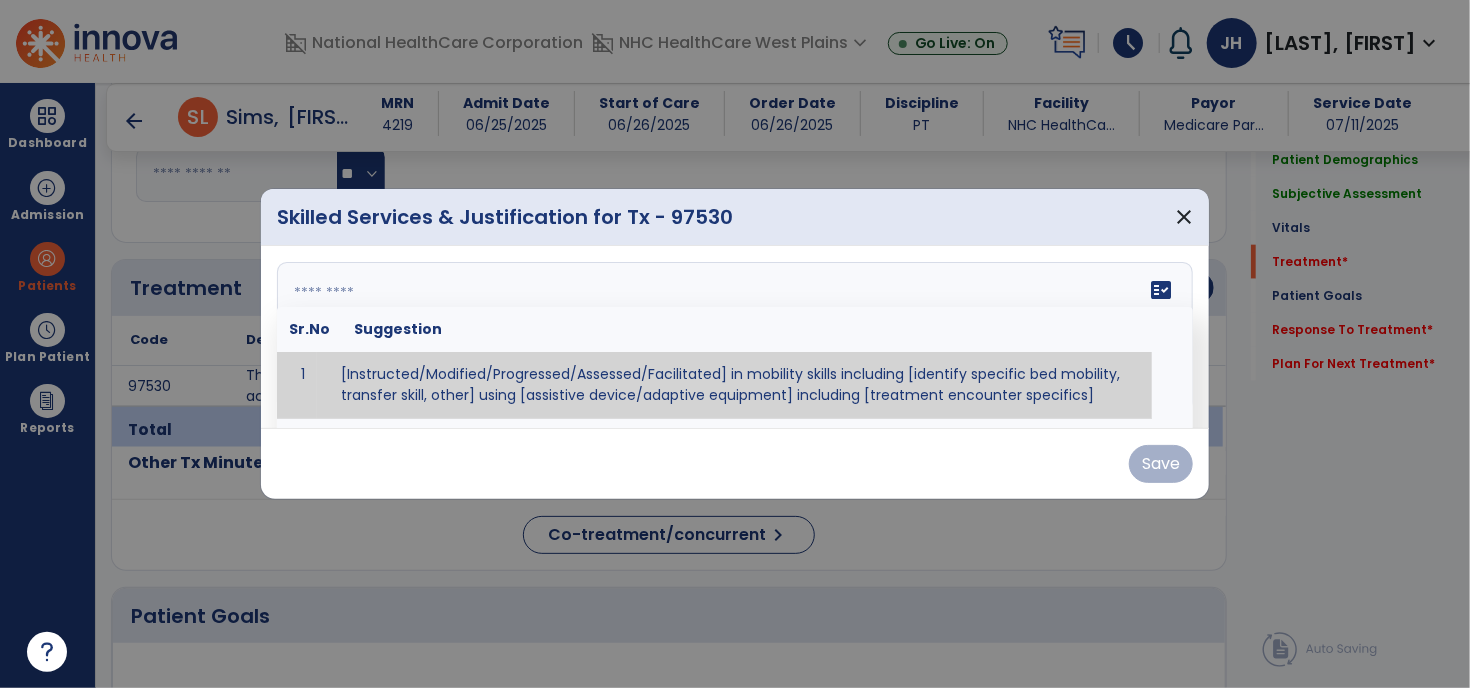 click at bounding box center [733, 337] 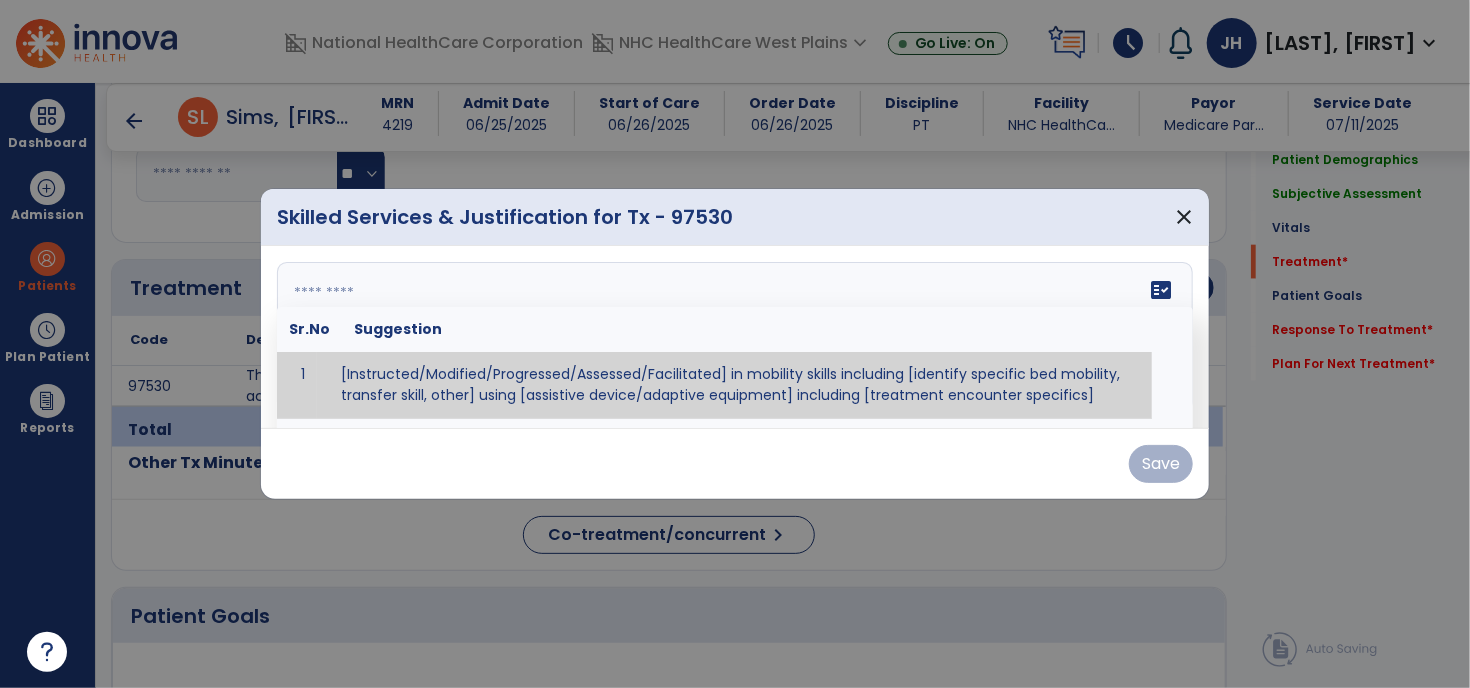 scroll, scrollTop: 7, scrollLeft: 0, axis: vertical 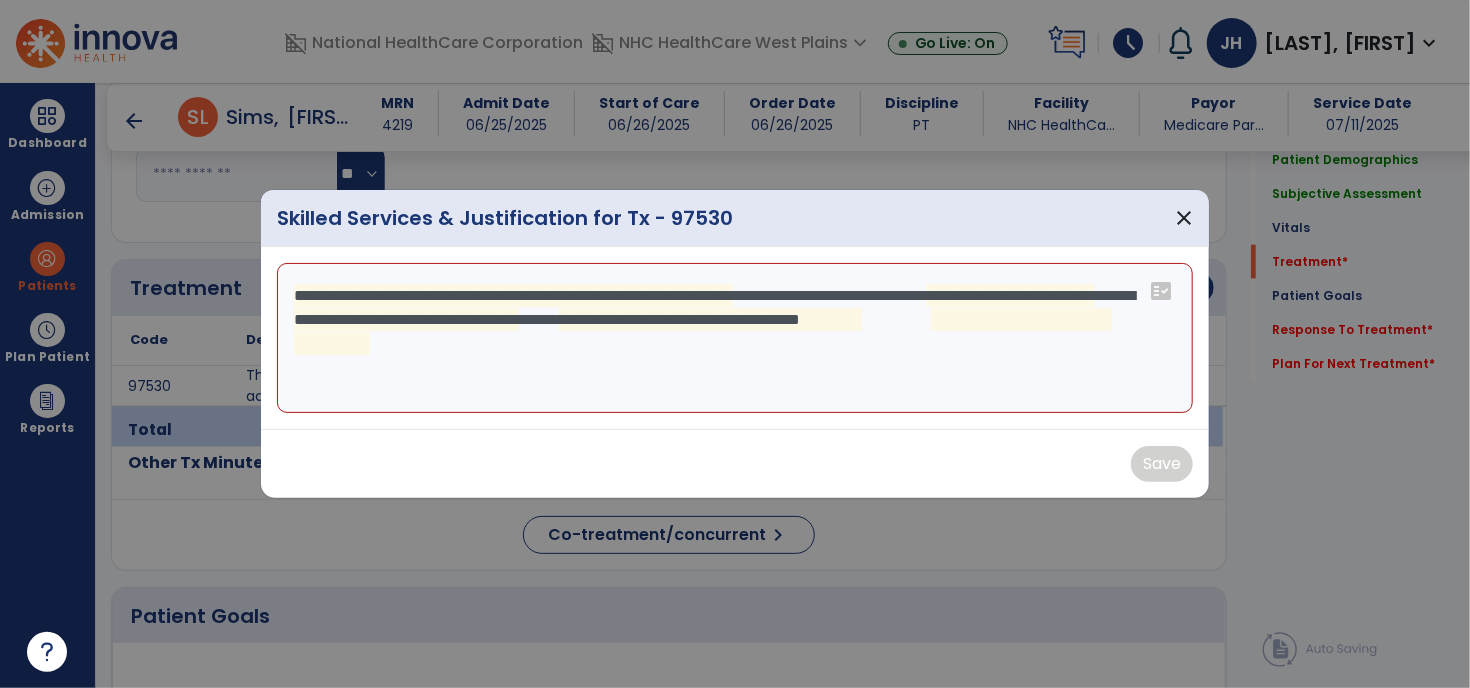 click on "**********" at bounding box center [735, 338] 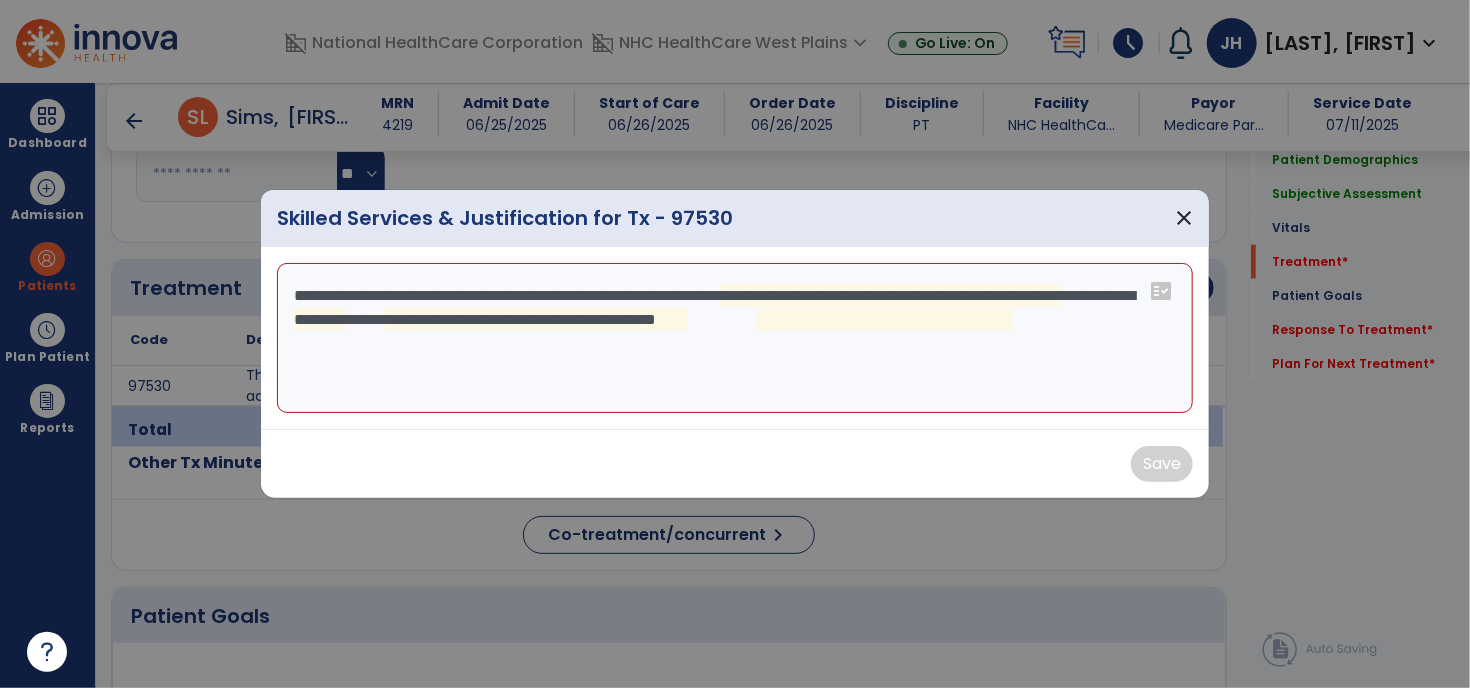 click on "**********" at bounding box center (735, 338) 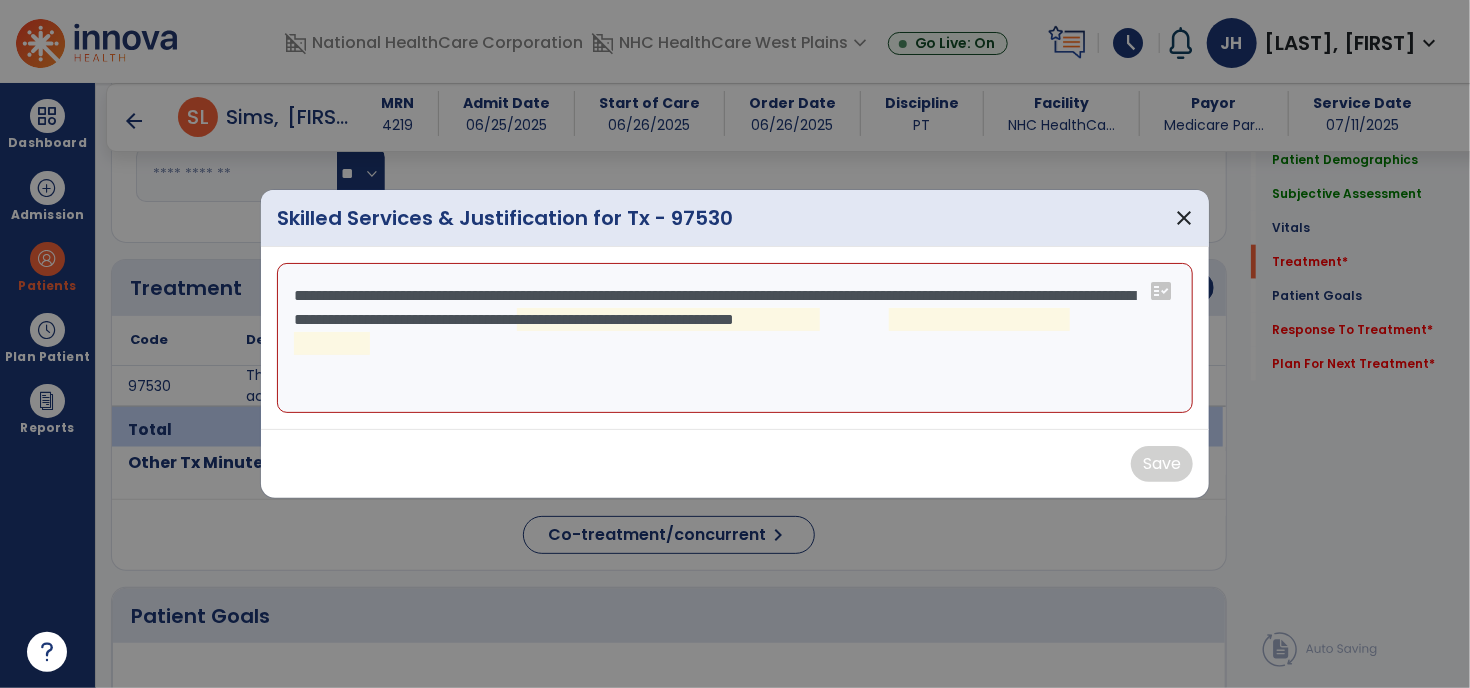 drag, startPoint x: 628, startPoint y: 323, endPoint x: 508, endPoint y: 387, distance: 136 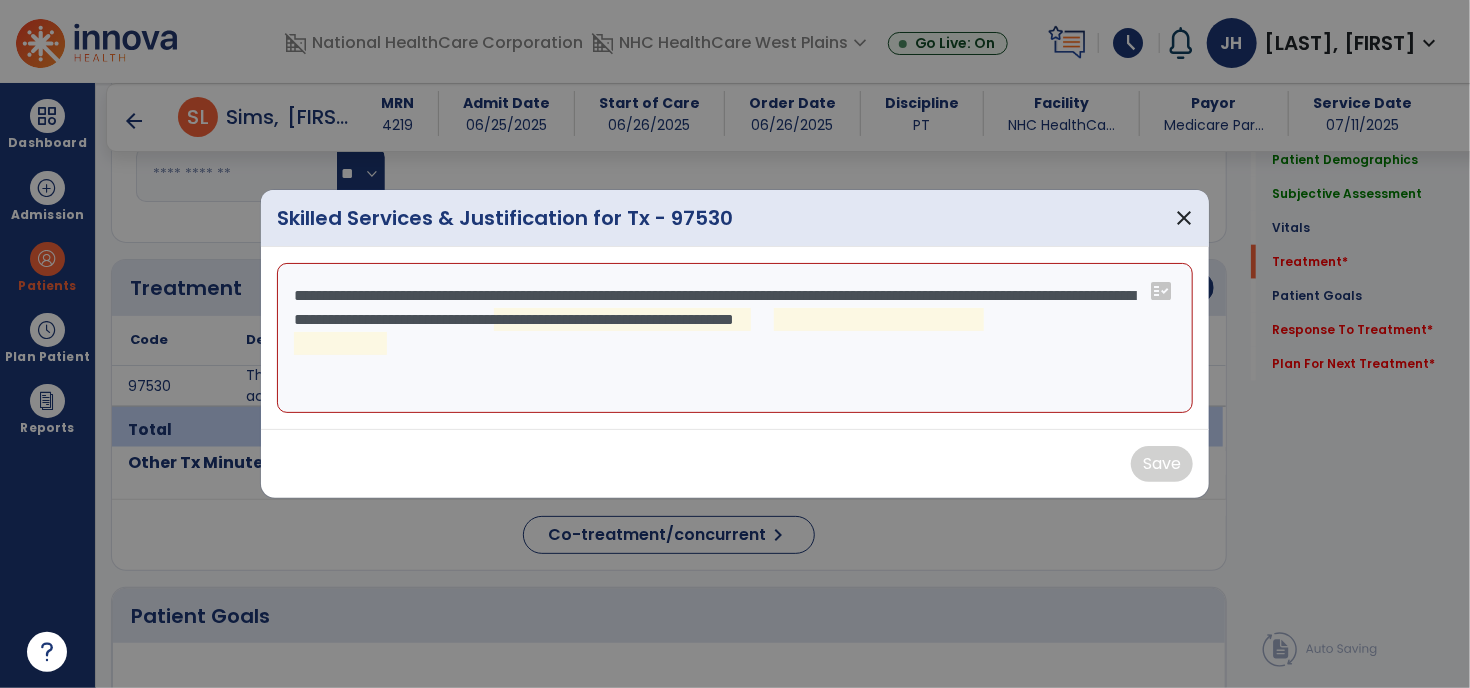 drag, startPoint x: 478, startPoint y: 362, endPoint x: 479, endPoint y: 318, distance: 44.011364 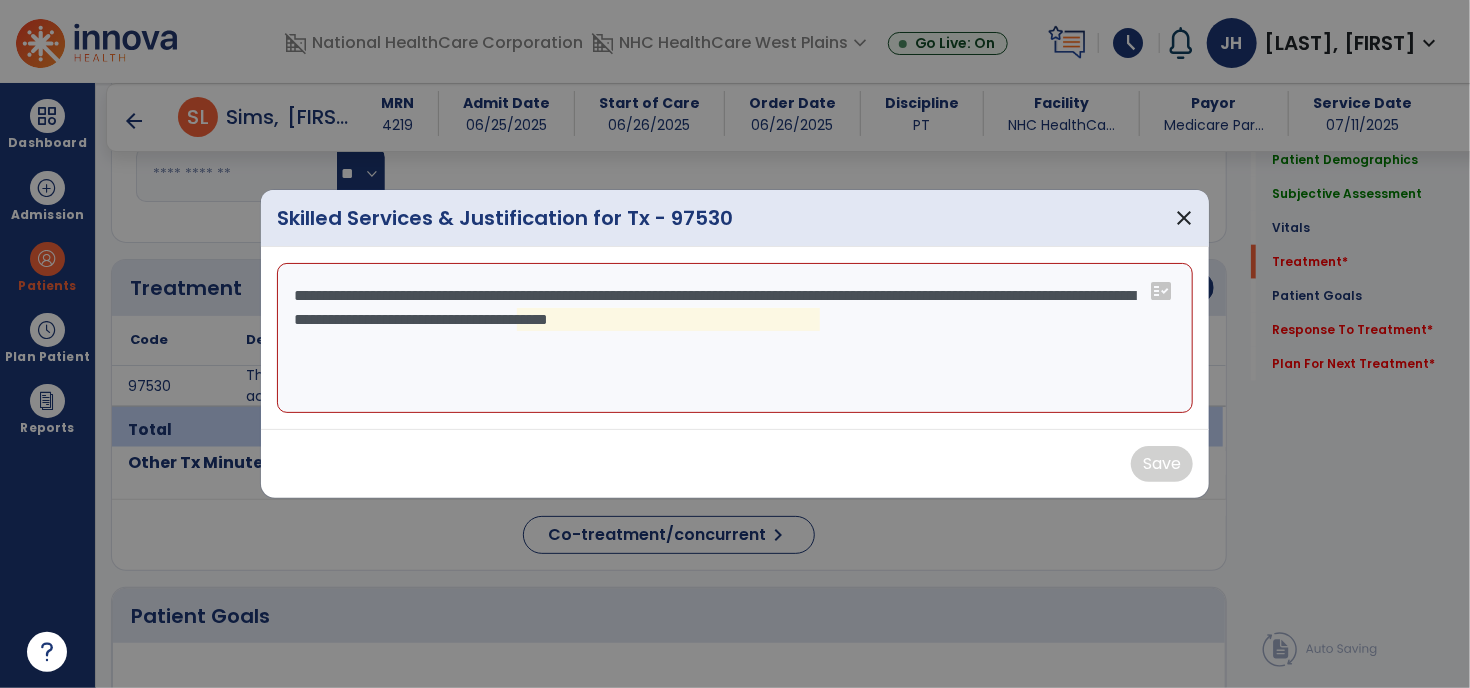 drag, startPoint x: 937, startPoint y: 340, endPoint x: 489, endPoint y: 357, distance: 448.32242 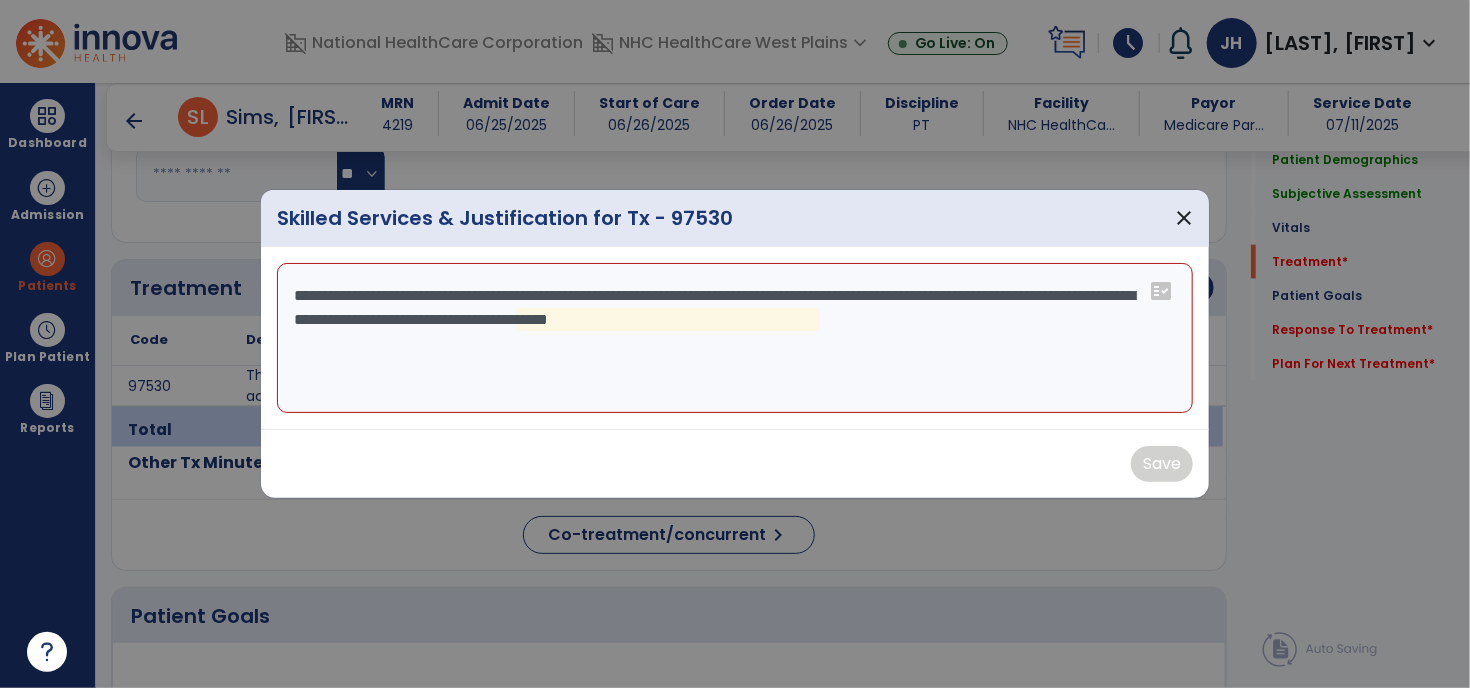 click on "**********" at bounding box center [735, 338] 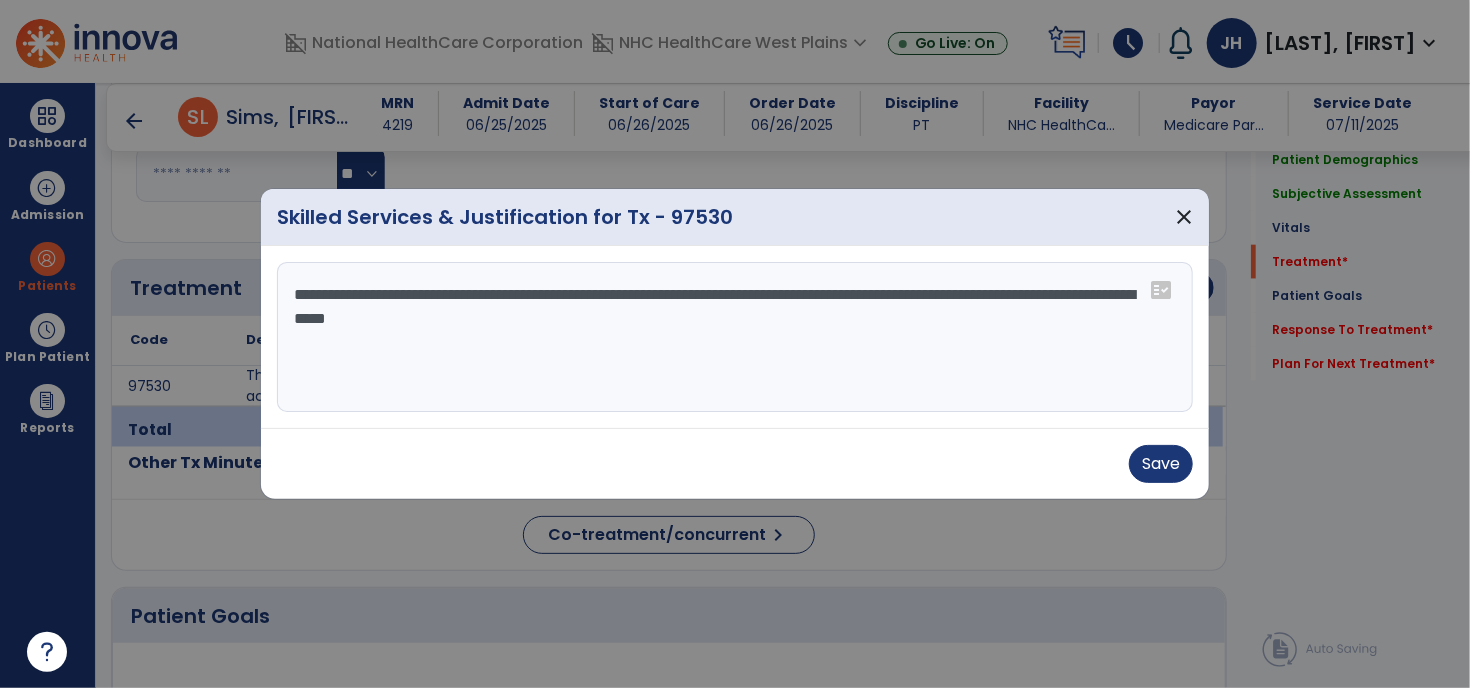 drag, startPoint x: 571, startPoint y: 341, endPoint x: 488, endPoint y: 337, distance: 83.09633 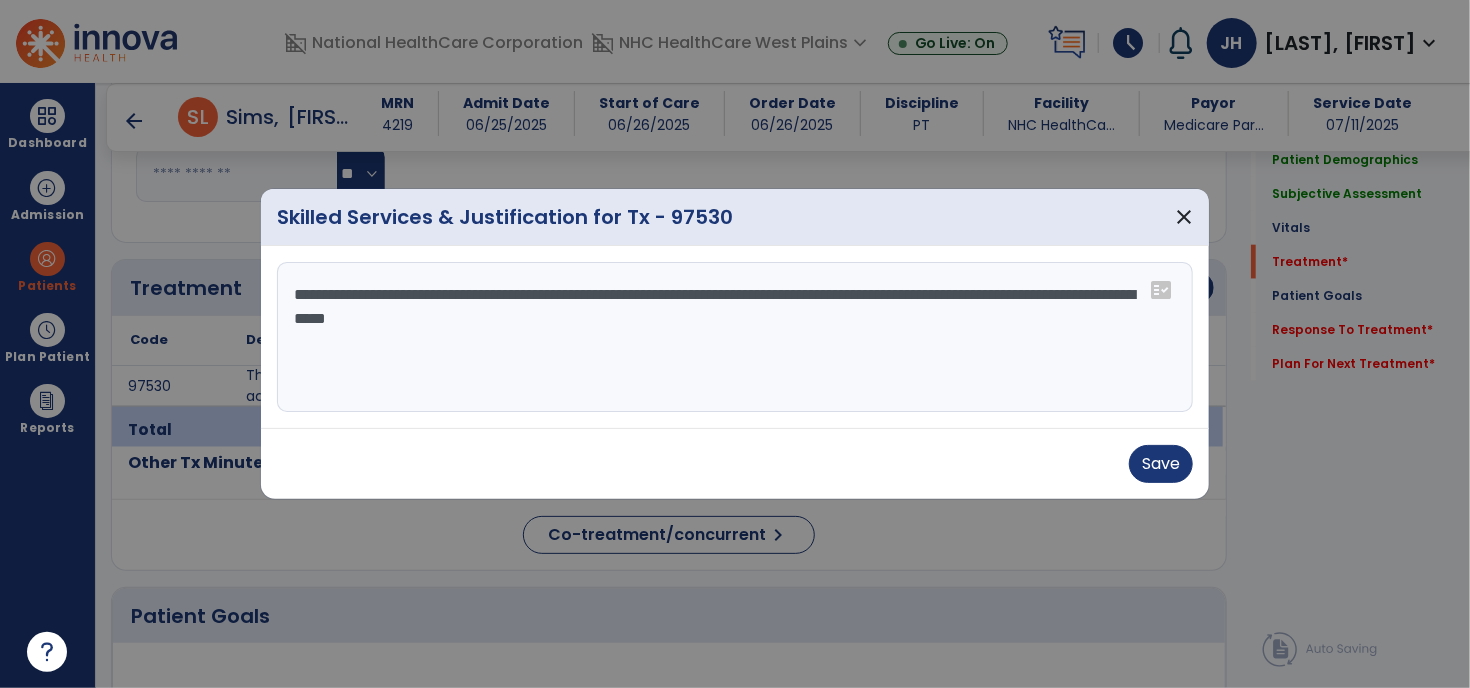 click on "**********" at bounding box center [735, 337] 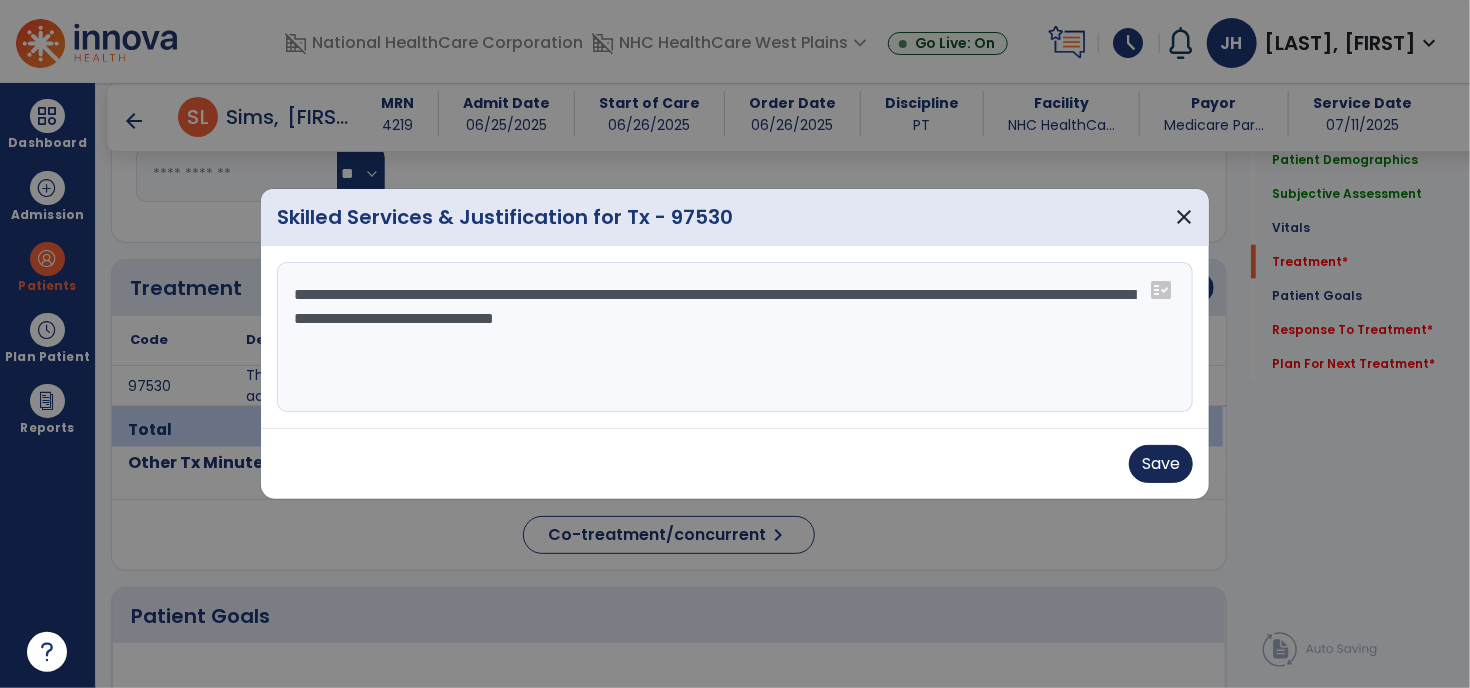 type on "**********" 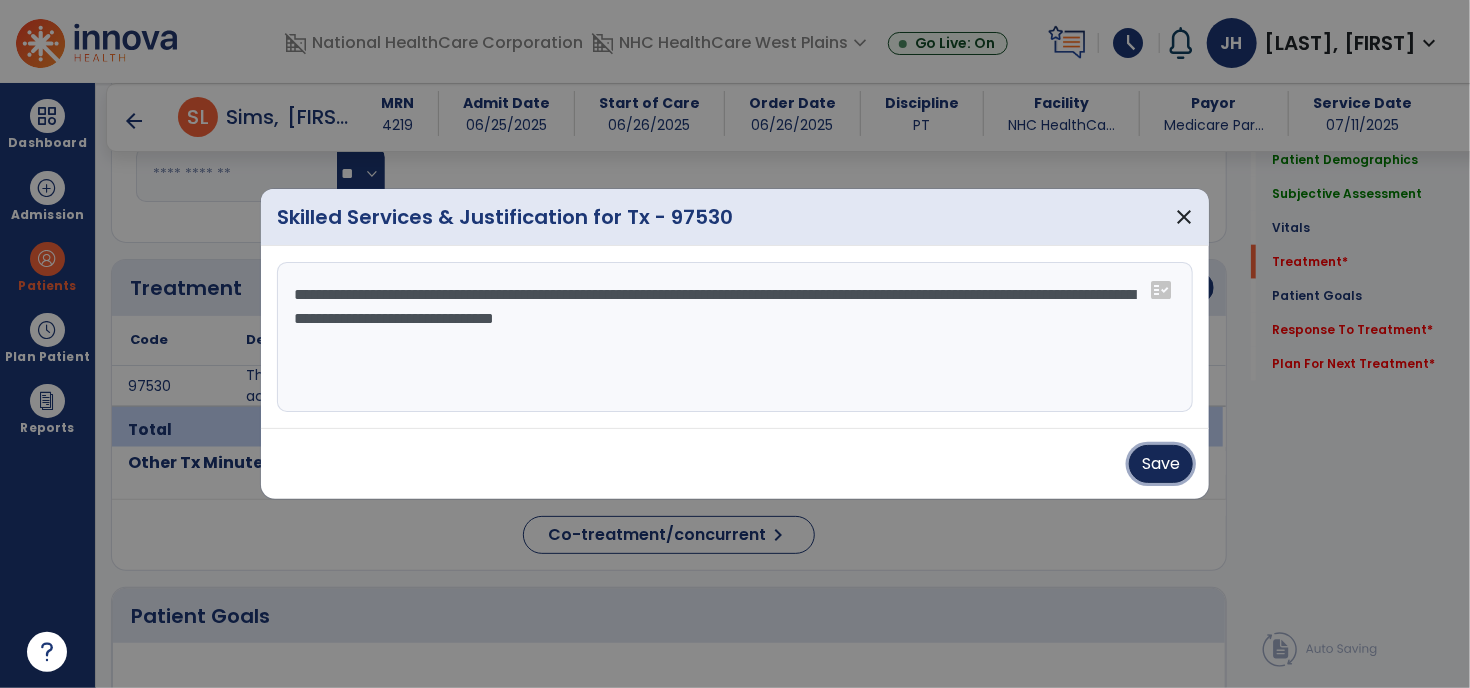 click on "Save" at bounding box center [1161, 464] 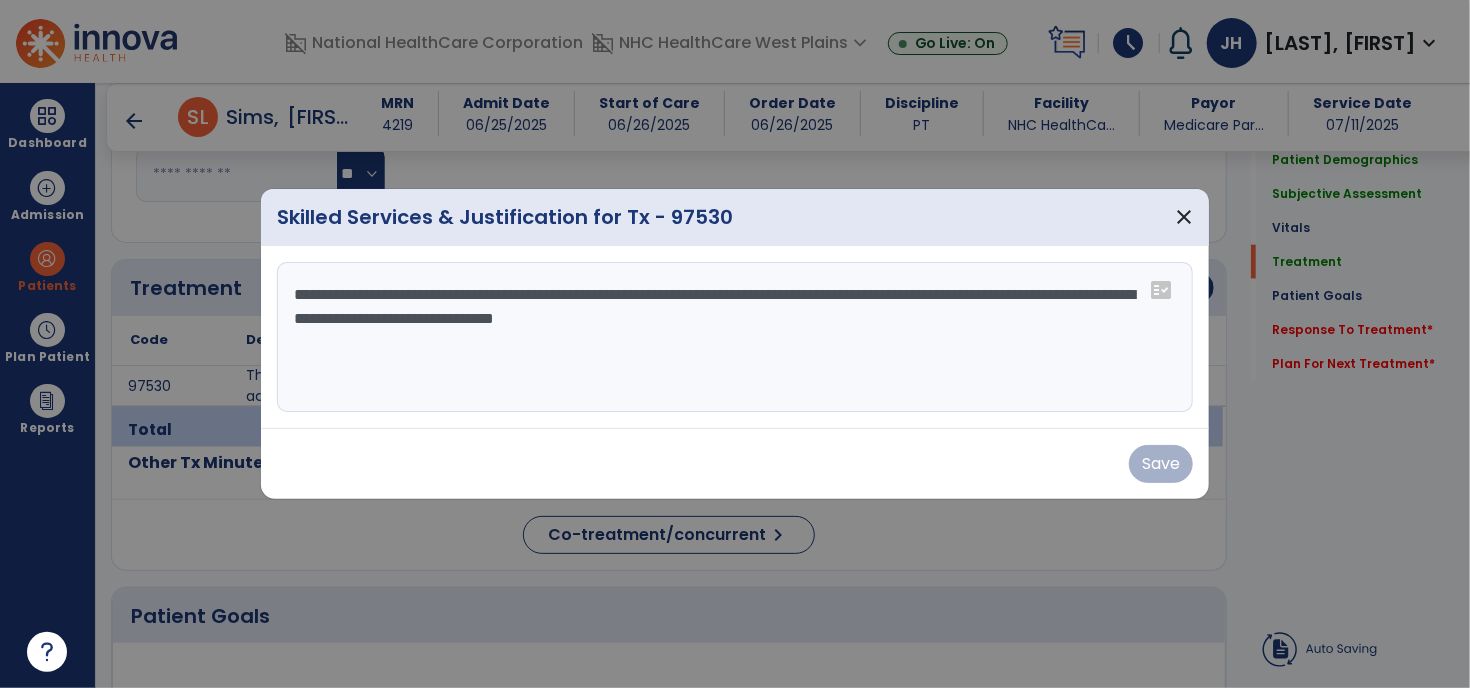 click on "Other Tx Minutes" 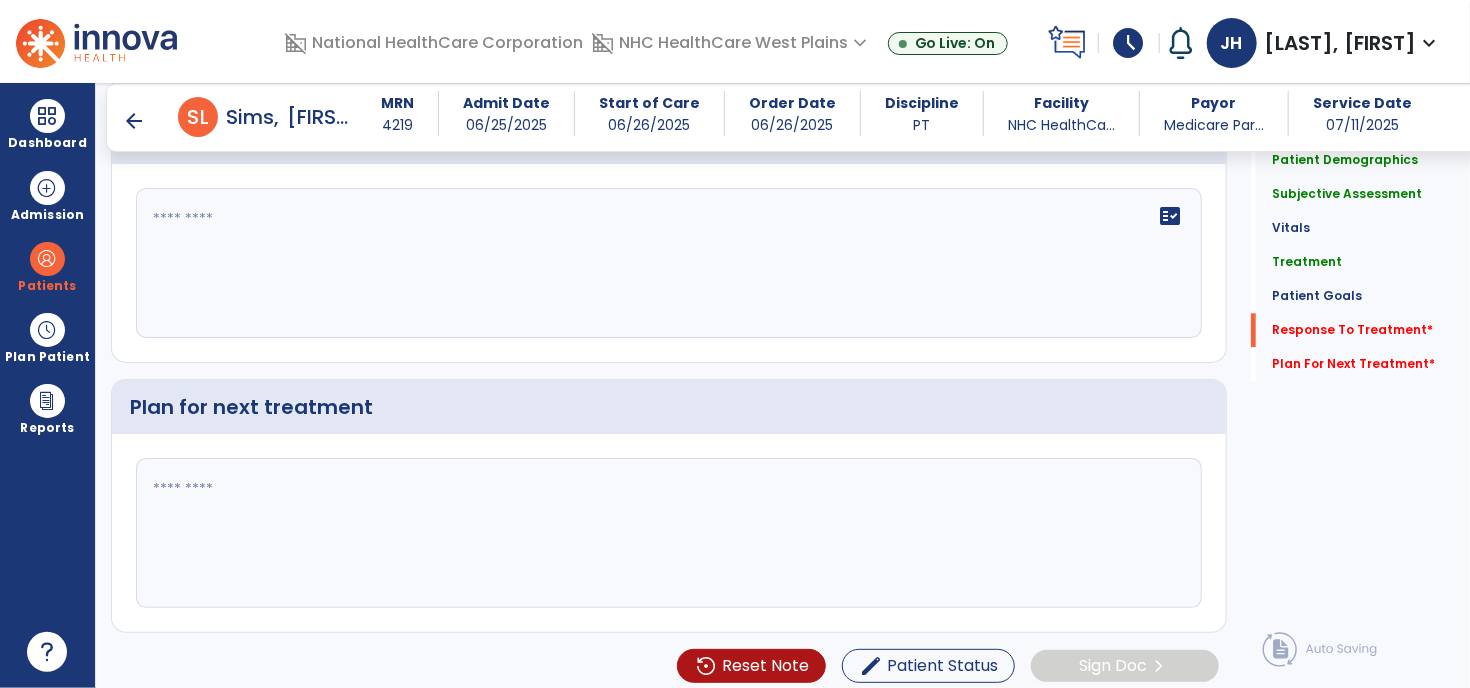 scroll, scrollTop: 2332, scrollLeft: 0, axis: vertical 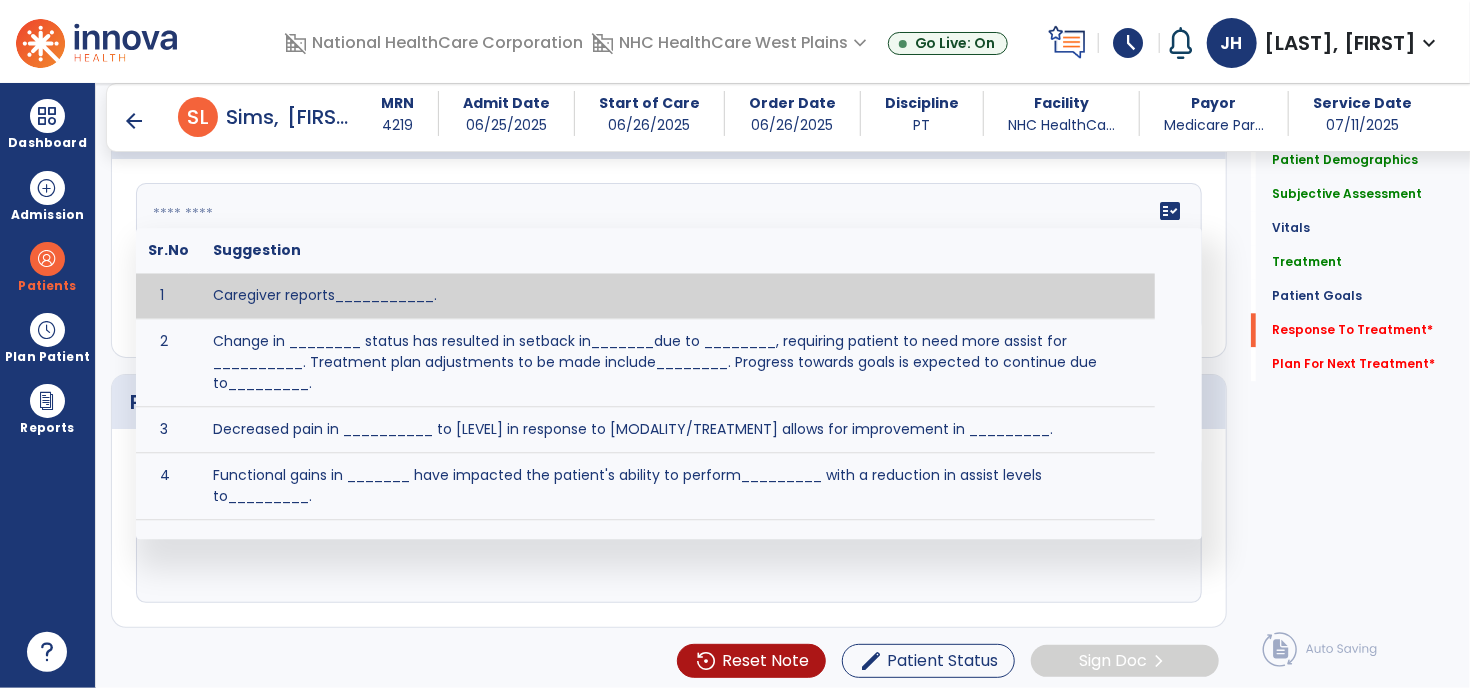 click on "fact_check  Sr.No Suggestion 1 Caregiver reports___________. 2 Change in ________ status has resulted in setback in_______due to ________, requiring patient to need more assist for __________.   Treatment plan adjustments to be made include________.  Progress towards goals is expected to continue due to_________. 3 Decreased pain in __________ to [LEVEL] in response to [MODALITY/TREATMENT] allows for improvement in _________. 4 Functional gains in _______ have impacted the patient's ability to perform_________ with a reduction in assist levels to_________. 5 Functional progress this week has been significant due to__________. 6 Gains in ________ have improved the patient's ability to perform ______with decreased levels of assist to___________. 7 Improvement in ________allows patient to tolerate higher levels of challenges in_________. 8 Pain in [AREA] has decreased to [LEVEL] in response to [TREATMENT/MODALITY], allowing fore ease in completing__________. 9 10 11 12 13 14 15 16 17 18 19 20 21" 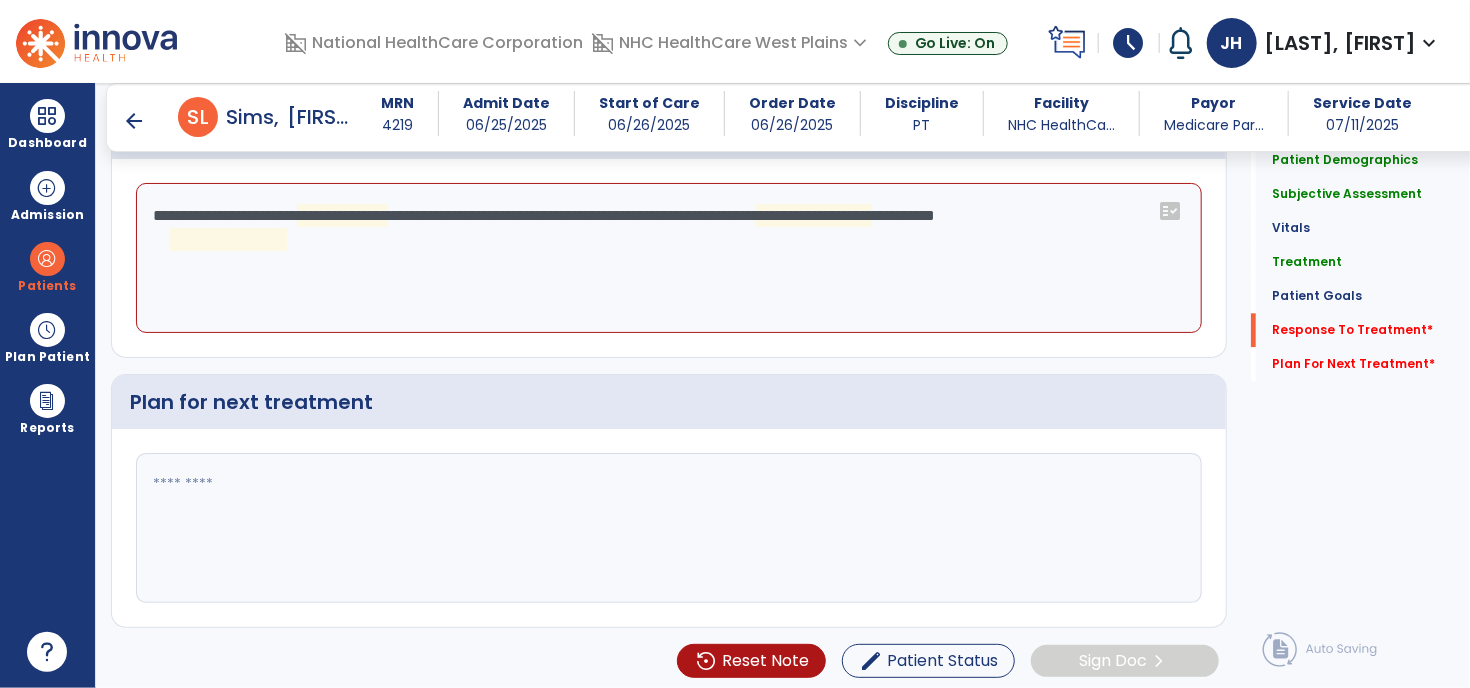 click on "**********" 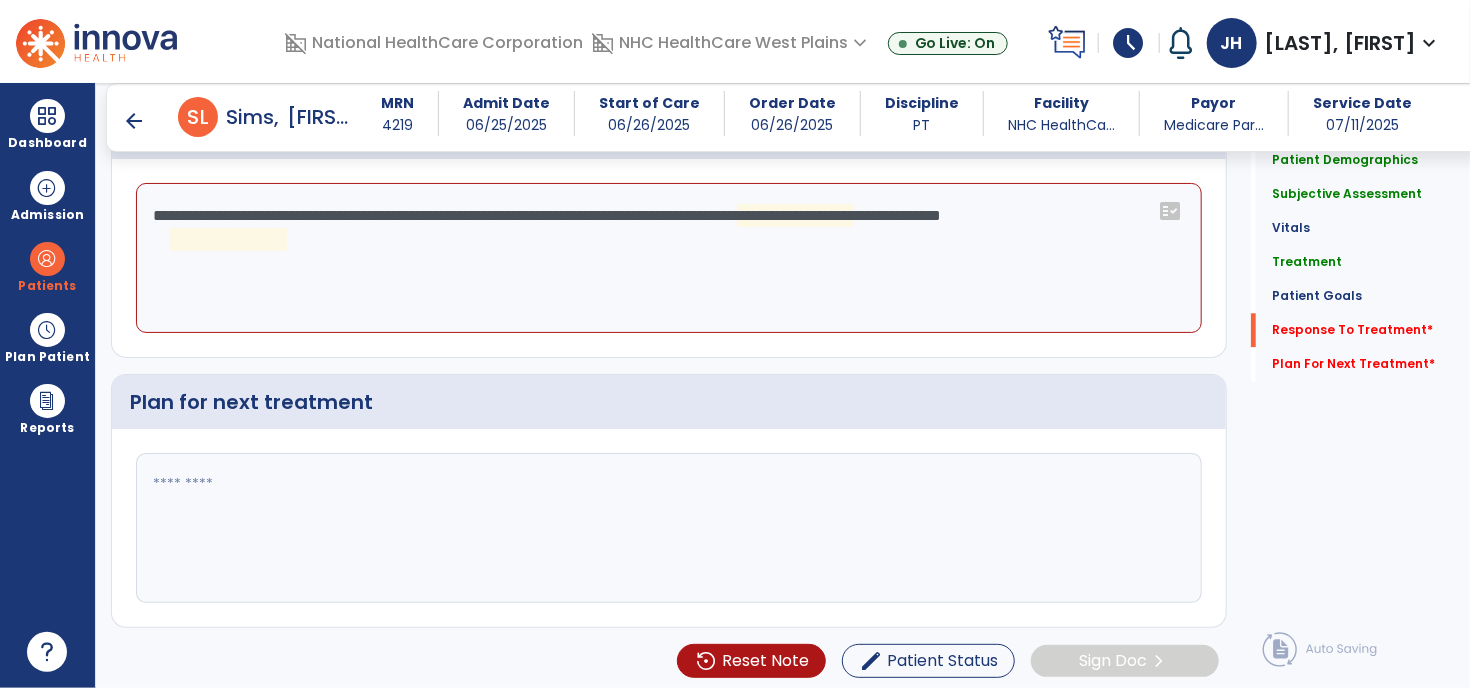 click on "**********" 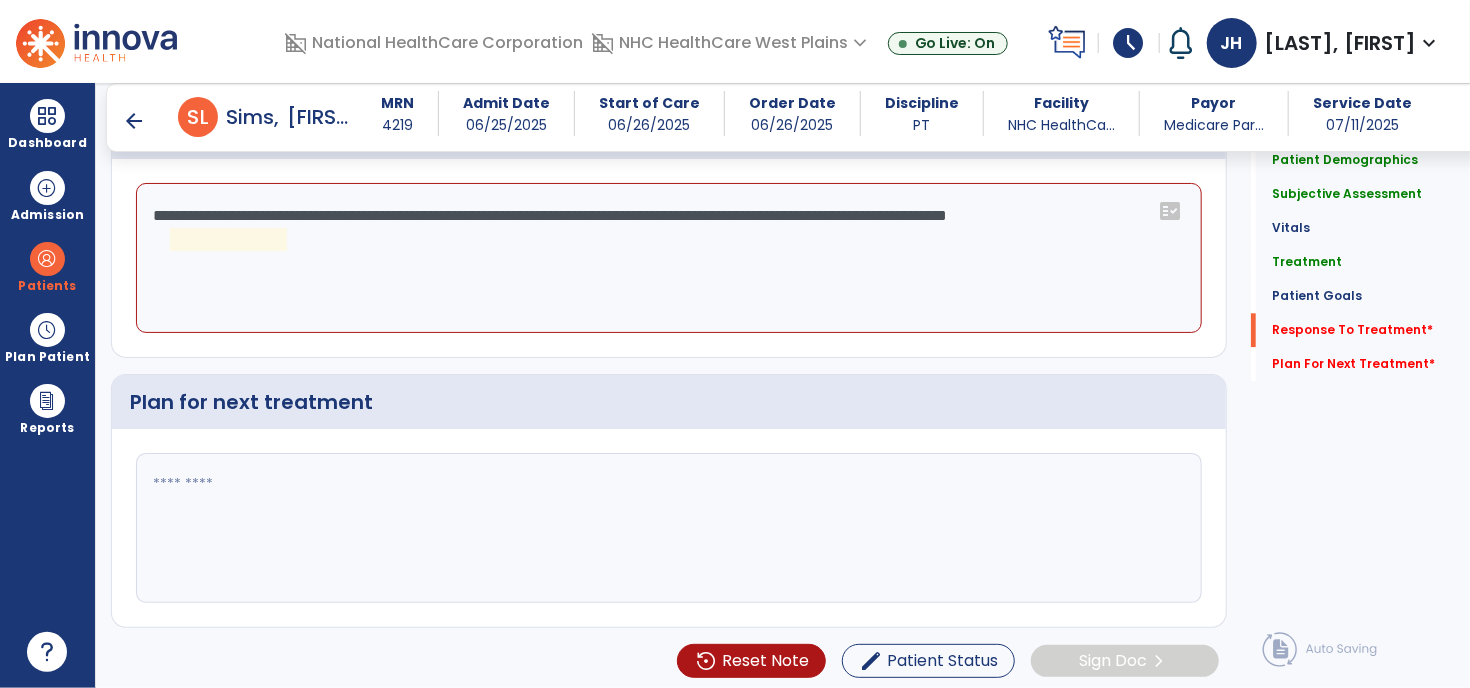 click on "**********" 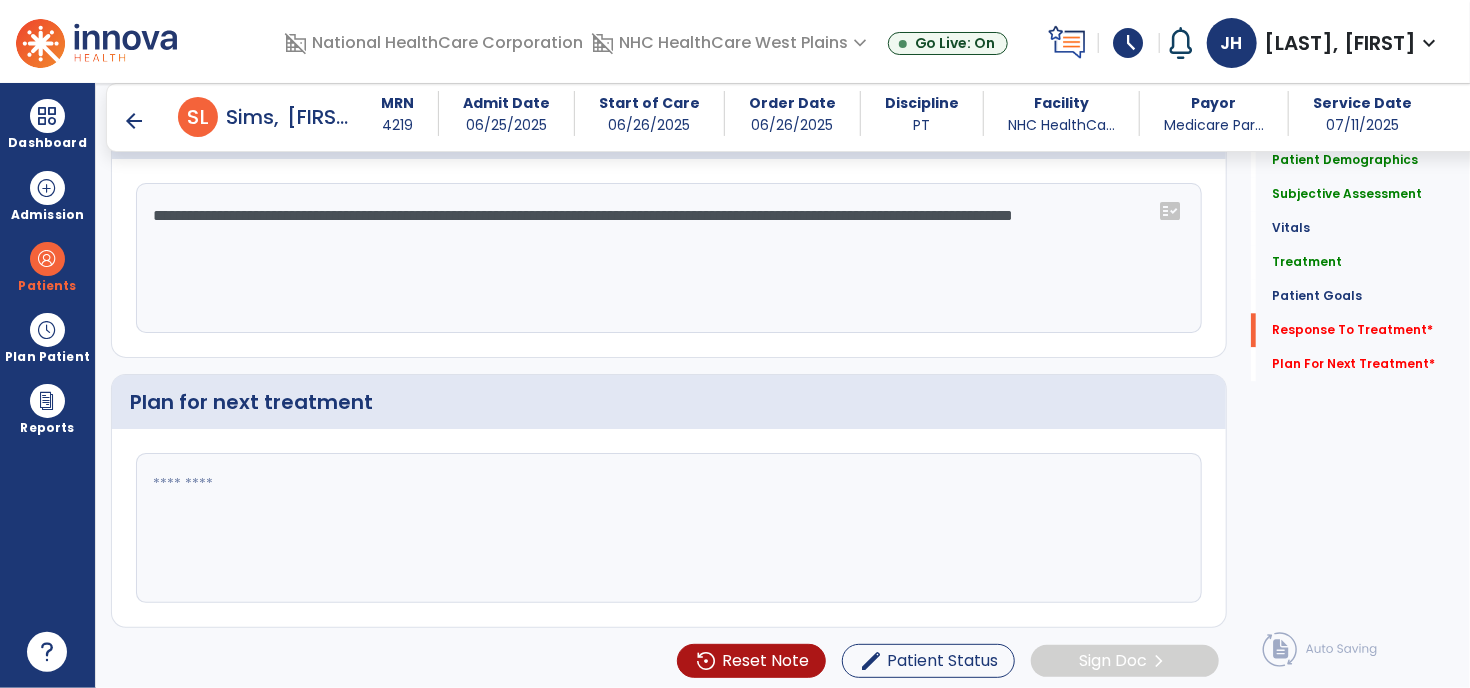 type on "**********" 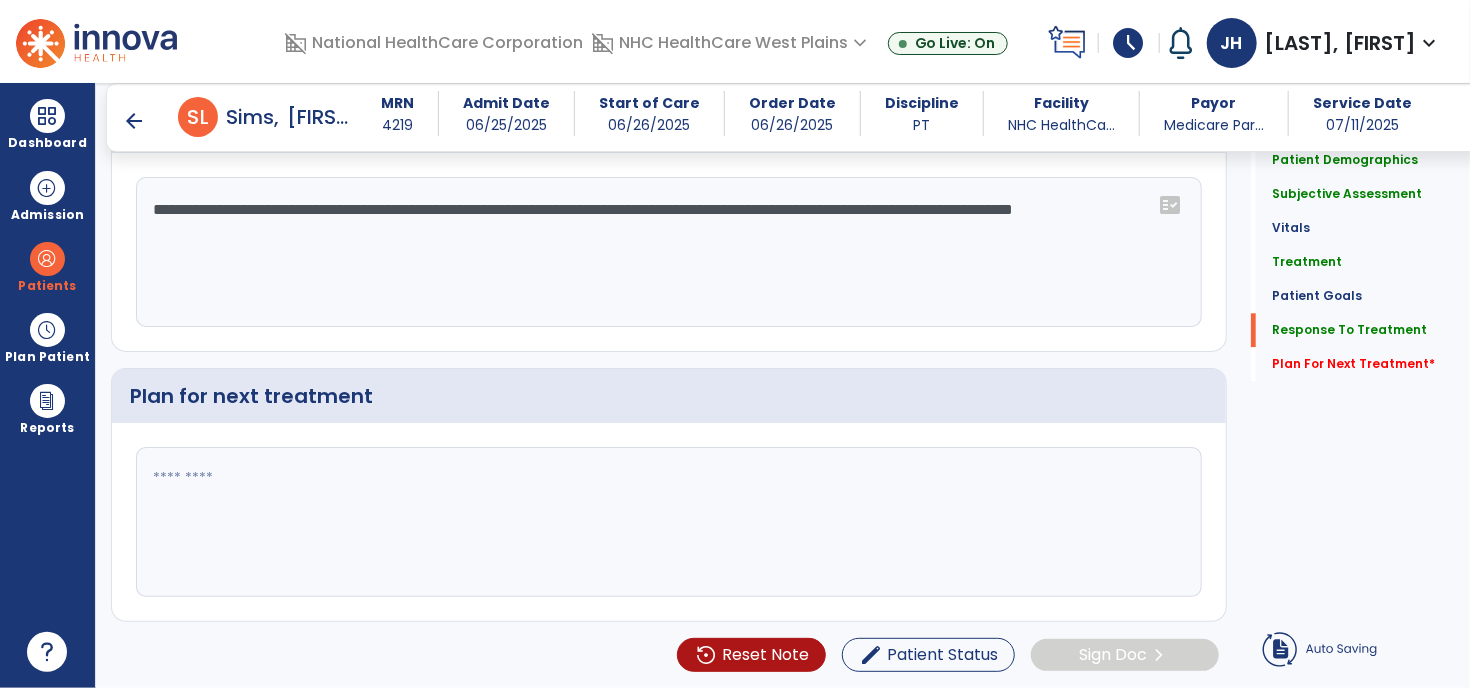 click 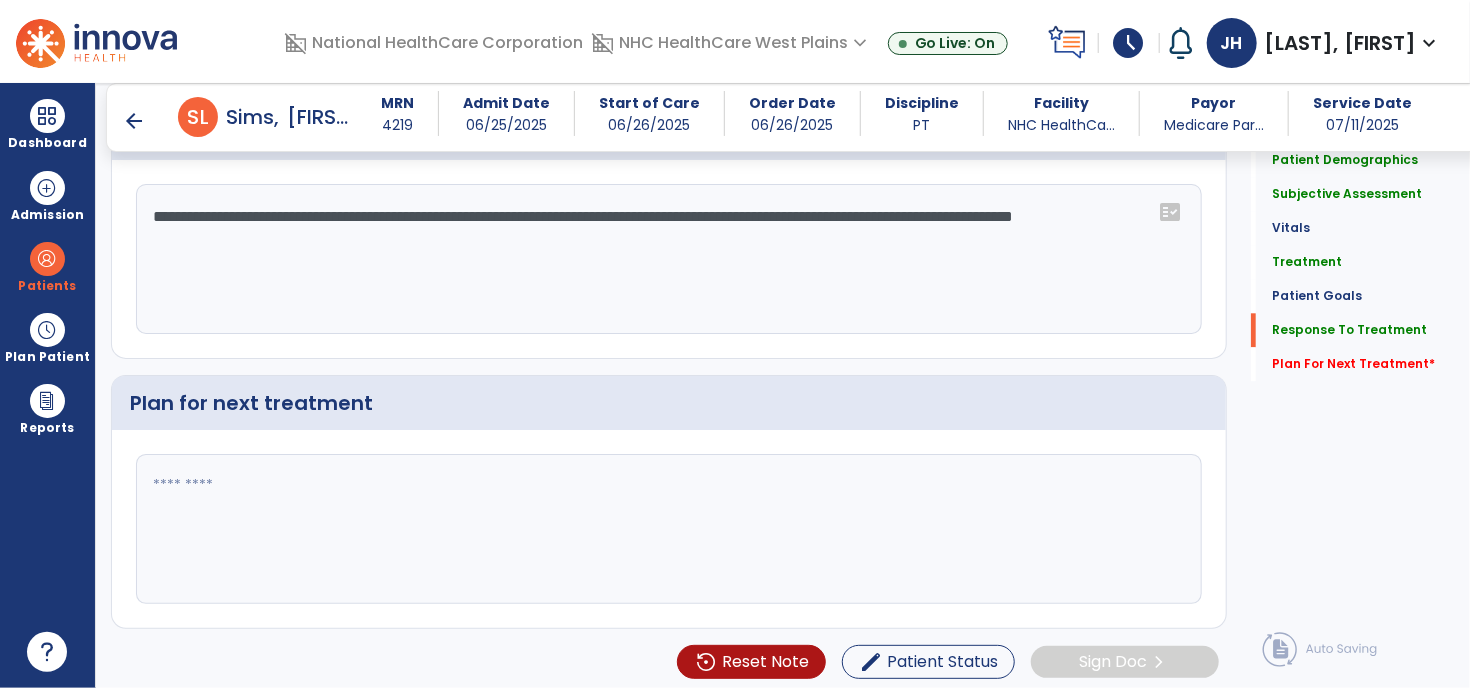 scroll, scrollTop: 2332, scrollLeft: 0, axis: vertical 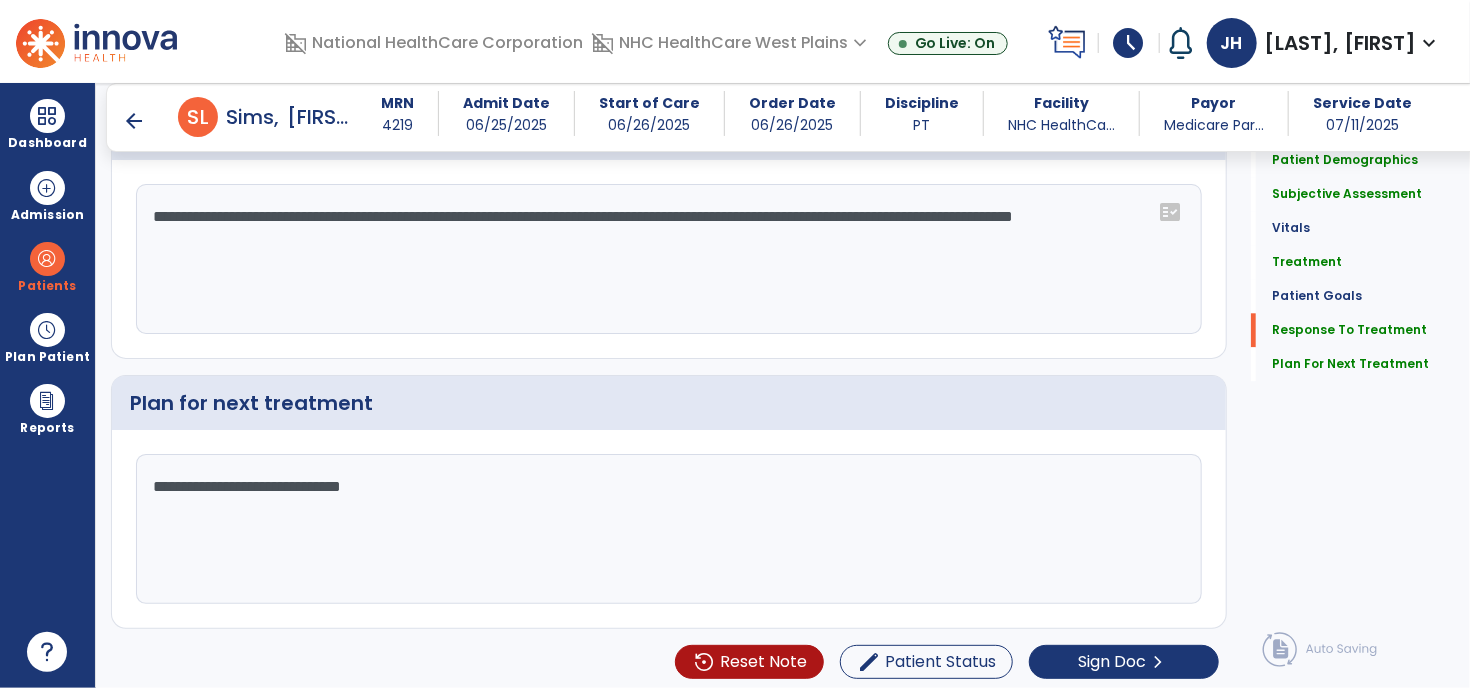 click on "**********" 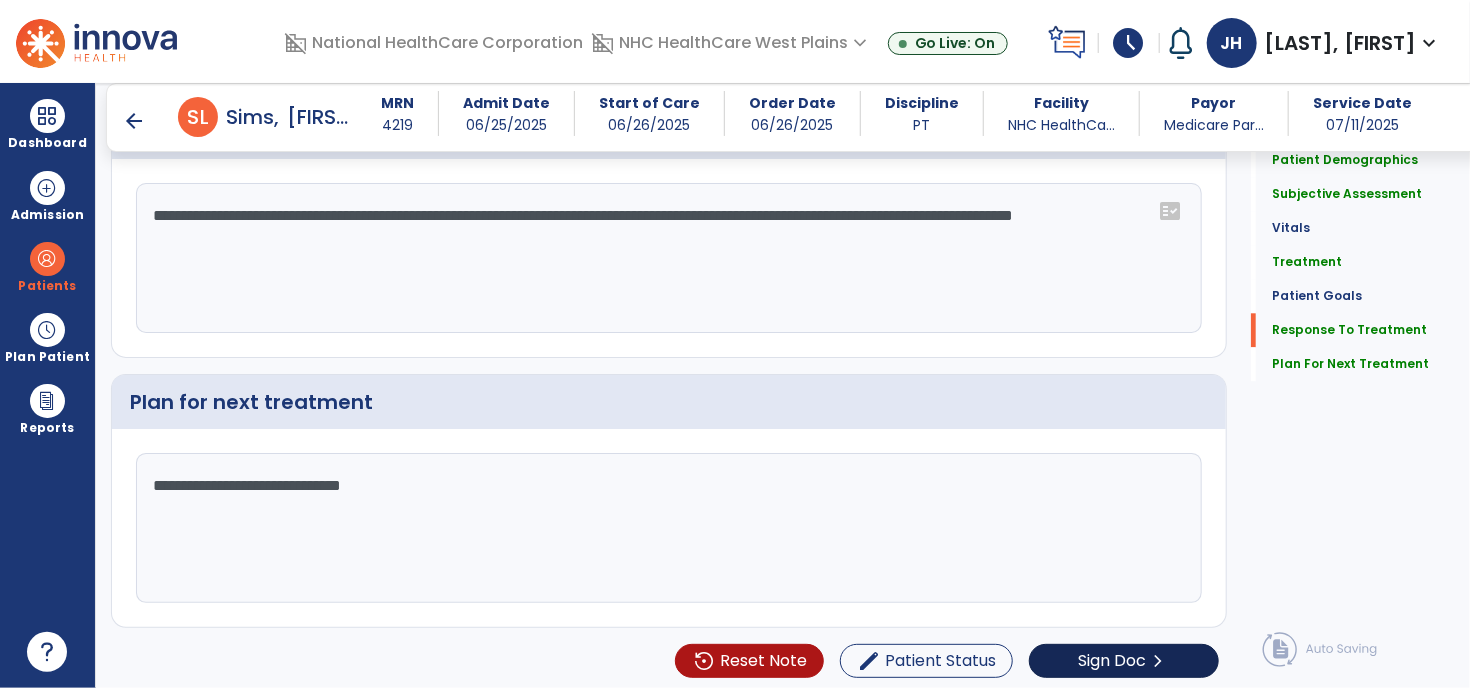 type on "**********" 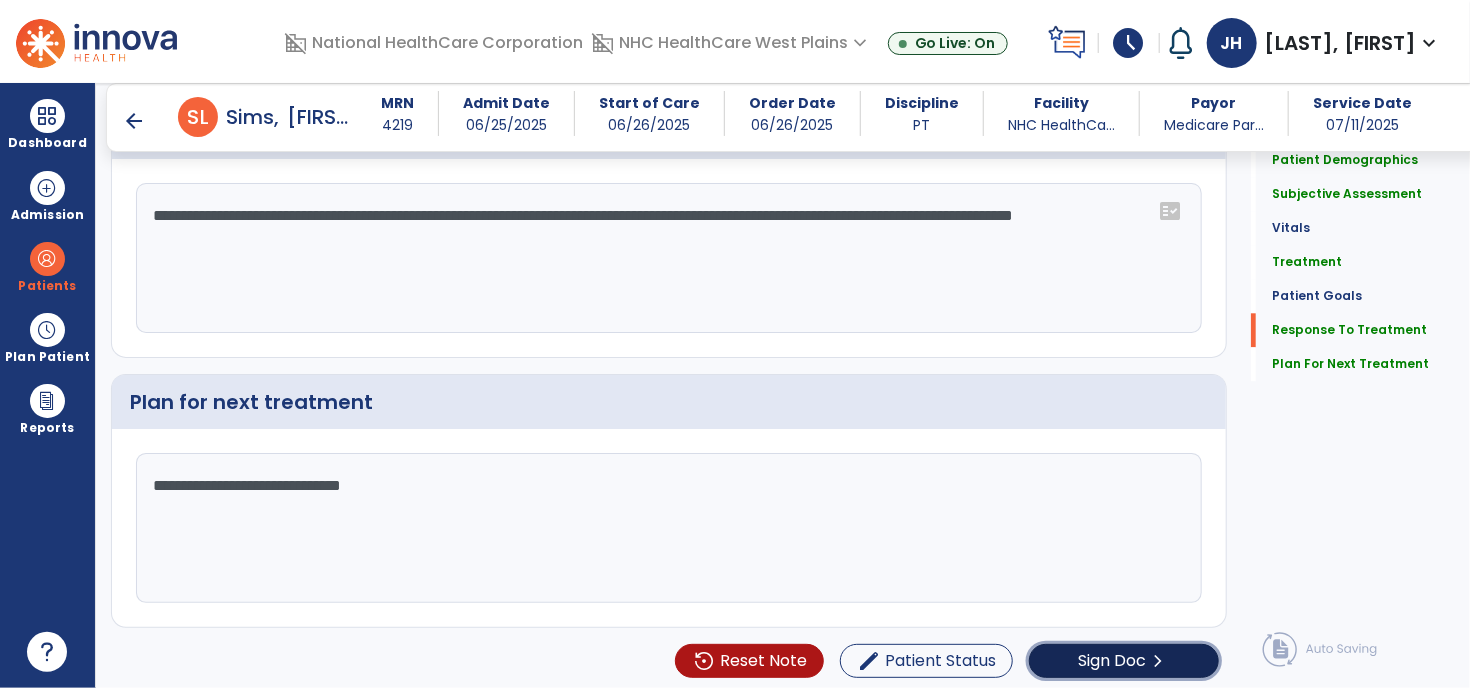 click on "Sign Doc  chevron_right" 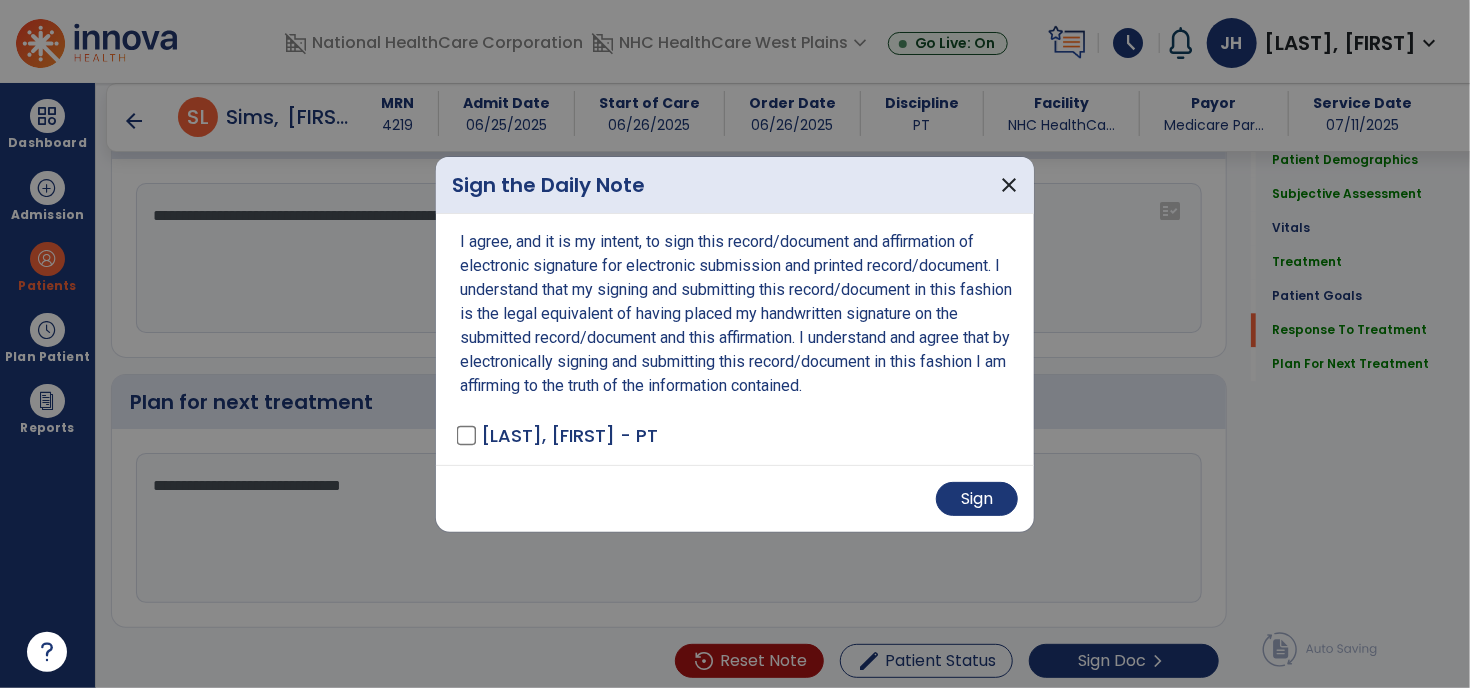 click on "Sign" at bounding box center [735, 498] 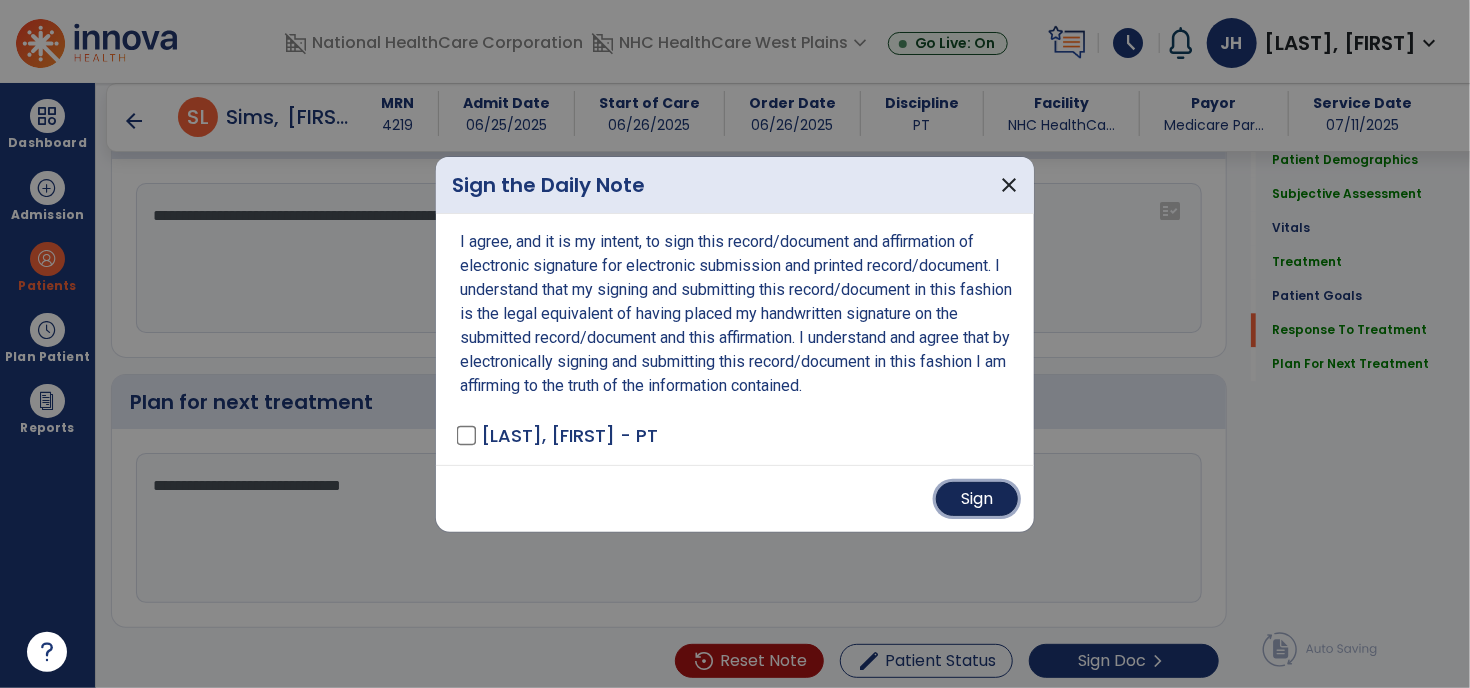 click on "Sign" at bounding box center [977, 499] 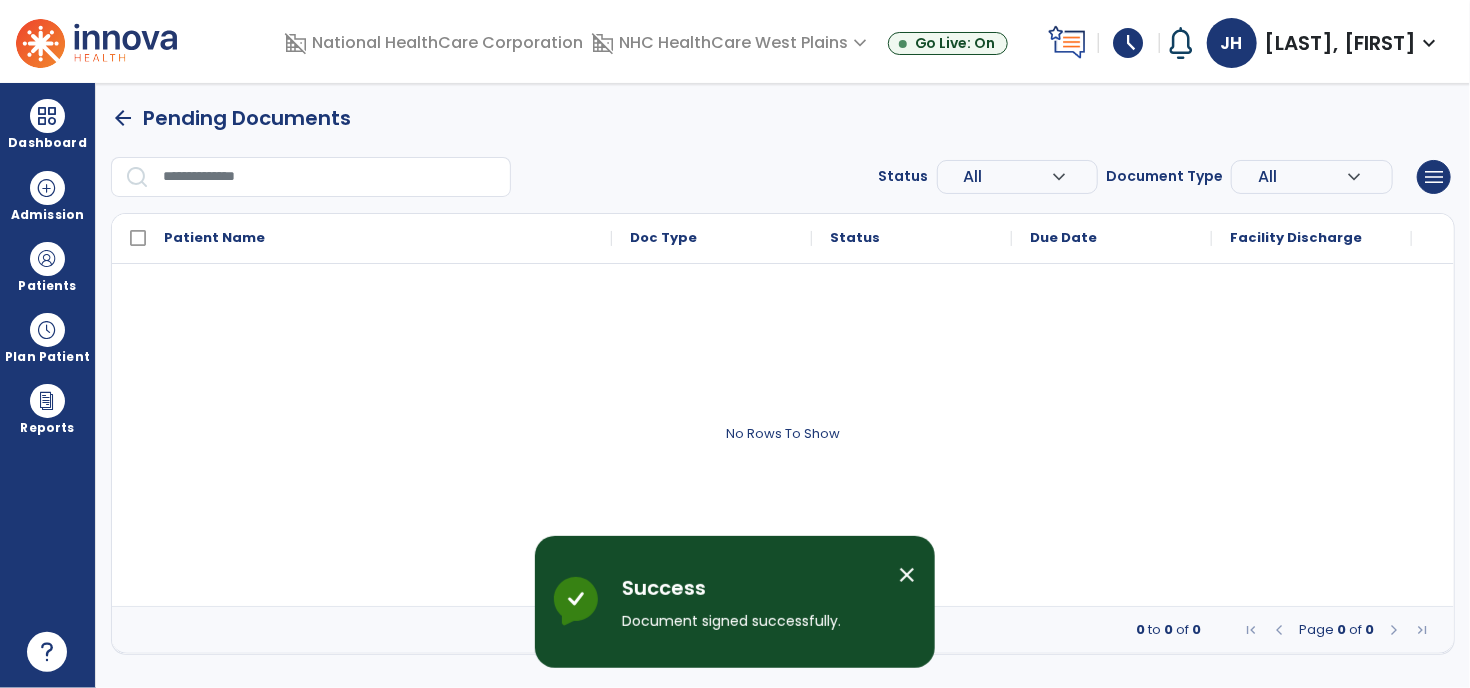 scroll, scrollTop: 0, scrollLeft: 0, axis: both 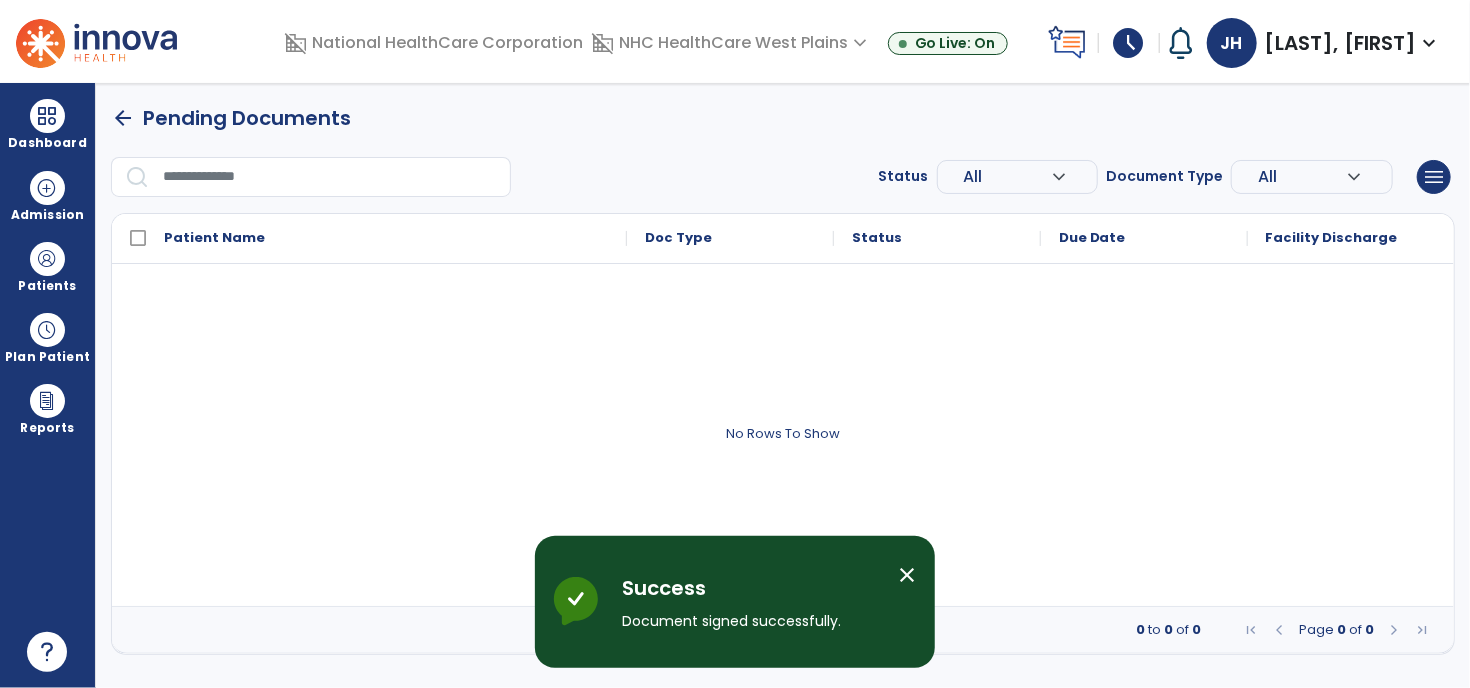 click on "close" at bounding box center (907, 575) 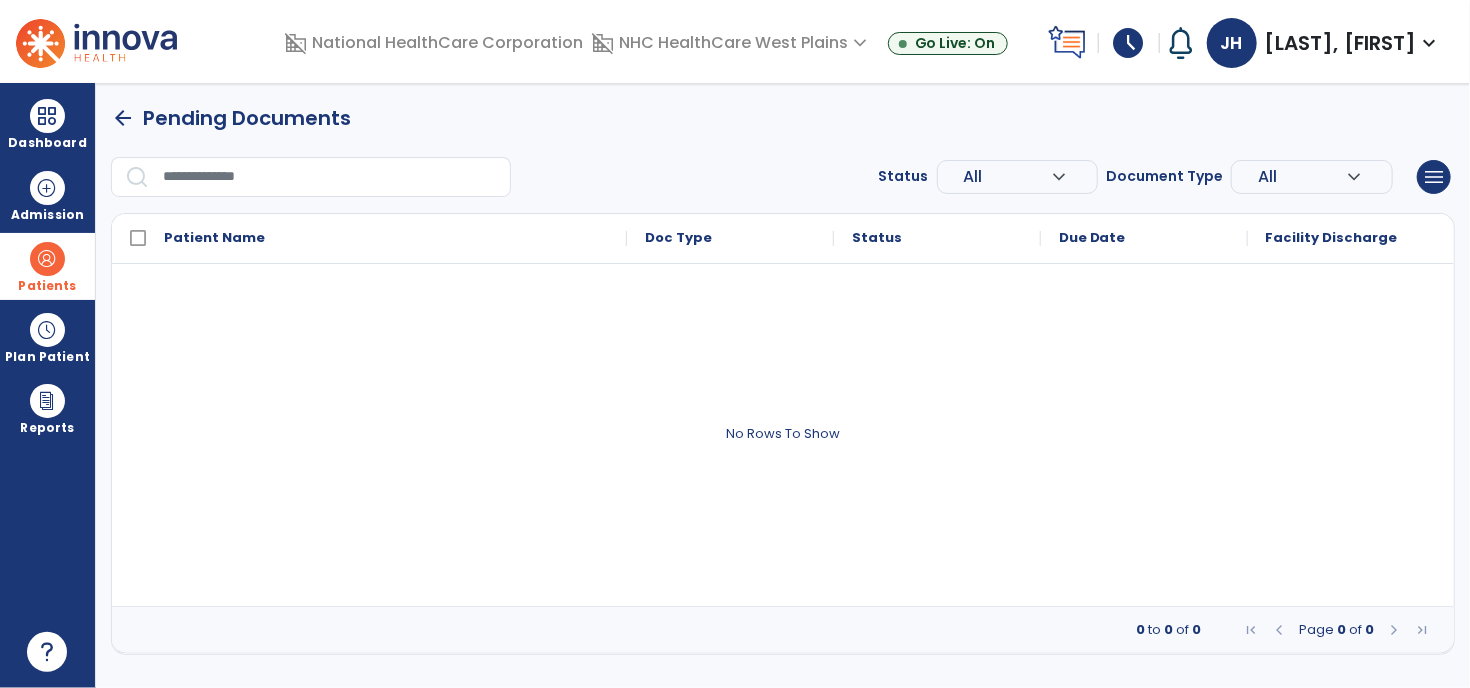 click on "Patients" at bounding box center (47, 266) 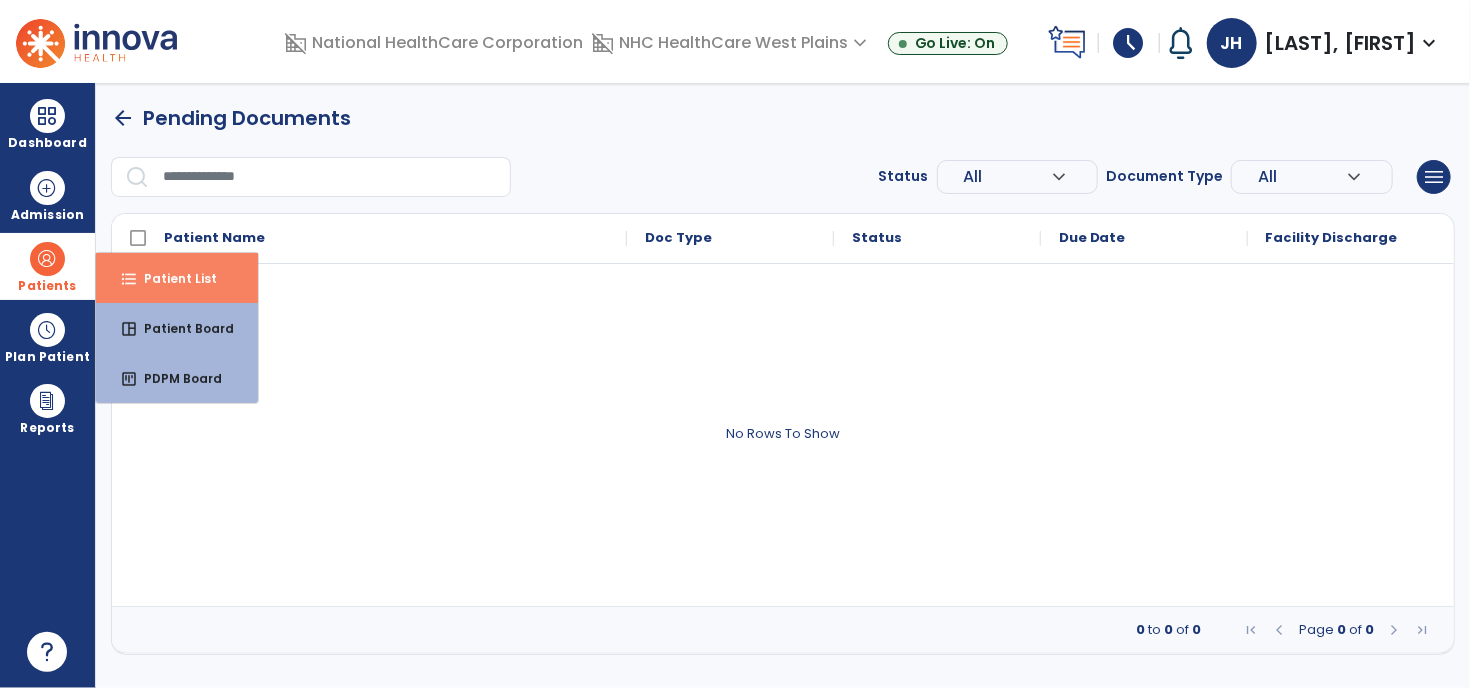 click on "format_list_bulleted  Patient List" at bounding box center (177, 278) 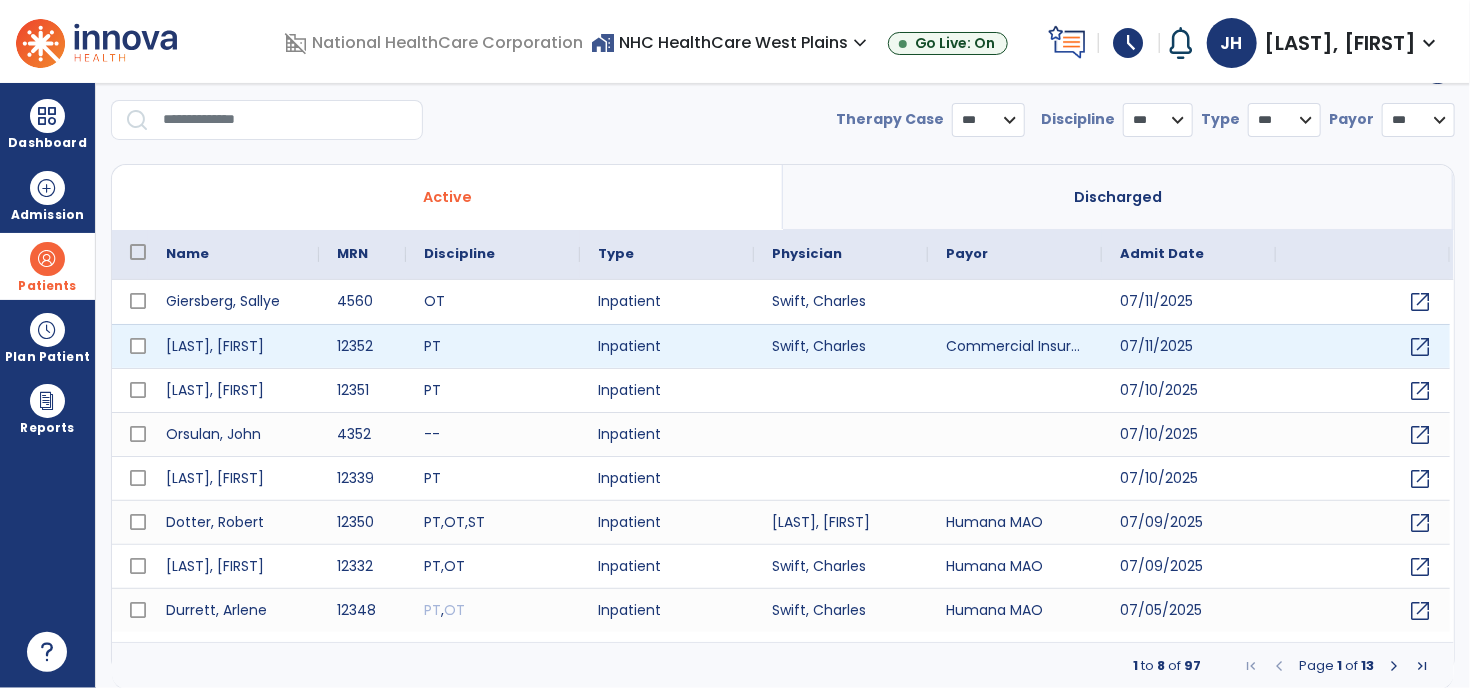 select on "***" 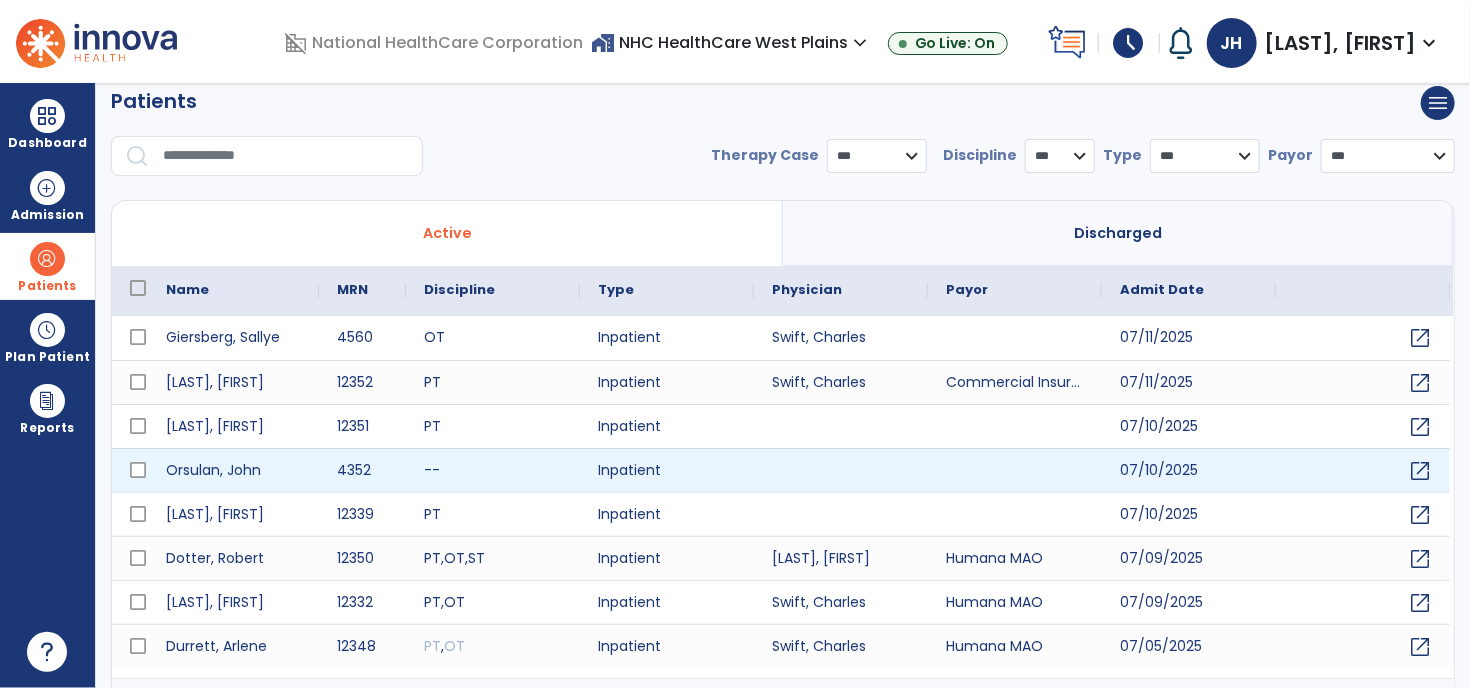 scroll, scrollTop: 0, scrollLeft: 0, axis: both 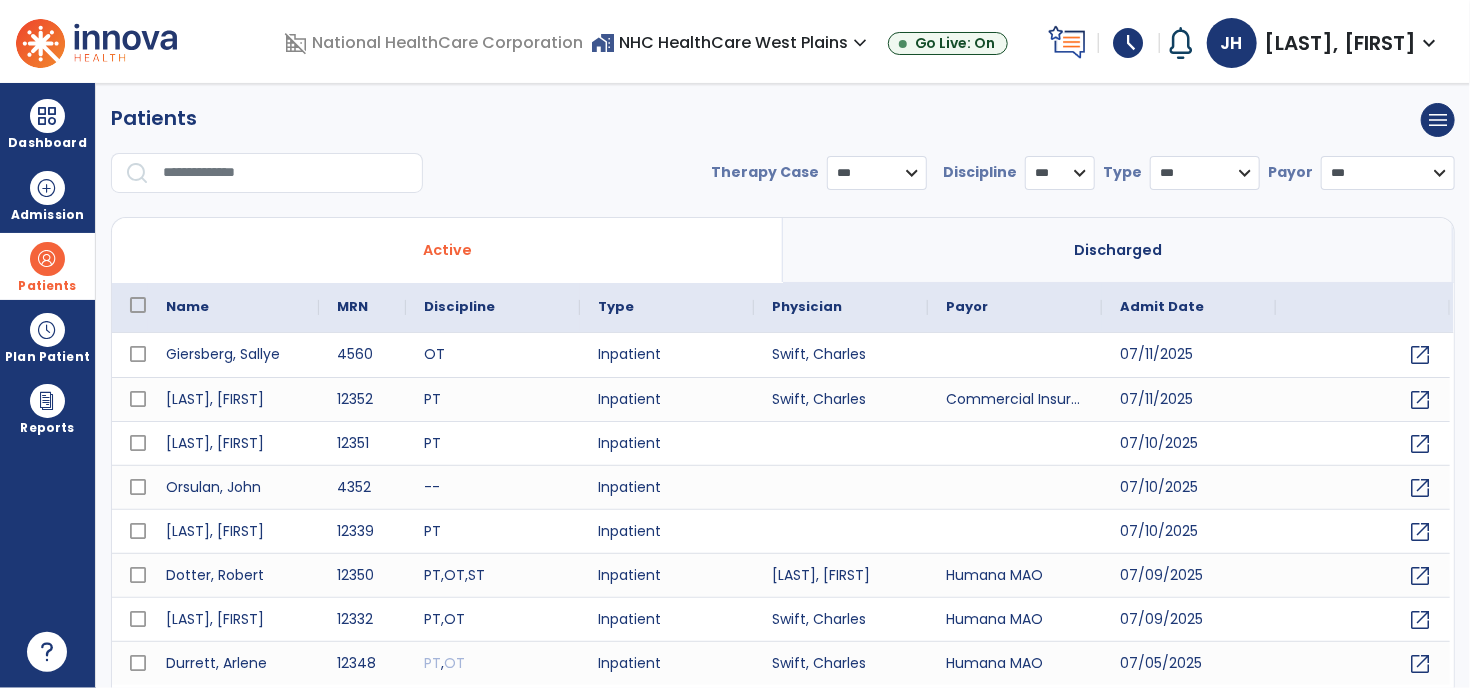 click at bounding box center [286, 173] 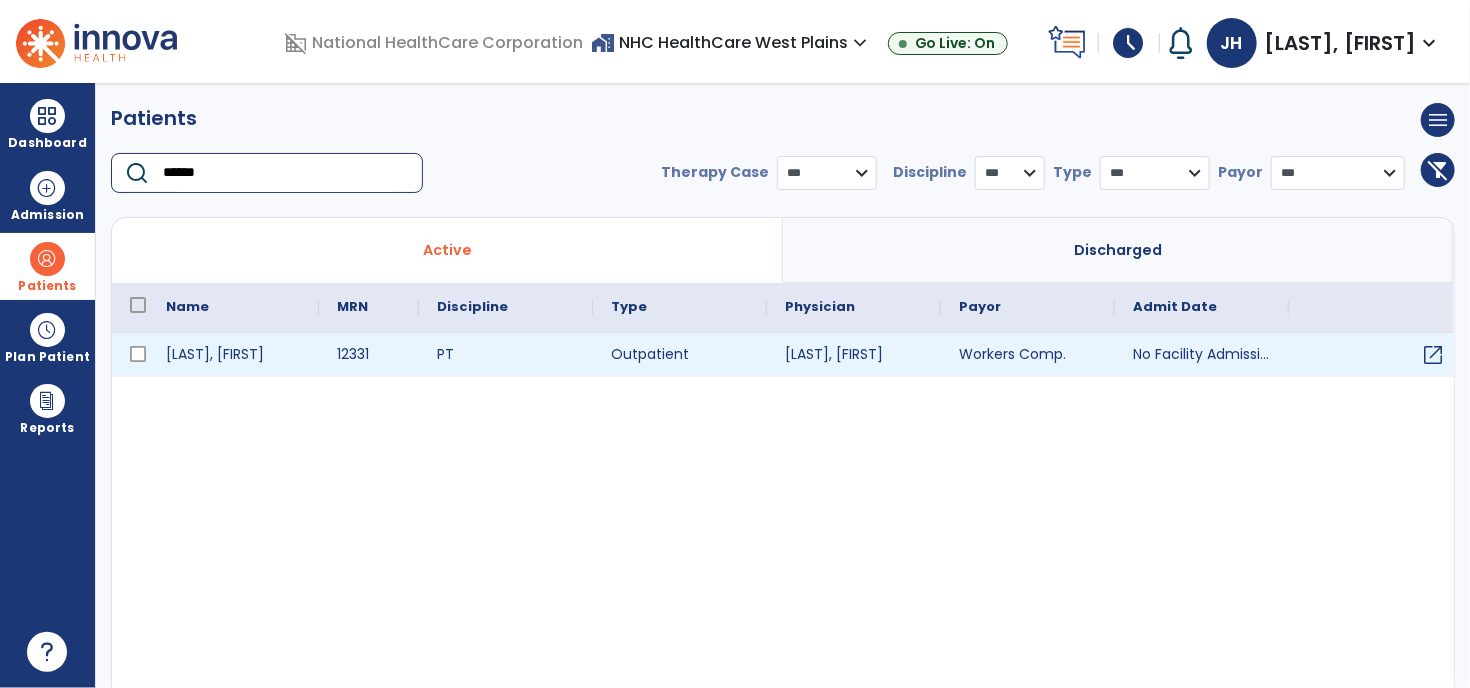 type on "******" 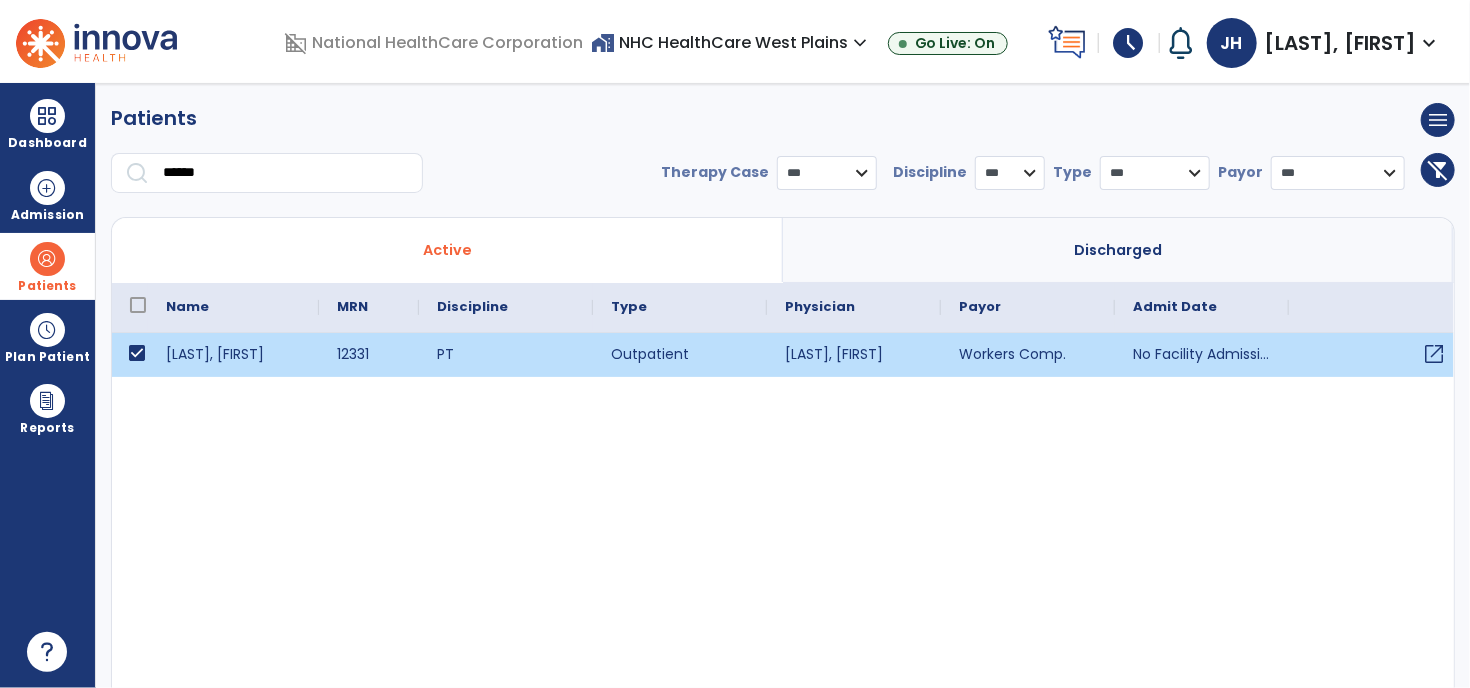 click on "open_in_new" at bounding box center [1434, 354] 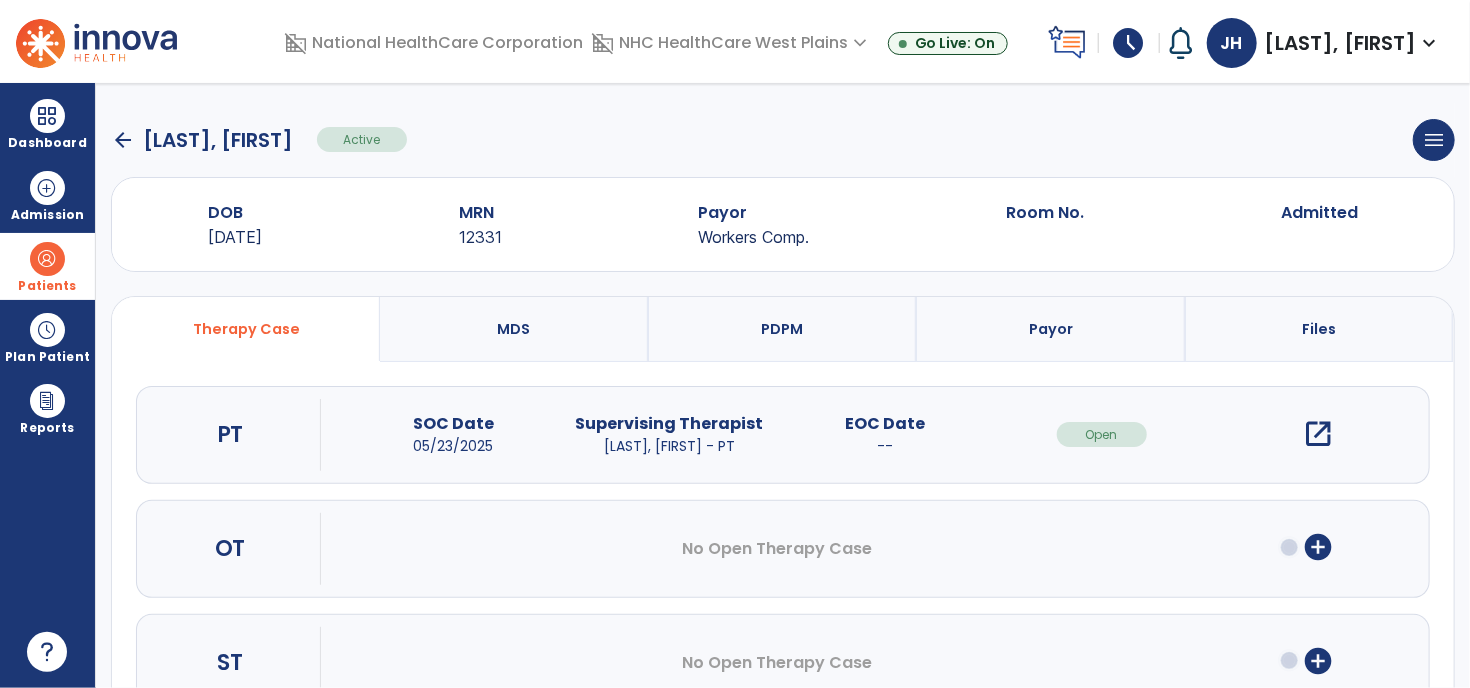 click on "open_in_new" at bounding box center [1318, 434] 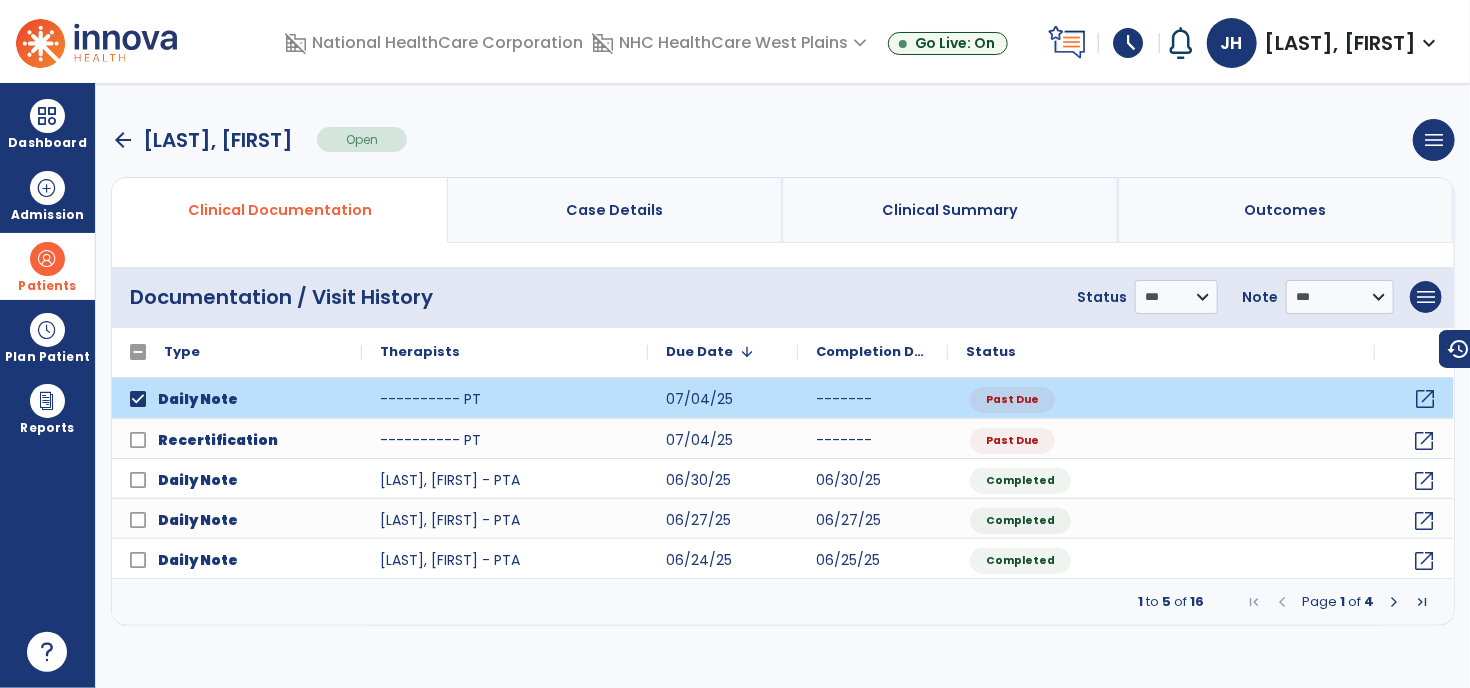 click on "open_in_new" 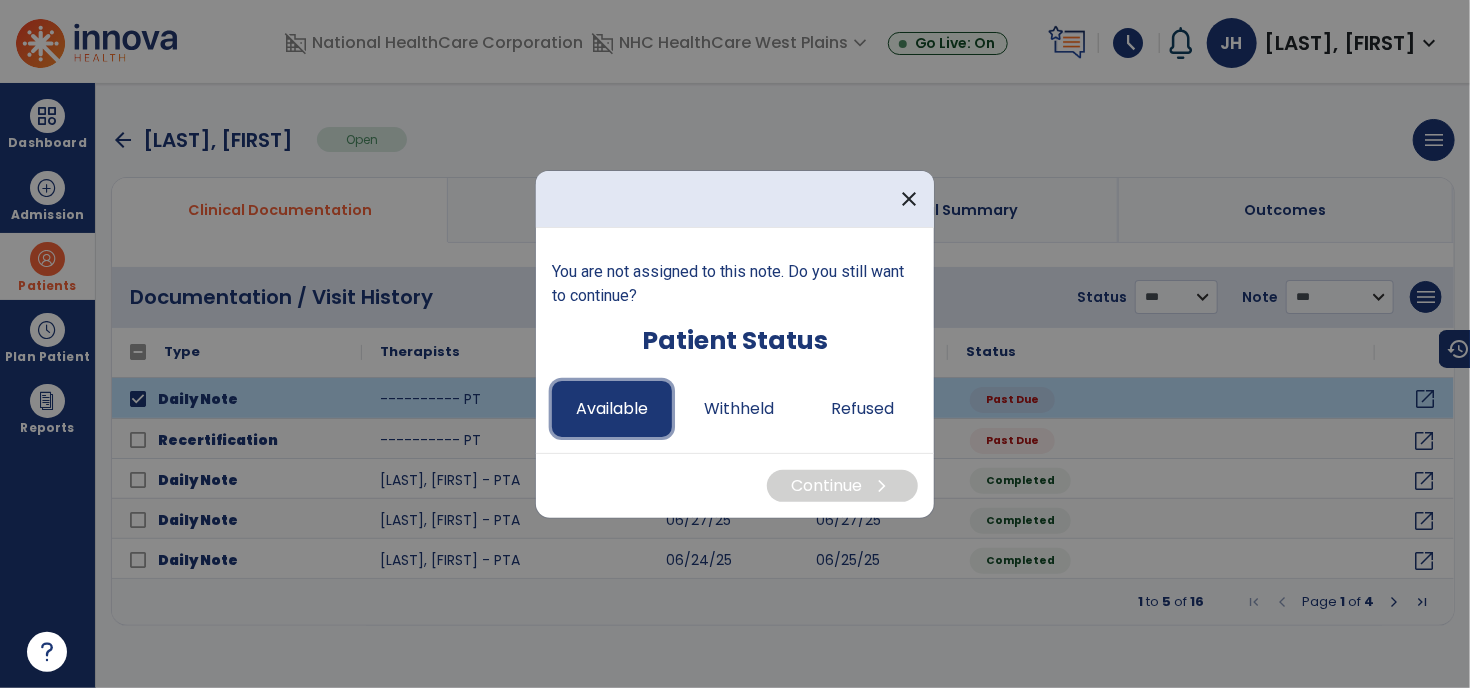click on "Available" at bounding box center [612, 409] 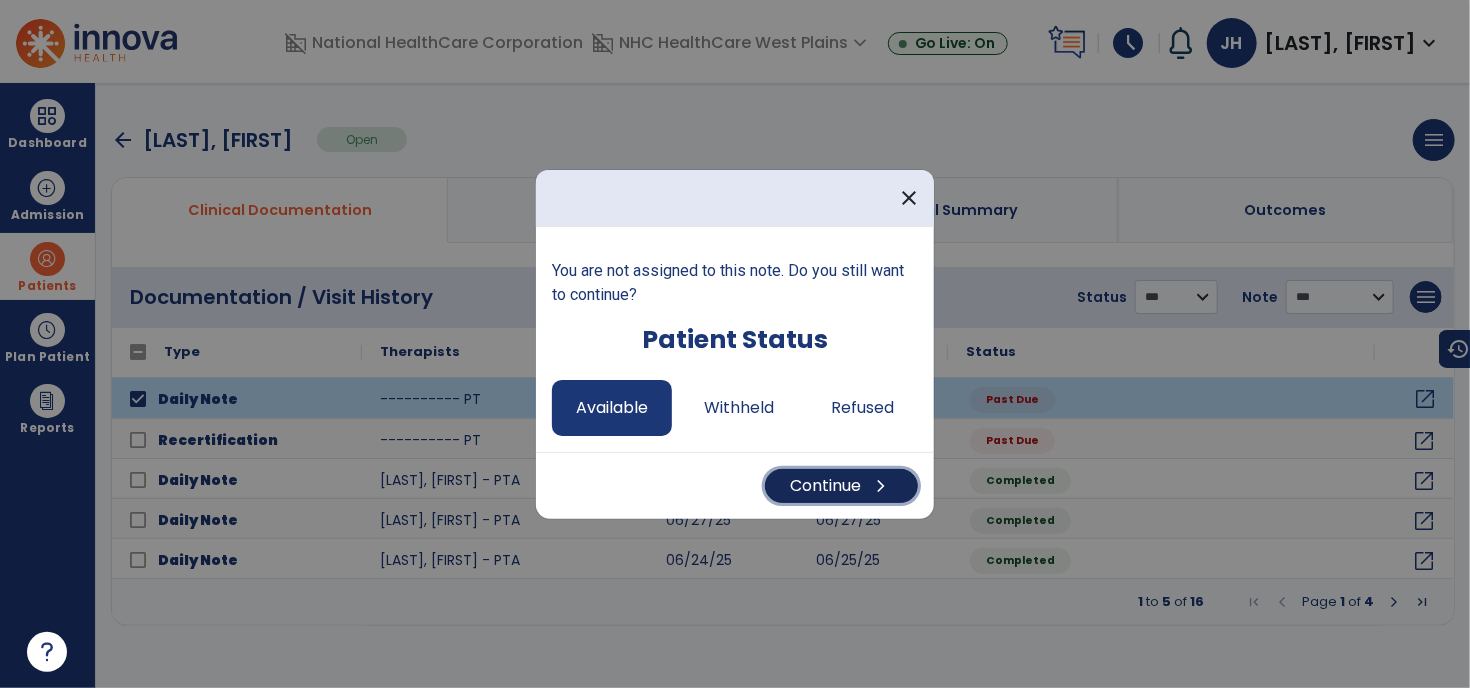 click on "Continue   chevron_right" at bounding box center (841, 486) 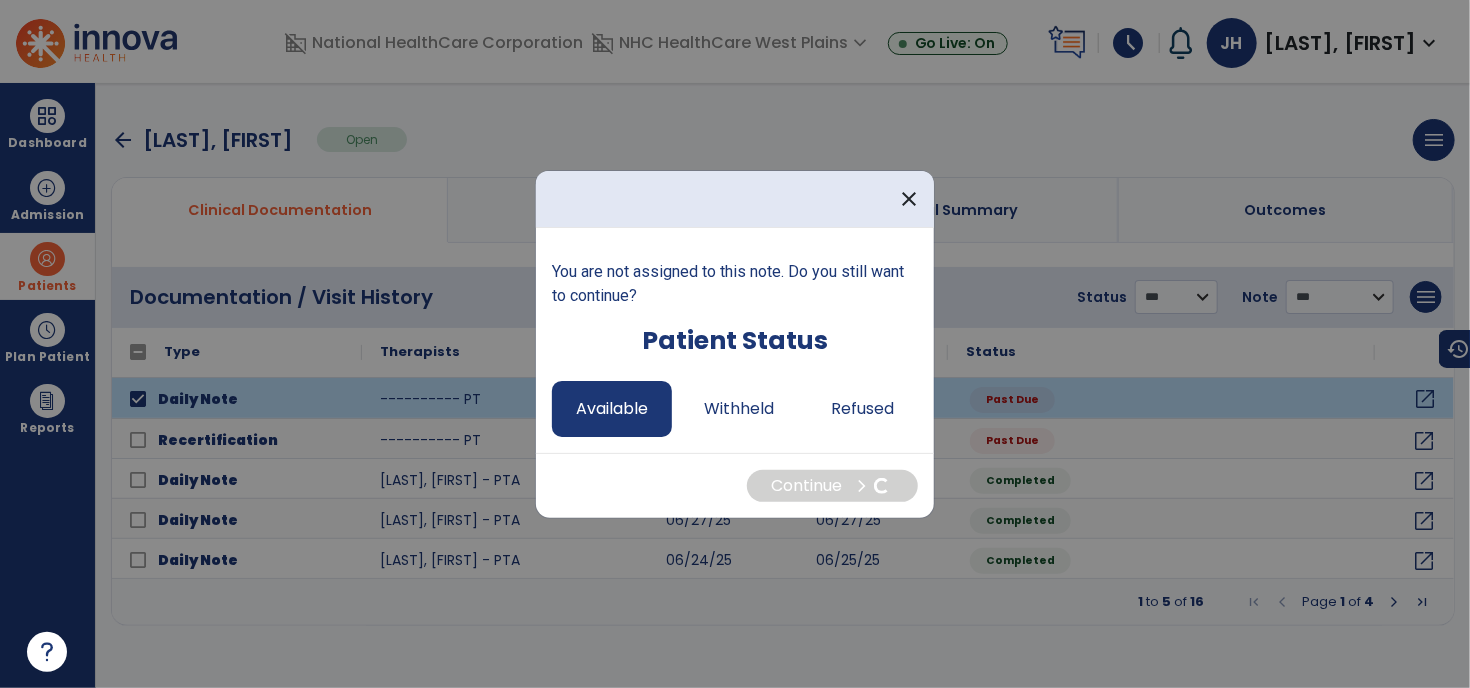 select on "*" 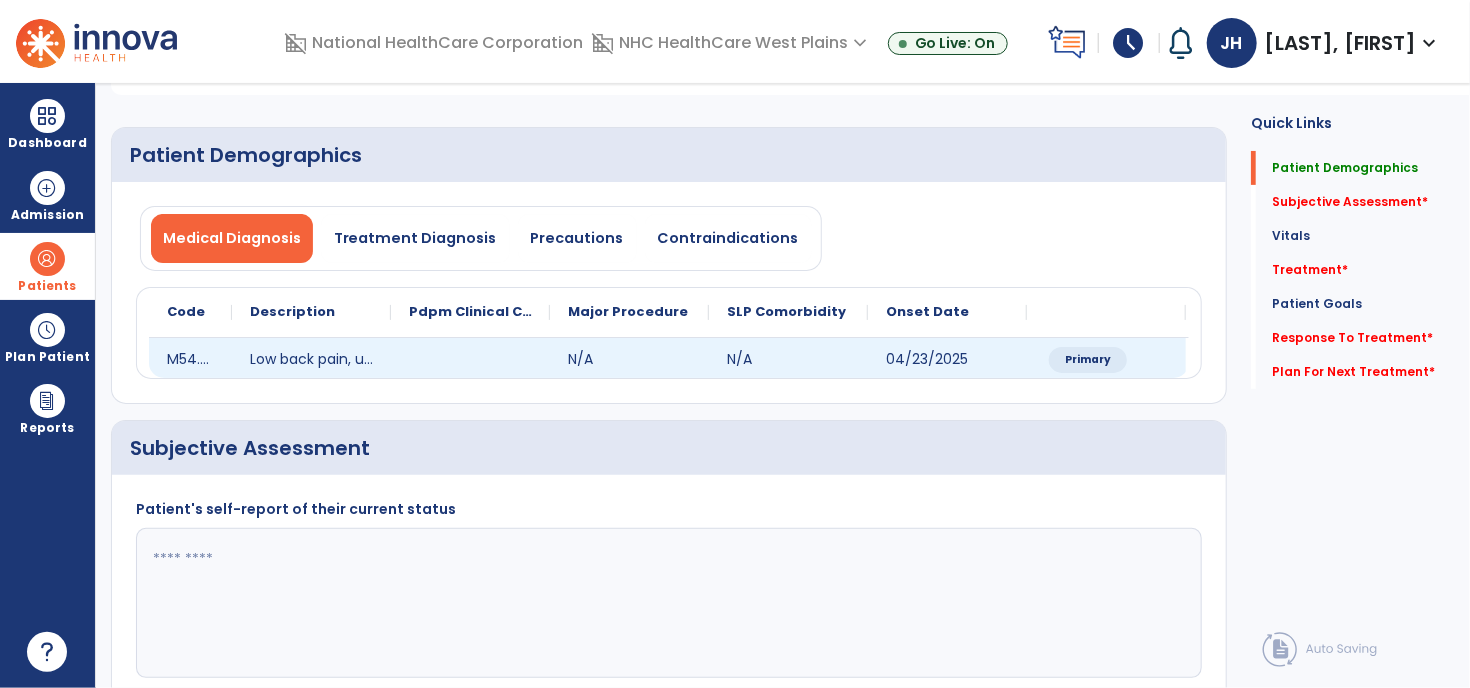 scroll, scrollTop: 400, scrollLeft: 0, axis: vertical 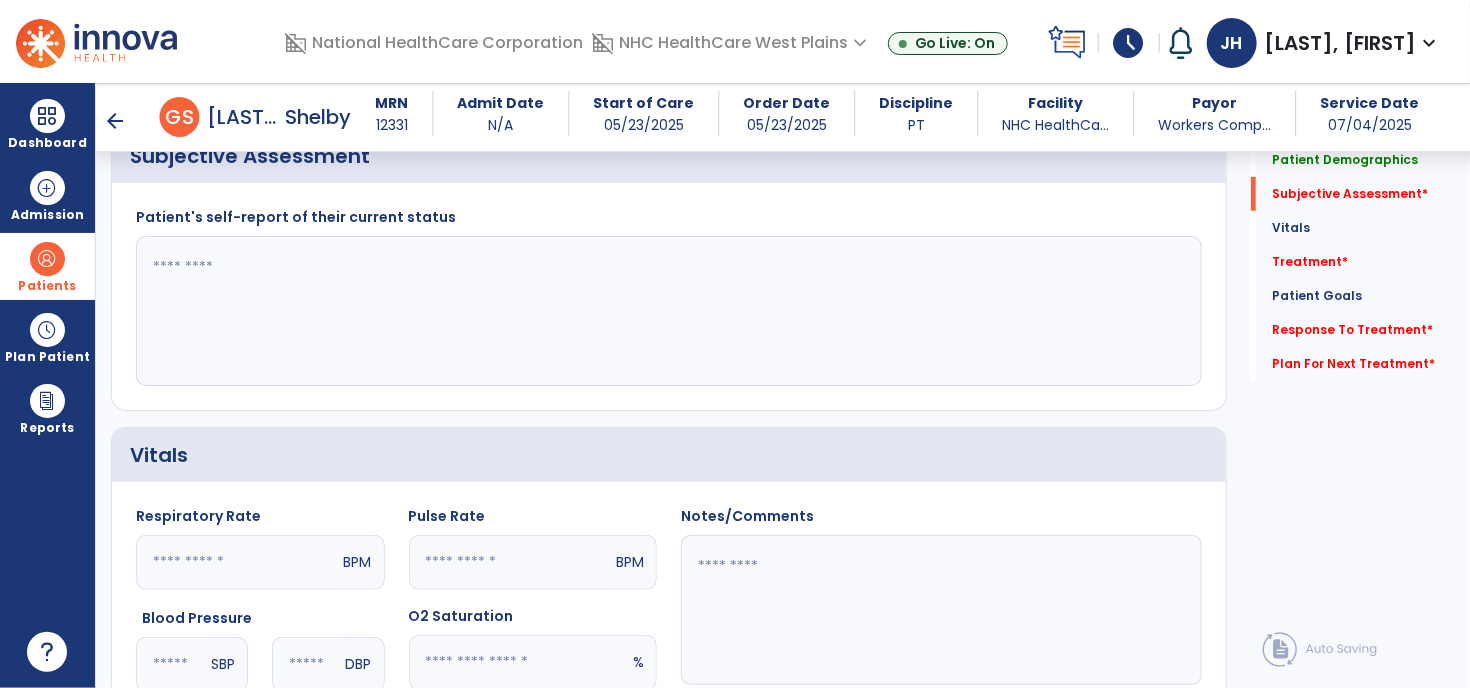 click 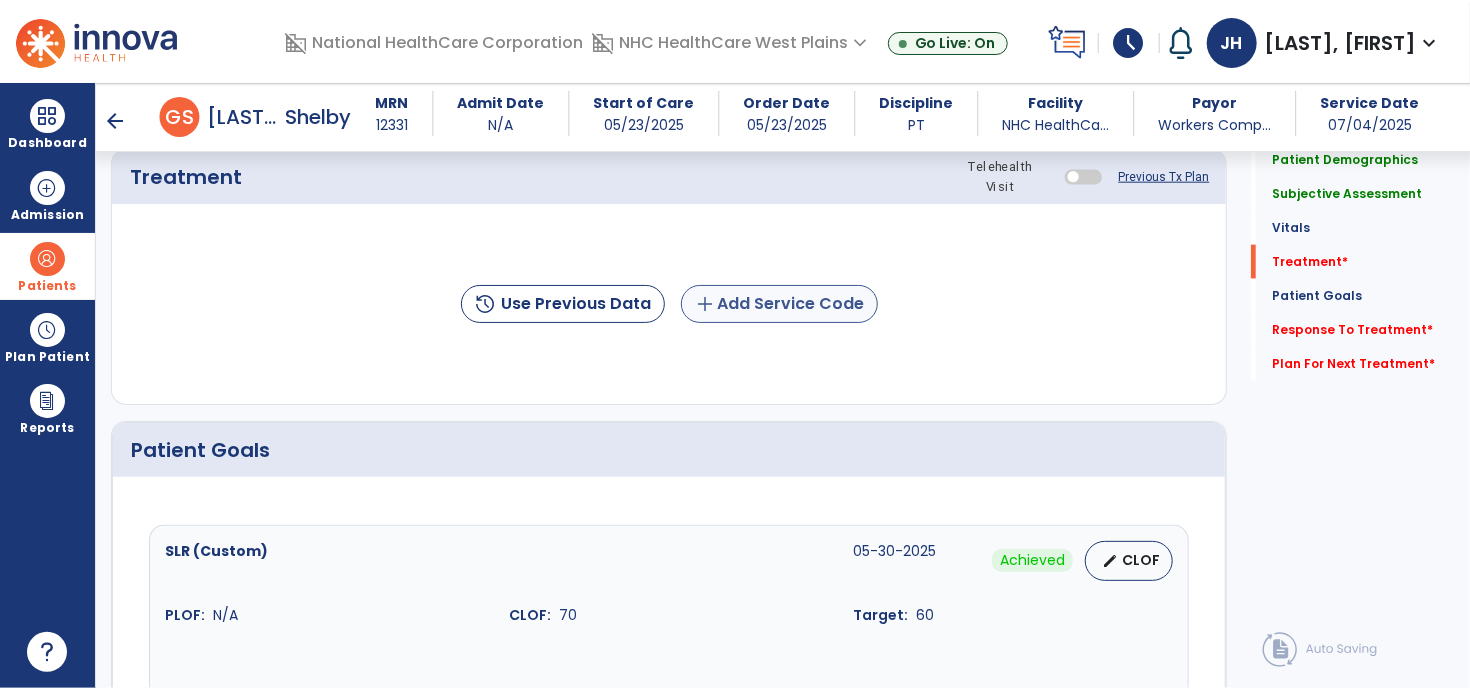 type on "**********" 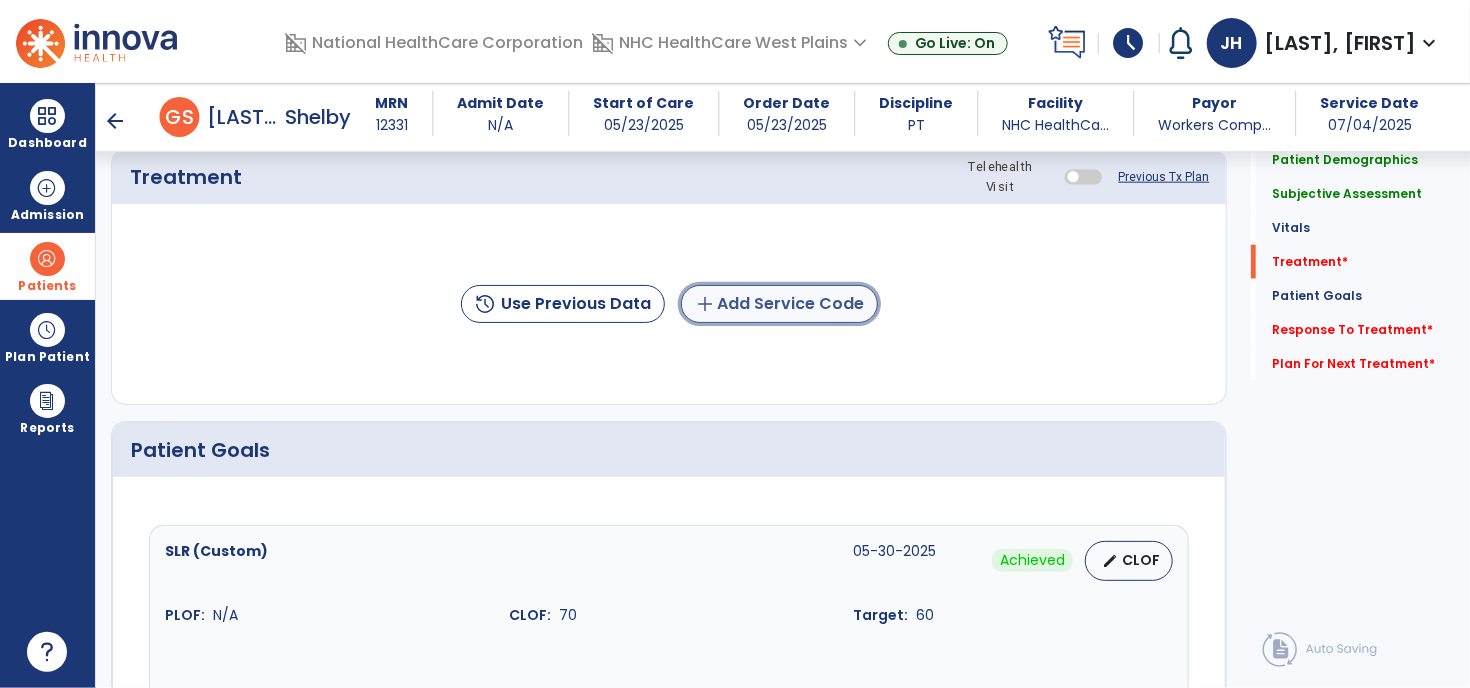 click on "add  Add Service Code" 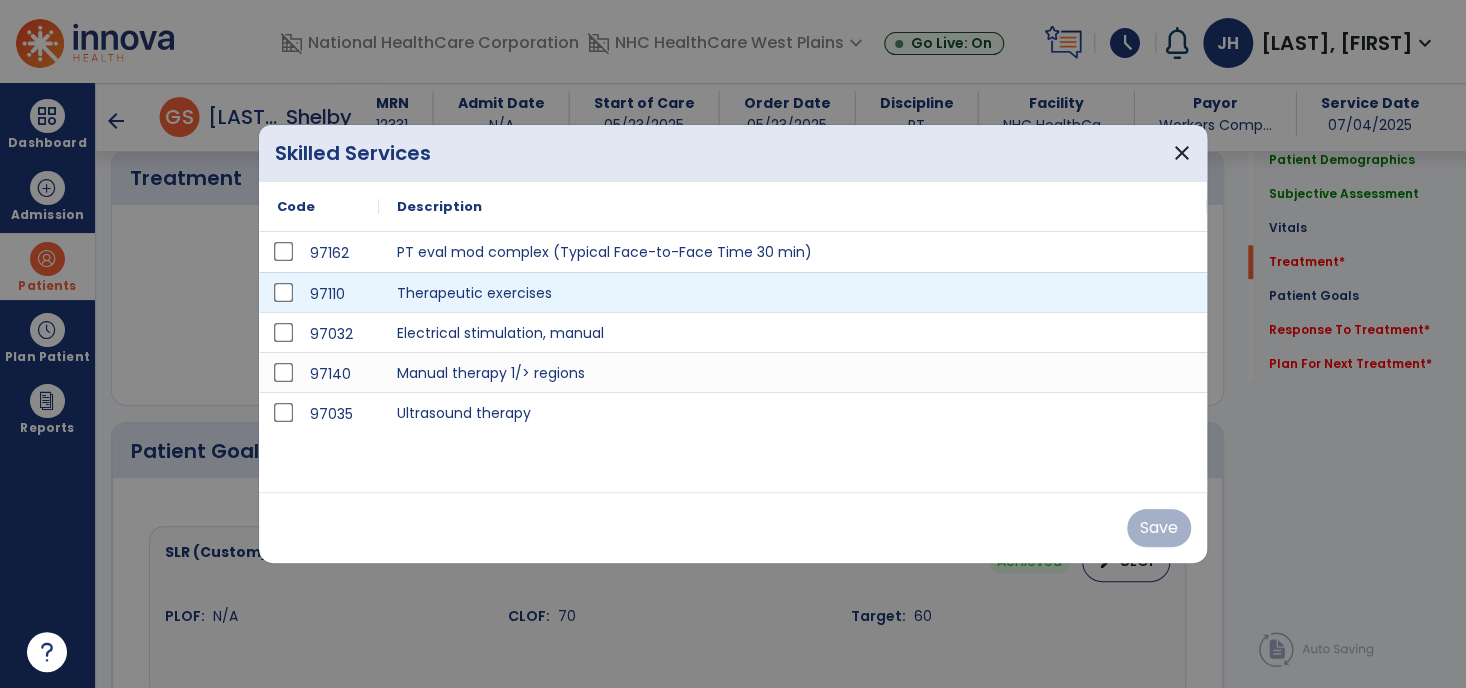 scroll, scrollTop: 1100, scrollLeft: 0, axis: vertical 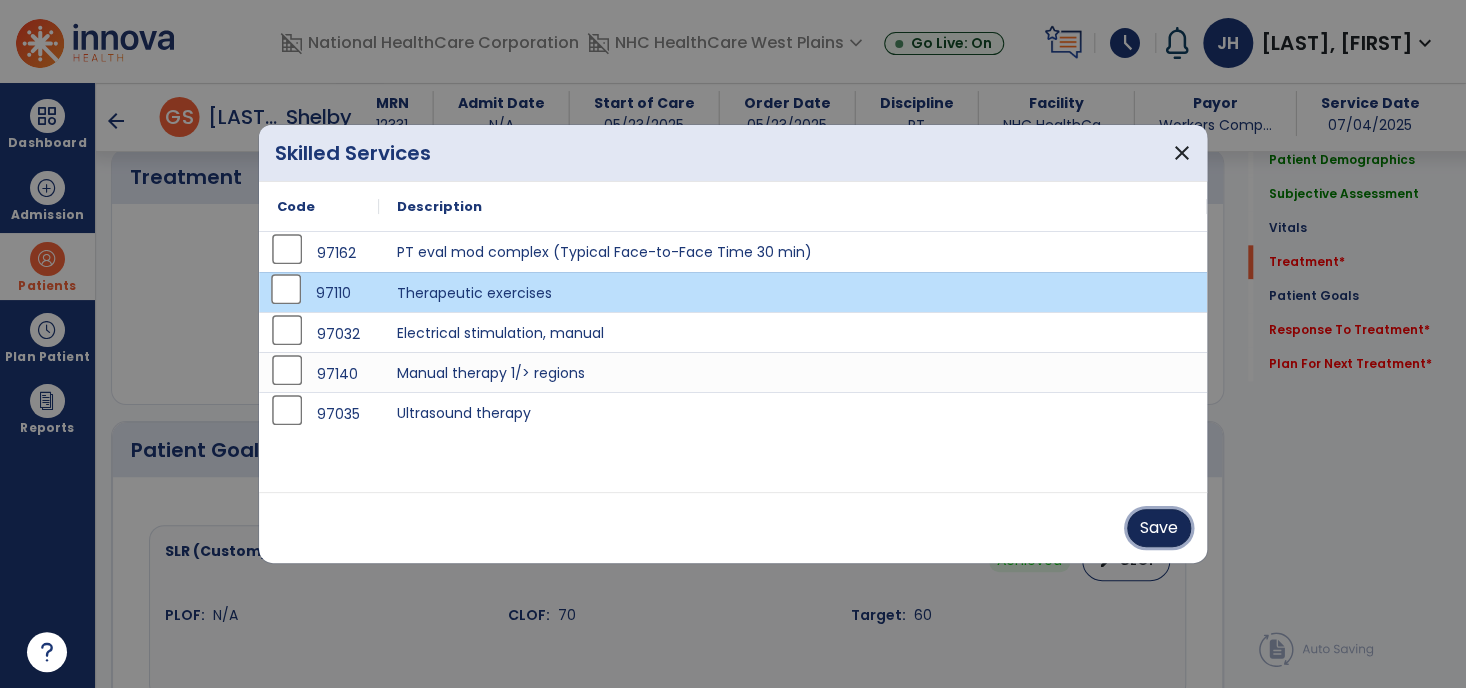 drag, startPoint x: 1156, startPoint y: 525, endPoint x: 1113, endPoint y: 520, distance: 43.289722 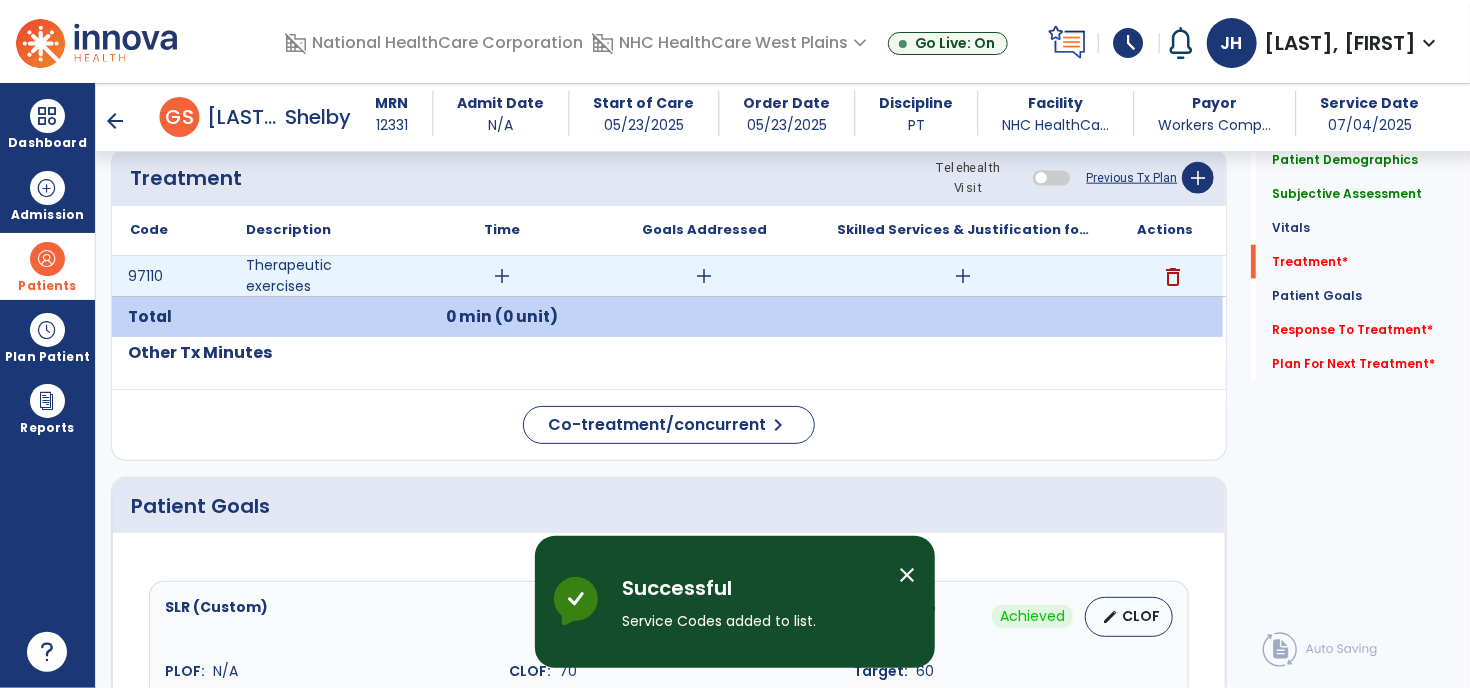 click on "add" at bounding box center [502, 276] 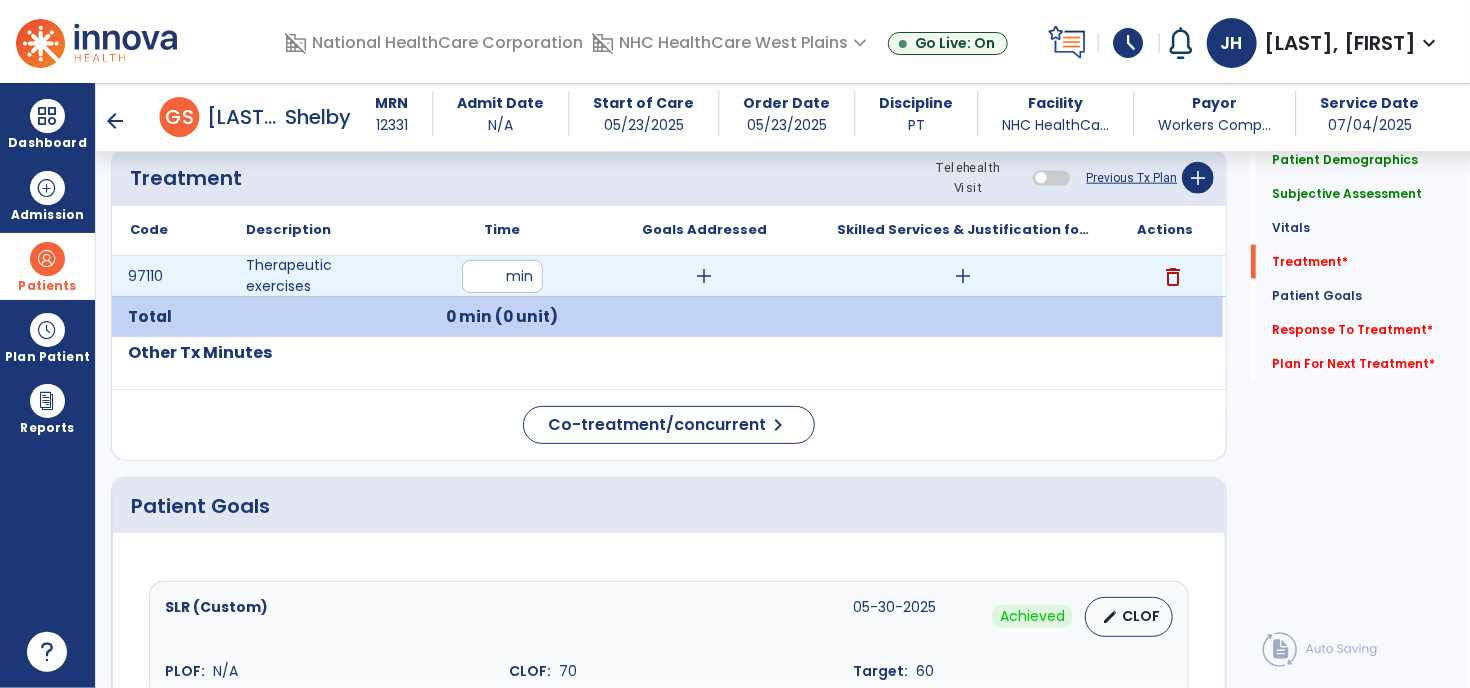 type on "*" 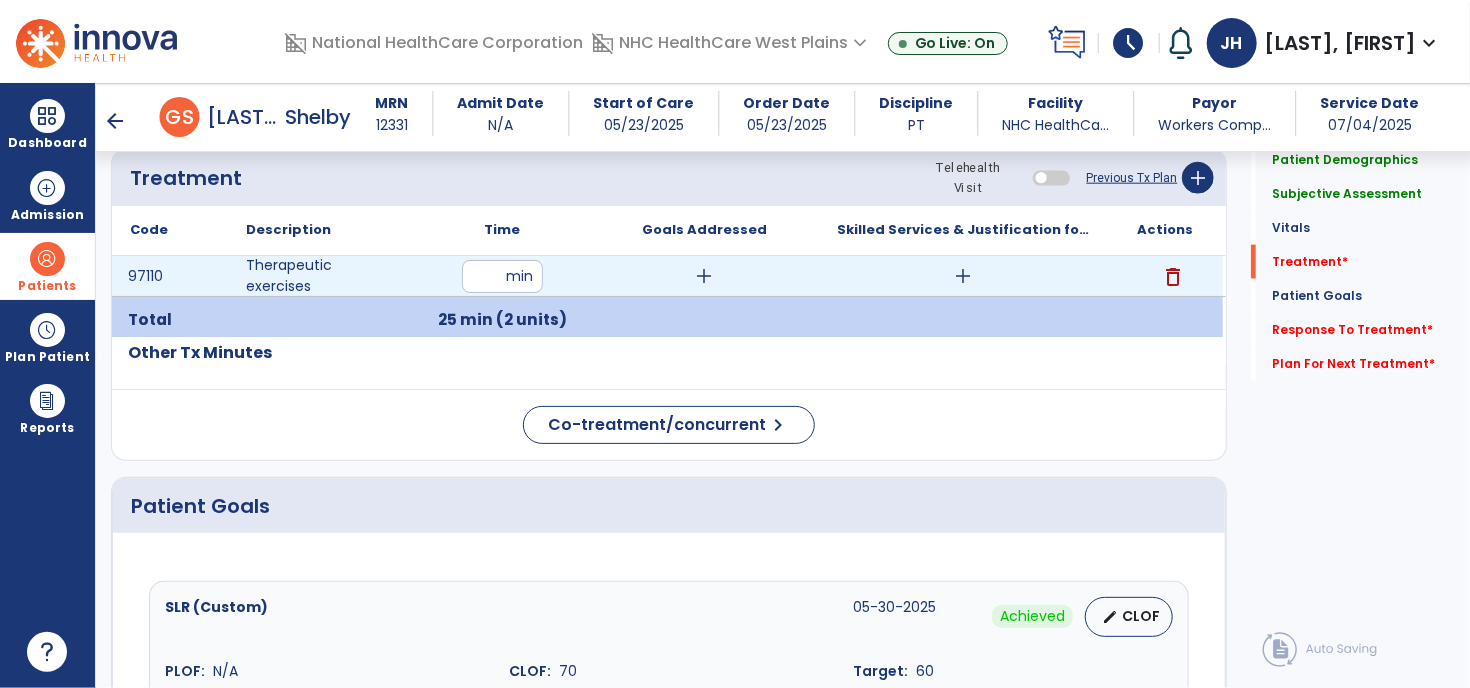 click on "add" at bounding box center [704, 276] 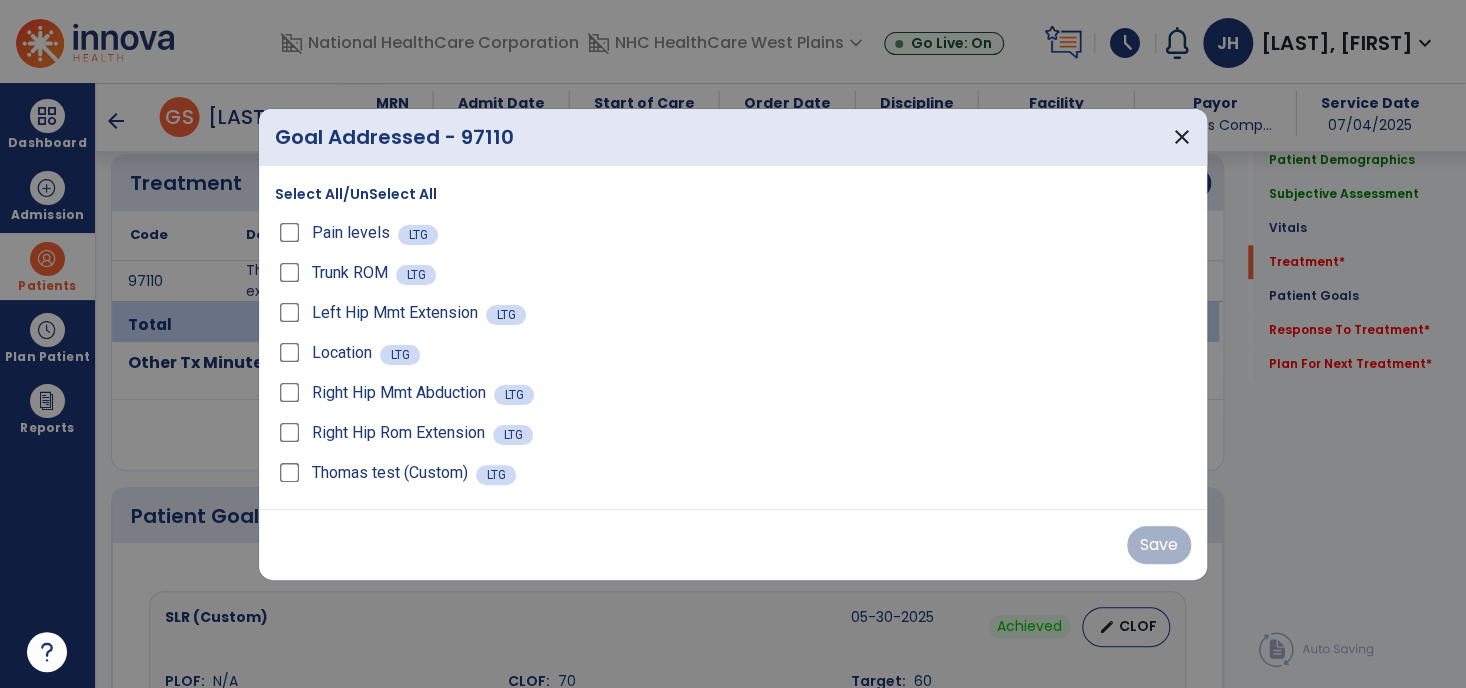 scroll, scrollTop: 1100, scrollLeft: 0, axis: vertical 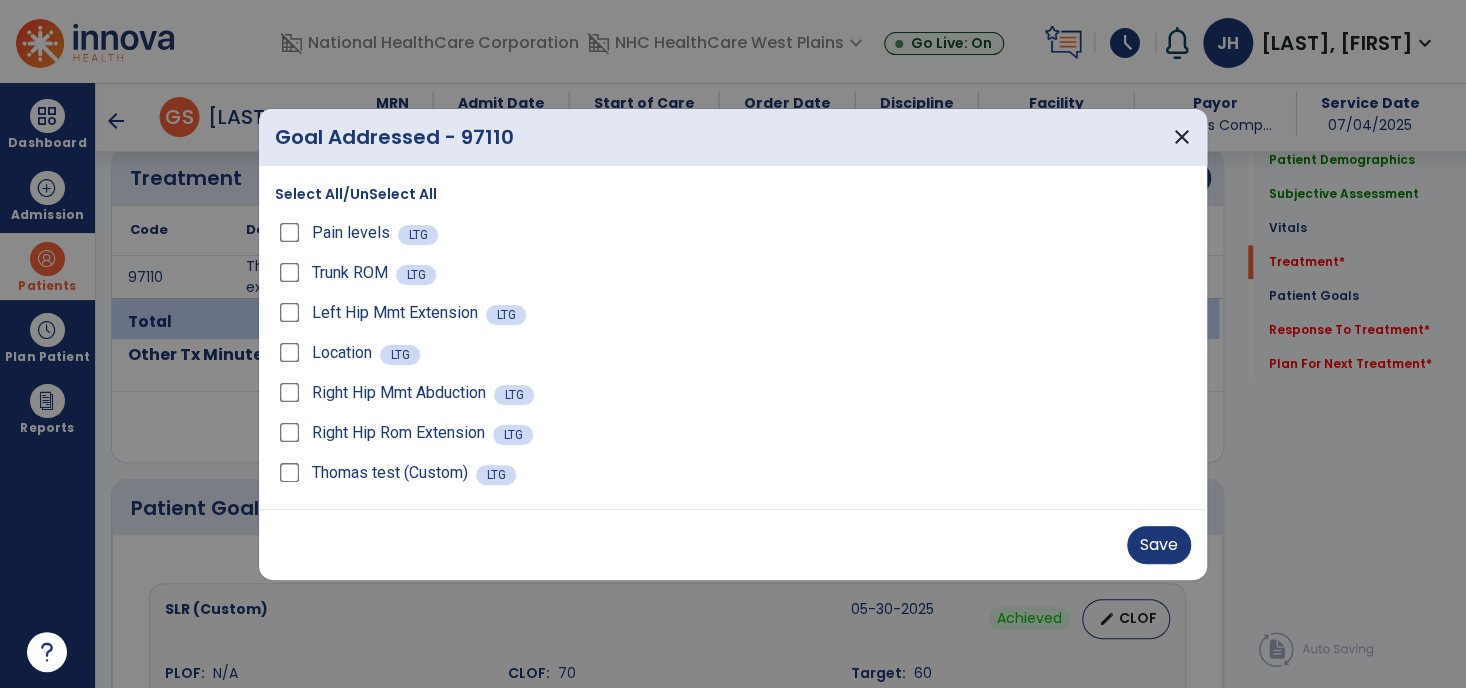 click on "Left Hip Mmt Extension" at bounding box center (380, 313) 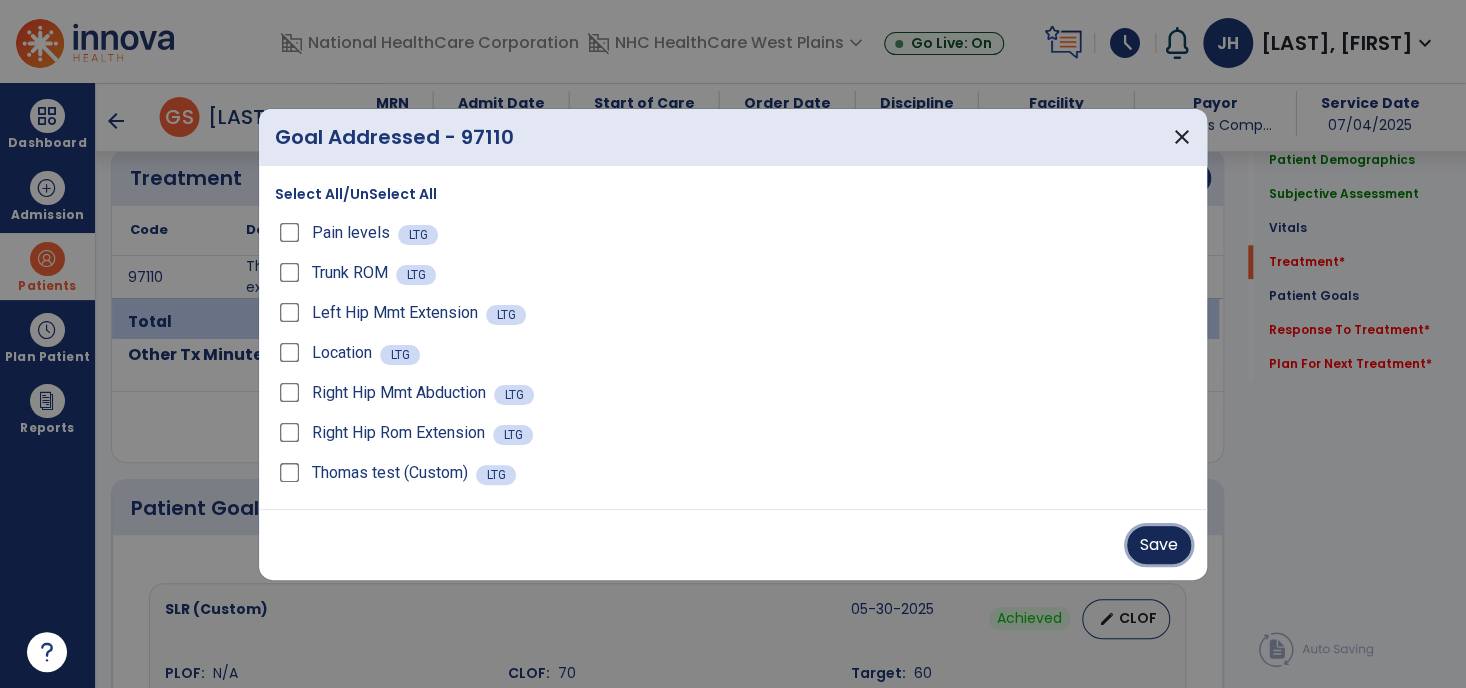 click on "Save" at bounding box center (1159, 545) 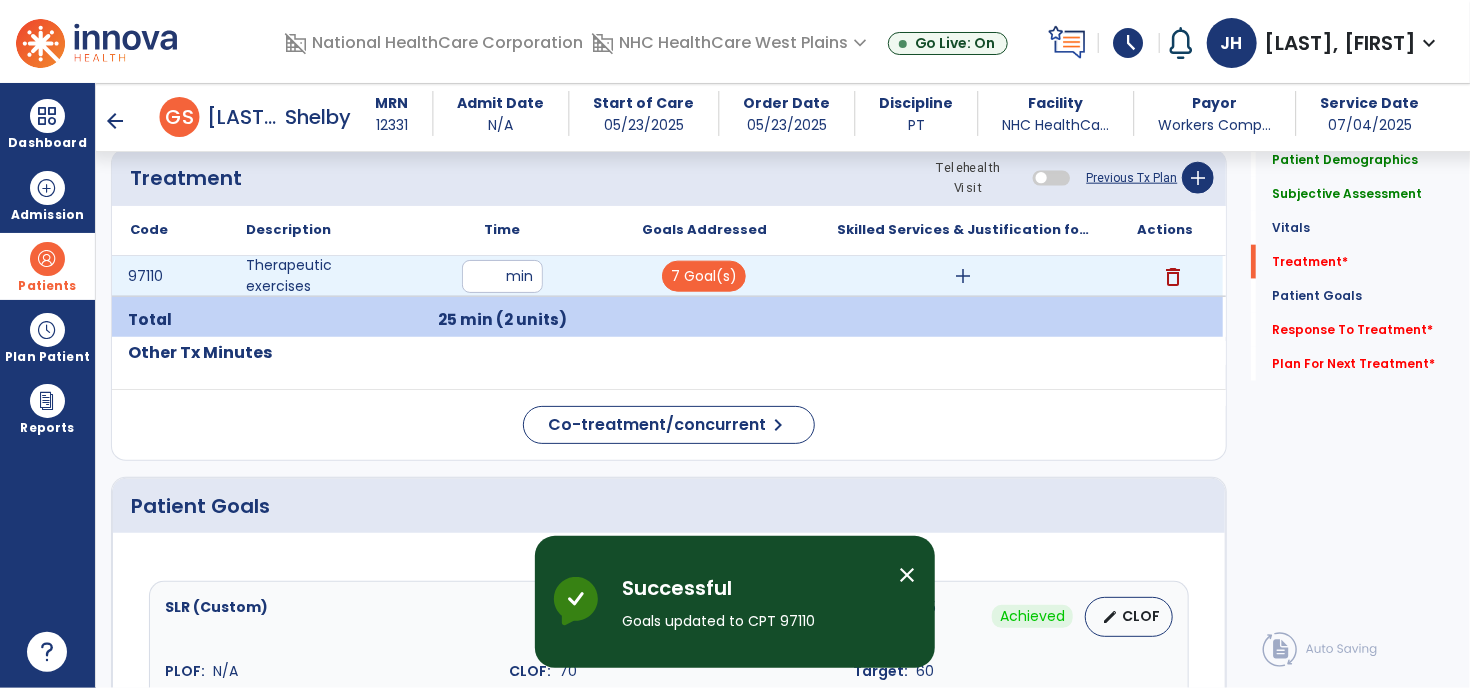 click on "add" at bounding box center [964, 276] 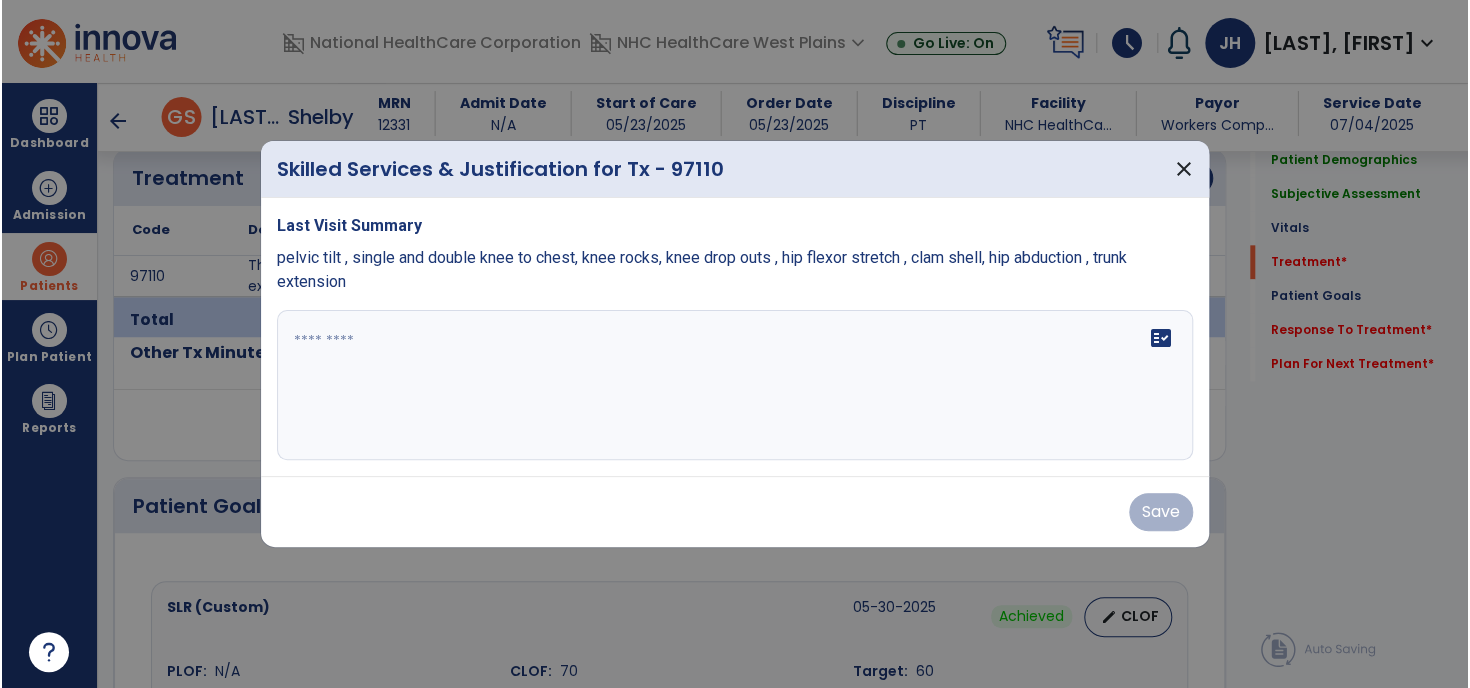 scroll, scrollTop: 1100, scrollLeft: 0, axis: vertical 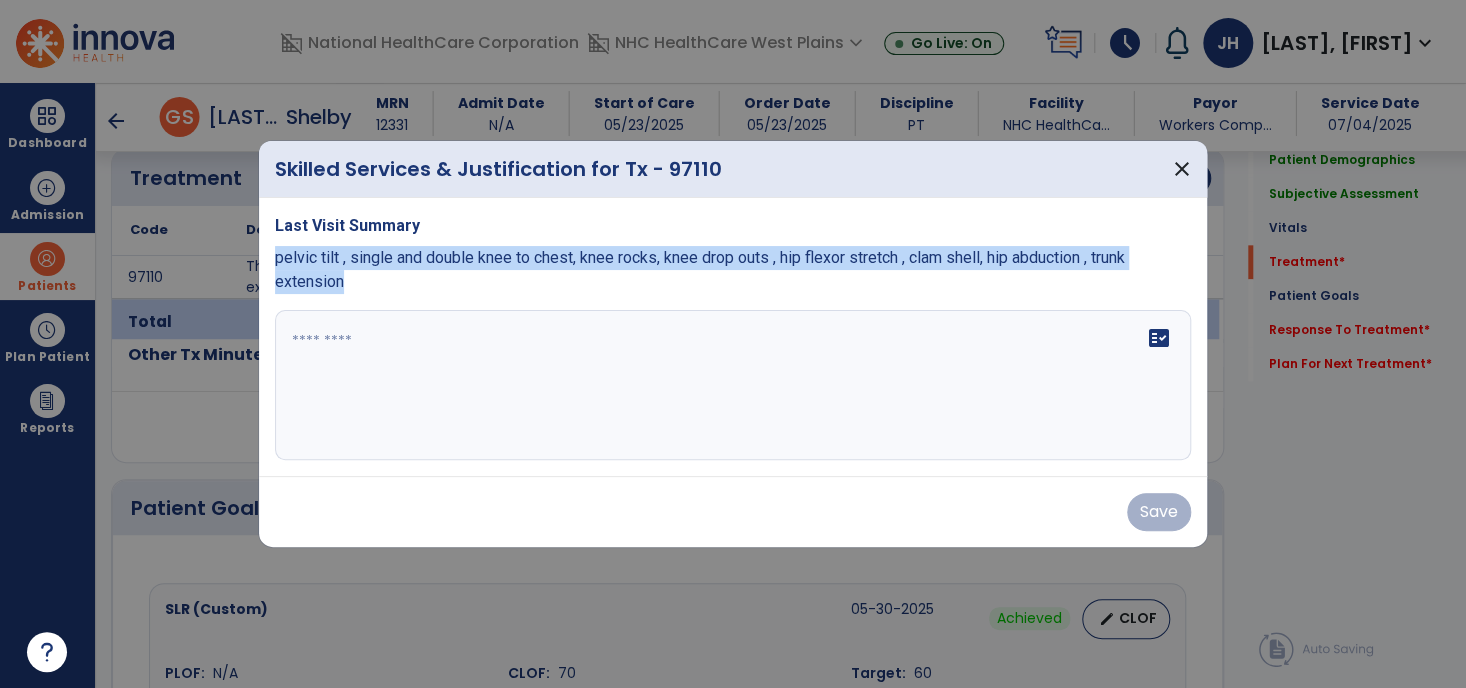 drag, startPoint x: 364, startPoint y: 291, endPoint x: 275, endPoint y: 255, distance: 96.00521 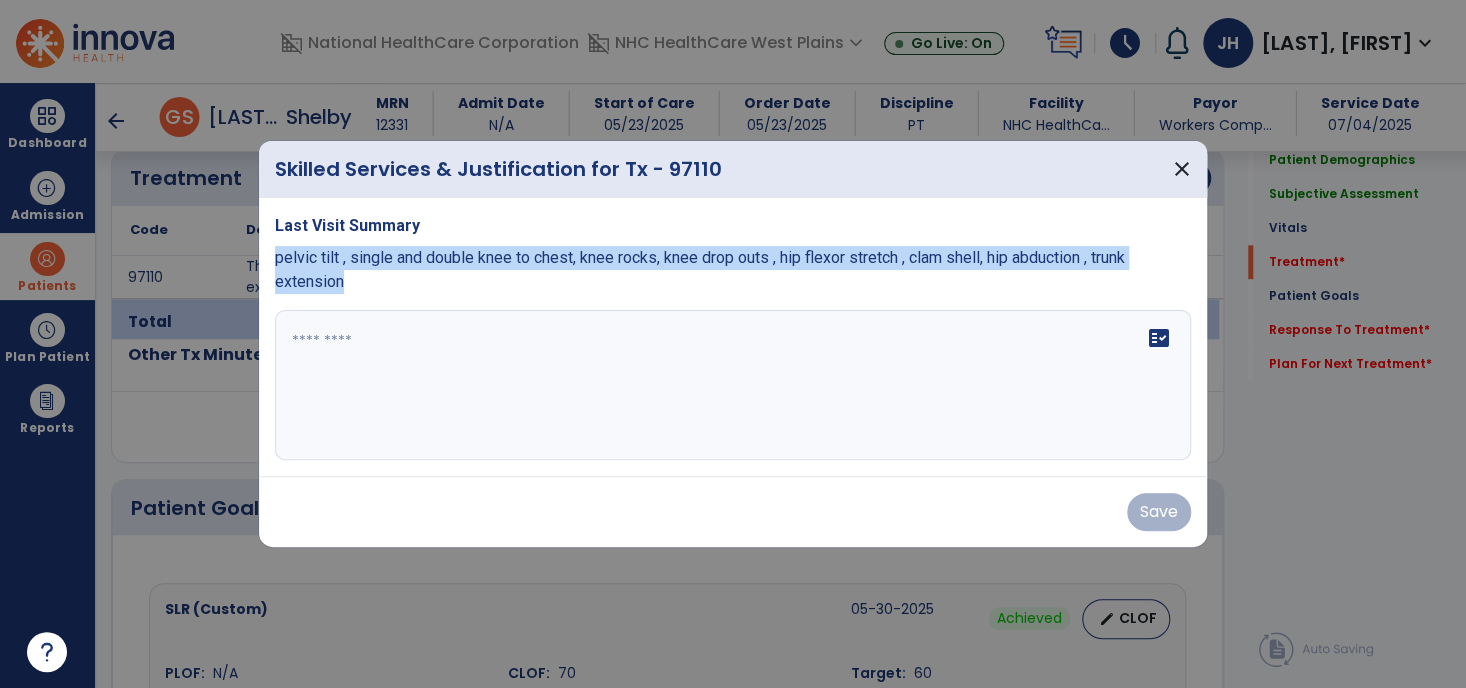 click on "pelvic tilt , single and double knee to chest, knee rocks, knee drop outs , hip flexor stretch , clam shell, hip abduction , trunk extension" at bounding box center [733, 270] 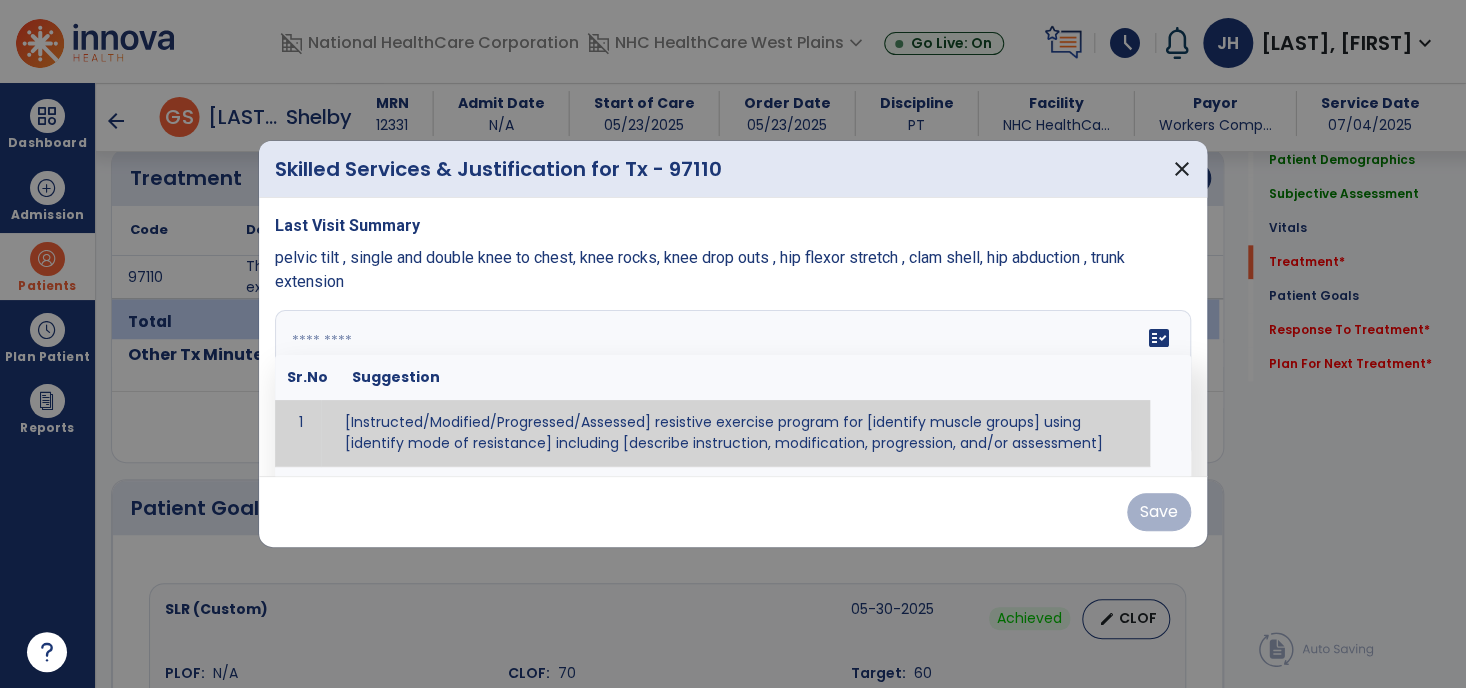 click on "fact_check  Sr.No Suggestion 1 [Instructed/Modified/Progressed/Assessed] resistive exercise program for [identify muscle groups] using [identify mode of resistance] including [describe instruction, modification, progression, and/or assessment] 2 [Instructed/Modified/Progressed/Assessed] aerobic exercise program using [identify equipment/mode] including [describe instruction, modification,progression, and/or assessment] 3 [Instructed/Modified/Progressed/Assessed] [PROM/A/AROM/AROM] program for [identify joint movements] using [contract-relax, over-pressure, inhibitory techniques, other] 4 [Assessed/Tested] aerobic capacity with administration of [aerobic capacity test]" at bounding box center [733, 385] 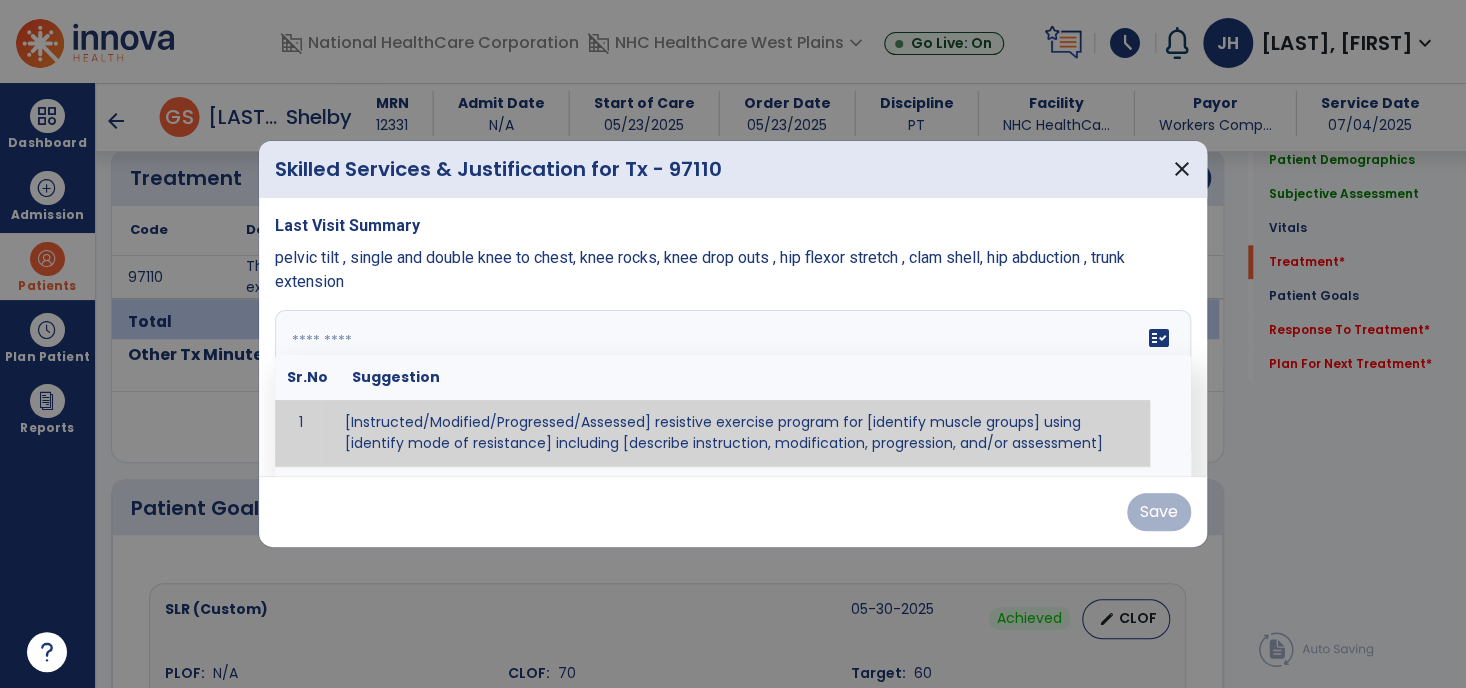 paste on "**********" 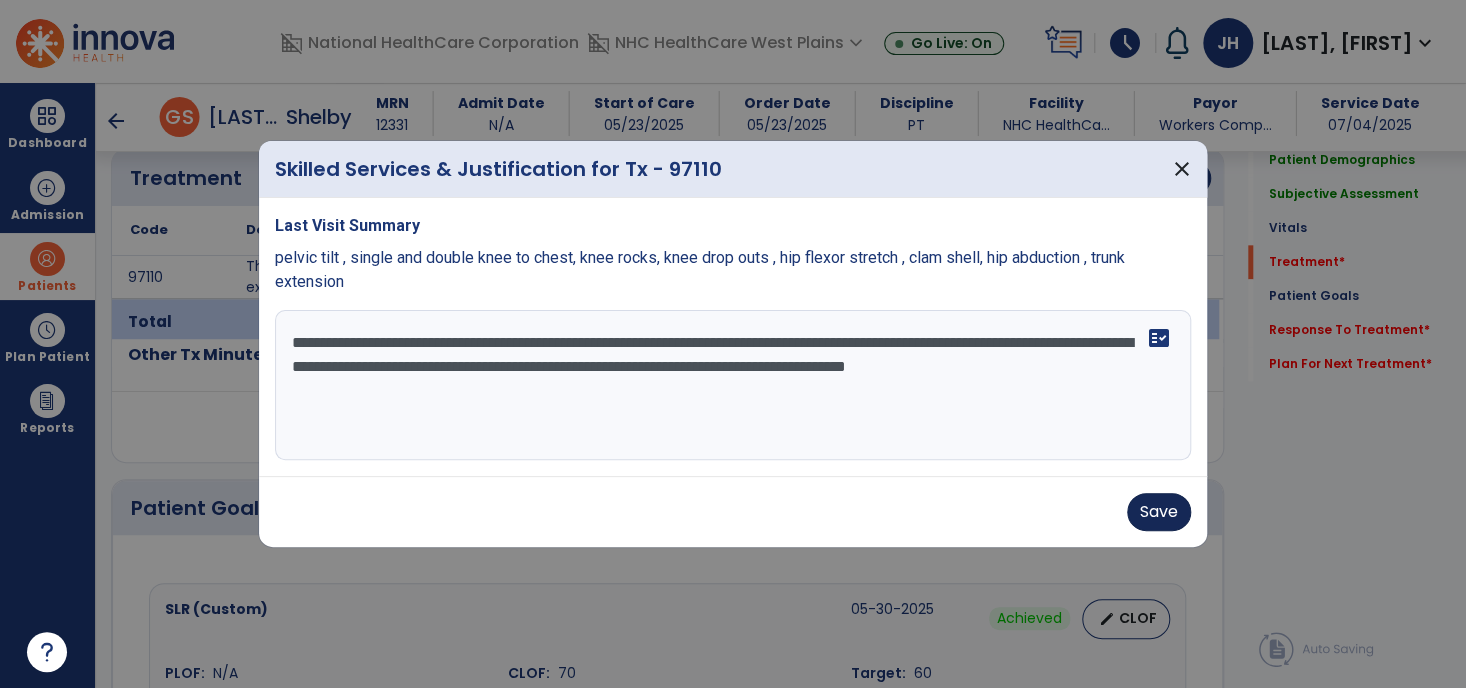 type on "**********" 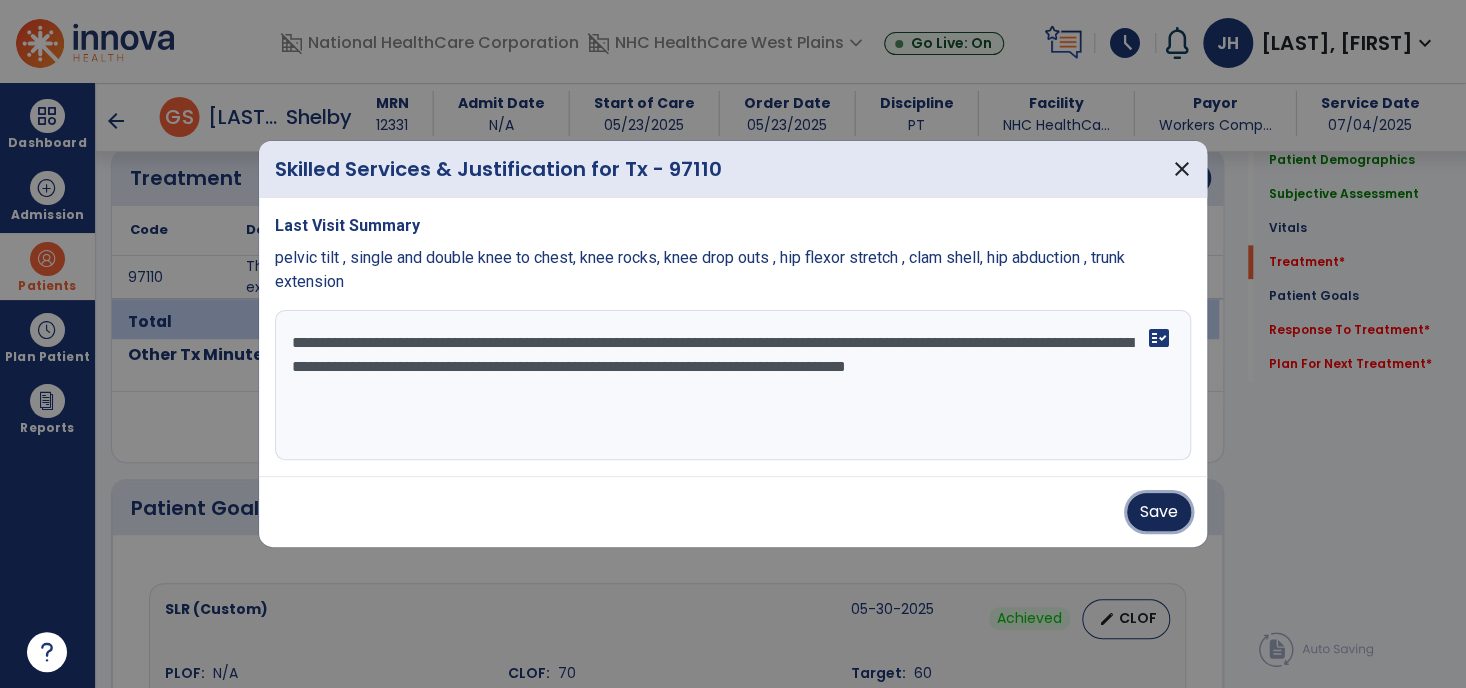 click on "Save" at bounding box center (1159, 512) 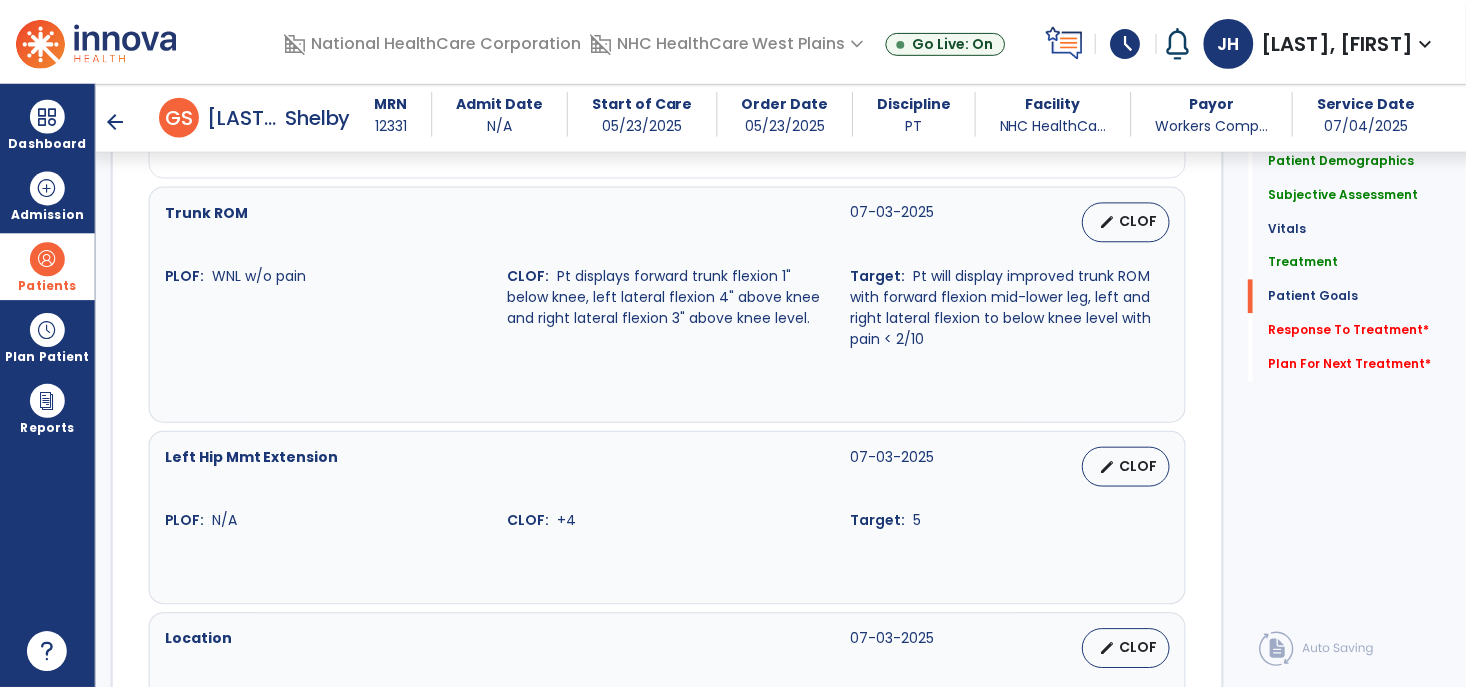 scroll, scrollTop: 1900, scrollLeft: 0, axis: vertical 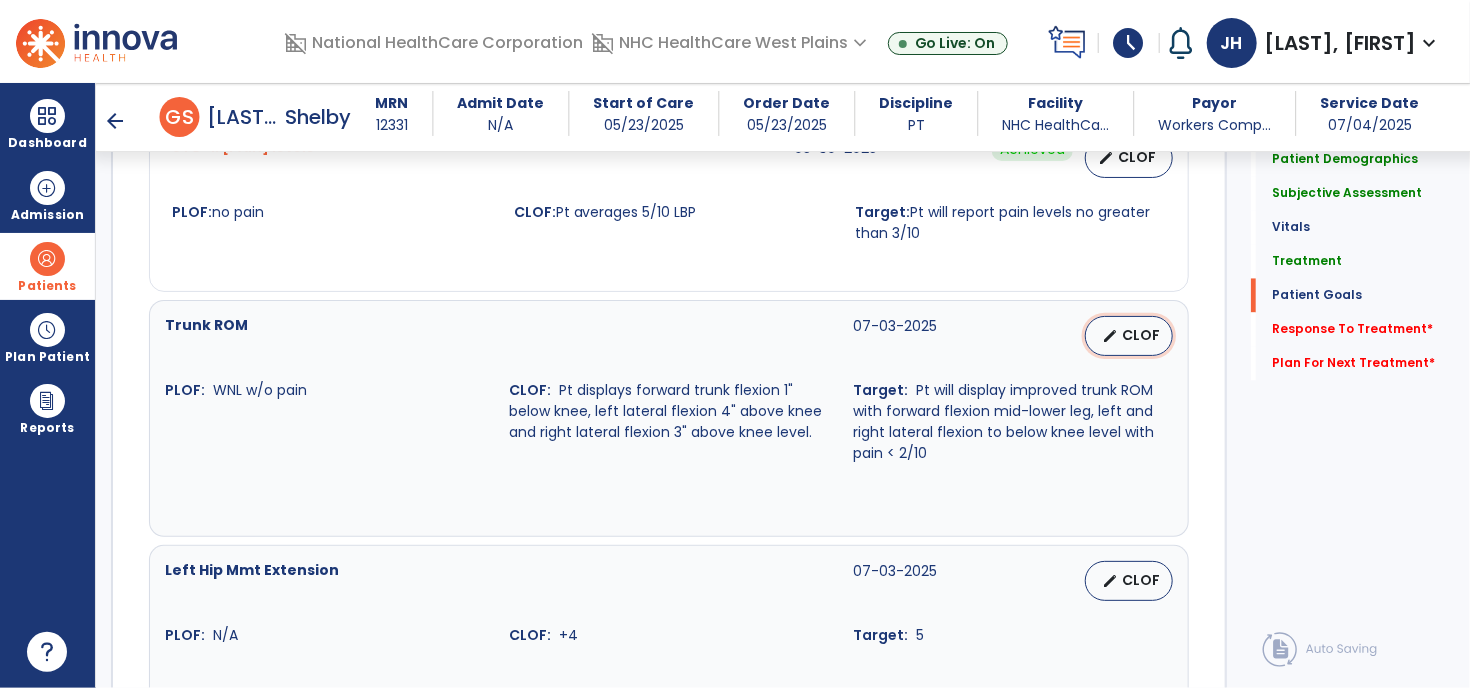 click on "CLOF" at bounding box center (1141, 335) 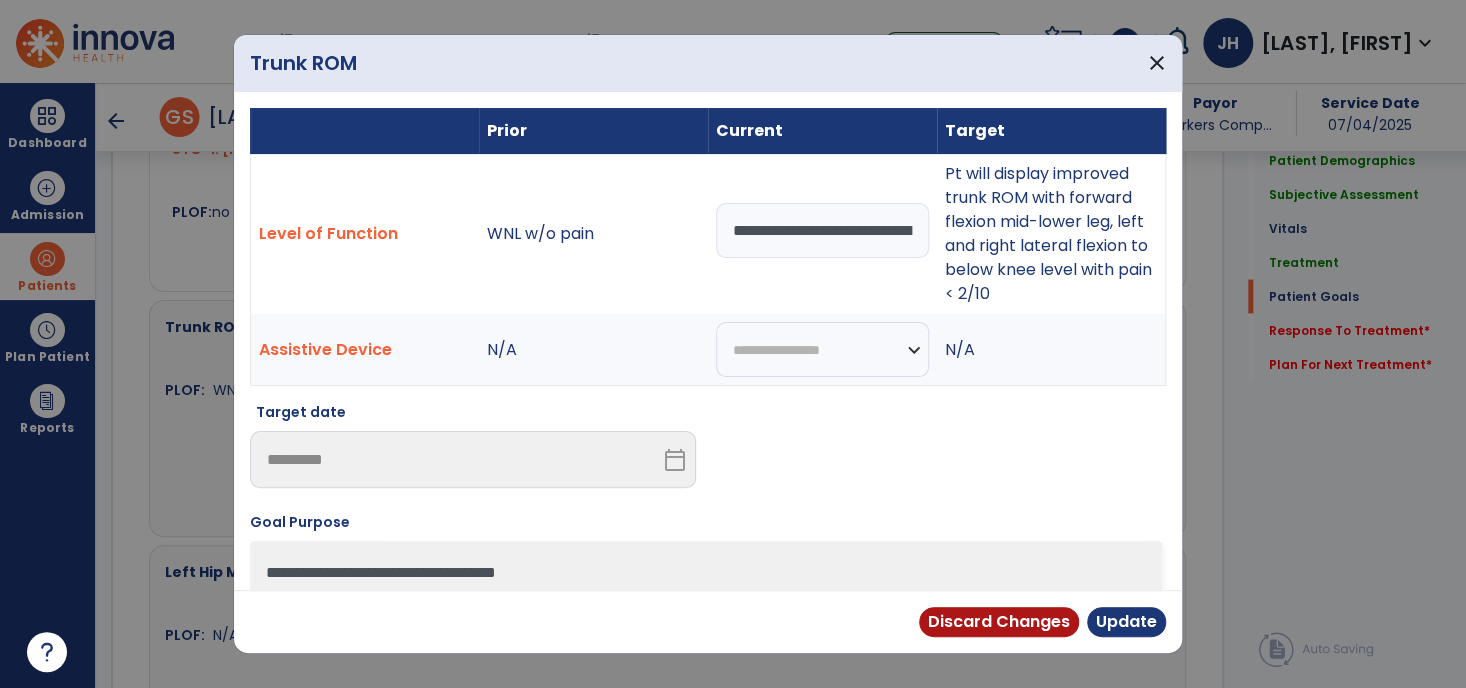 scroll, scrollTop: 1900, scrollLeft: 0, axis: vertical 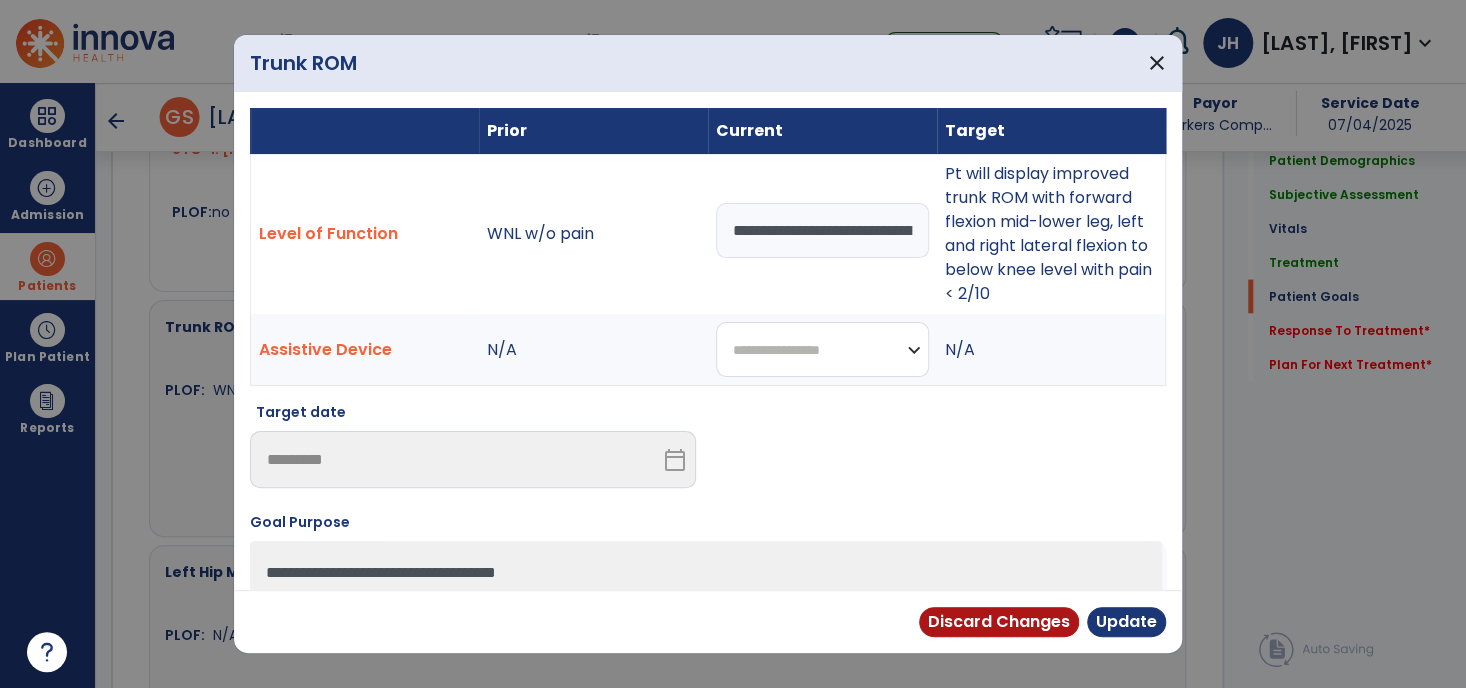 click on "**********" at bounding box center (822, 349) 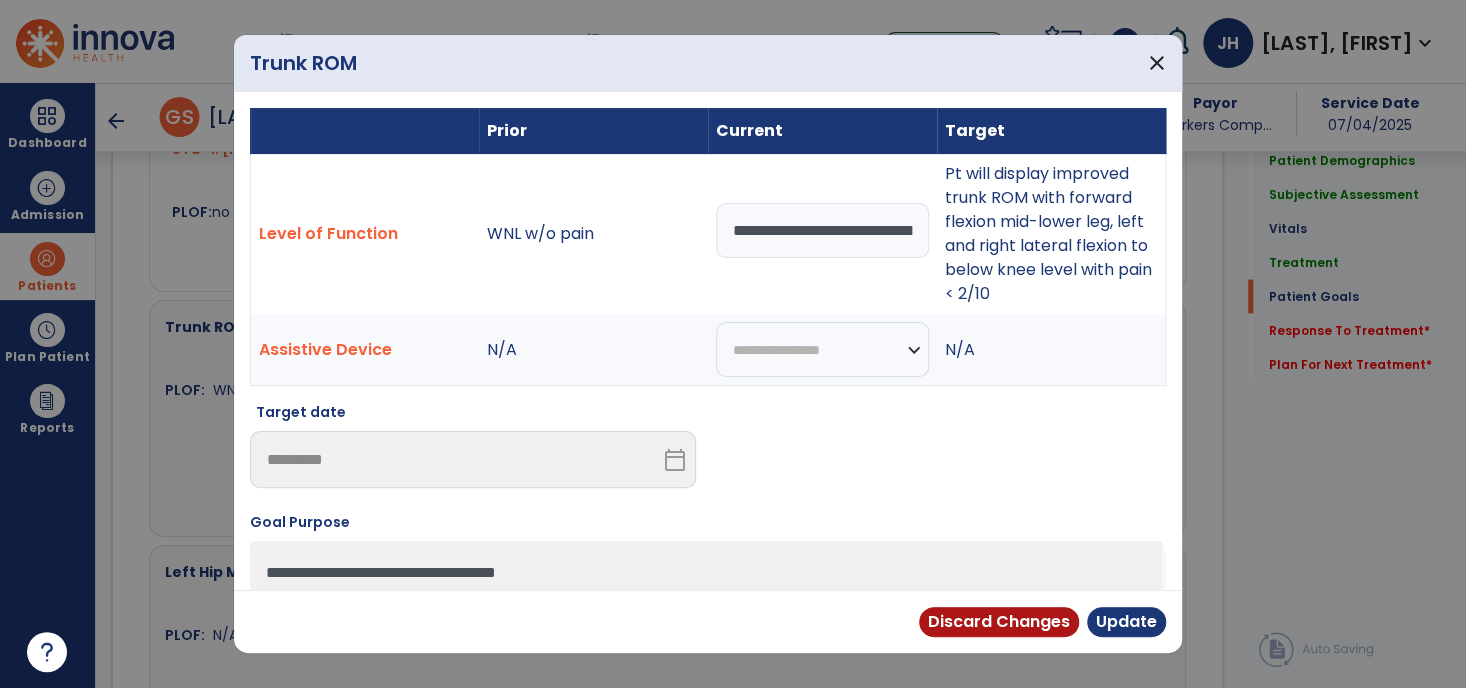 click at bounding box center (943, 453) 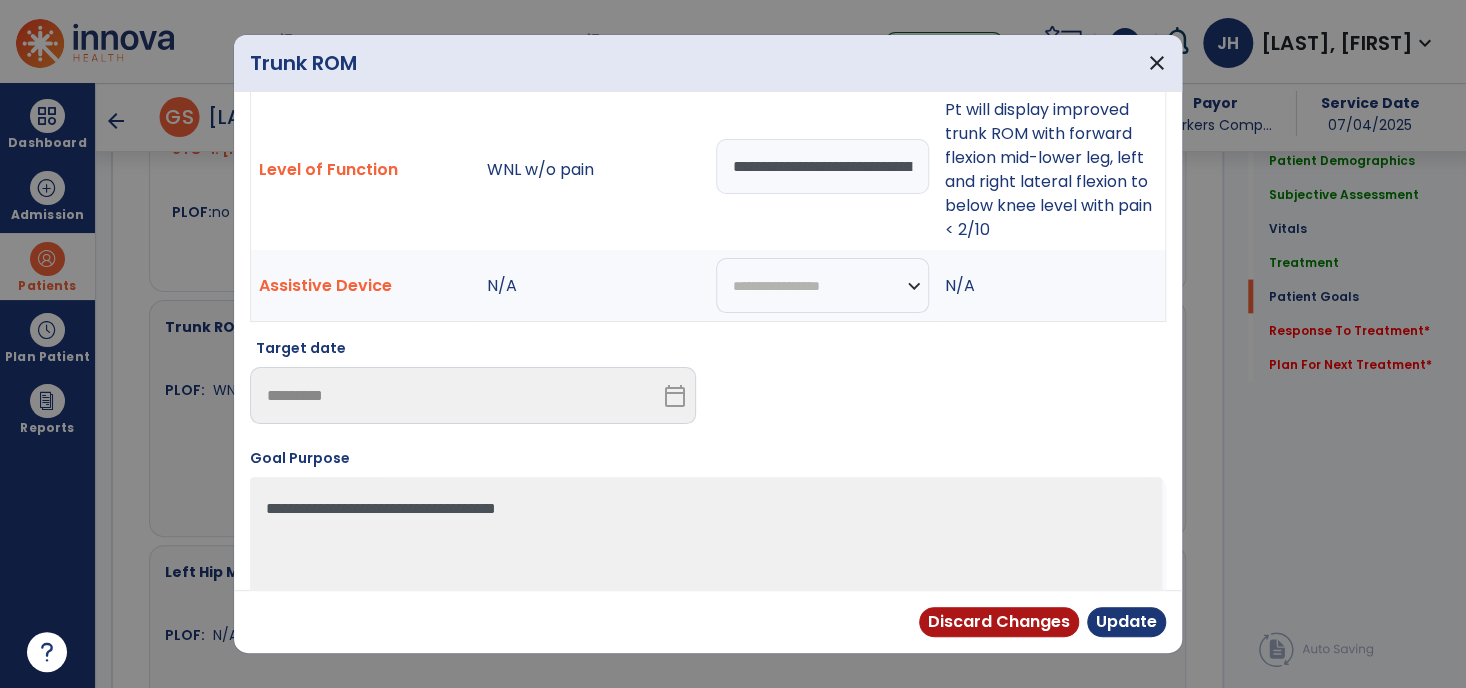 scroll, scrollTop: 113, scrollLeft: 0, axis: vertical 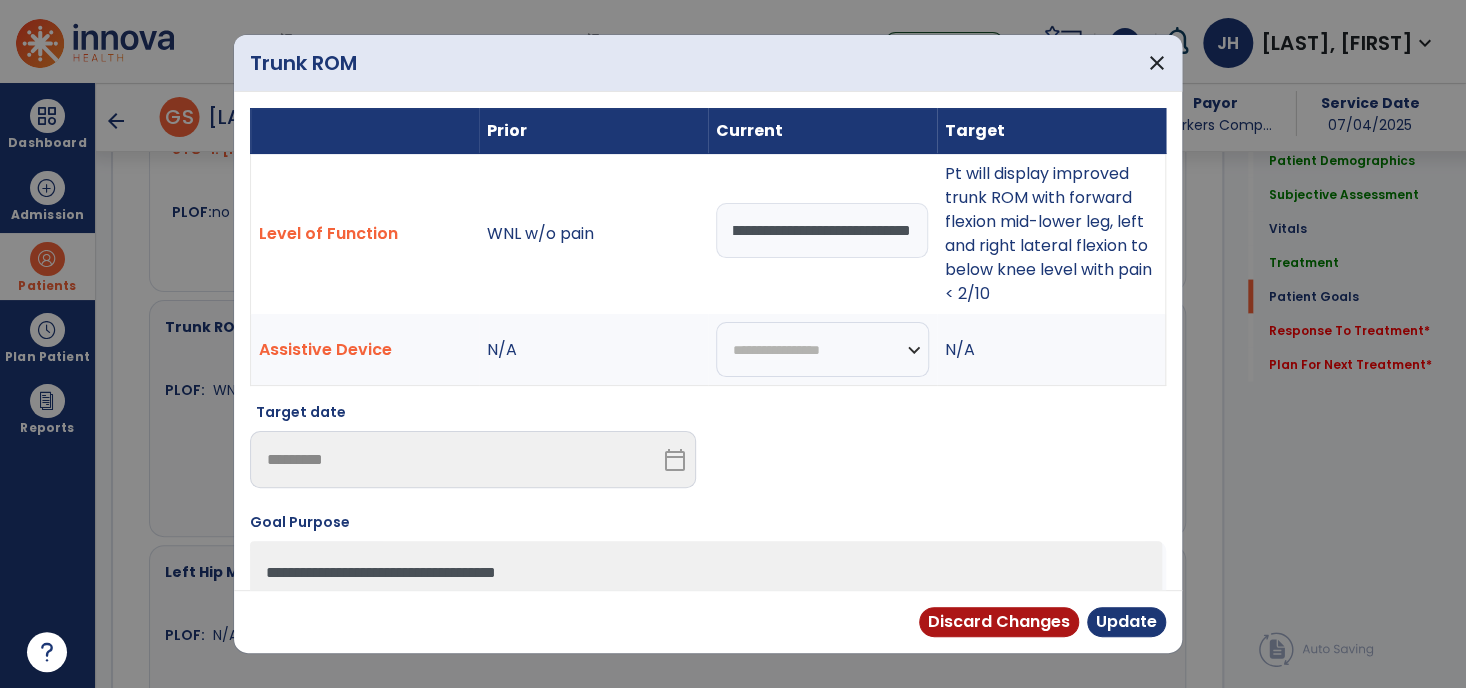 drag, startPoint x: 730, startPoint y: 115, endPoint x: 1086, endPoint y: 67, distance: 359.22137 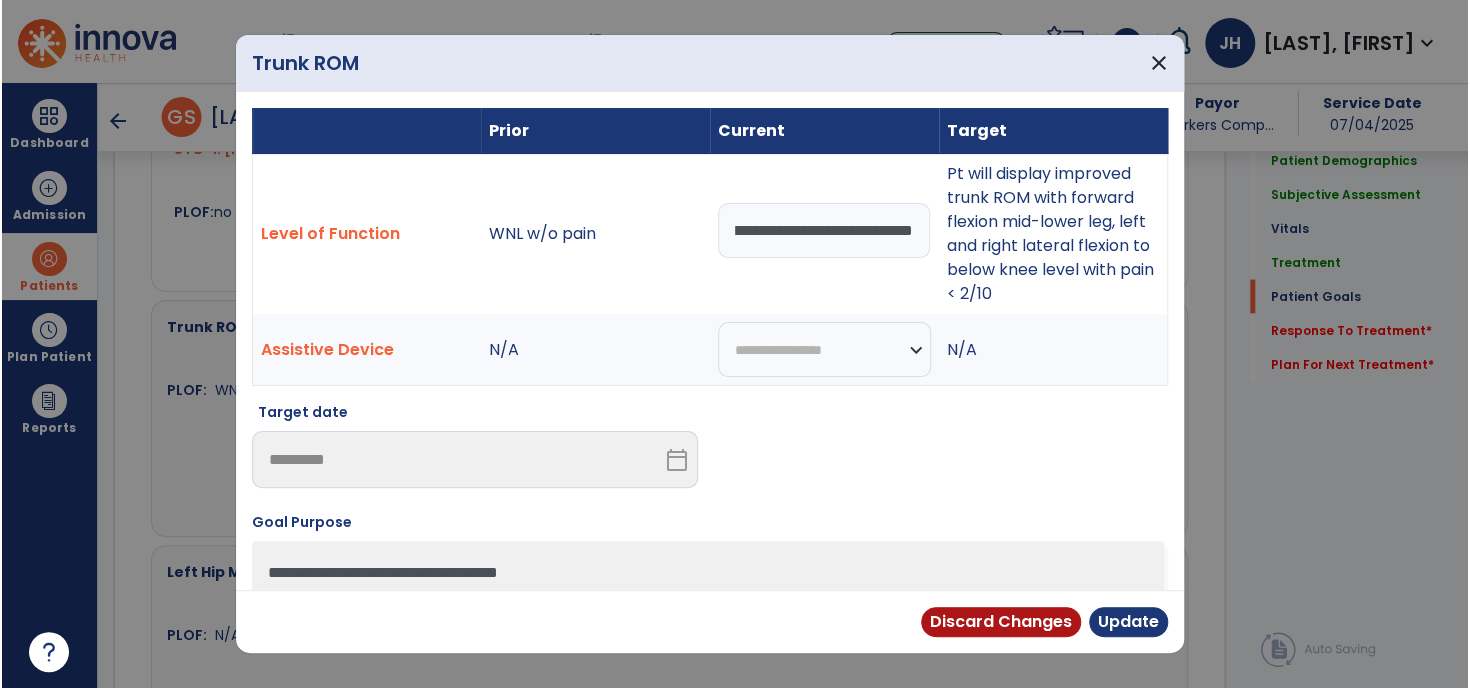 scroll, scrollTop: 0, scrollLeft: 80, axis: horizontal 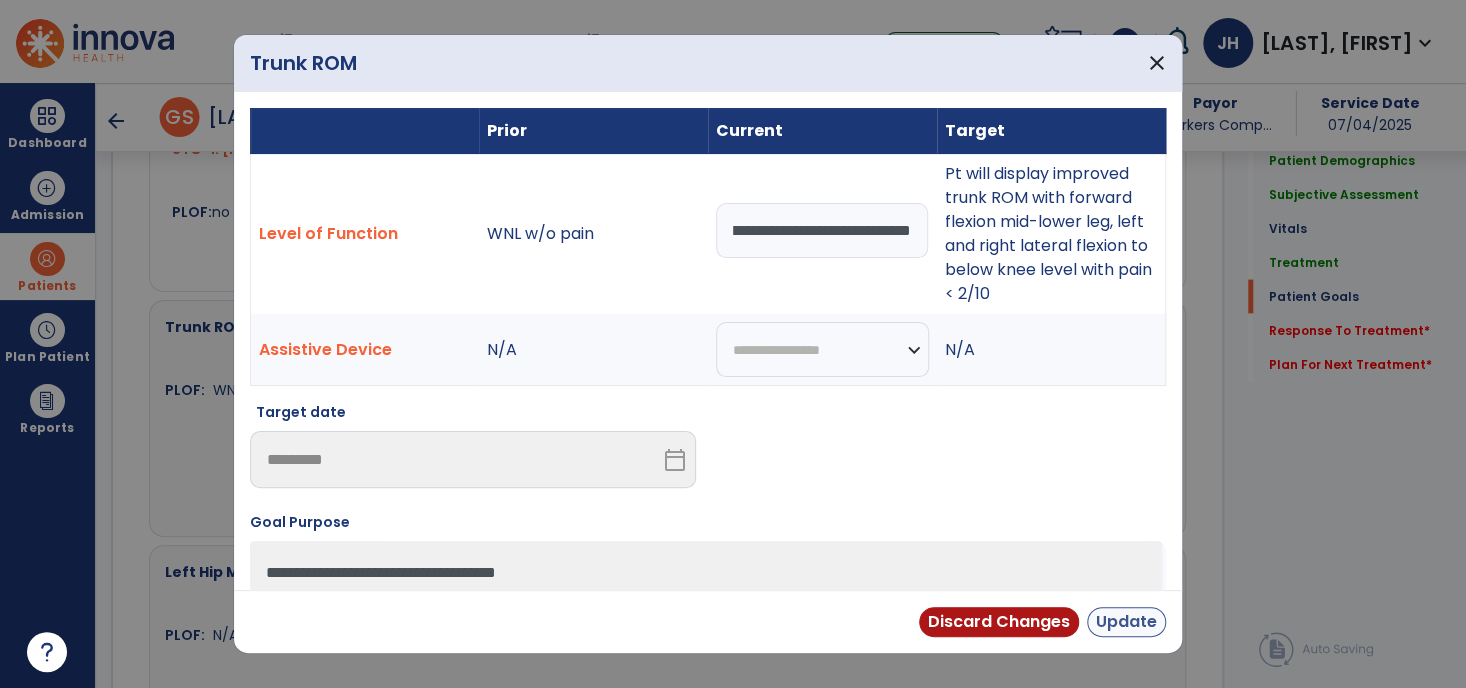 type on "**********" 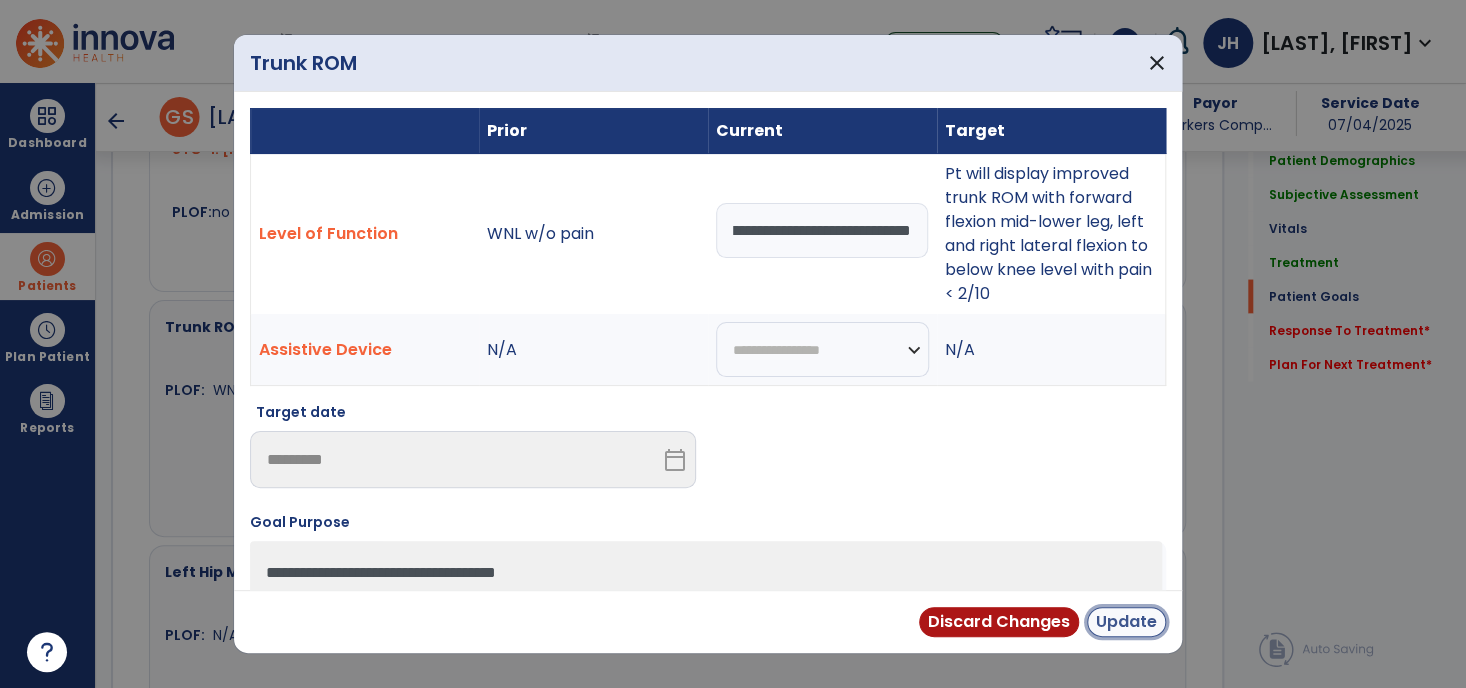 click on "Update" at bounding box center [1126, 622] 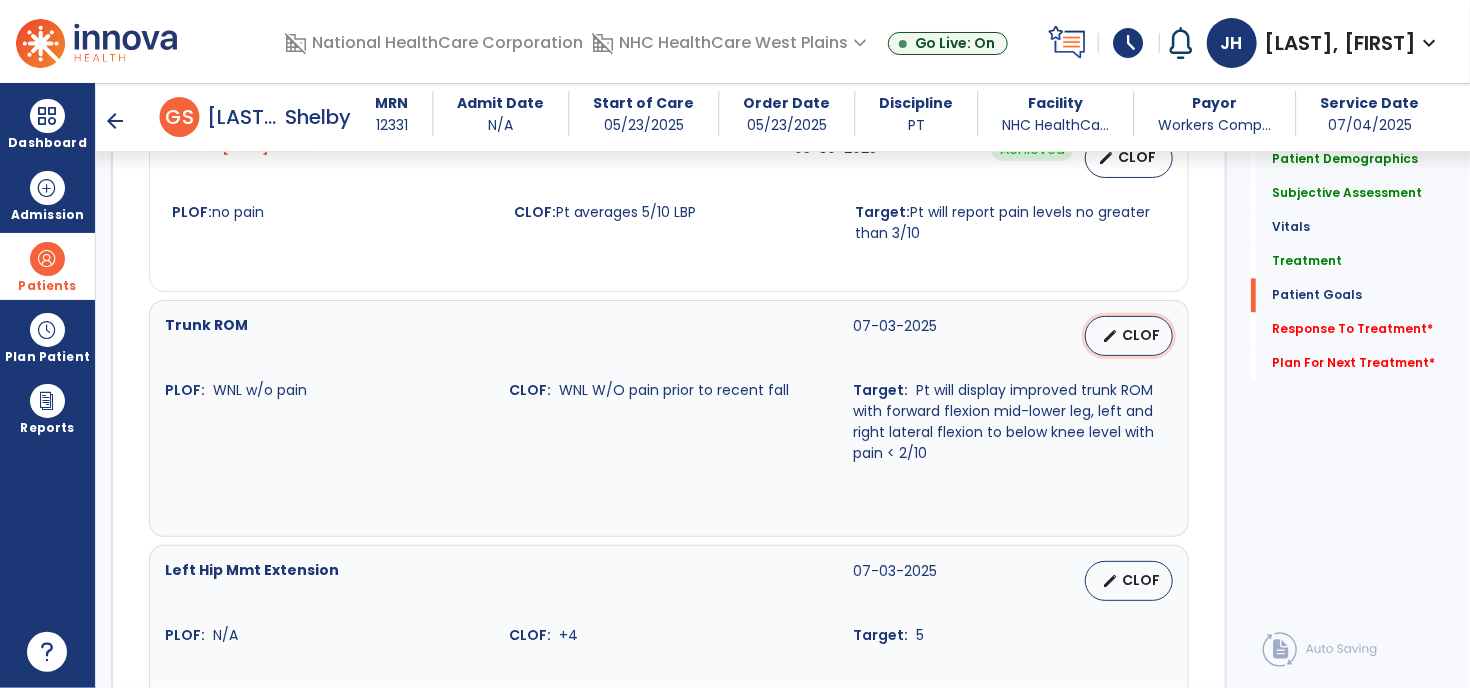 click on "CLOF" at bounding box center [1141, 335] 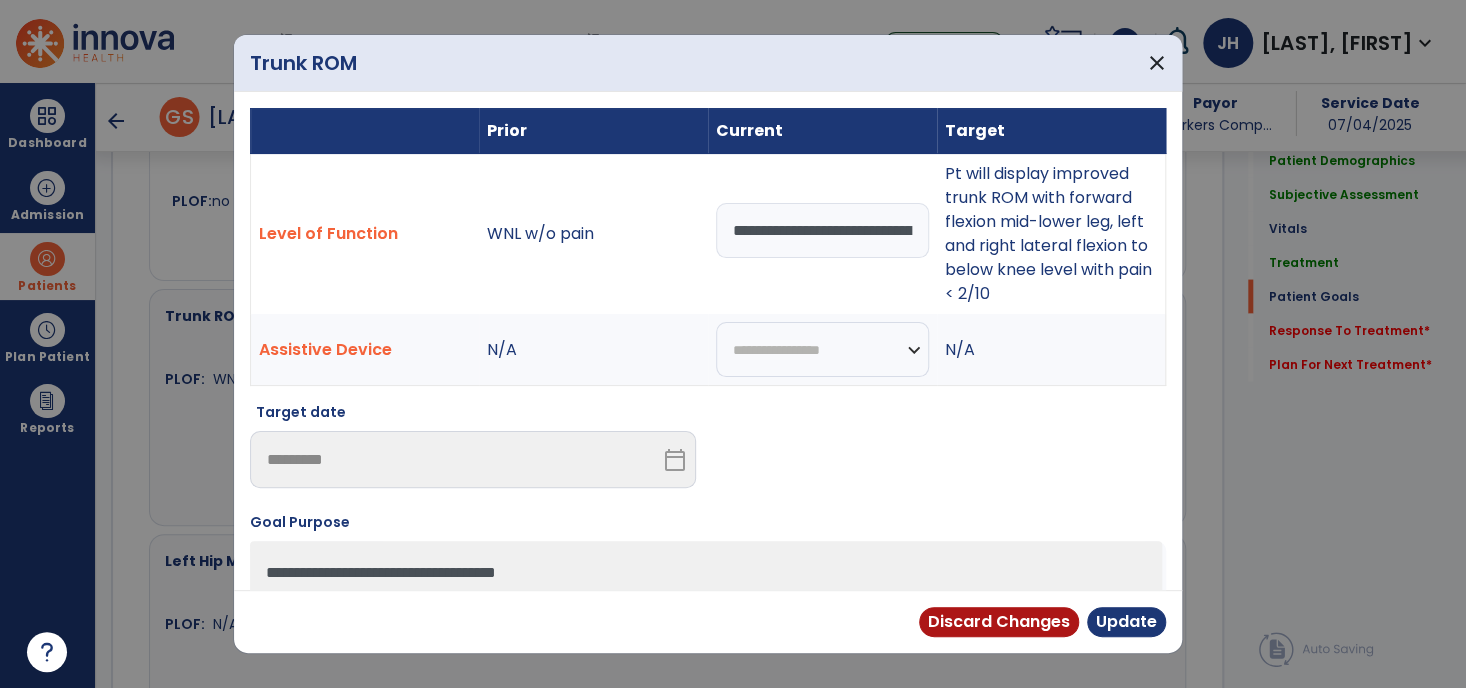 scroll, scrollTop: 1900, scrollLeft: 0, axis: vertical 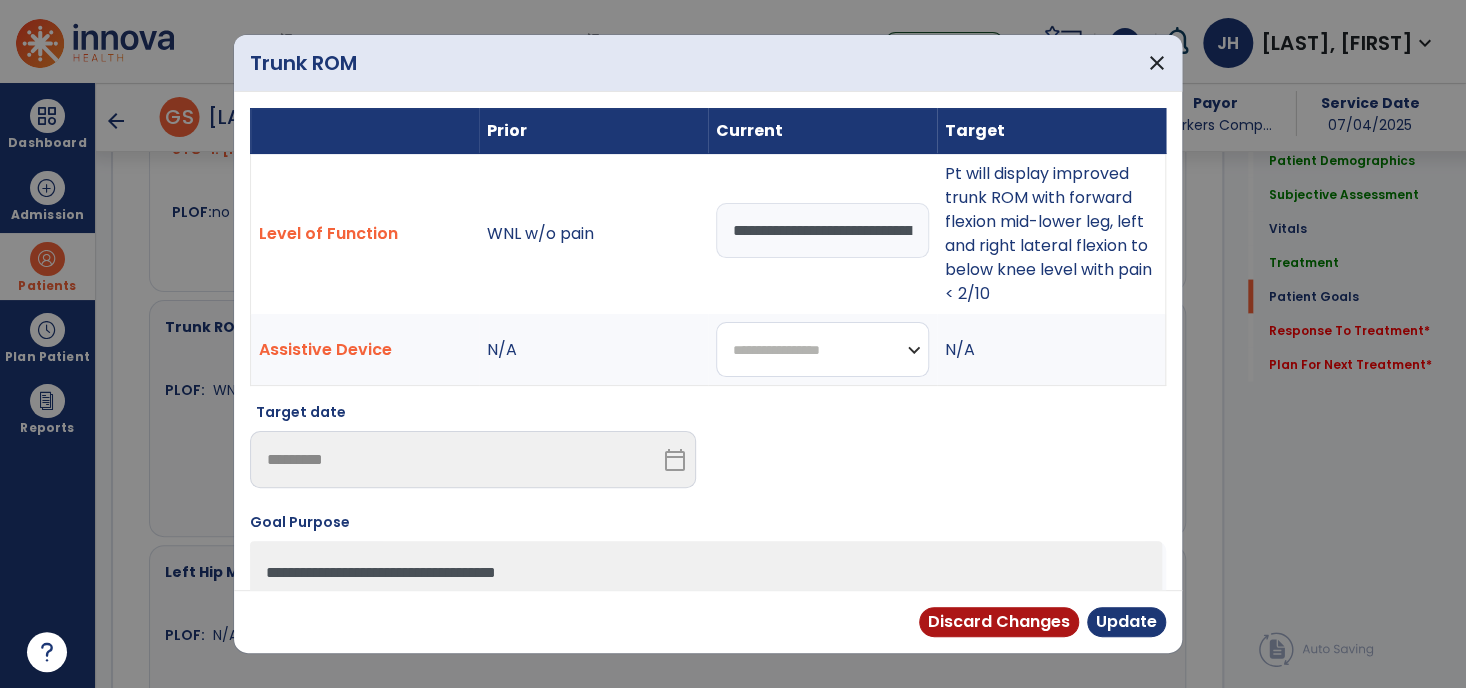 click on "**********" at bounding box center (822, 349) 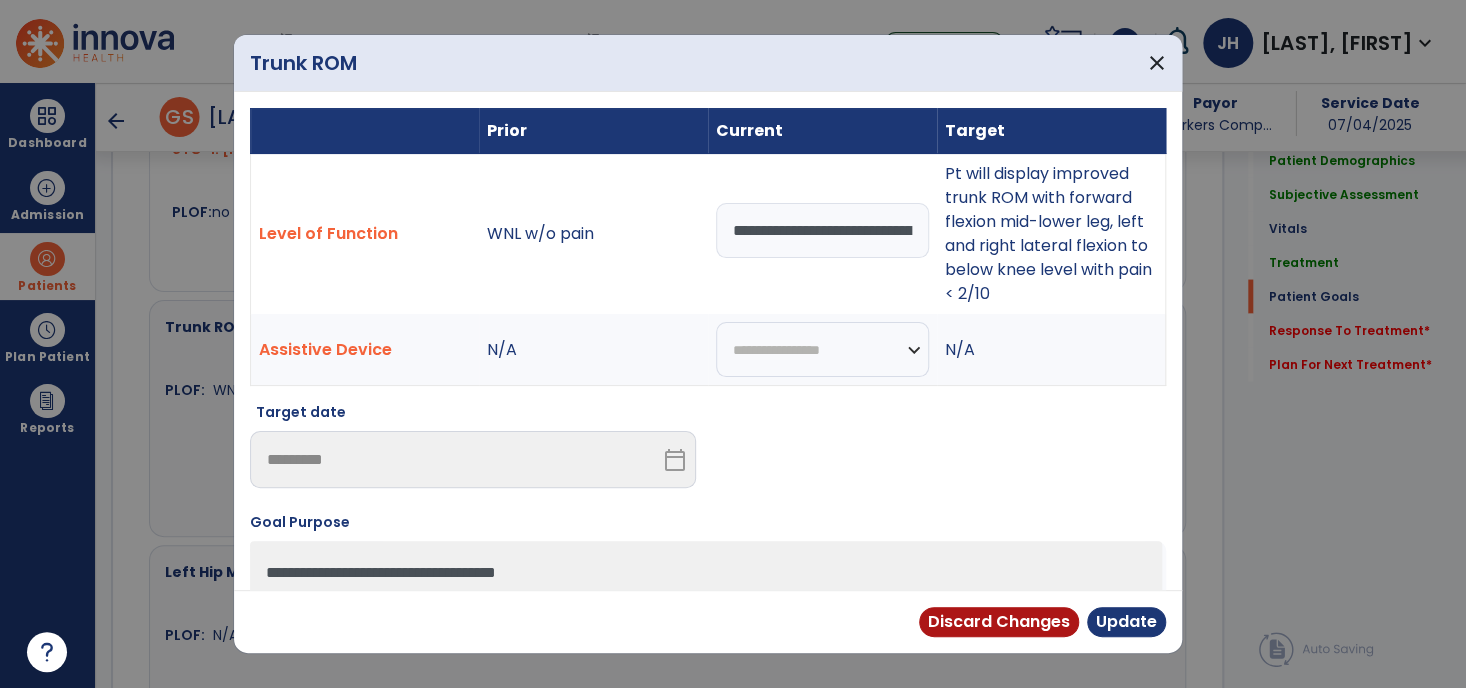 click at bounding box center [943, 453] 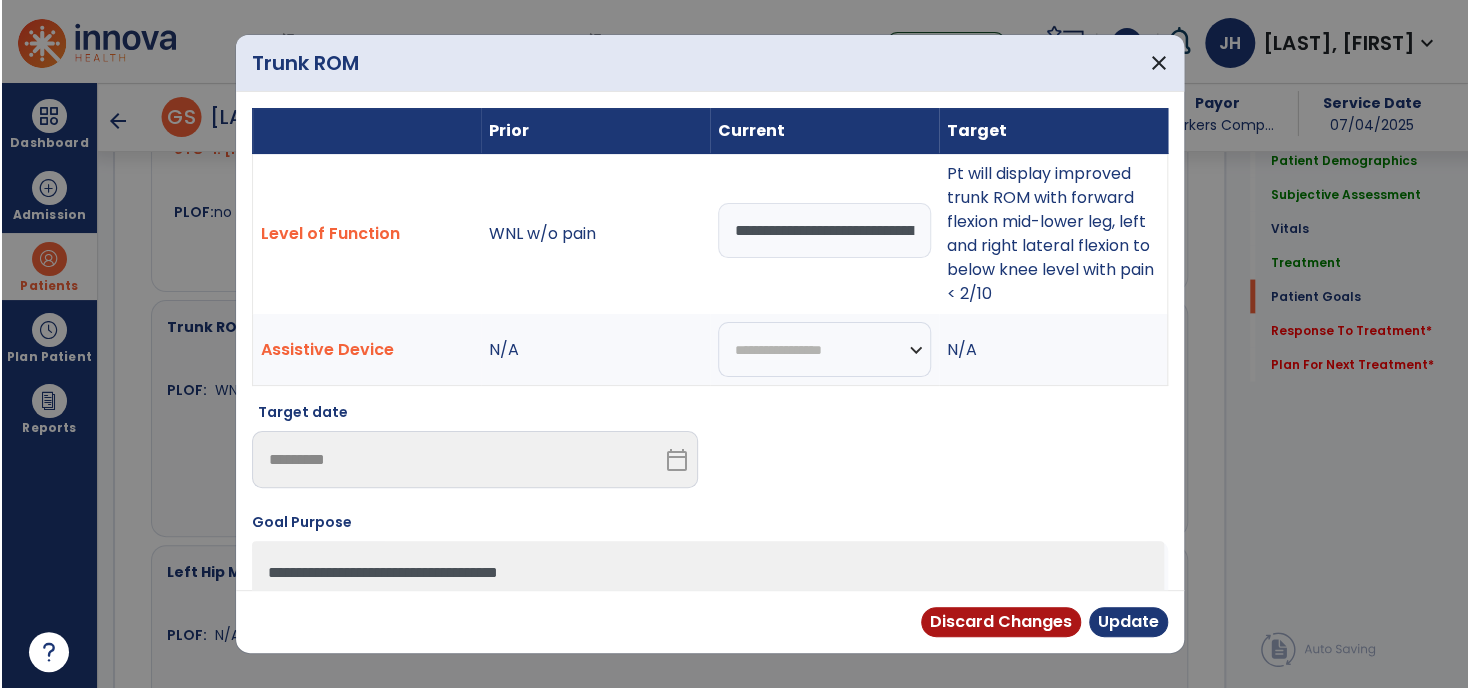 scroll, scrollTop: 0, scrollLeft: 80, axis: horizontal 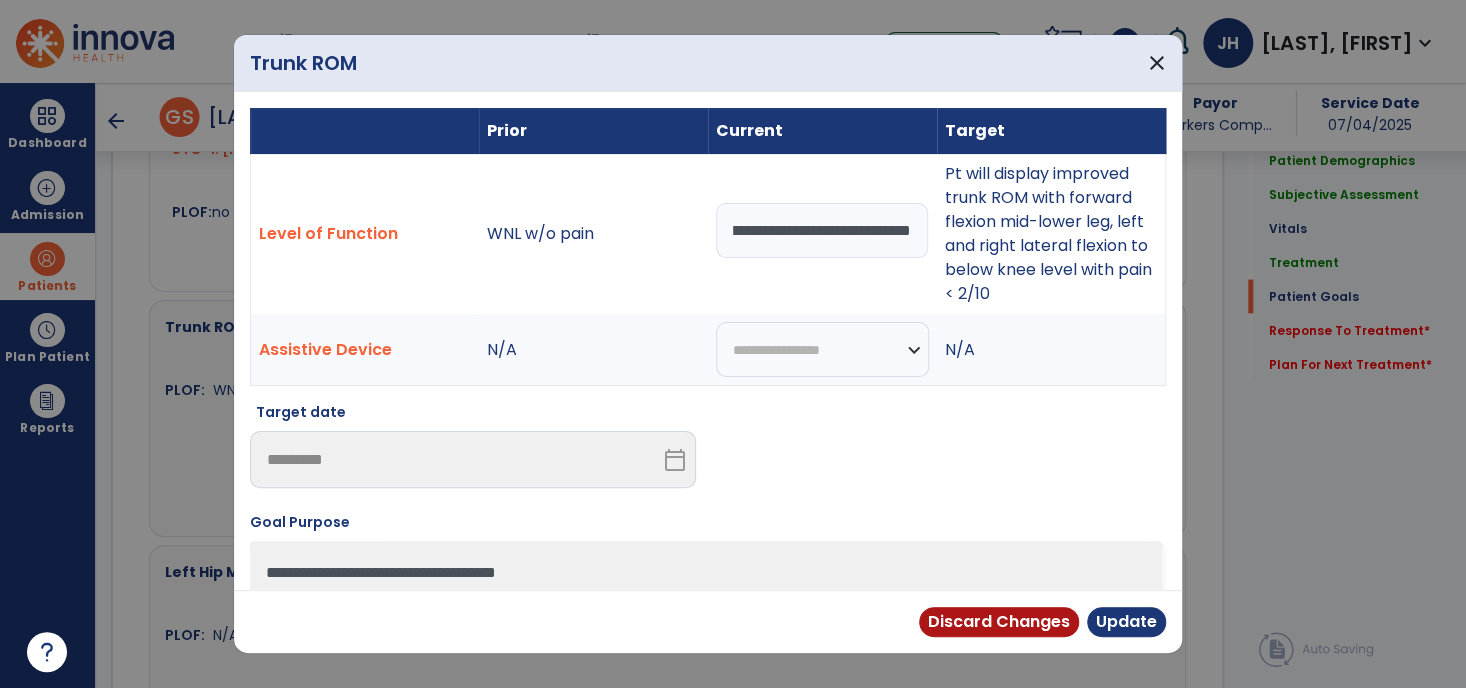 drag, startPoint x: 739, startPoint y: 231, endPoint x: 1238, endPoint y: 199, distance: 500.025 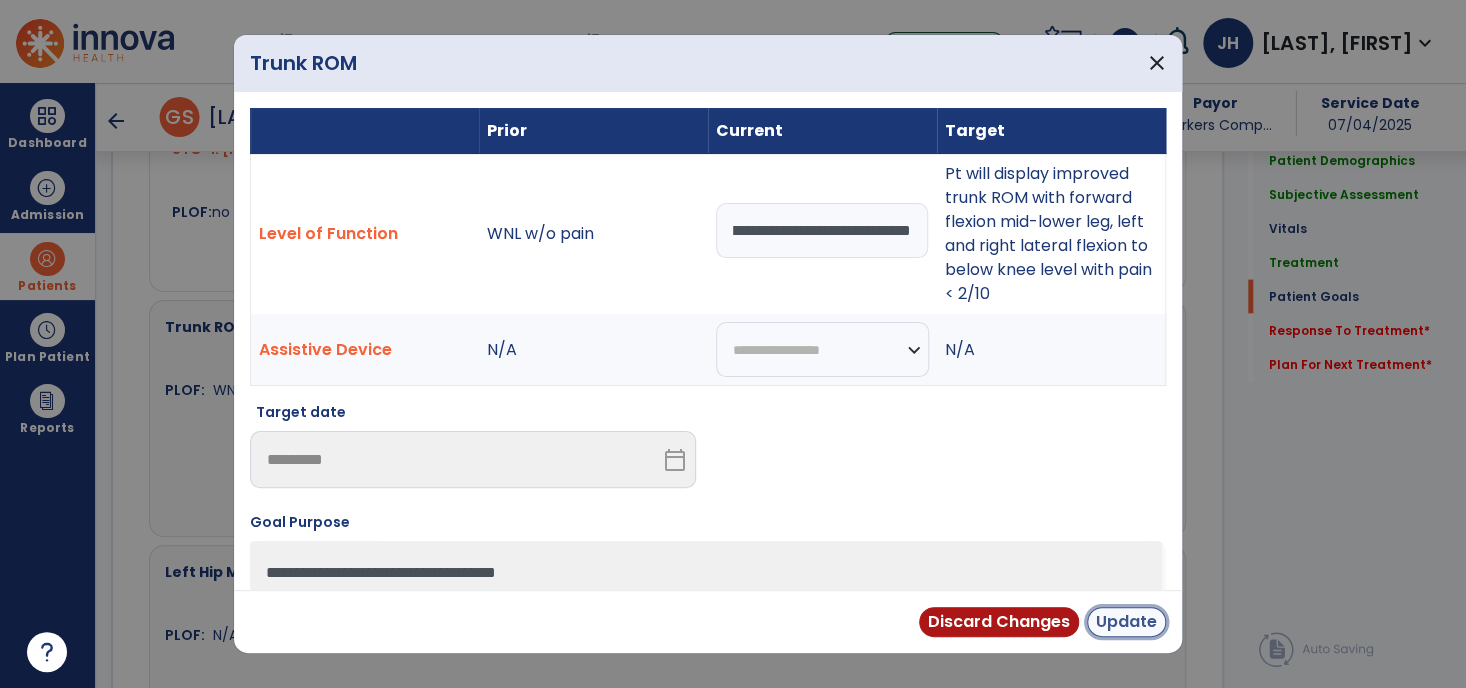 click on "Update" at bounding box center [1126, 622] 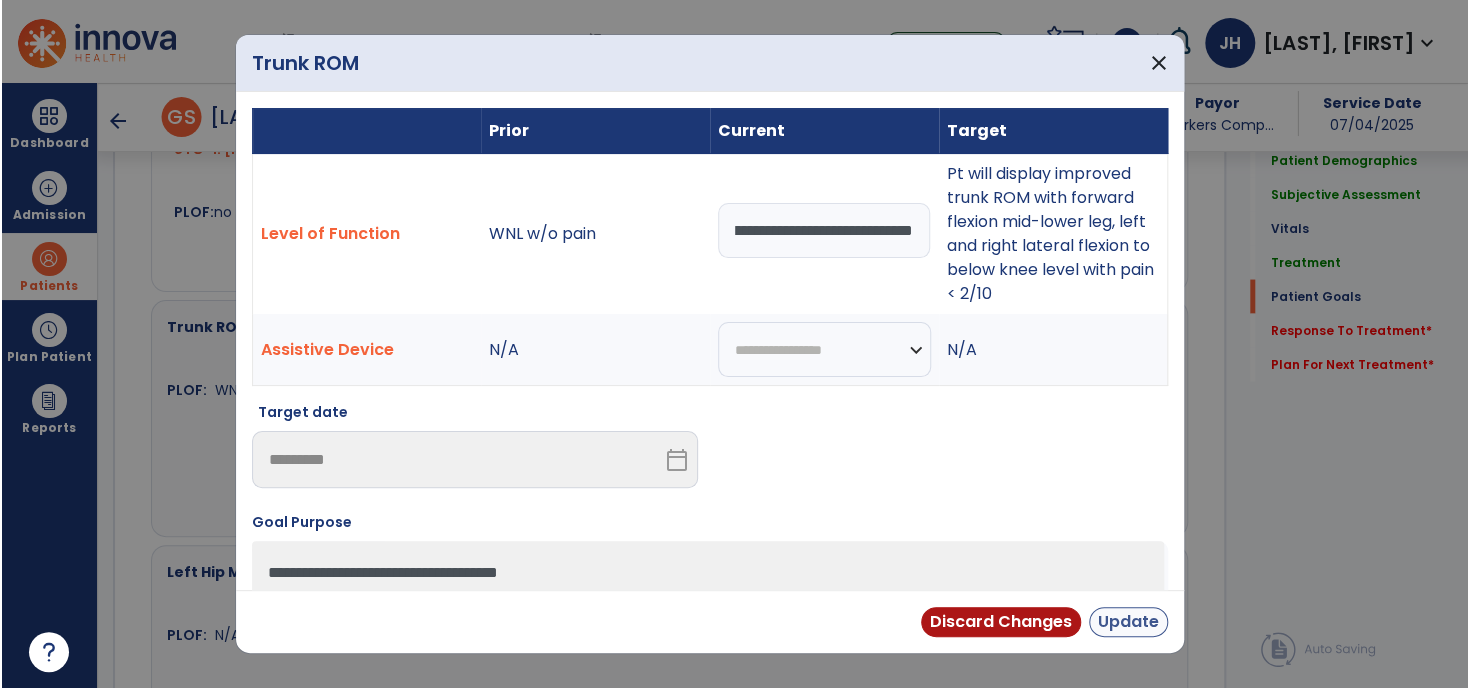 scroll, scrollTop: 0, scrollLeft: 0, axis: both 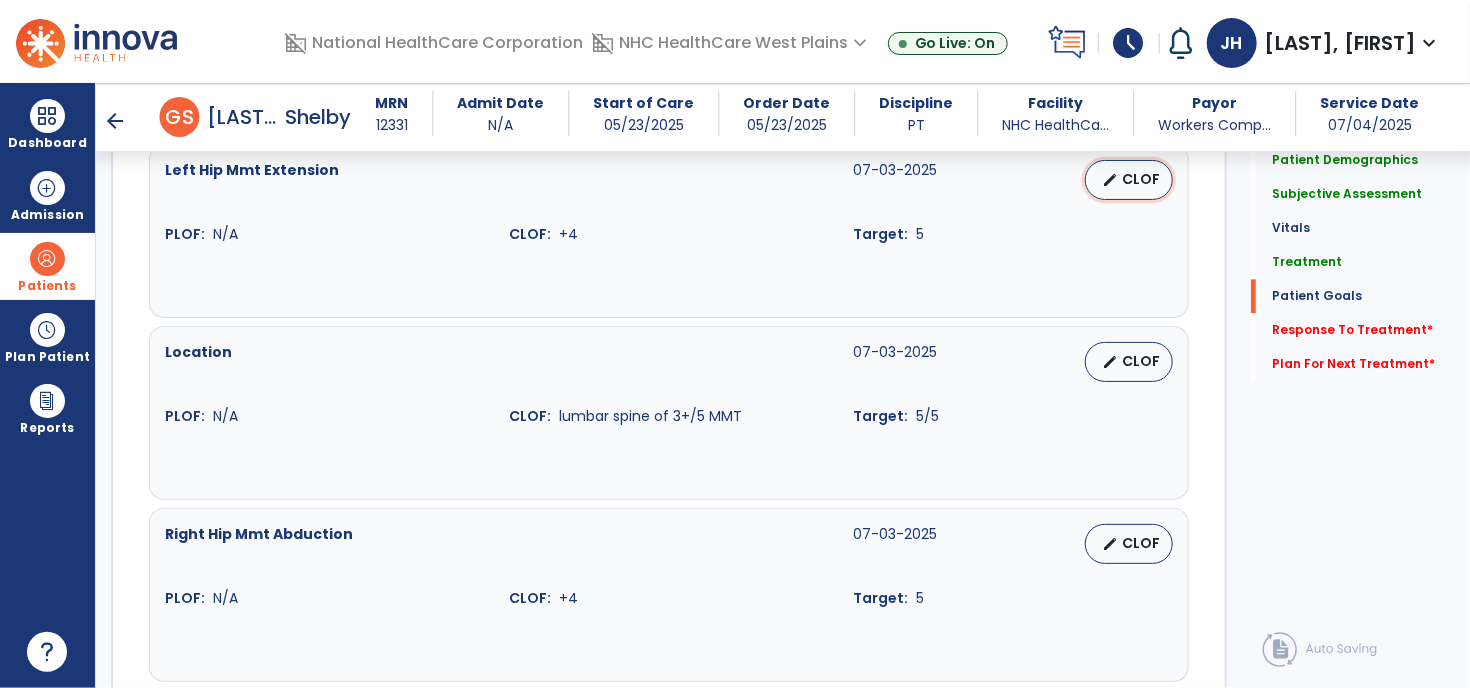 click on "CLOF" at bounding box center [1141, 179] 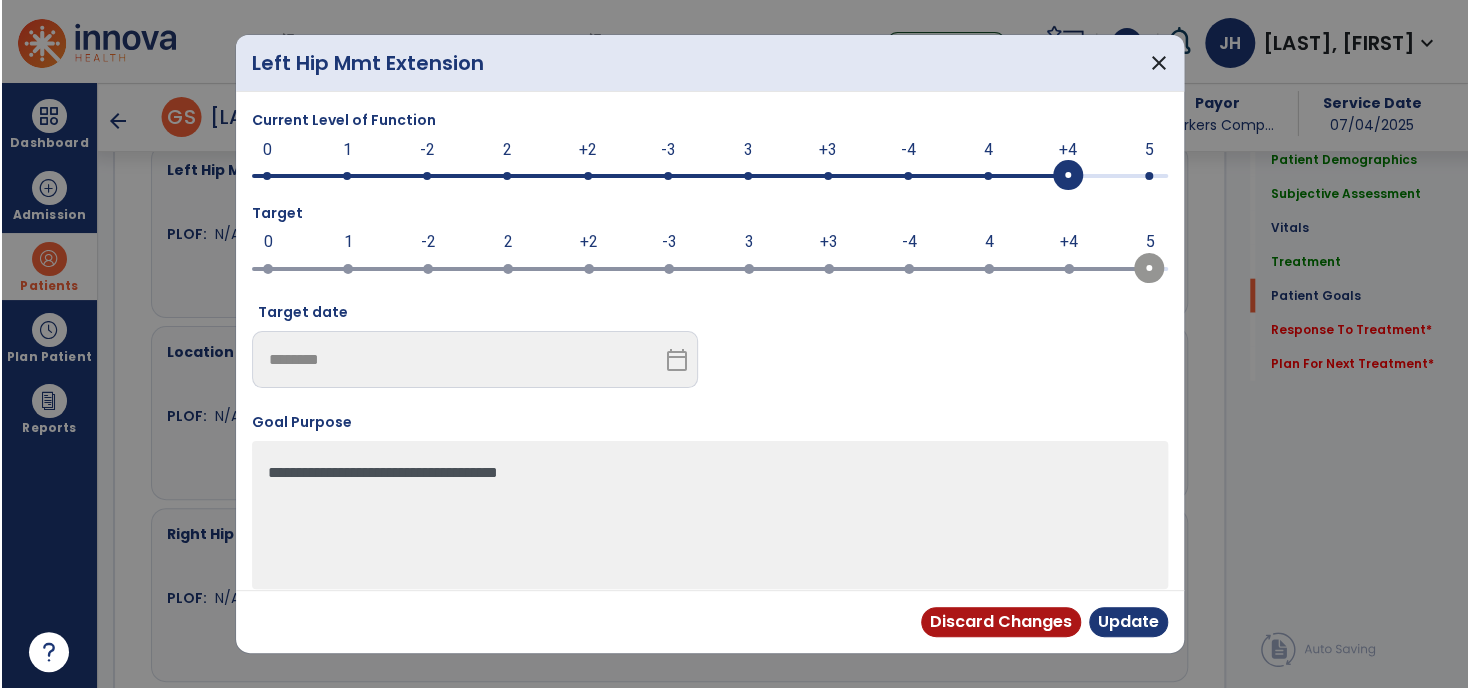 scroll, scrollTop: 2301, scrollLeft: 0, axis: vertical 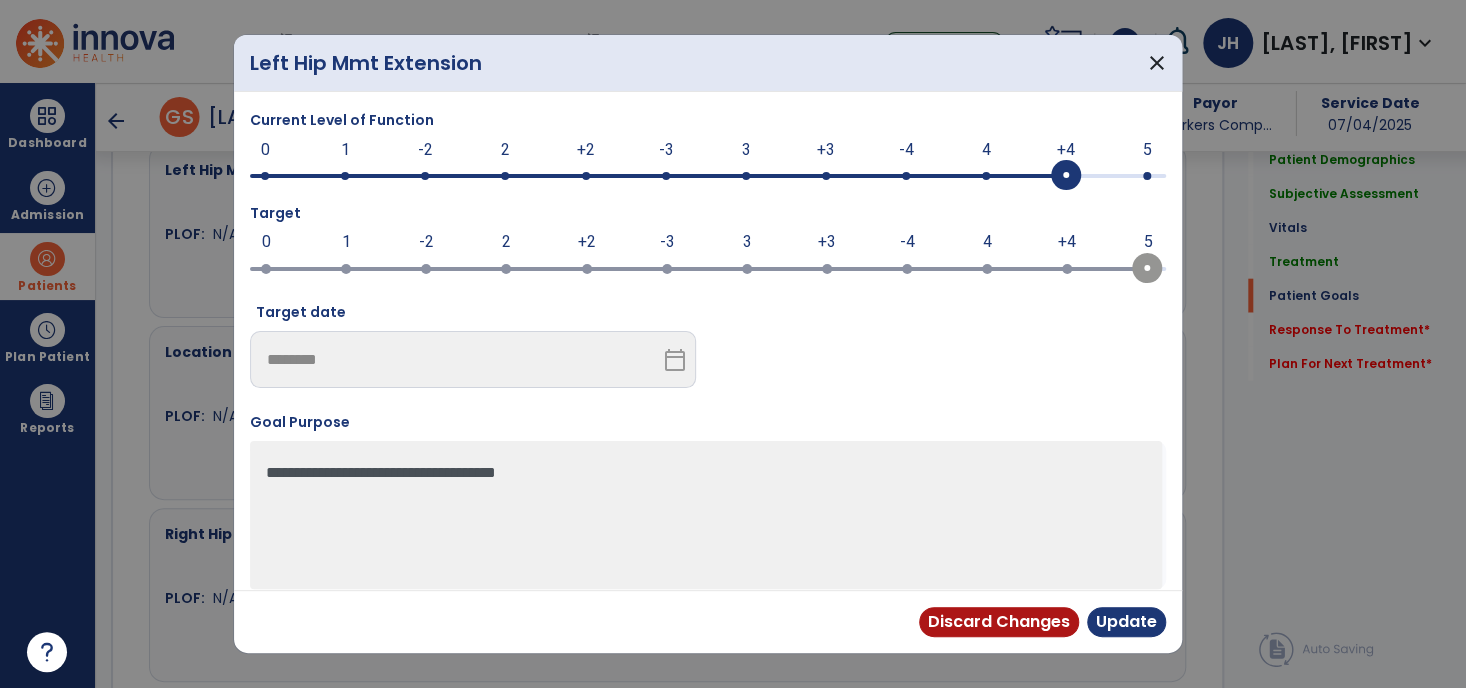 click at bounding box center (698, 267) 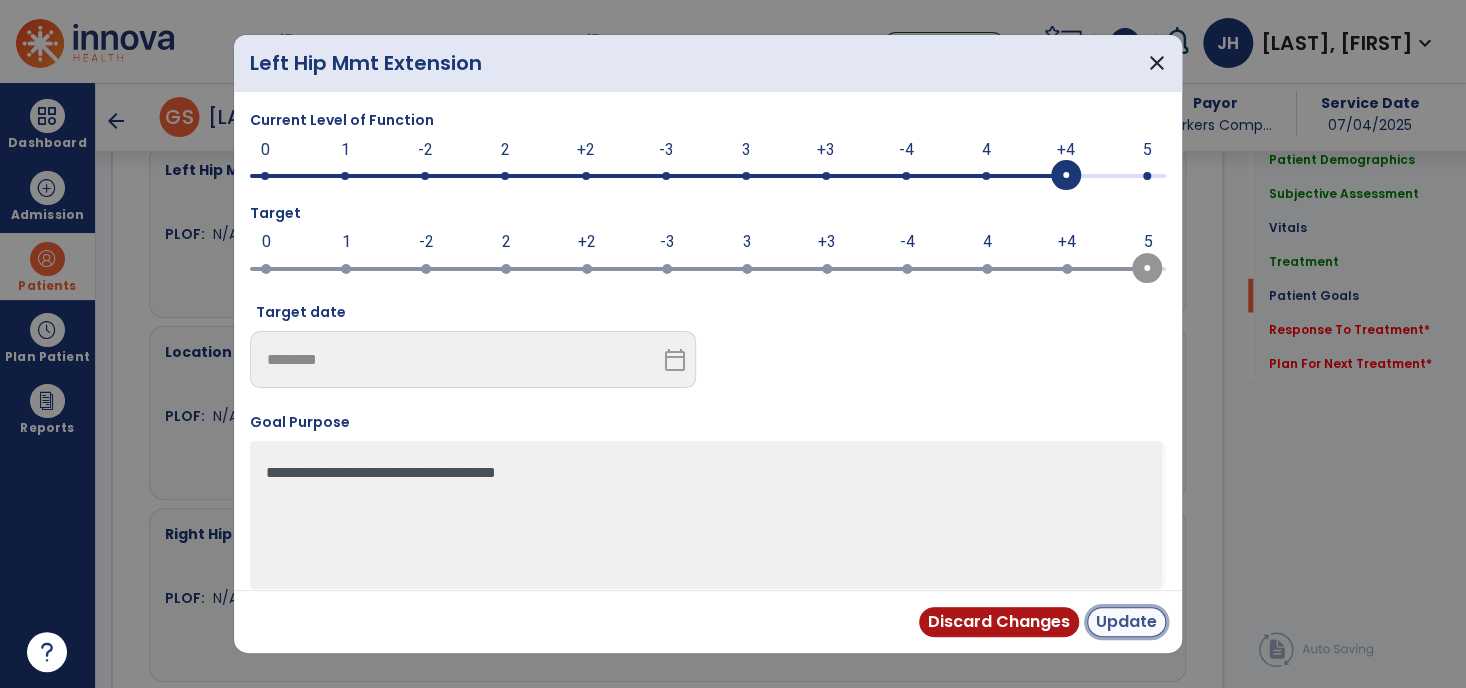 click on "Update" at bounding box center (1126, 622) 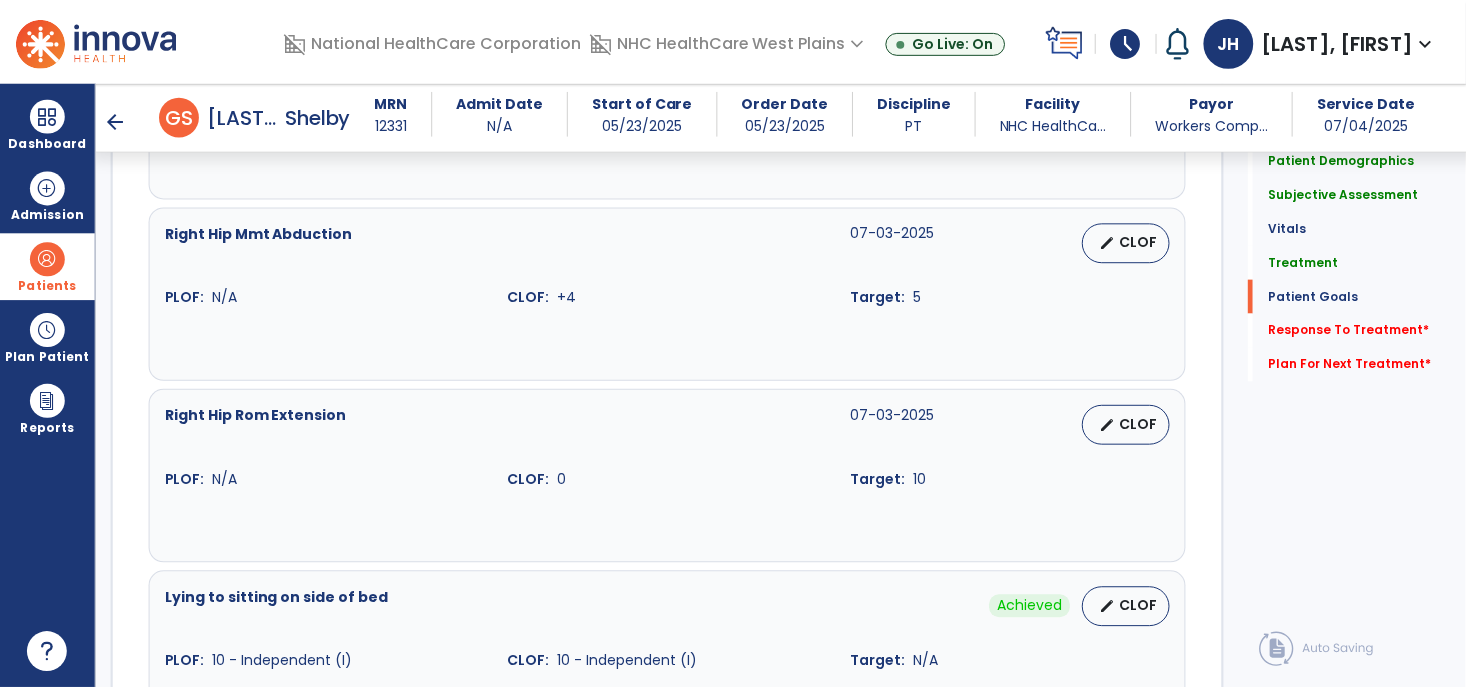 scroll, scrollTop: 2802, scrollLeft: 0, axis: vertical 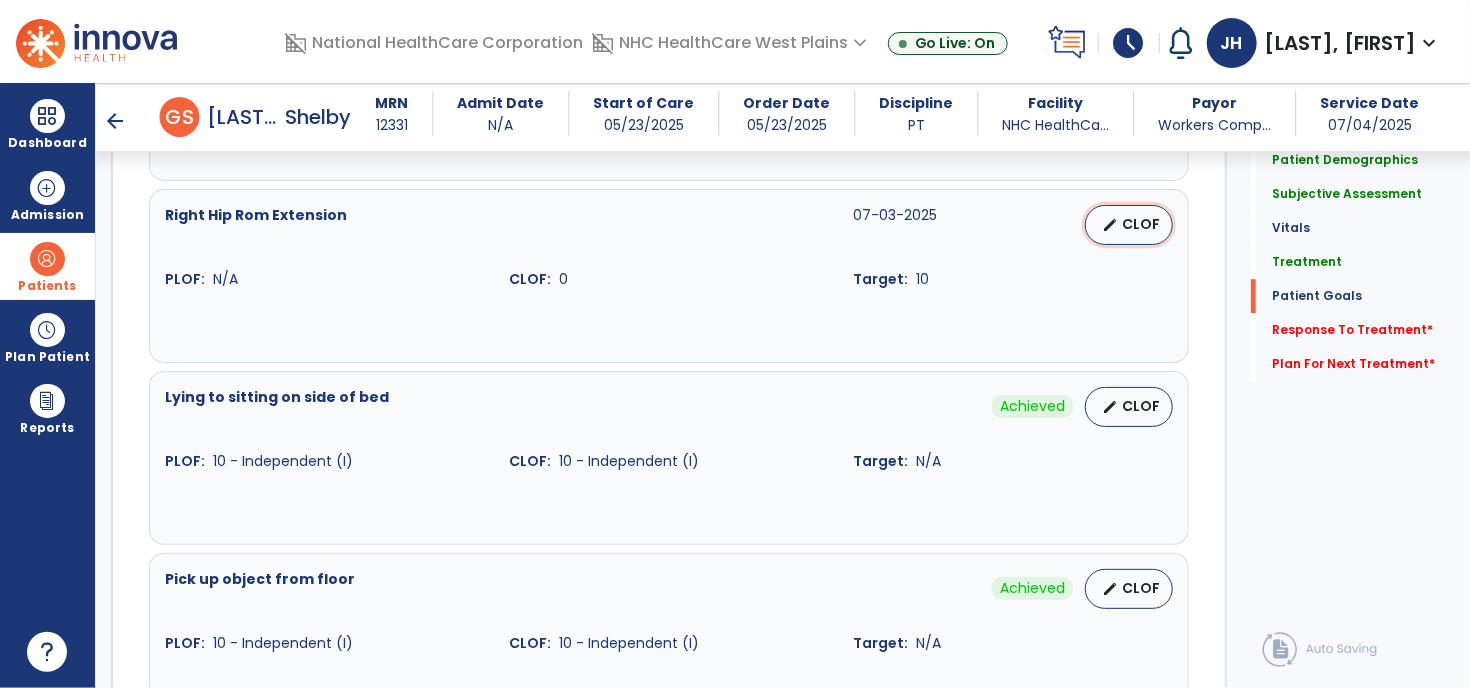 click on "edit   CLOF" at bounding box center [1129, 225] 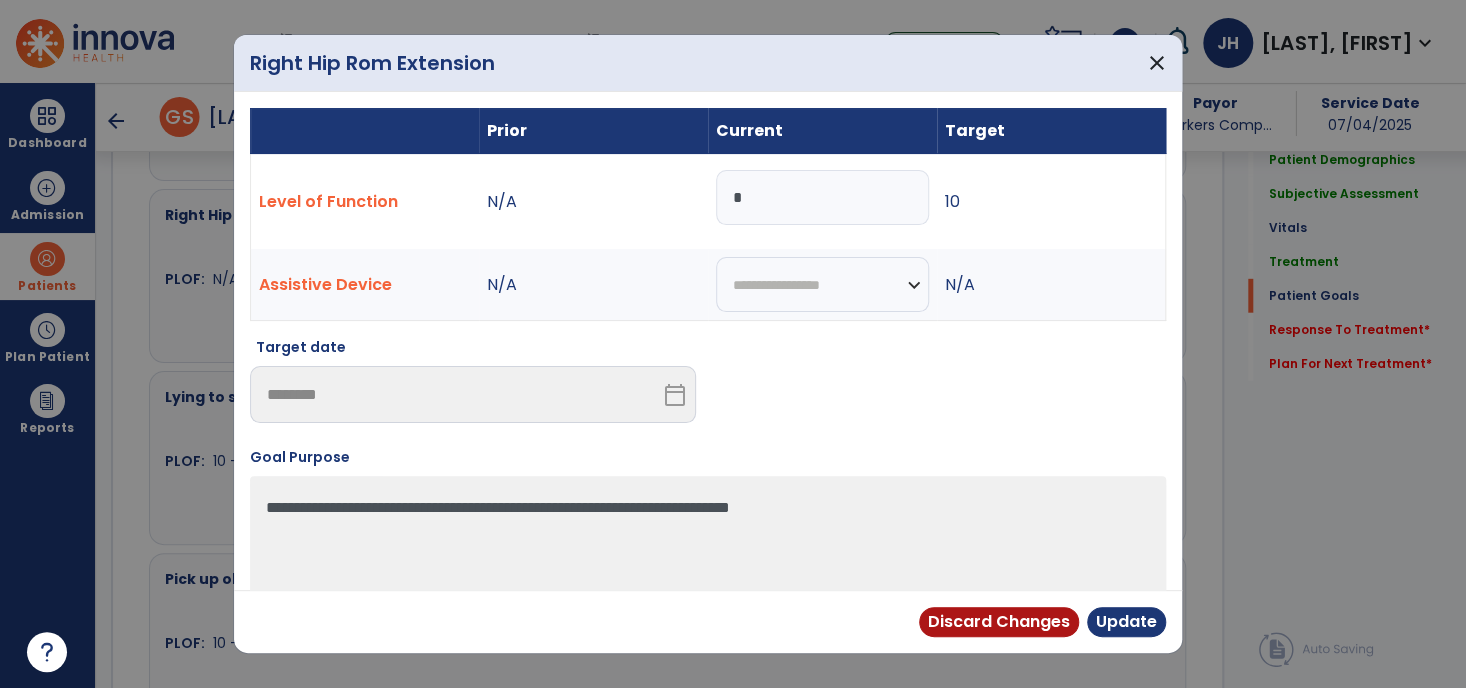 scroll, scrollTop: 2802, scrollLeft: 0, axis: vertical 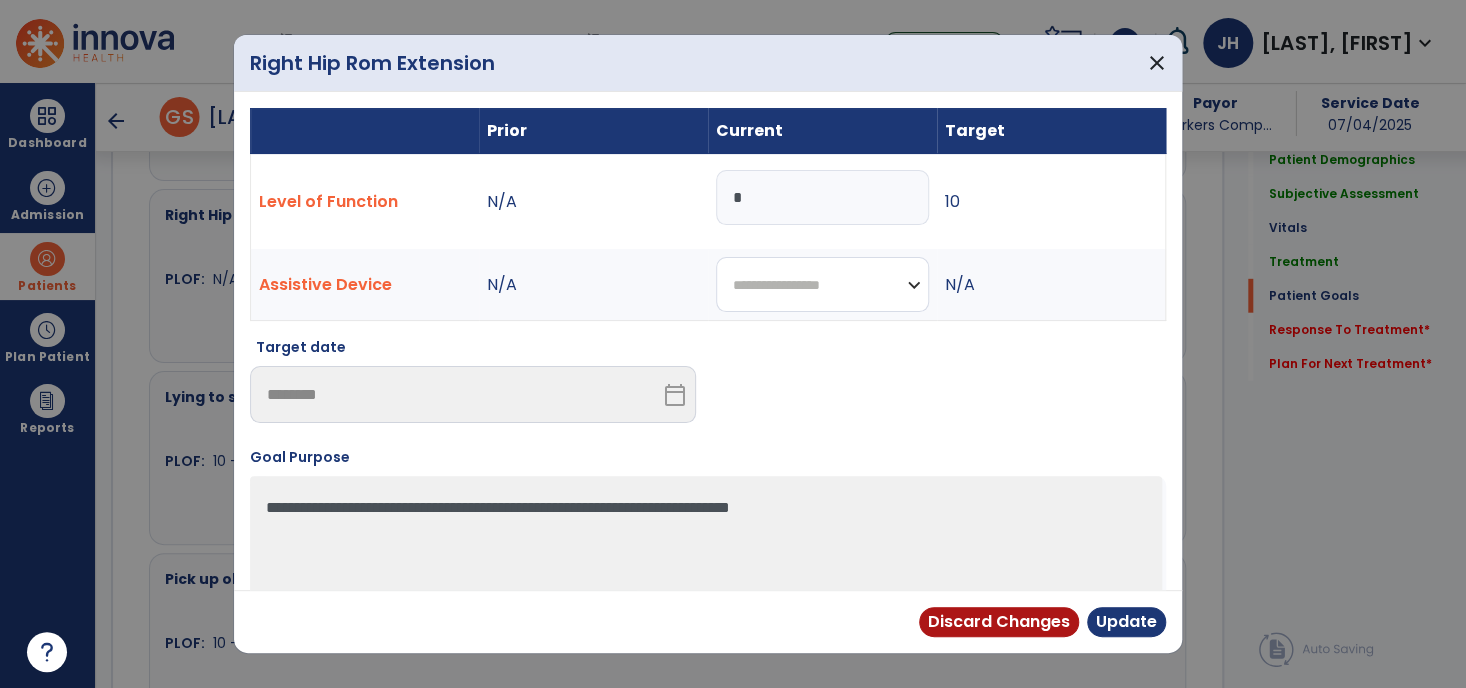 click on "**********" at bounding box center [822, 284] 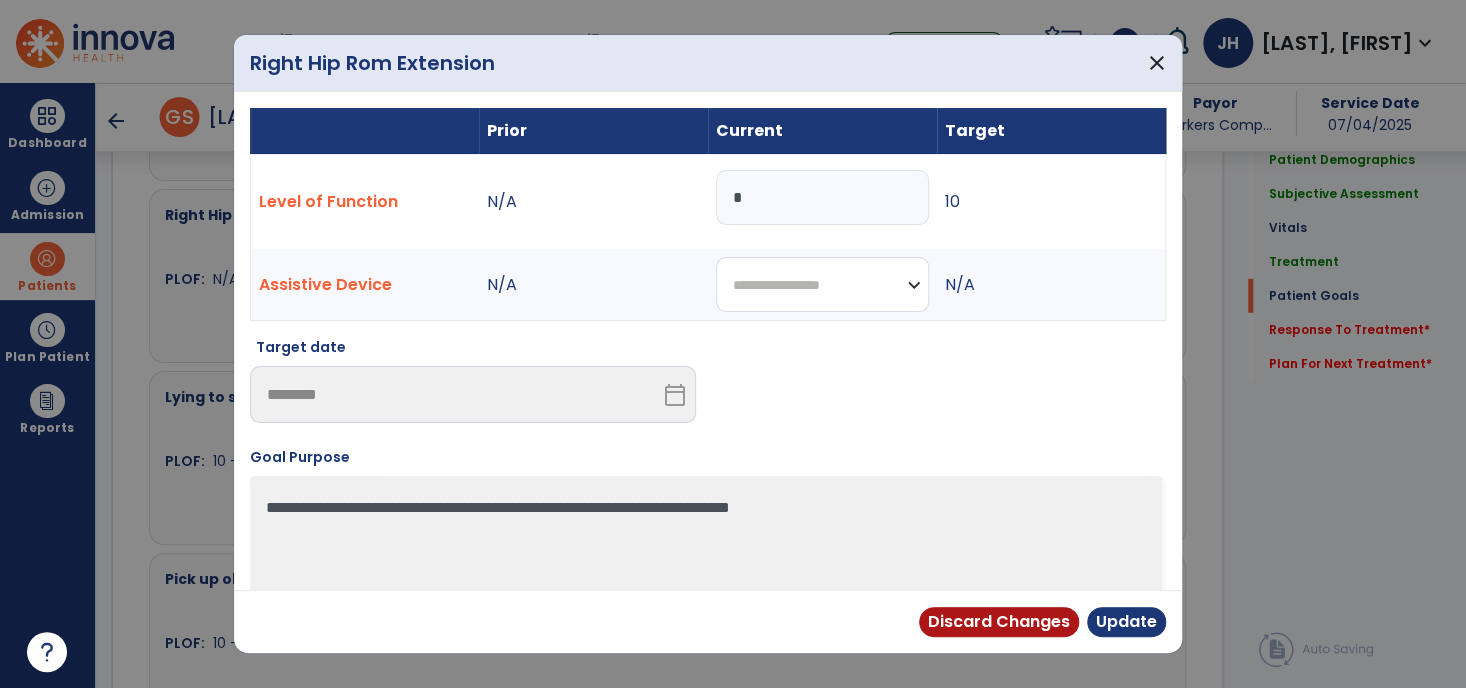 select on "****" 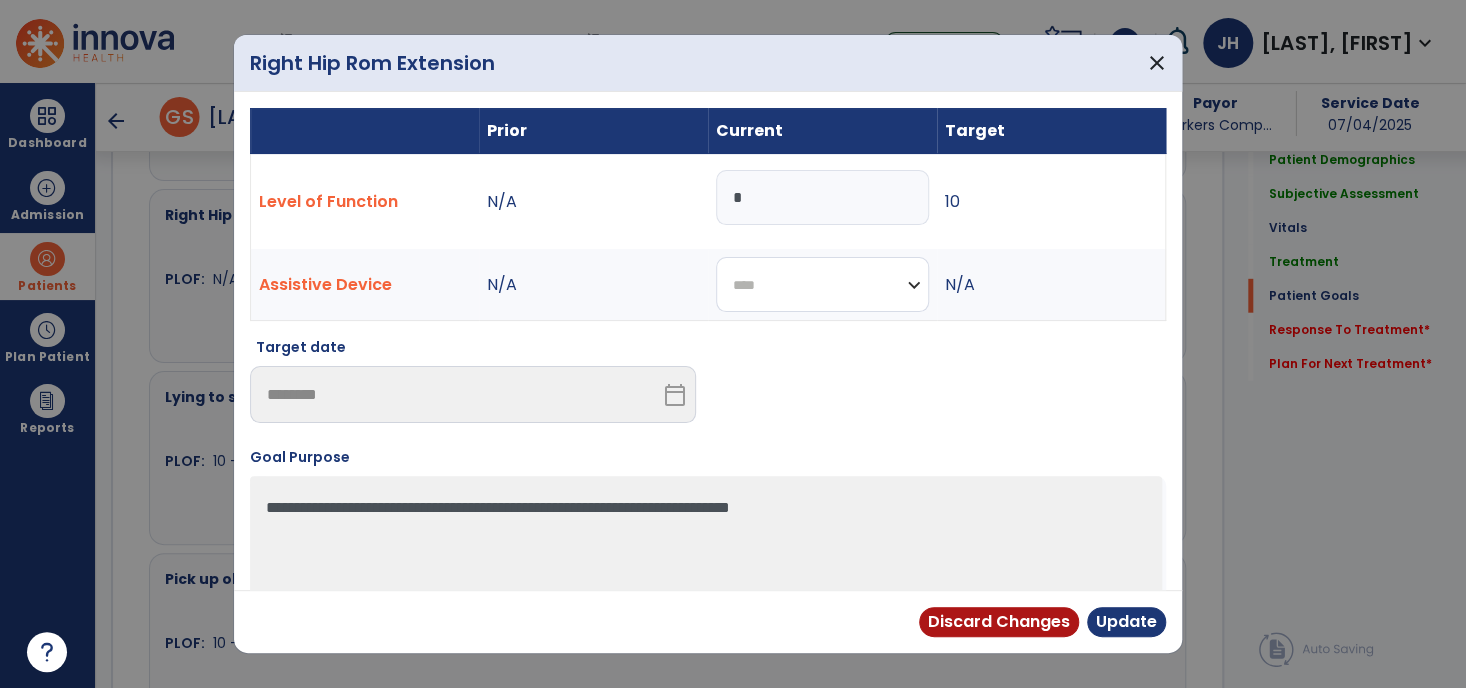 click on "**********" at bounding box center (822, 284) 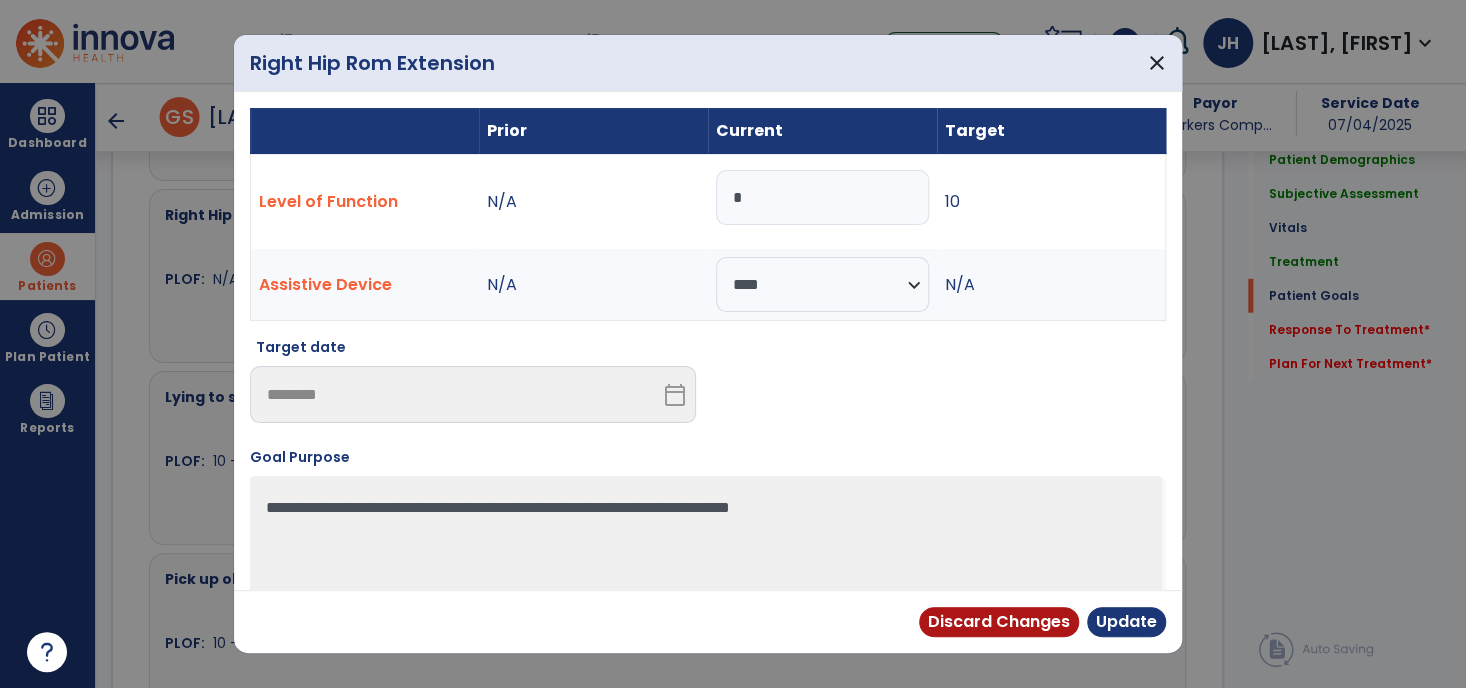 click on "*" at bounding box center (822, 197) 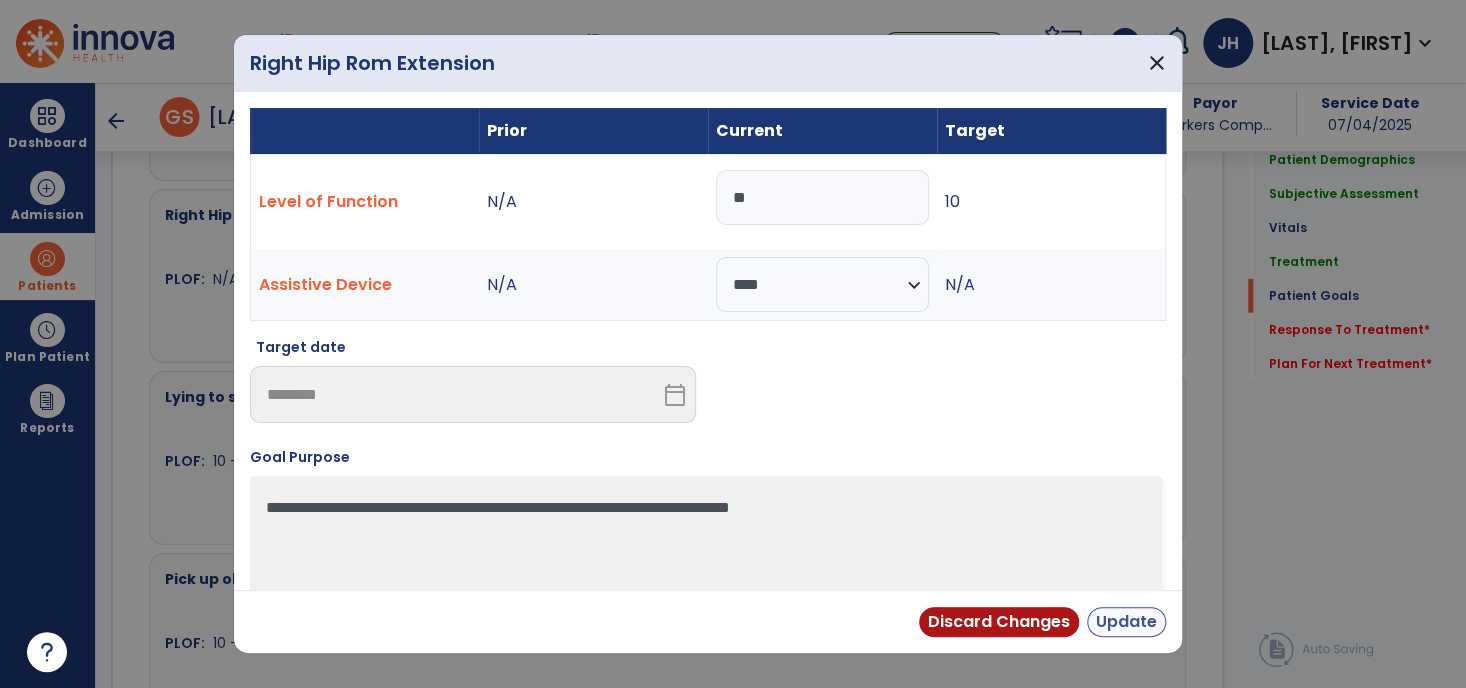 type on "**" 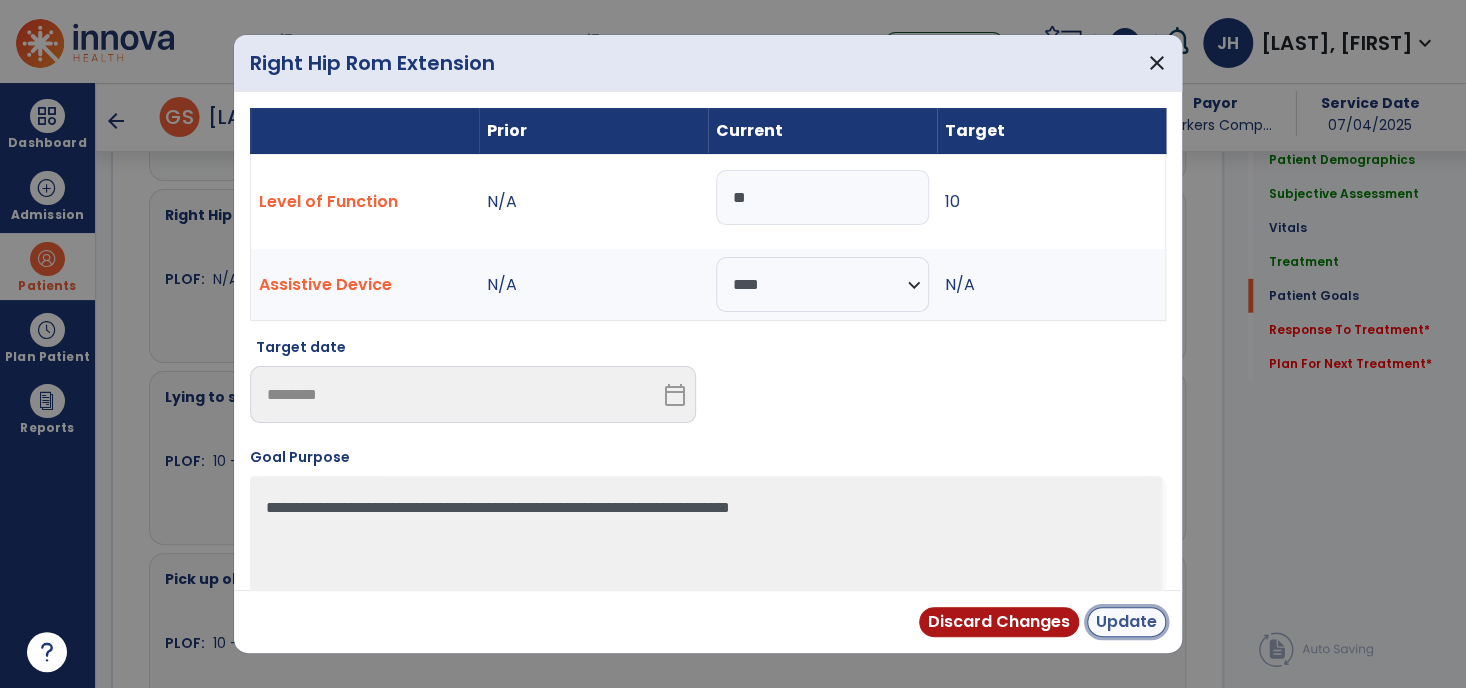click on "Update" at bounding box center (1126, 622) 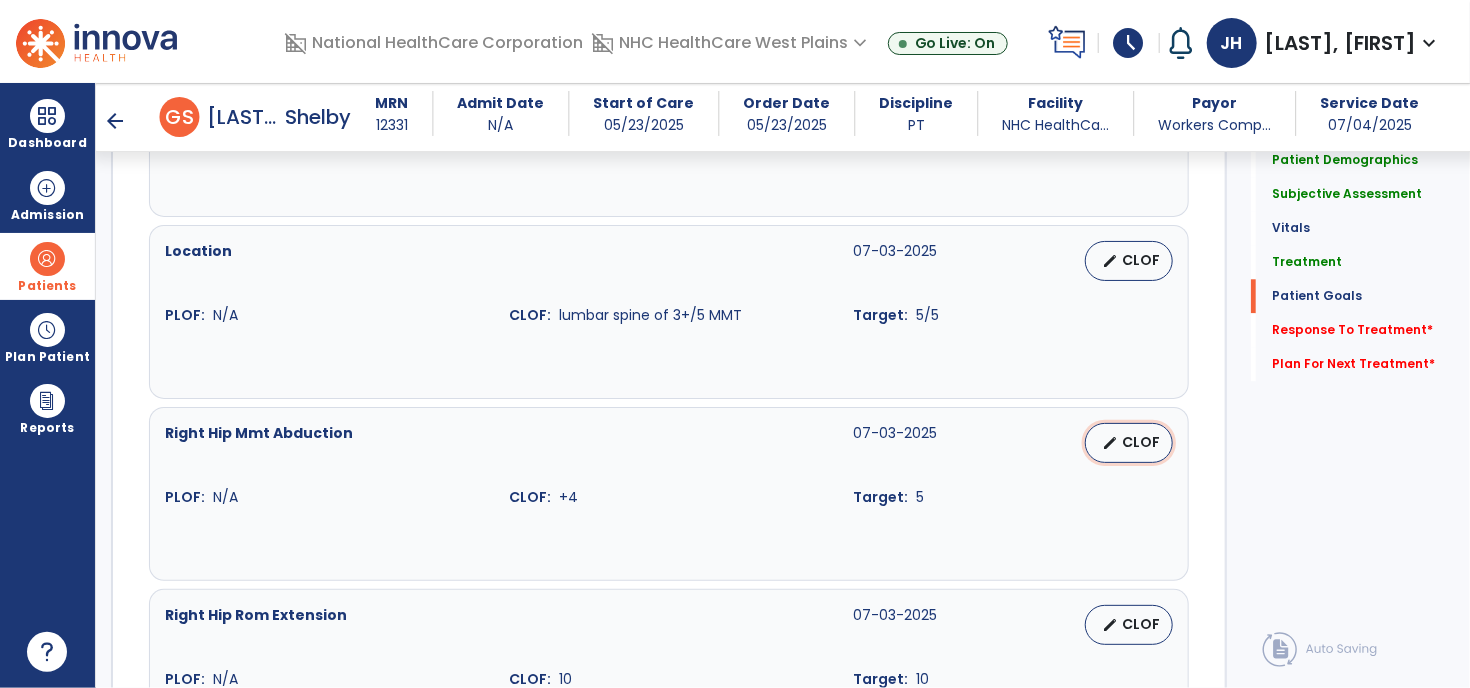 click on "edit   CLOF" at bounding box center [1129, 443] 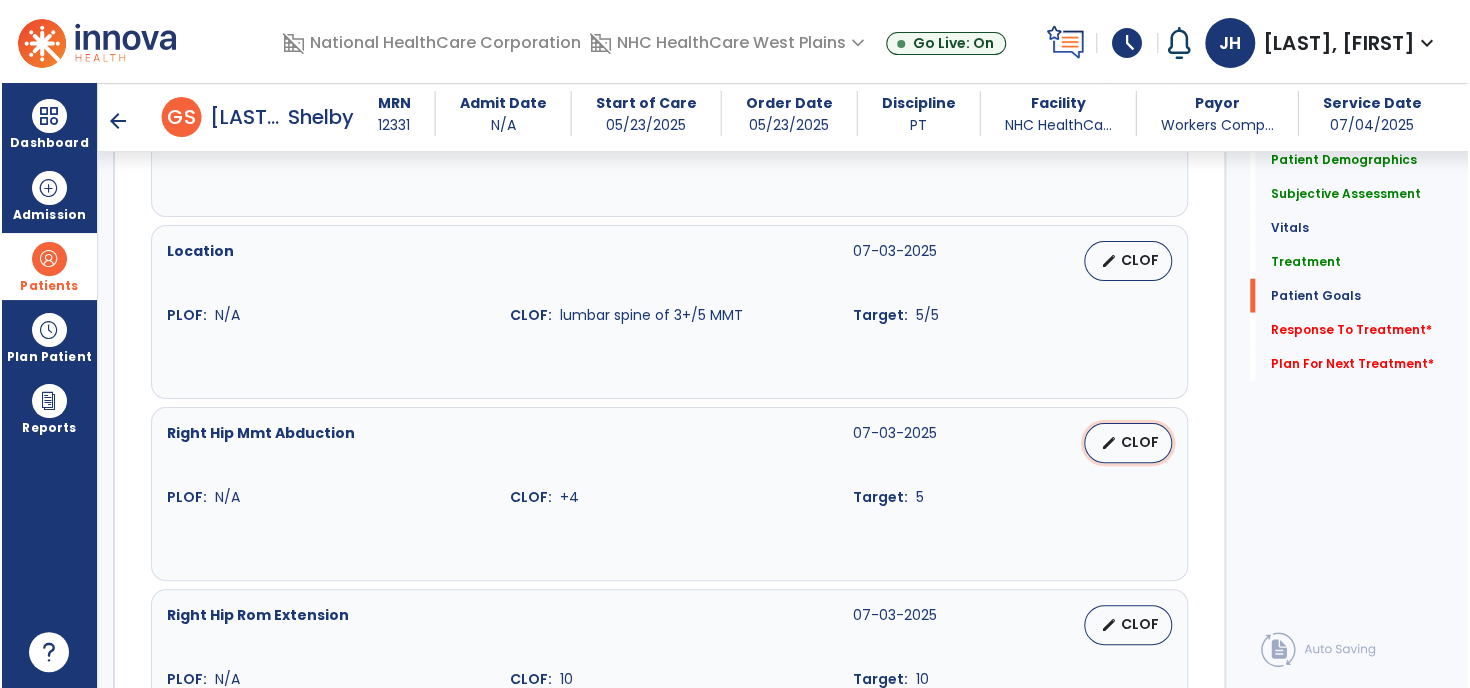 scroll, scrollTop: 2402, scrollLeft: 0, axis: vertical 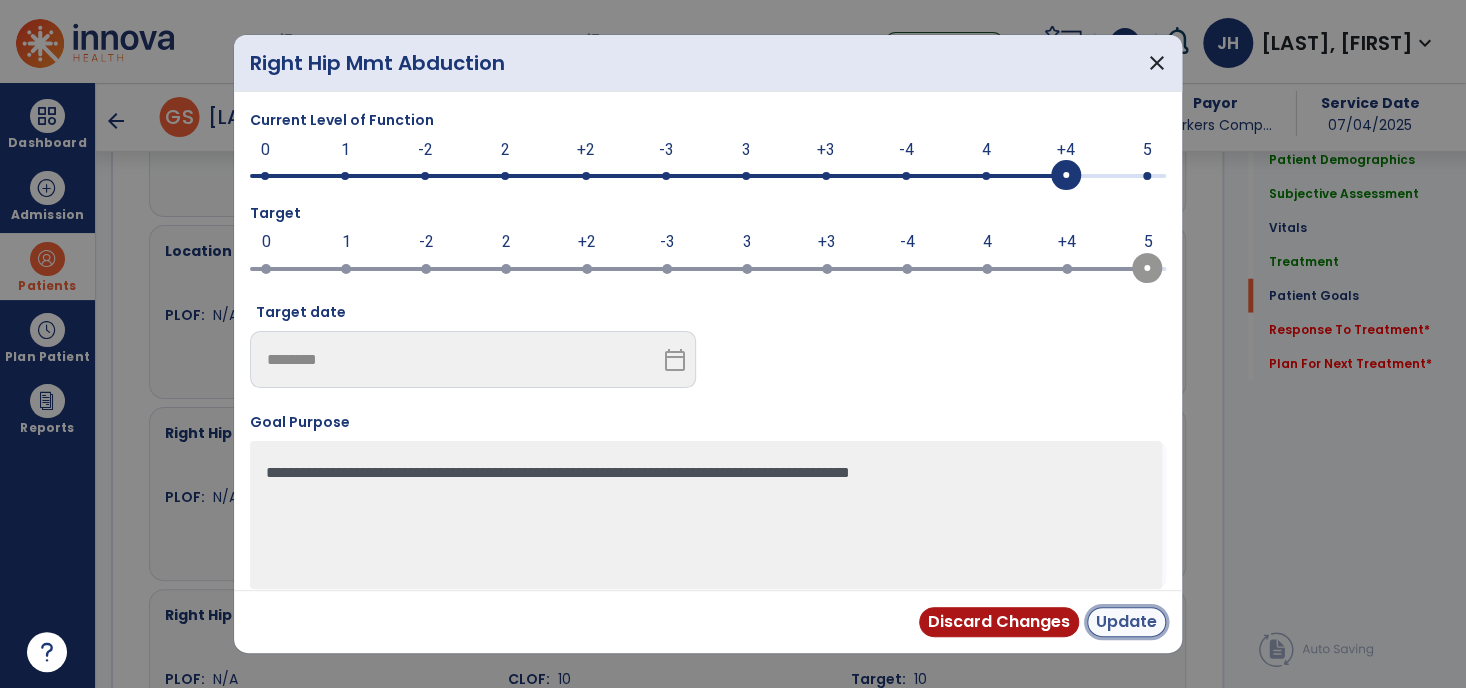 click on "Update" at bounding box center [1126, 622] 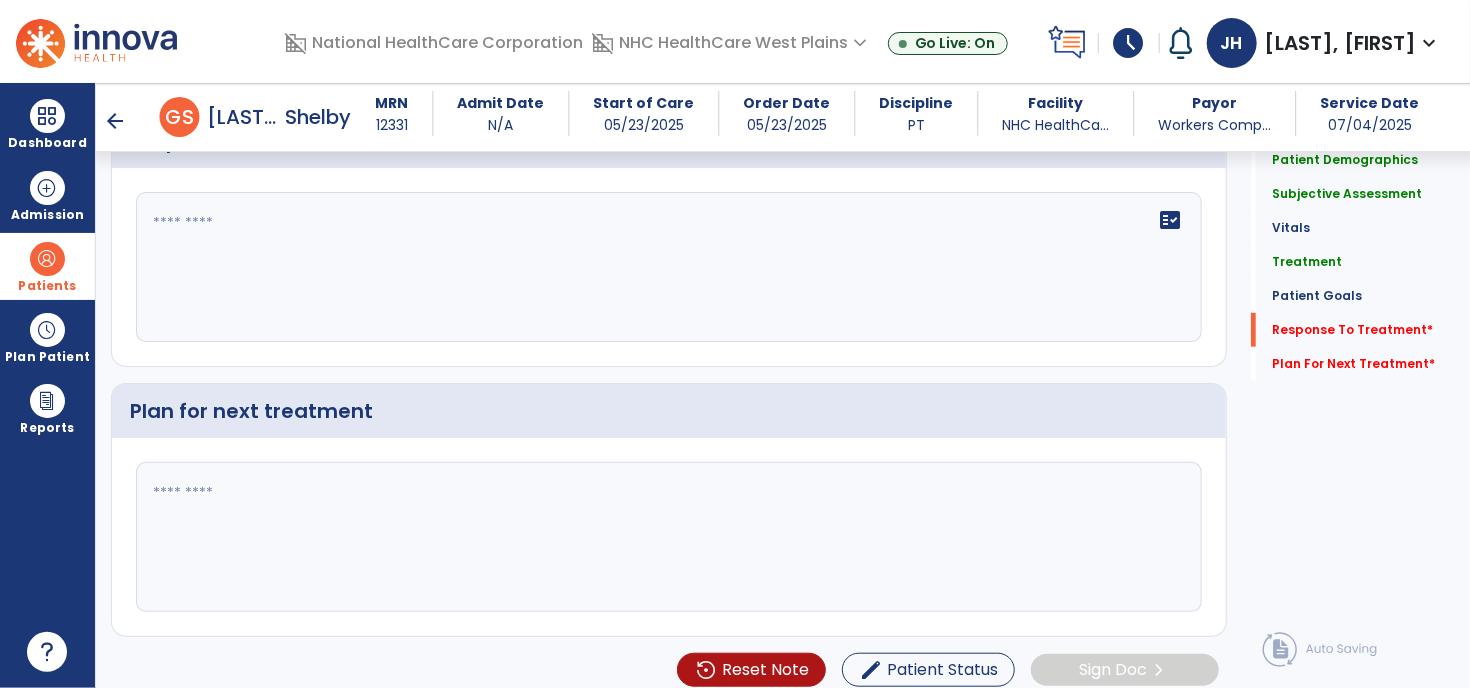 scroll, scrollTop: 4222, scrollLeft: 0, axis: vertical 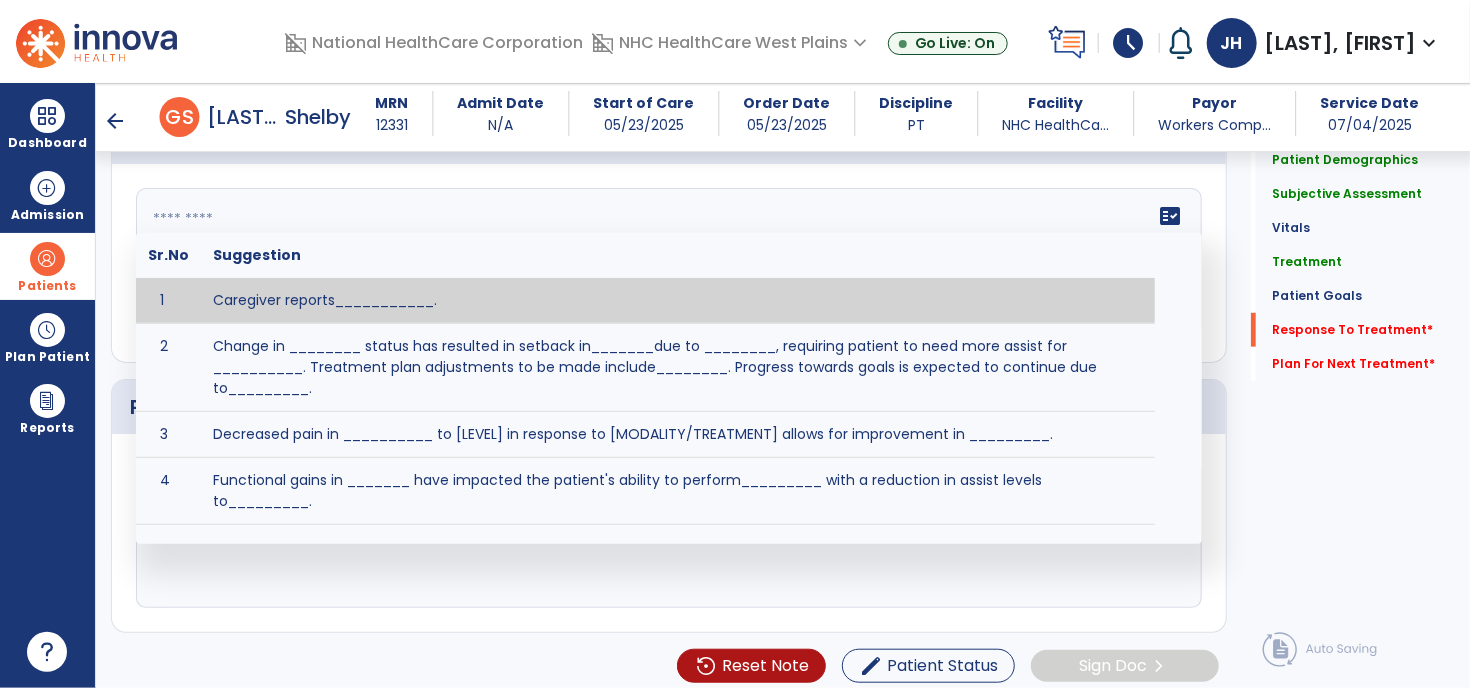 click on "fact_check  Sr.No Suggestion 1 Caregiver reports___________. 2 Change in ________ status has resulted in setback in_______due to ________, requiring patient to need more assist for __________.   Treatment plan adjustments to be made include________.  Progress towards goals is expected to continue due to_________. 3 Decreased pain in __________ to [LEVEL] in response to [MODALITY/TREATMENT] allows for improvement in _________. 4 Functional gains in _______ have impacted the patient's ability to perform_________ with a reduction in assist levels to_________. 5 Functional progress this week has been significant due to__________. 6 Gains in ________ have improved the patient's ability to perform ______with decreased levels of assist to___________. 7 Improvement in ________allows patient to tolerate higher levels of challenges in_________. 8 Pain in [AREA] has decreased to [LEVEL] in response to [TREATMENT/MODALITY], allowing fore ease in completing__________. 9 10 11 12 13 14 15 16 17 18 19 20 21" 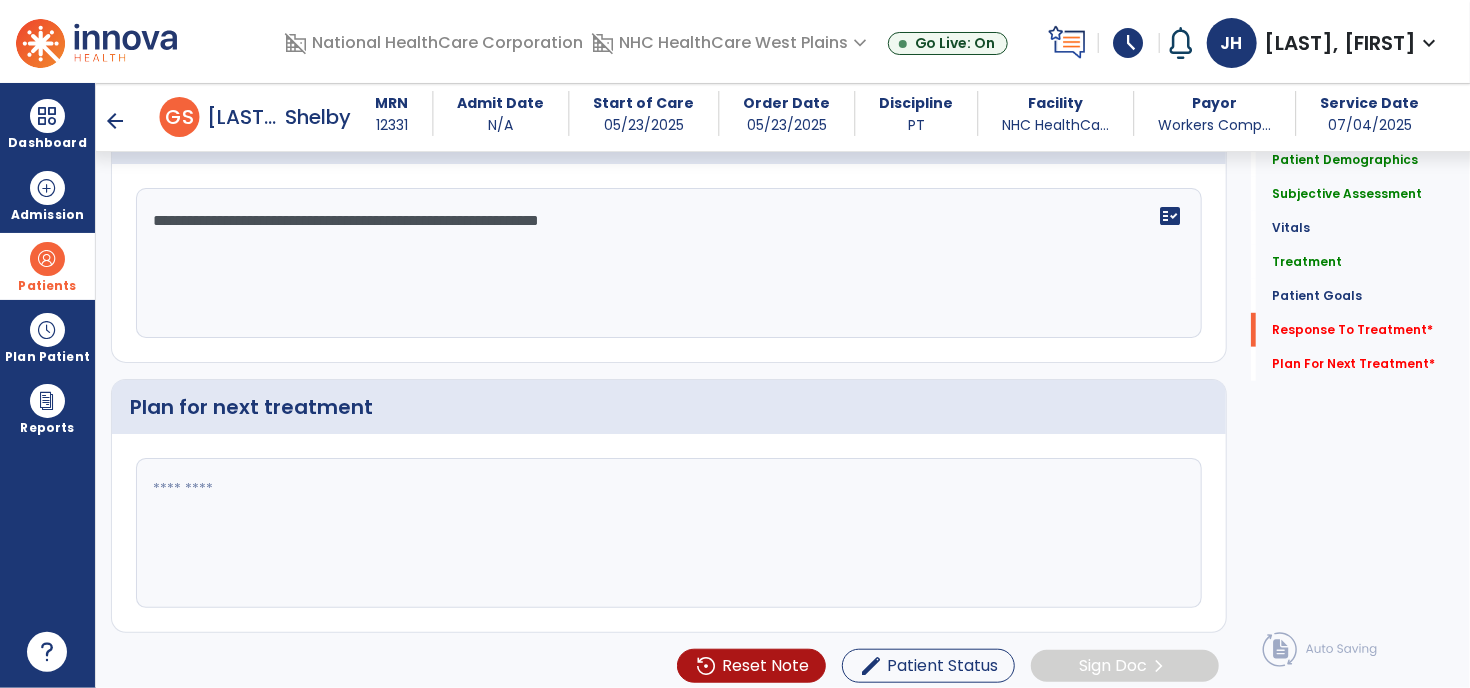 type on "**********" 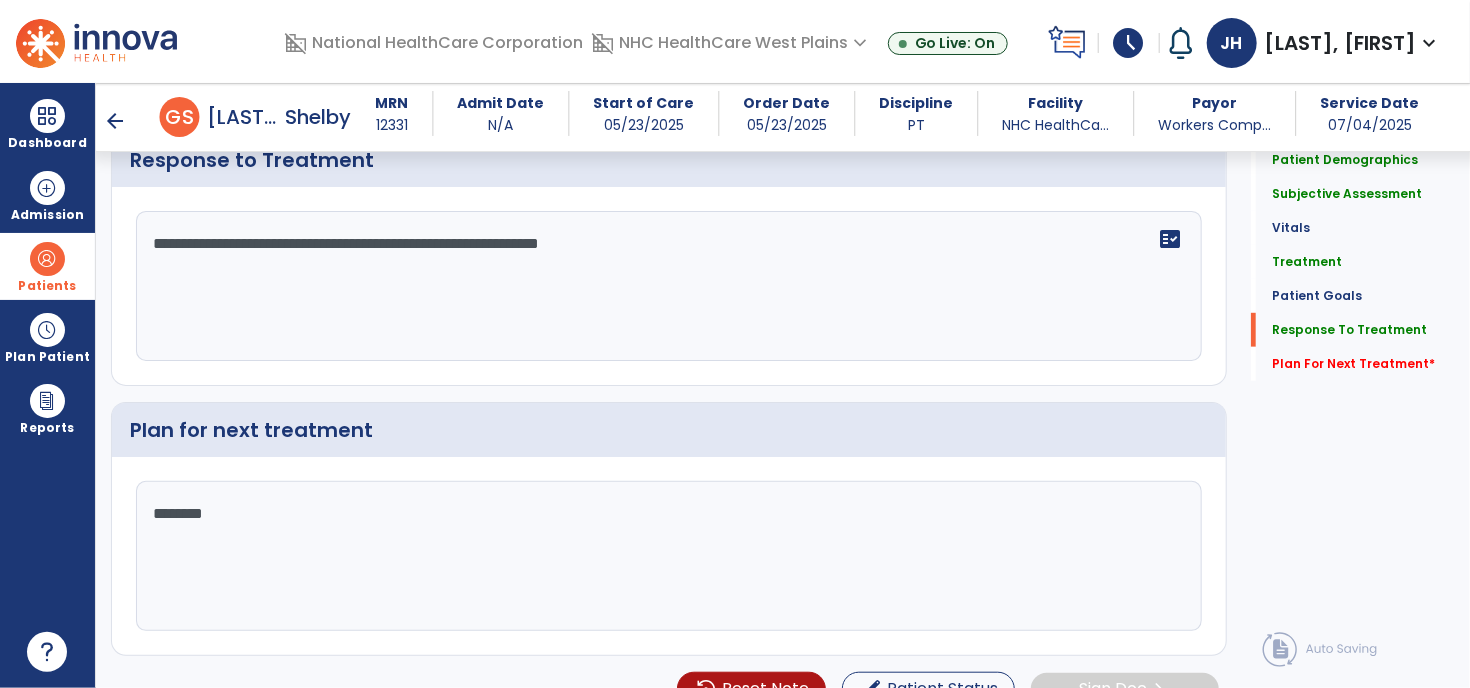 scroll, scrollTop: 4222, scrollLeft: 0, axis: vertical 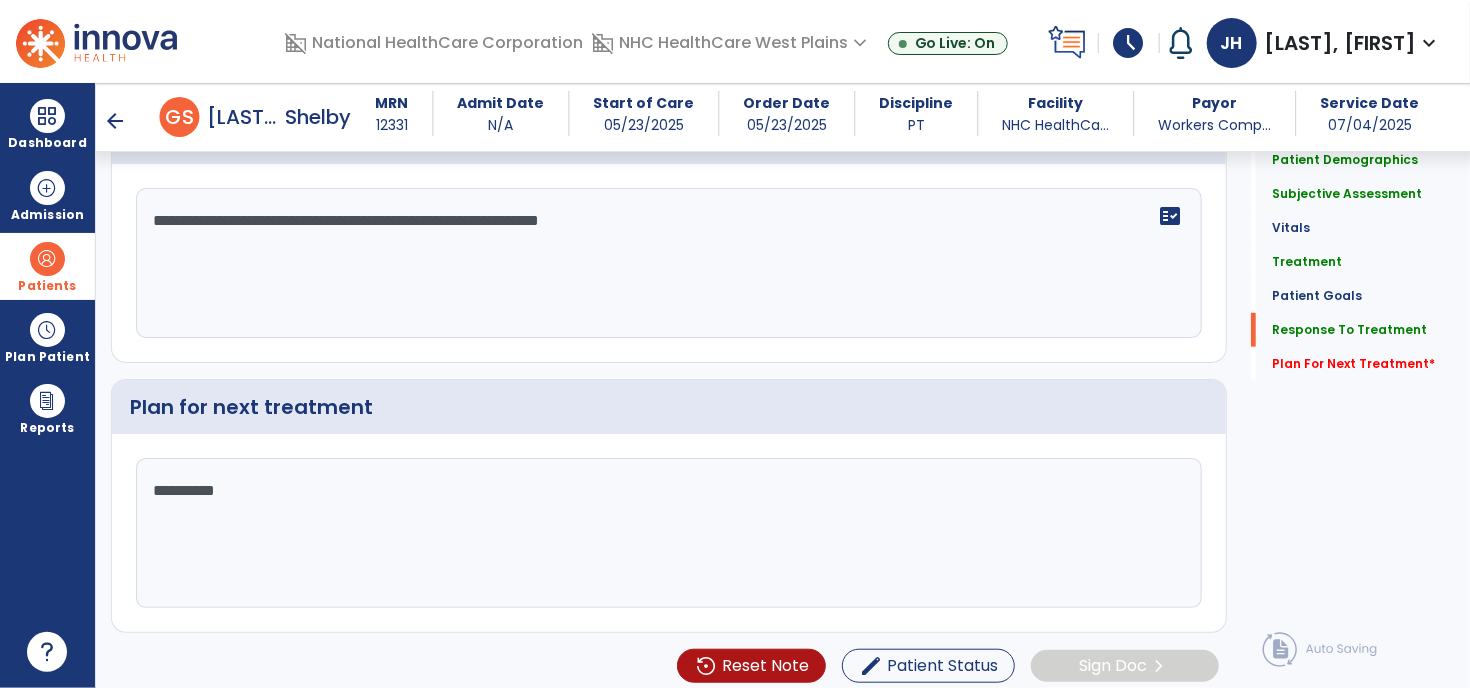 type on "*********" 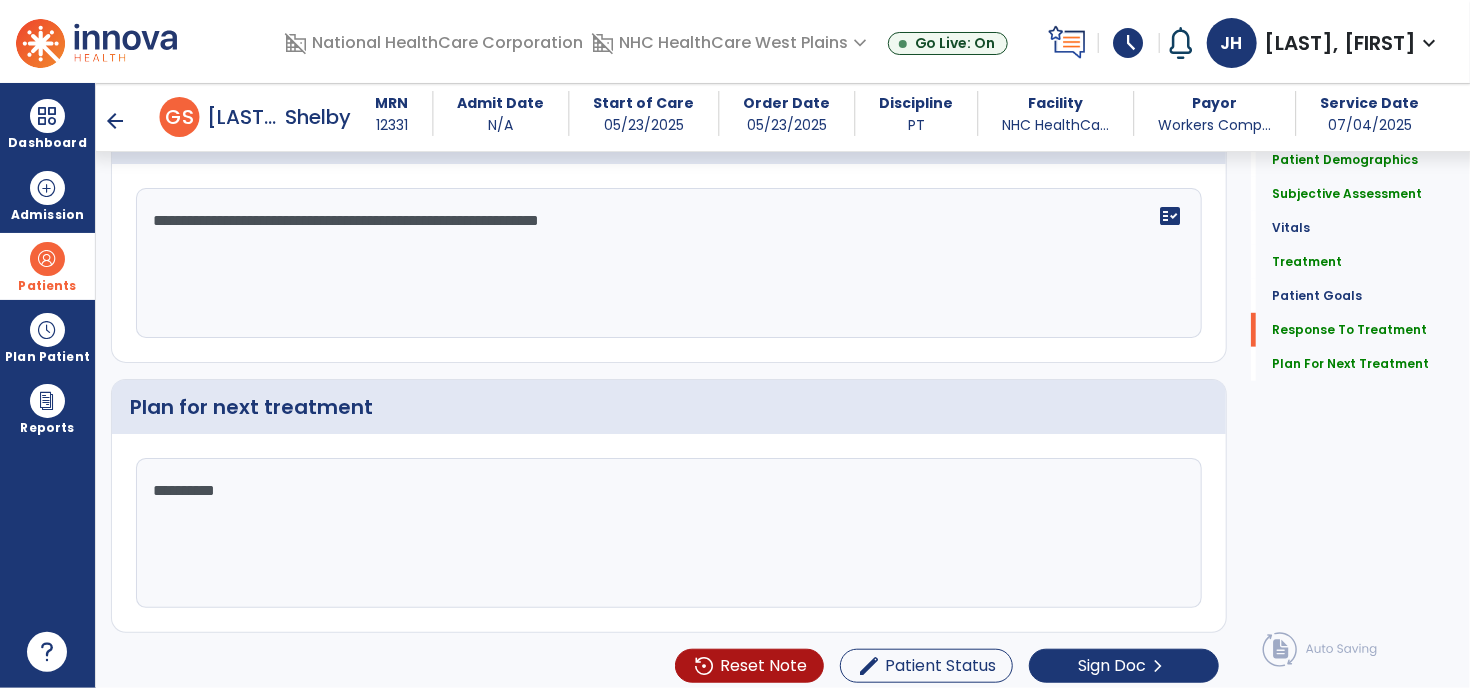 click on "*********" 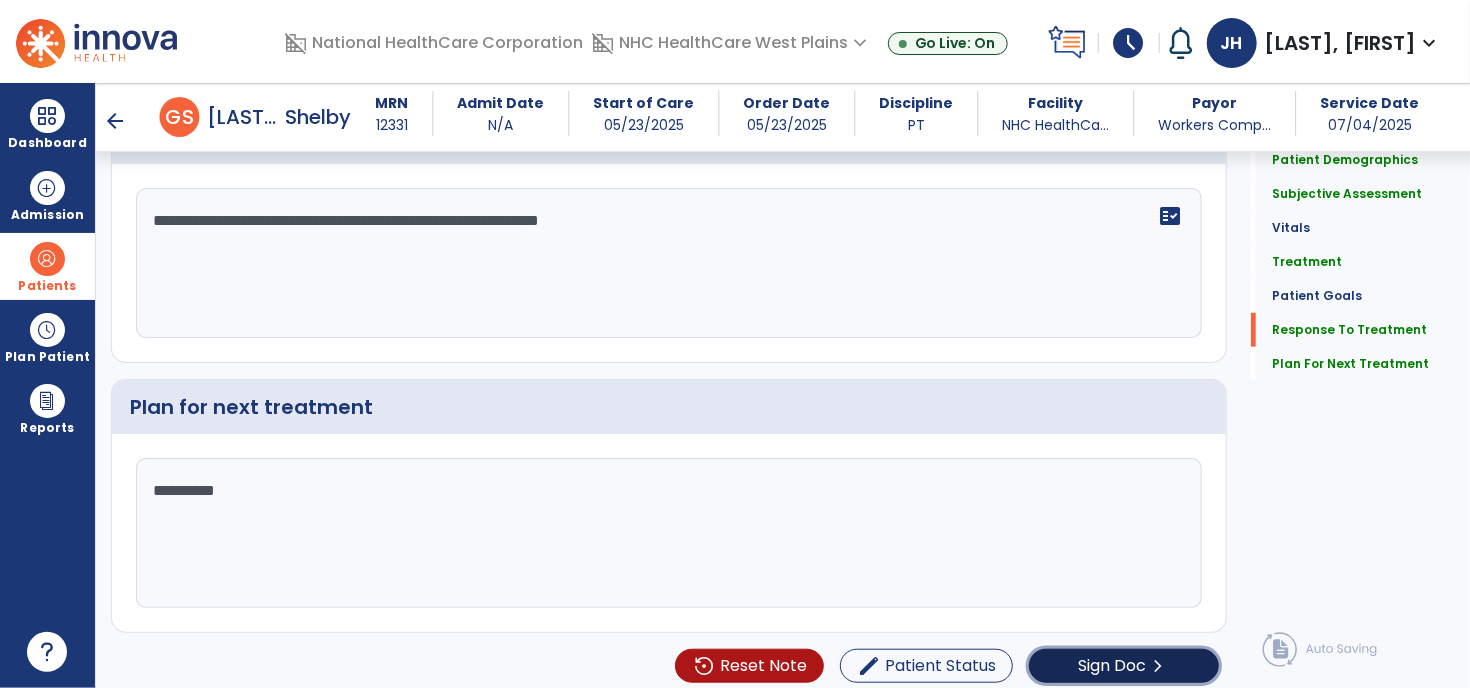 click on "Sign Doc  chevron_right" 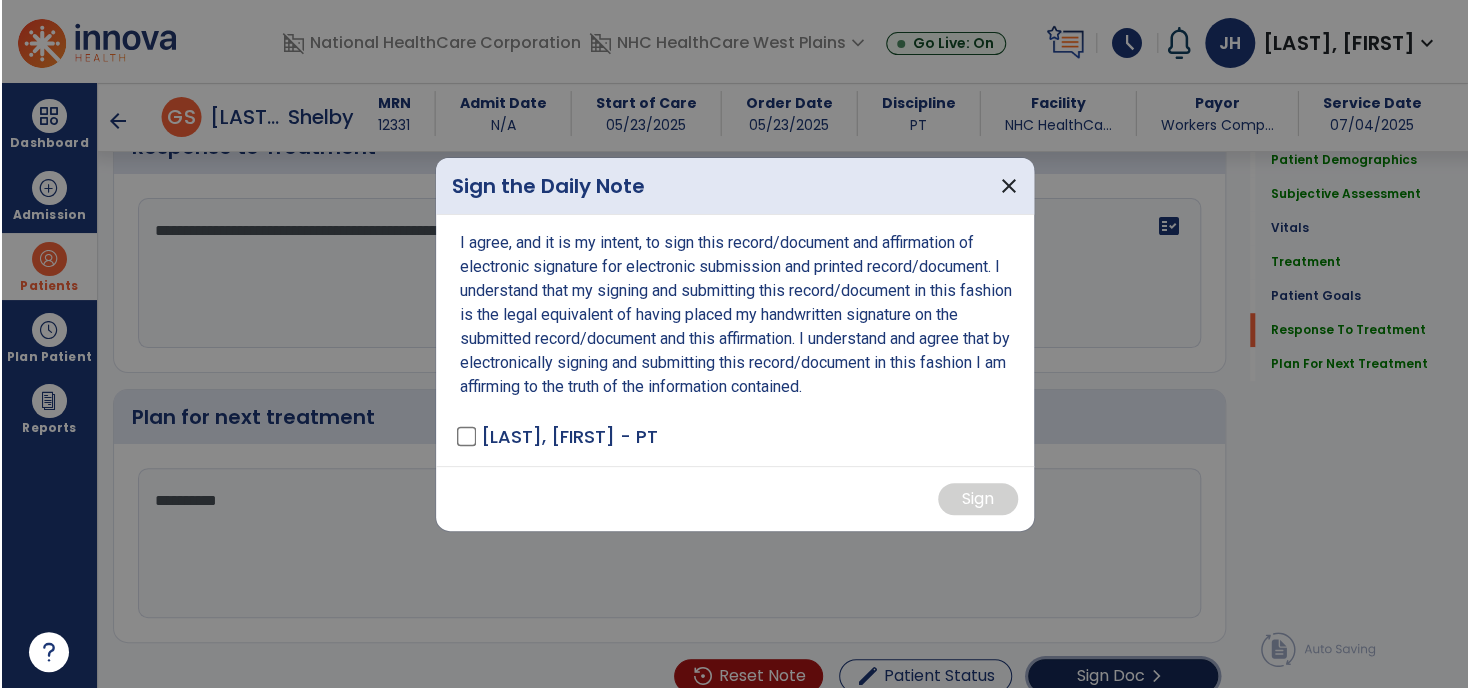 scroll, scrollTop: 4222, scrollLeft: 0, axis: vertical 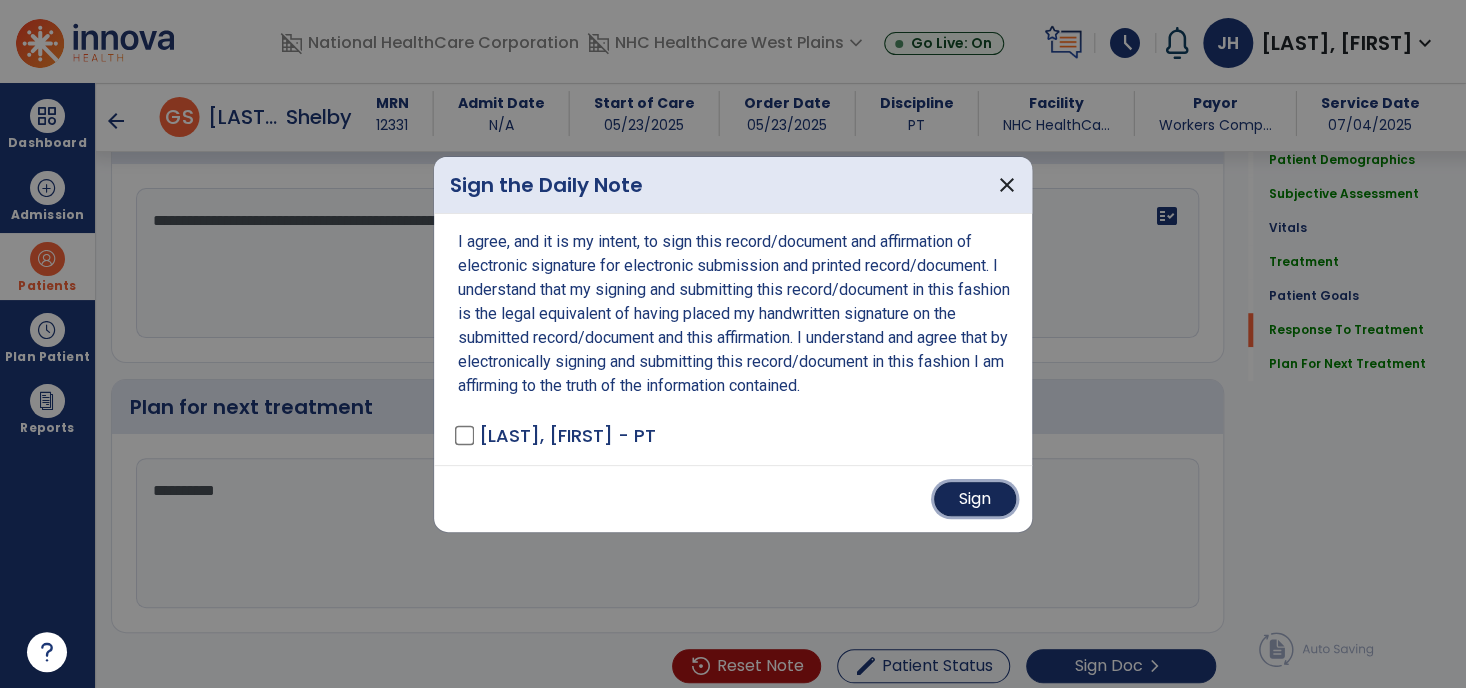 click on "Sign" at bounding box center (975, 499) 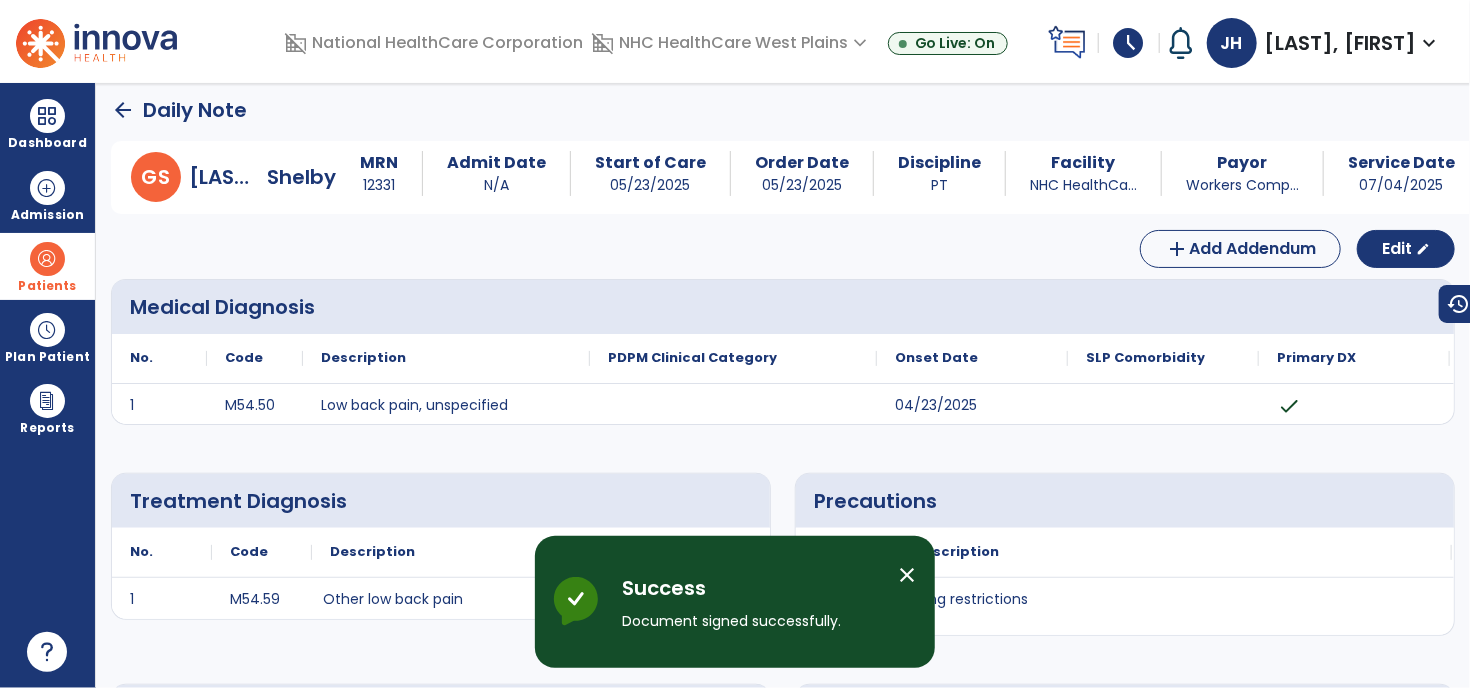 scroll, scrollTop: 0, scrollLeft: 0, axis: both 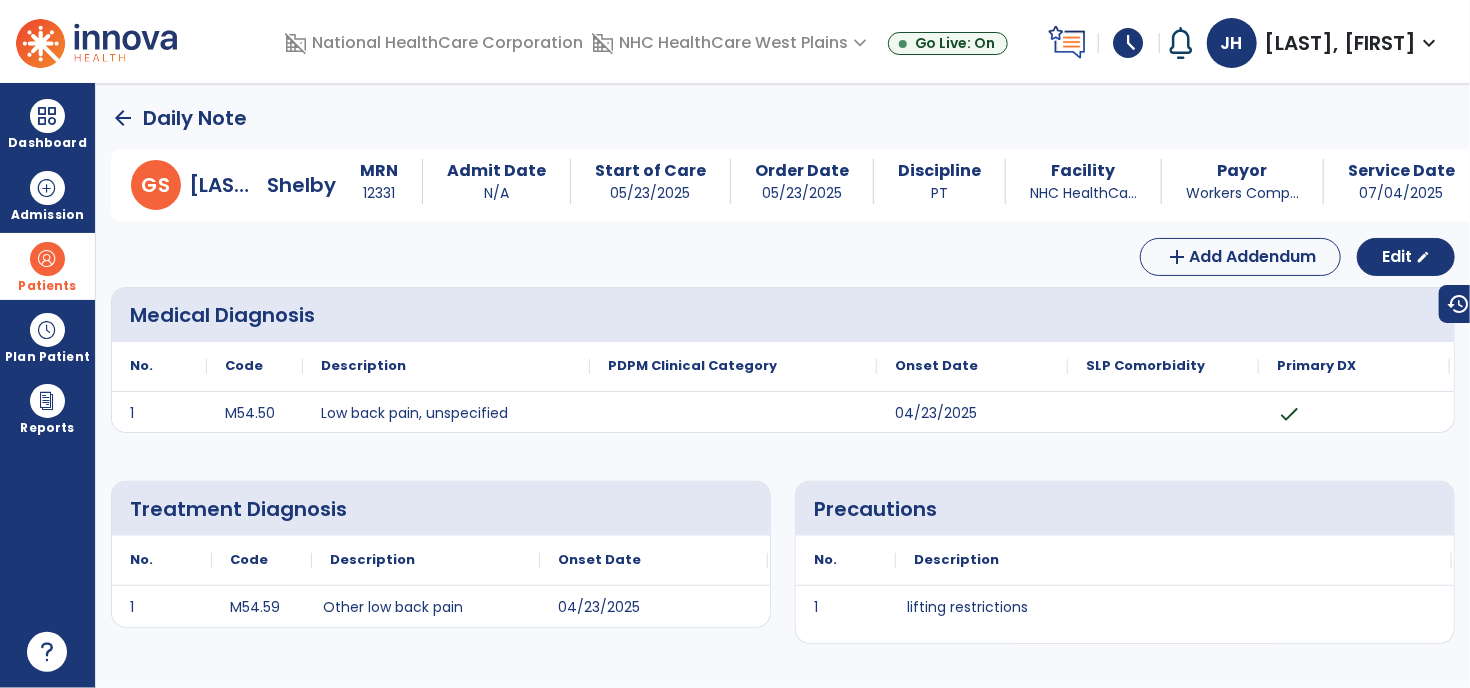 click on "arrow_back" 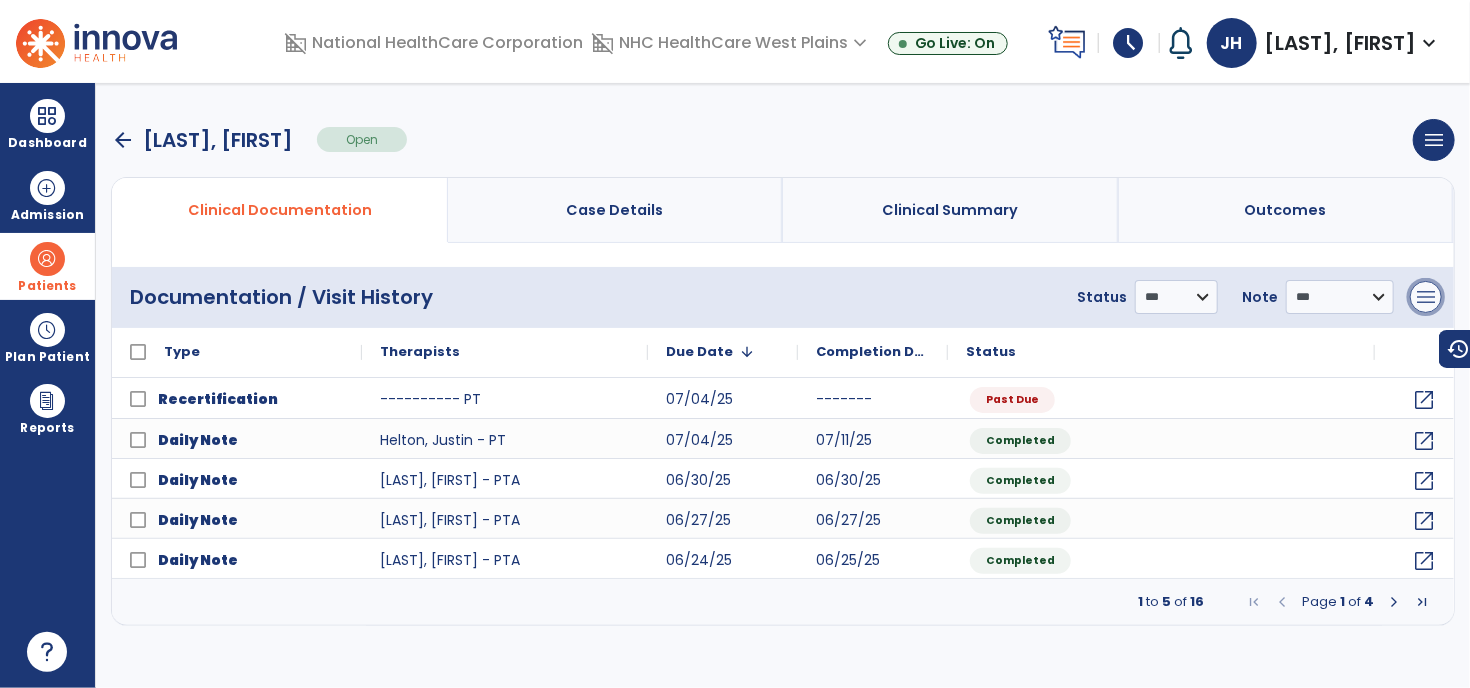 click on "menu" at bounding box center (1426, 297) 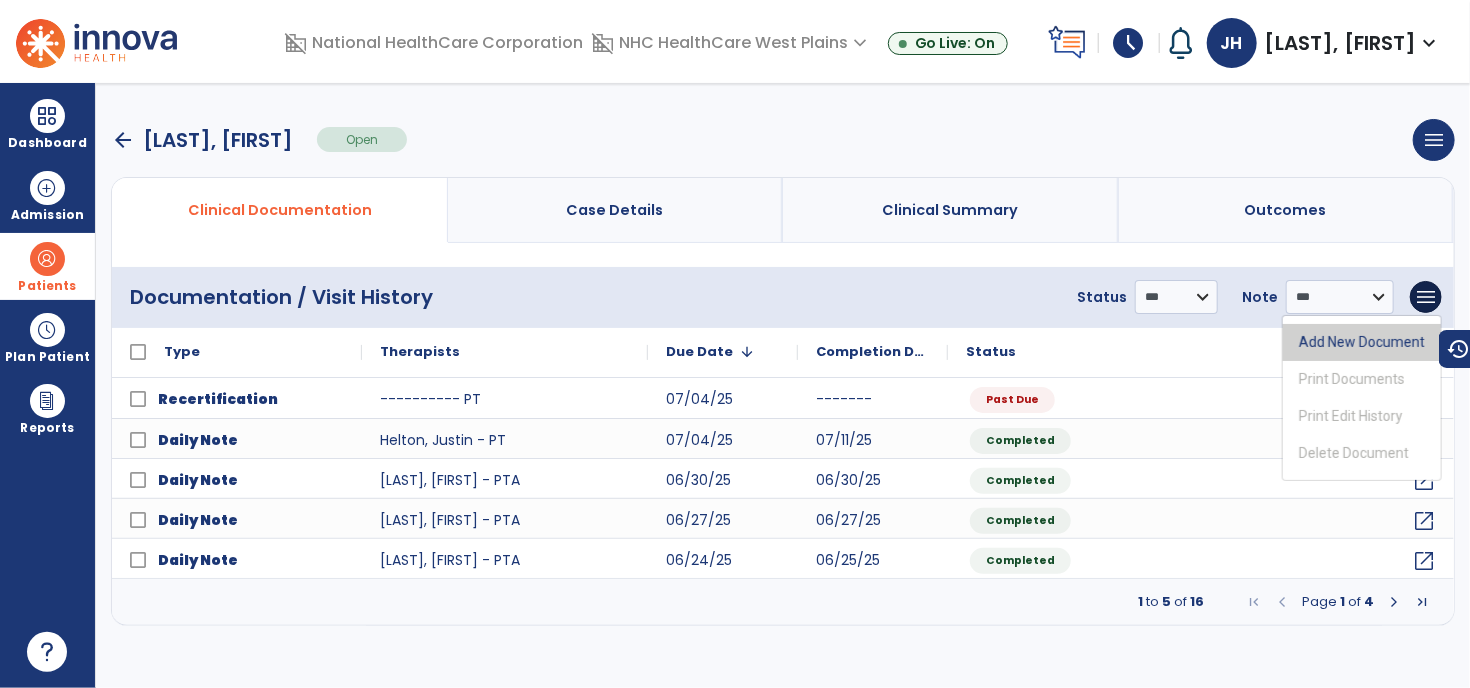 click on "Add New Document" at bounding box center (1362, 342) 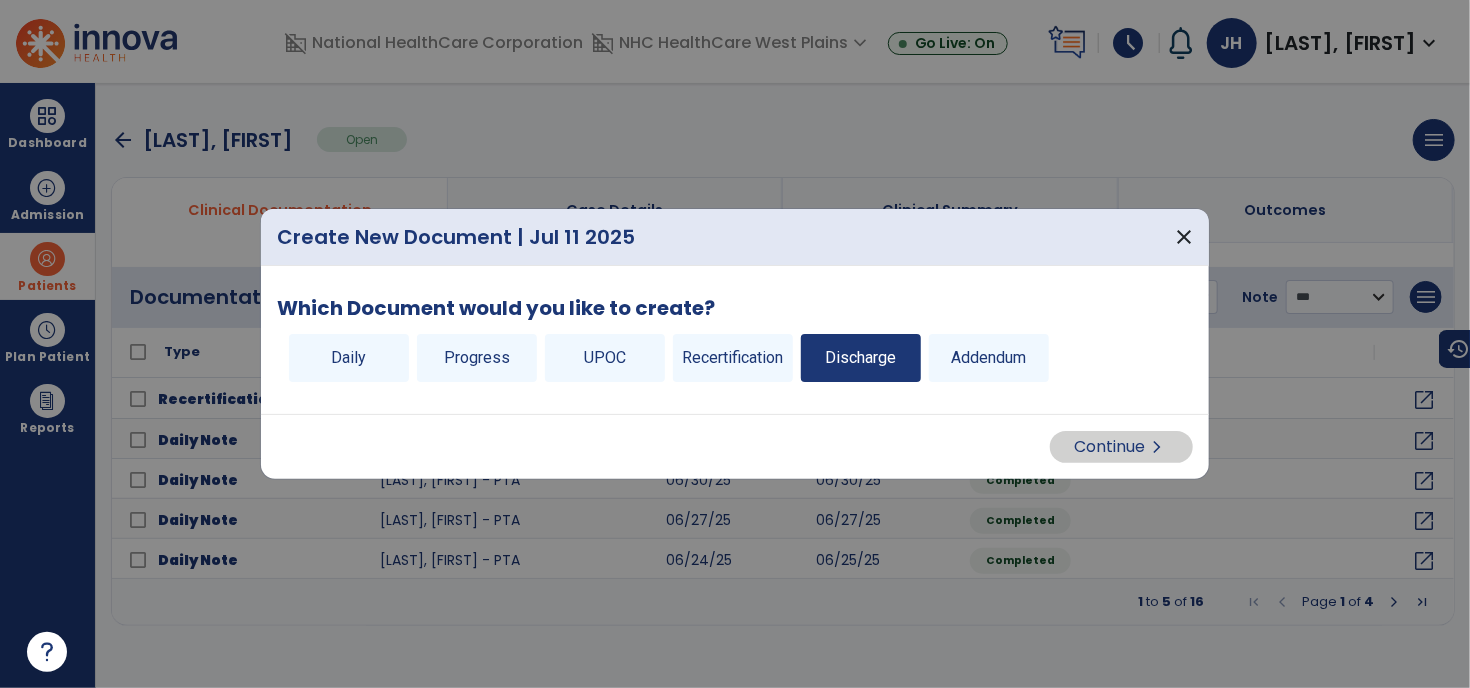 click on "Discharge" at bounding box center [861, 358] 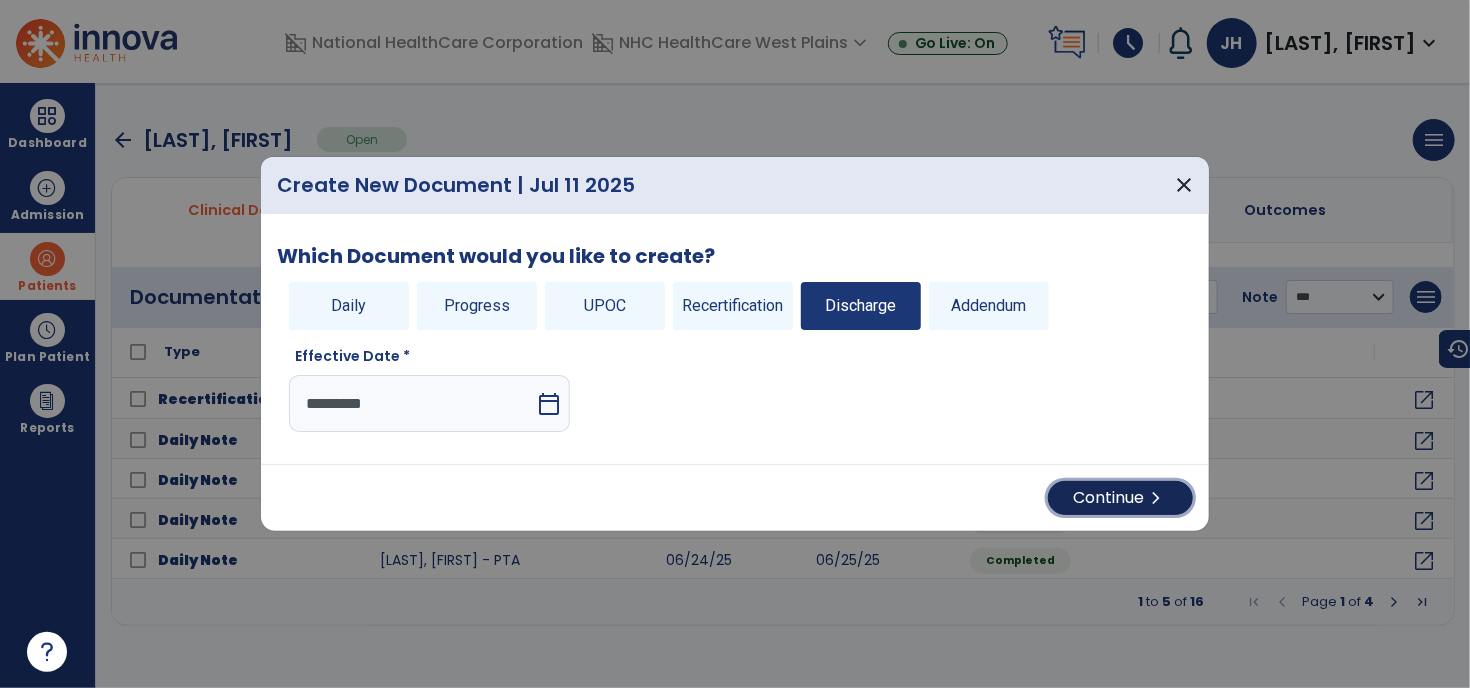 click on "Continue   chevron_right" at bounding box center [1120, 498] 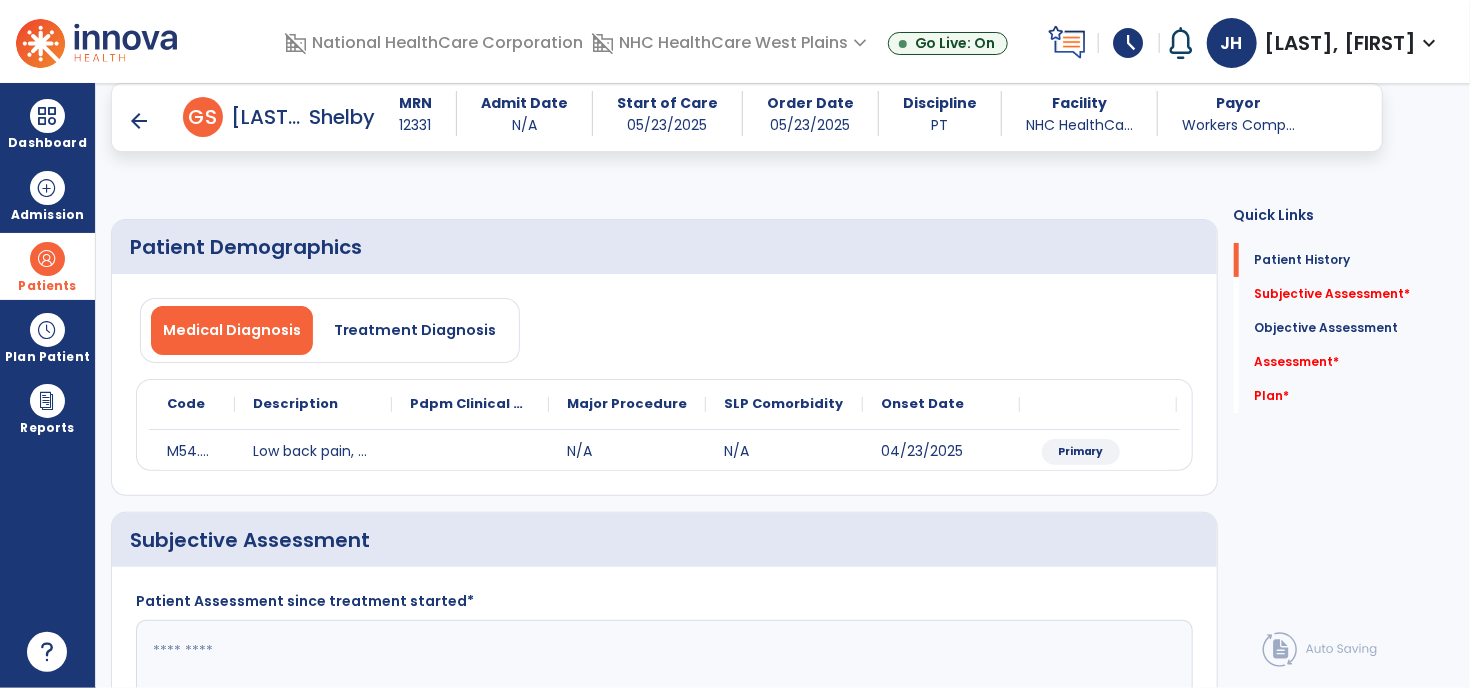 scroll, scrollTop: 100, scrollLeft: 0, axis: vertical 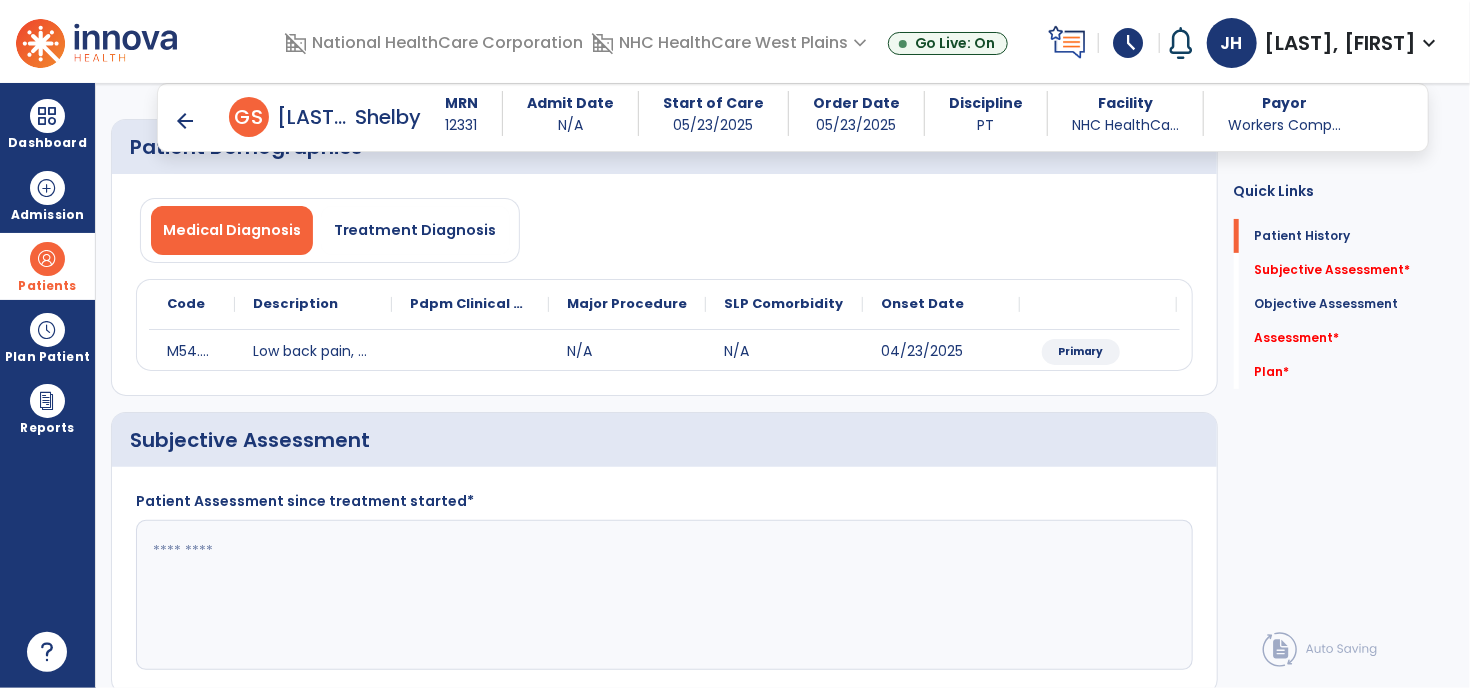 click on "Subjective Assessment   *  Subjective Assessment   *" 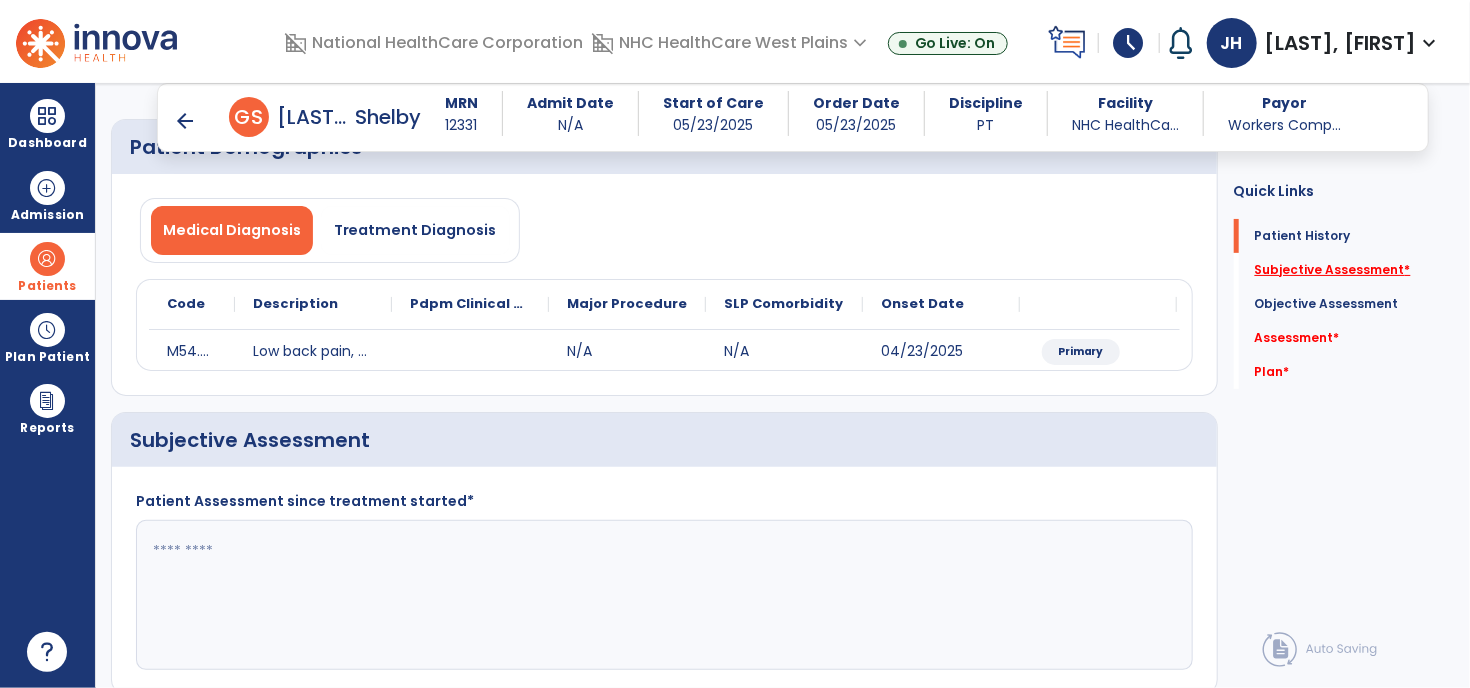 click on "Subjective Assessment   *" 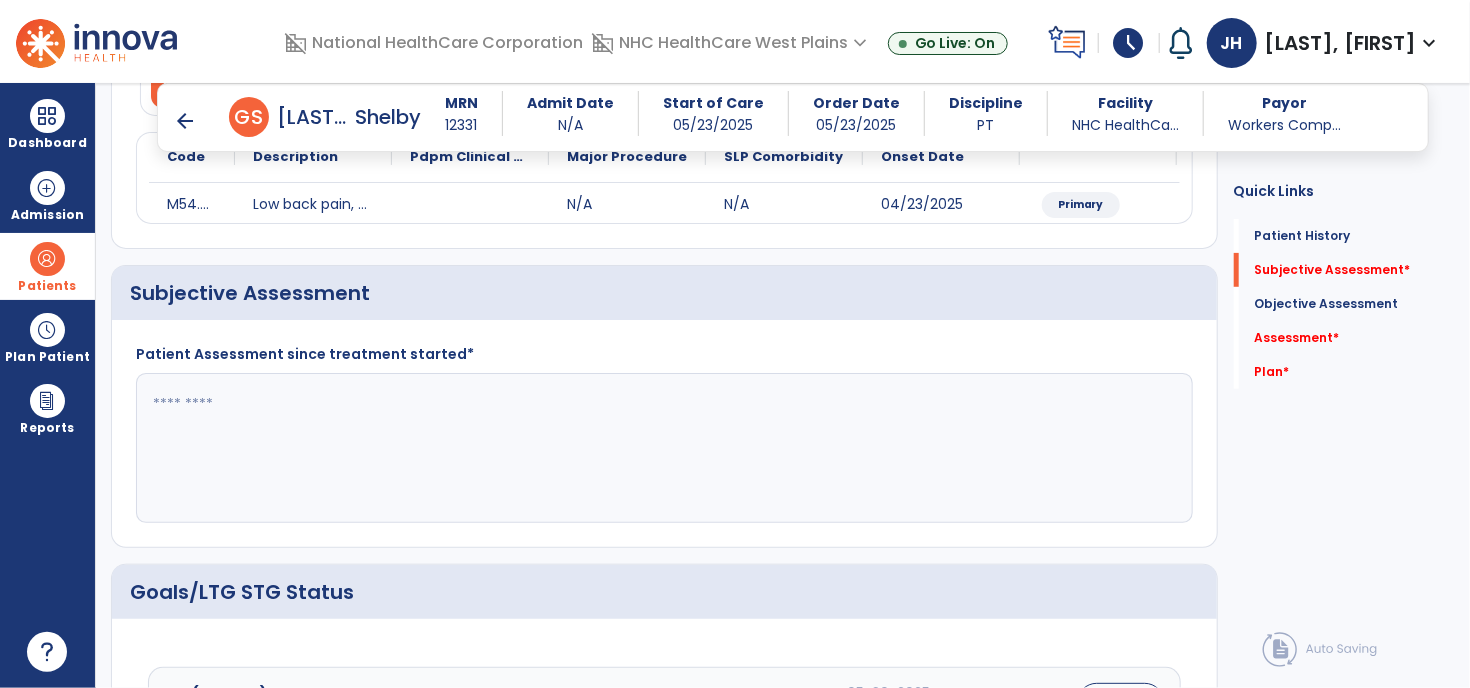 scroll, scrollTop: 266, scrollLeft: 0, axis: vertical 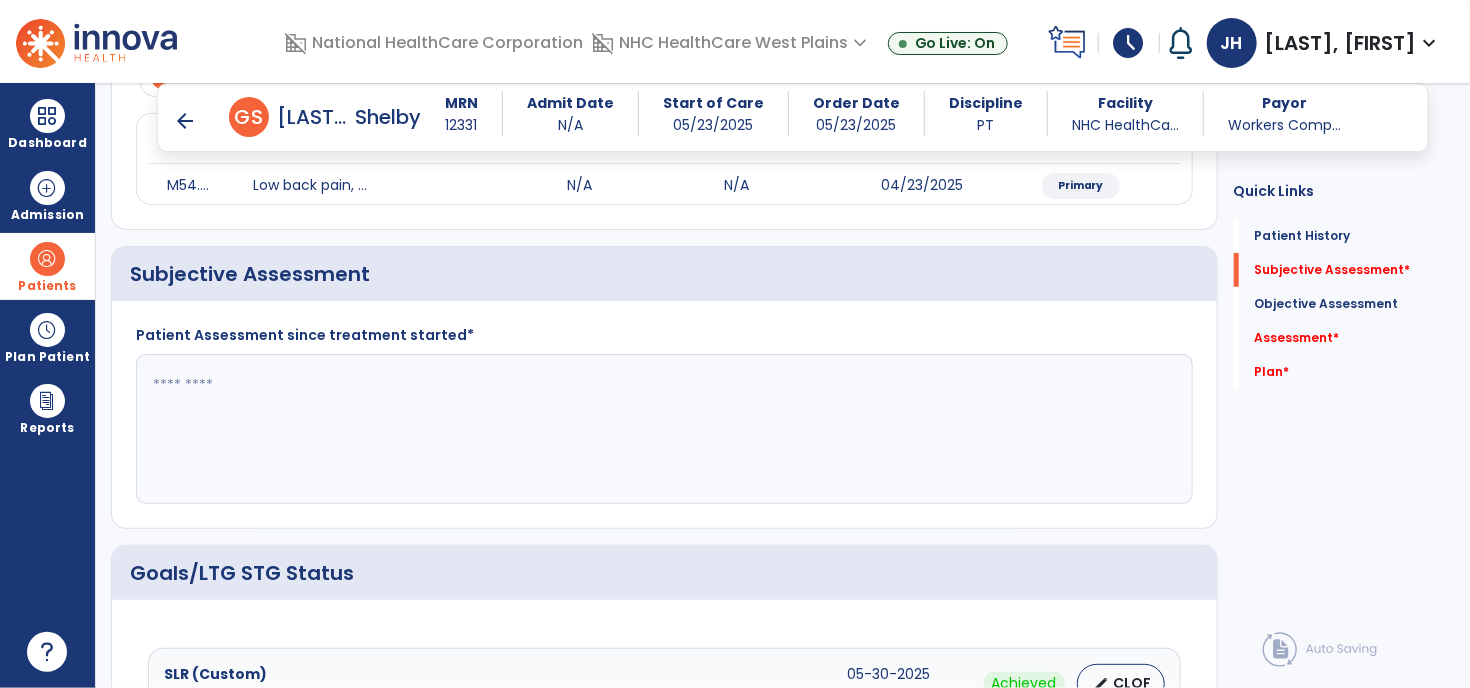click 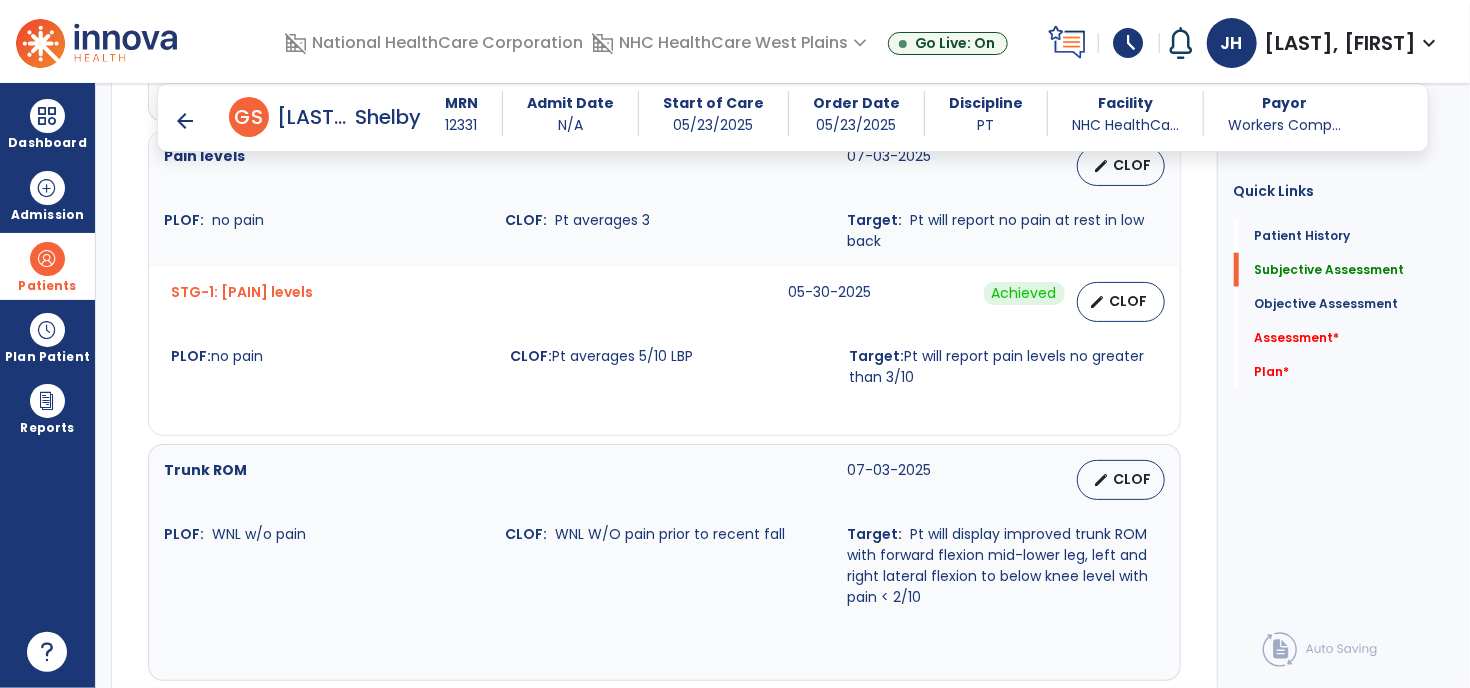 scroll, scrollTop: 866, scrollLeft: 0, axis: vertical 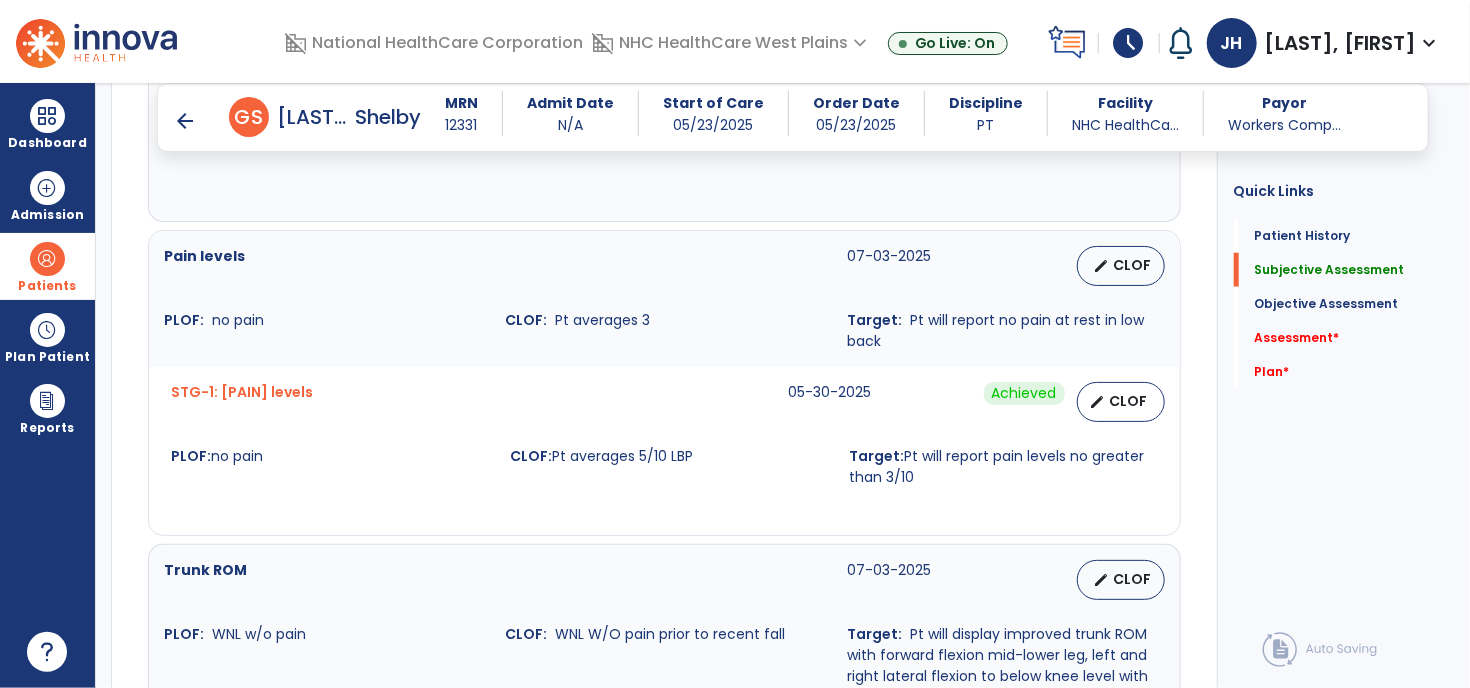 type on "**********" 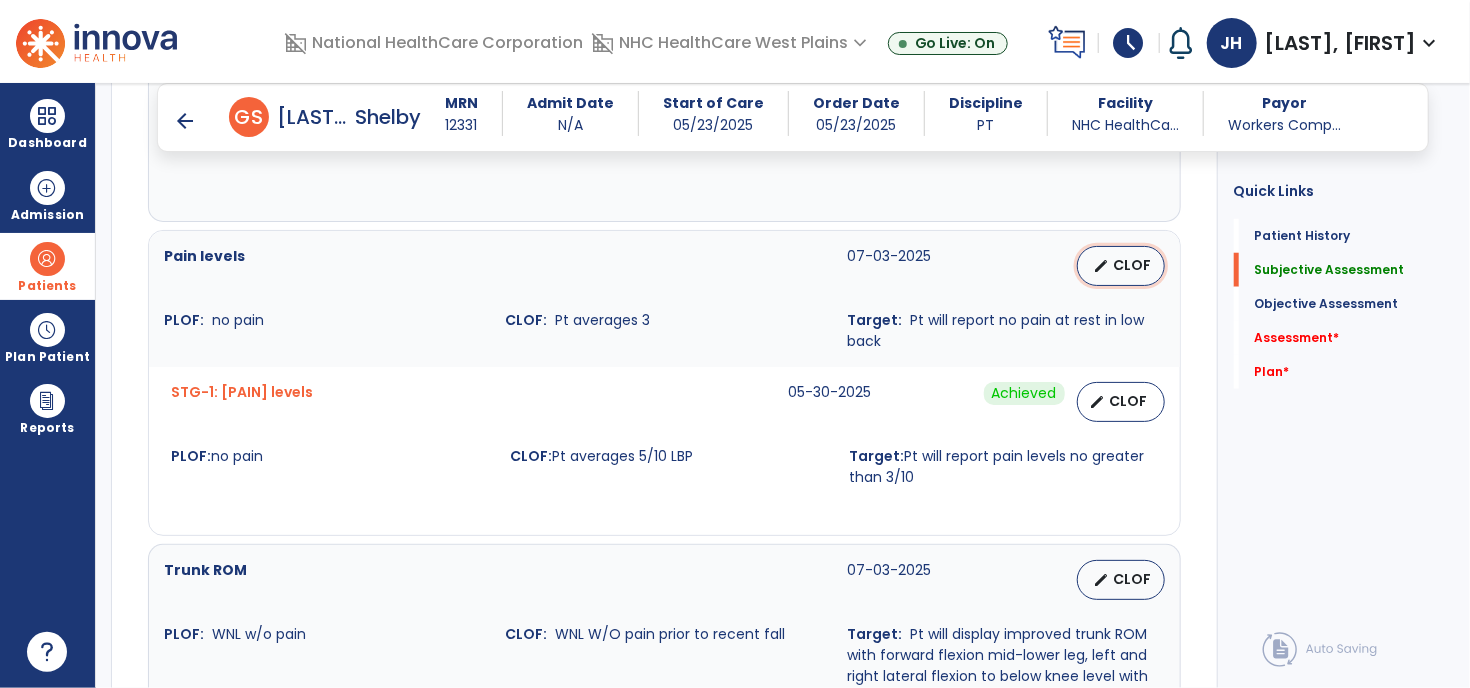 click on "edit   CLOF" at bounding box center (1121, 266) 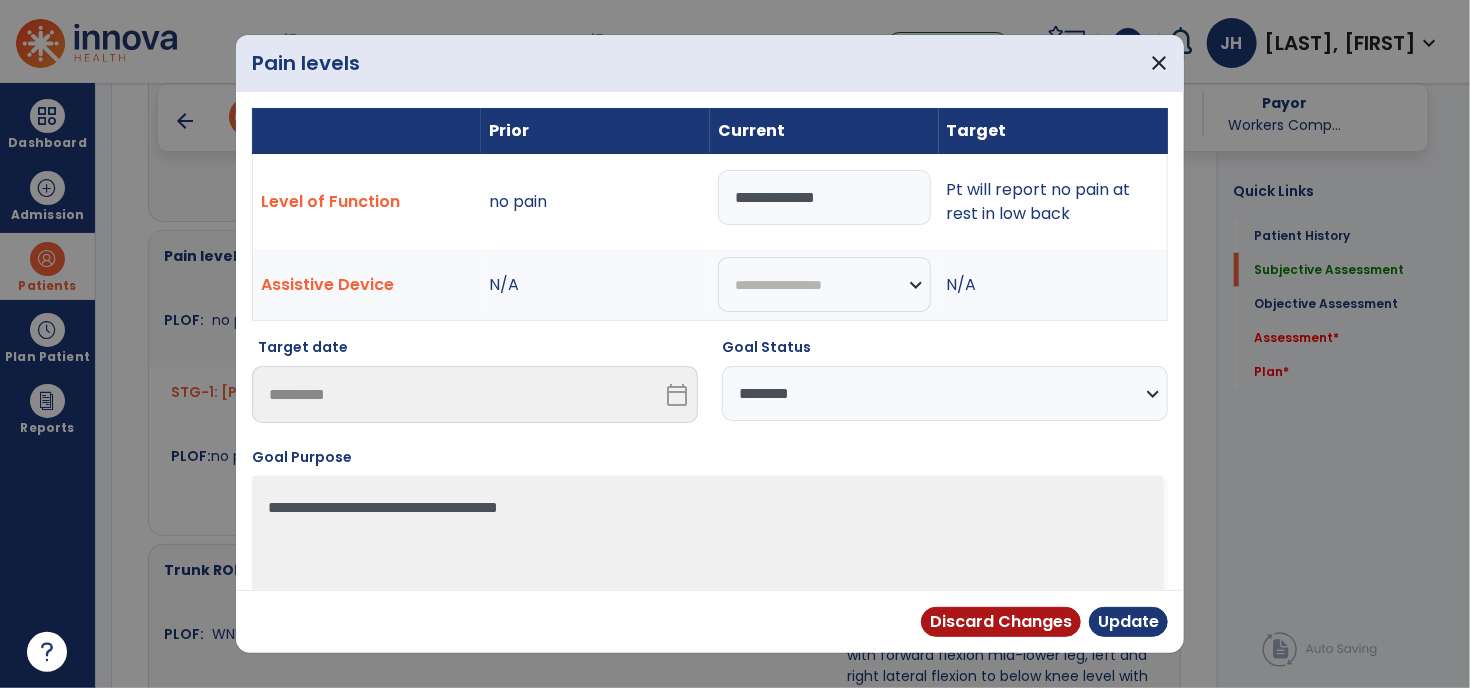 drag, startPoint x: 880, startPoint y: 190, endPoint x: 561, endPoint y: 229, distance: 321.37518 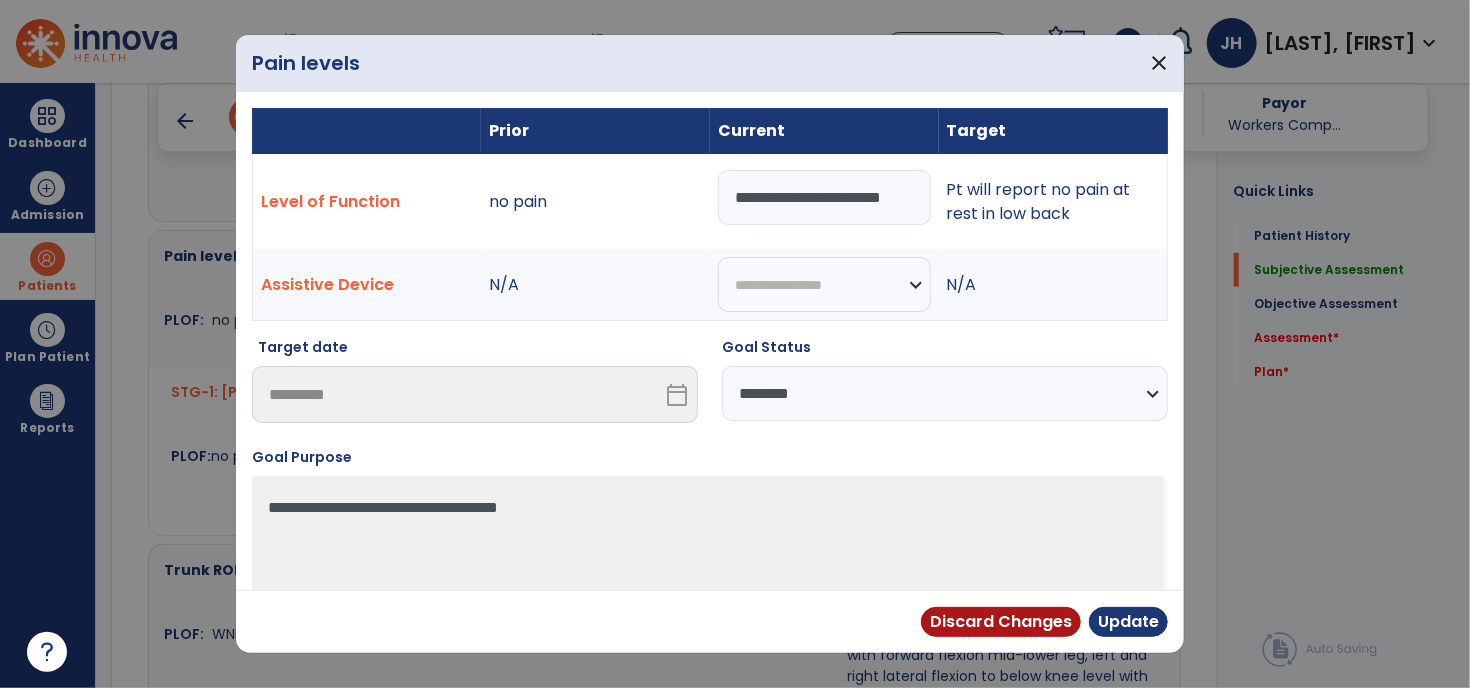 scroll, scrollTop: 0, scrollLeft: 4, axis: horizontal 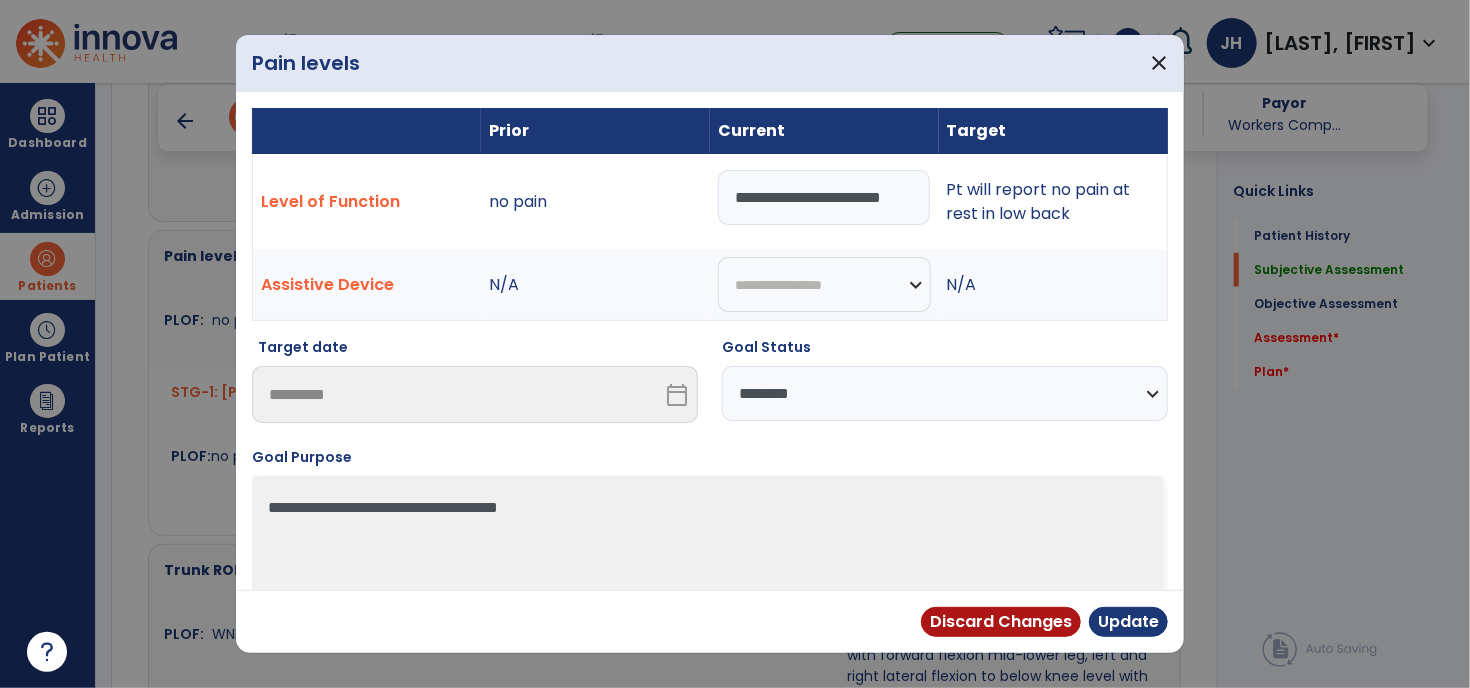 type on "**********" 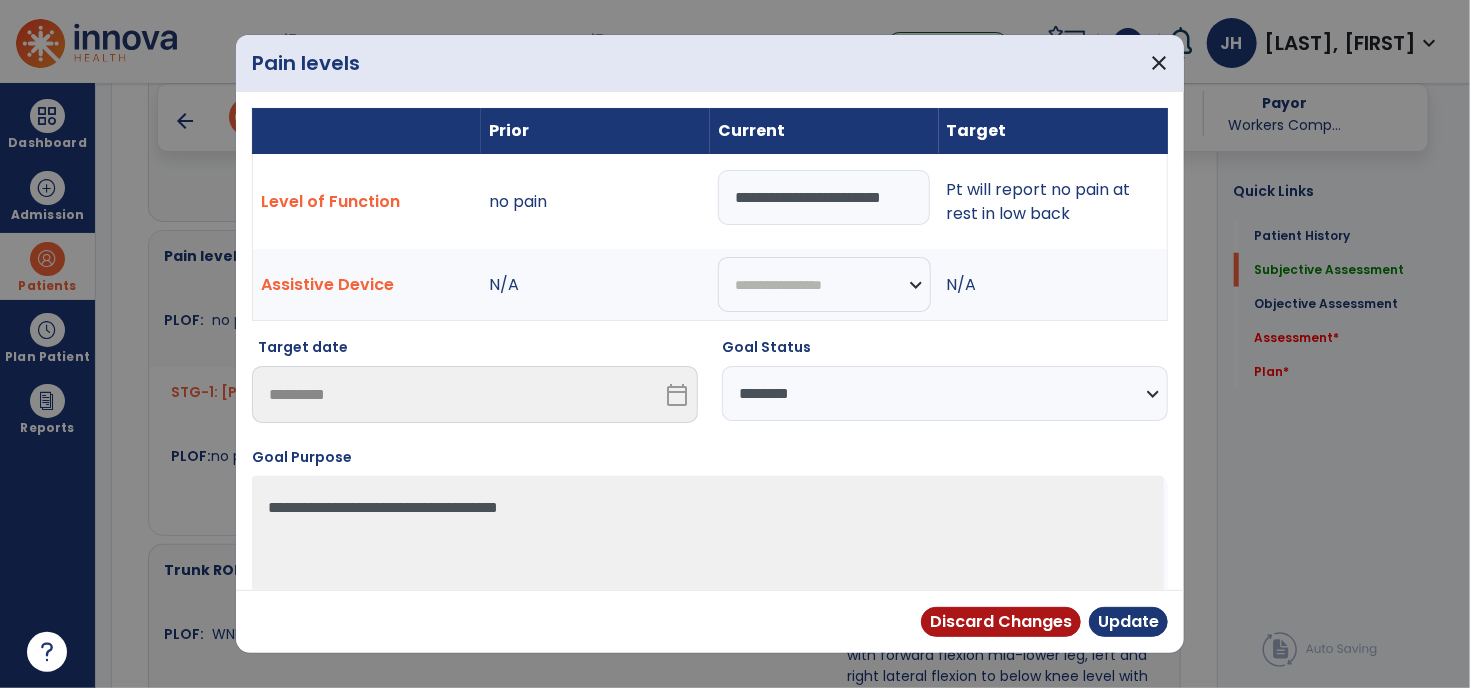 select on "********" 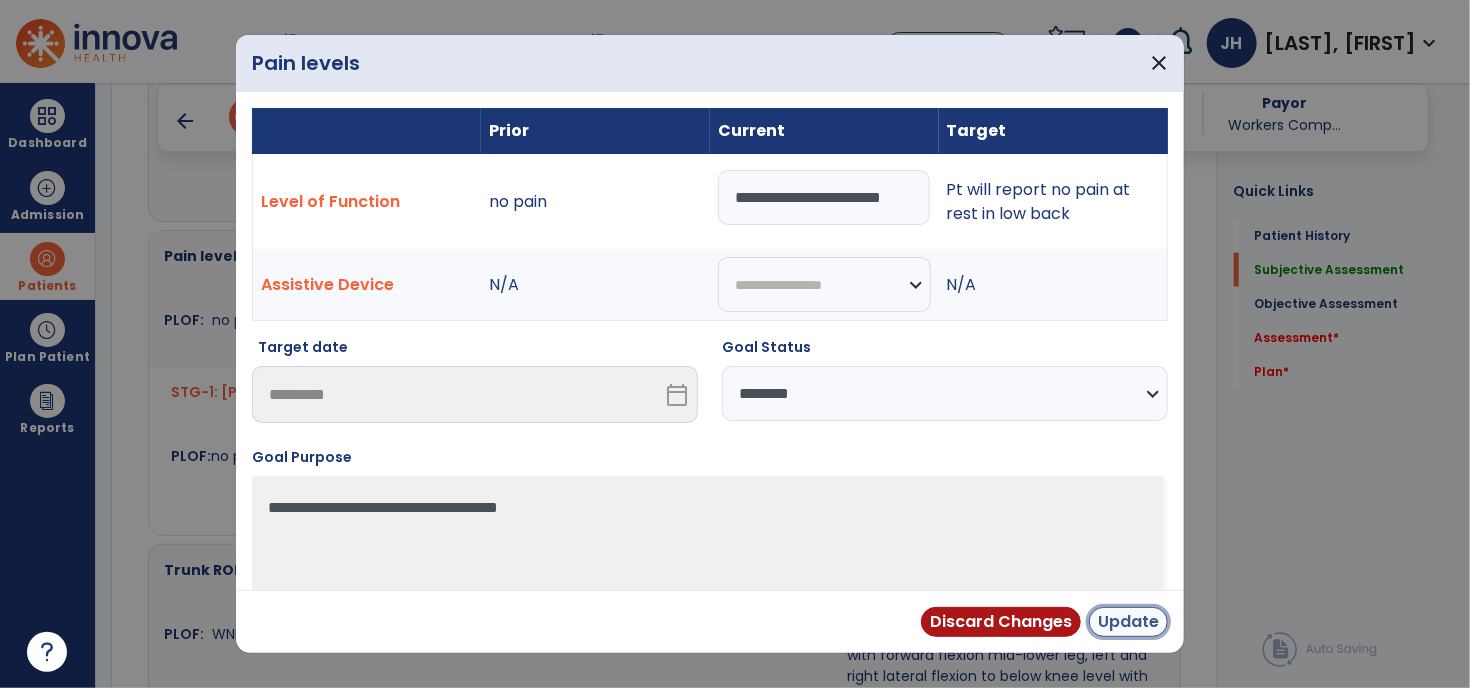 click on "Update" at bounding box center [1128, 622] 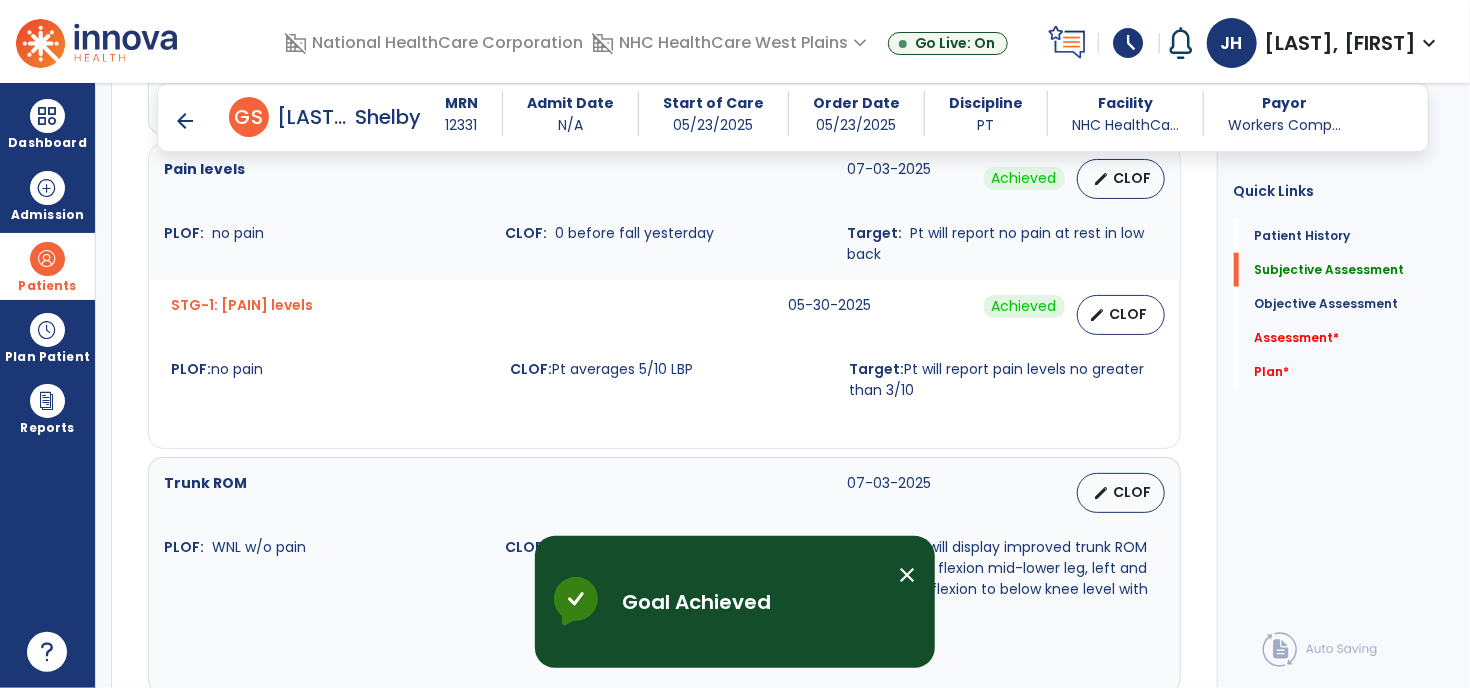 scroll, scrollTop: 966, scrollLeft: 0, axis: vertical 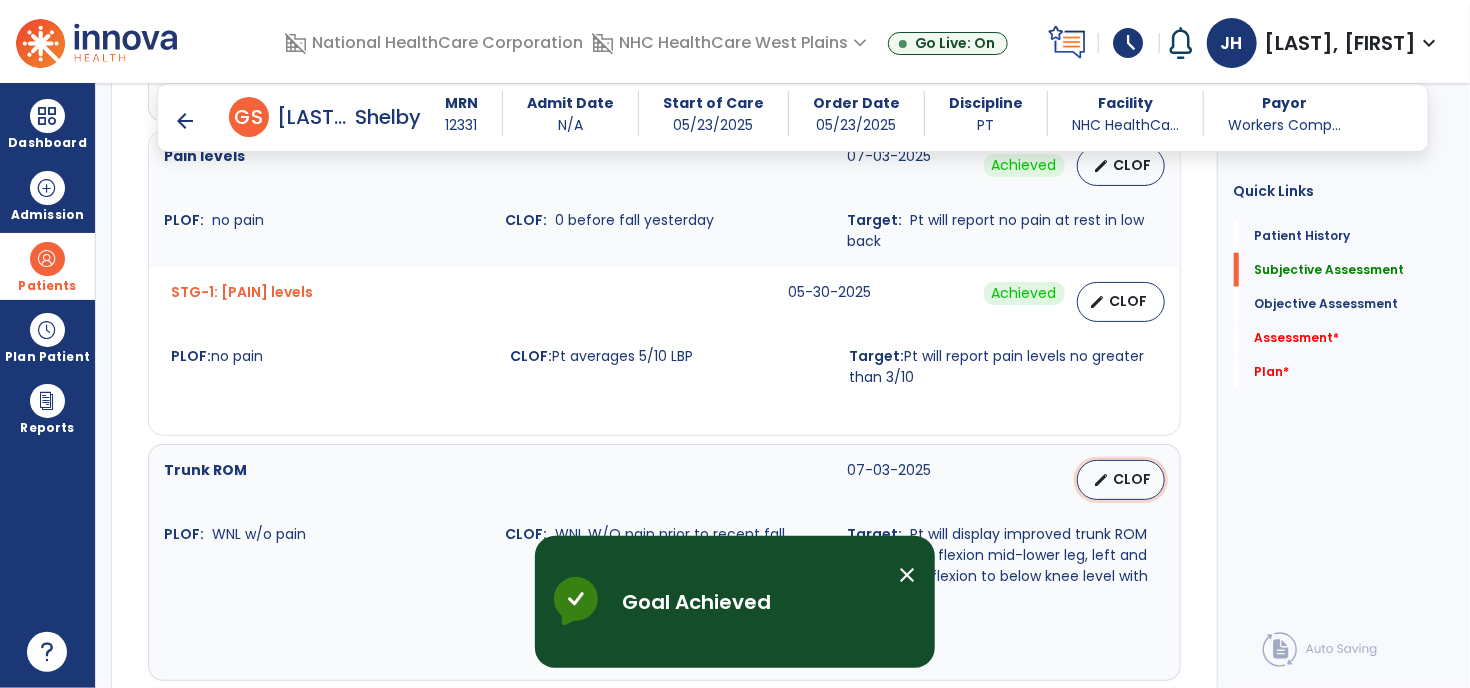 click on "edit   CLOF" at bounding box center (1121, 480) 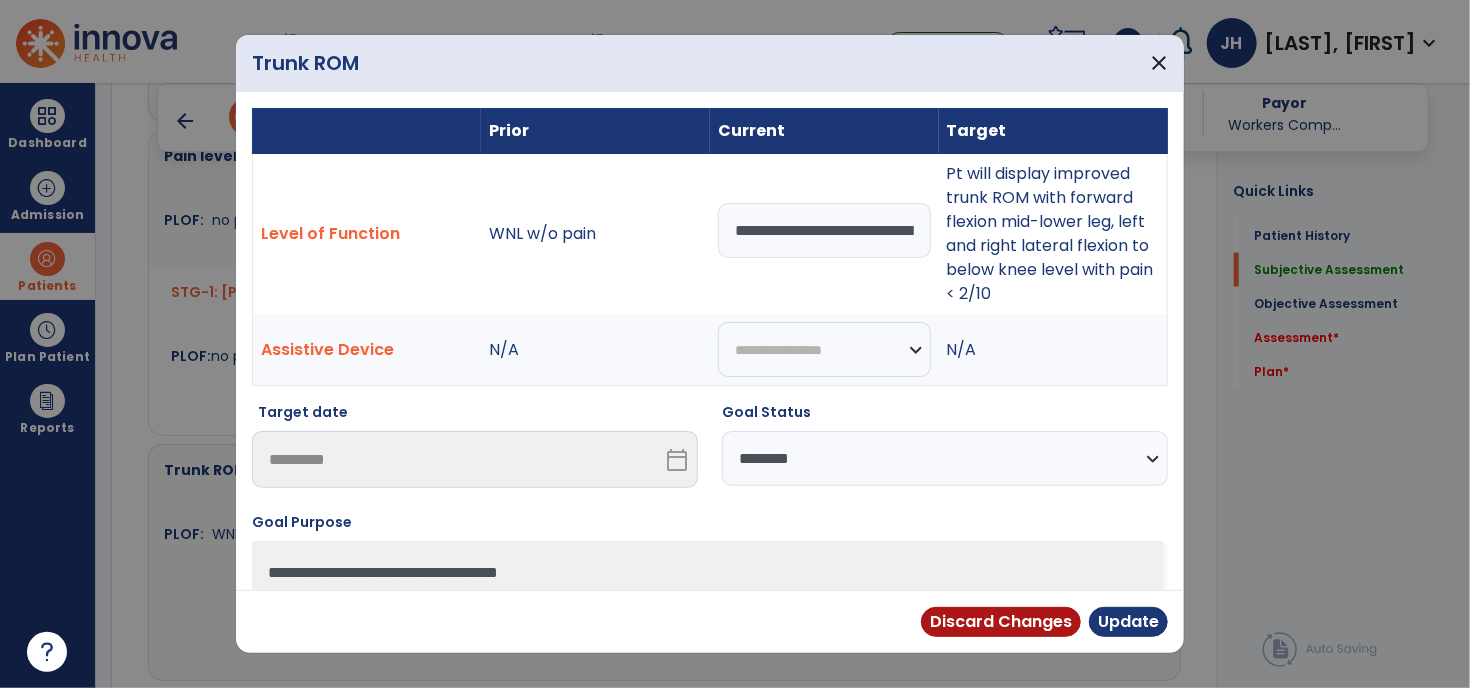 drag, startPoint x: 908, startPoint y: 225, endPoint x: 360, endPoint y: 208, distance: 548.2636 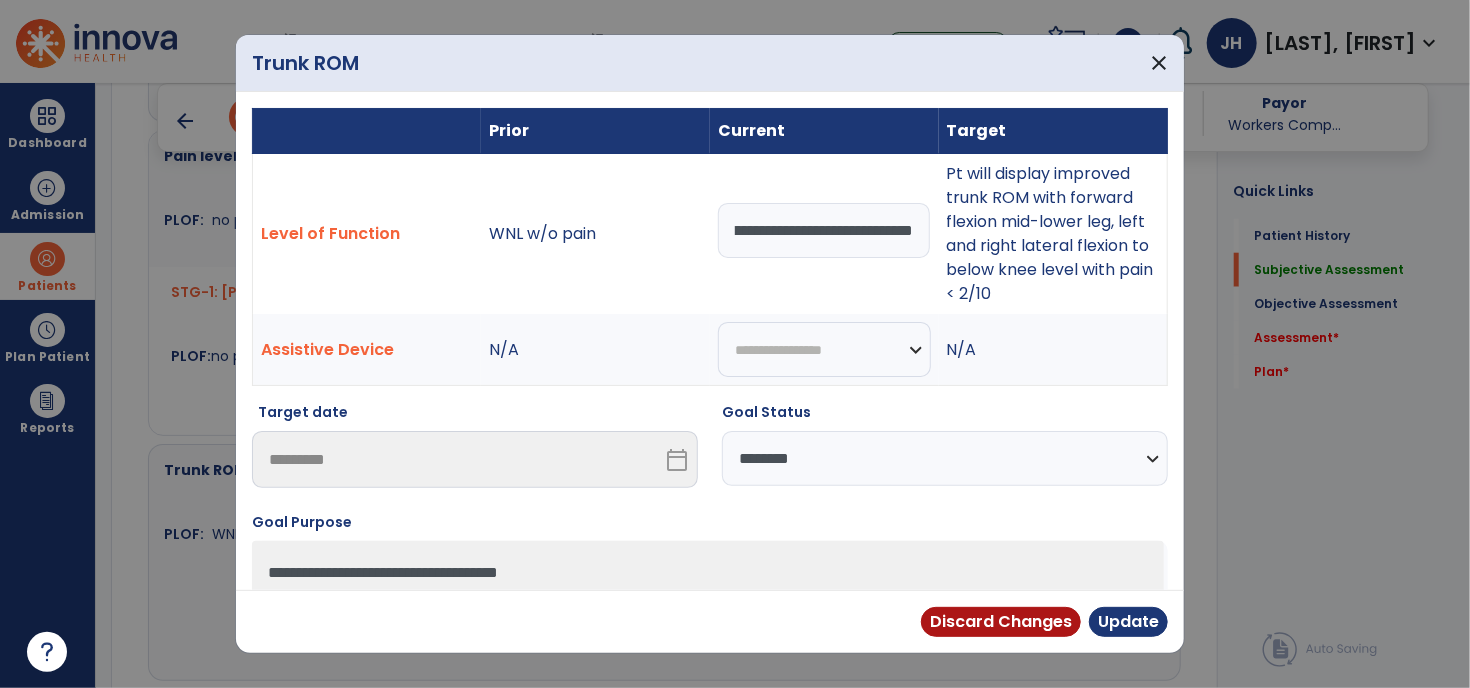scroll, scrollTop: 0, scrollLeft: 149, axis: horizontal 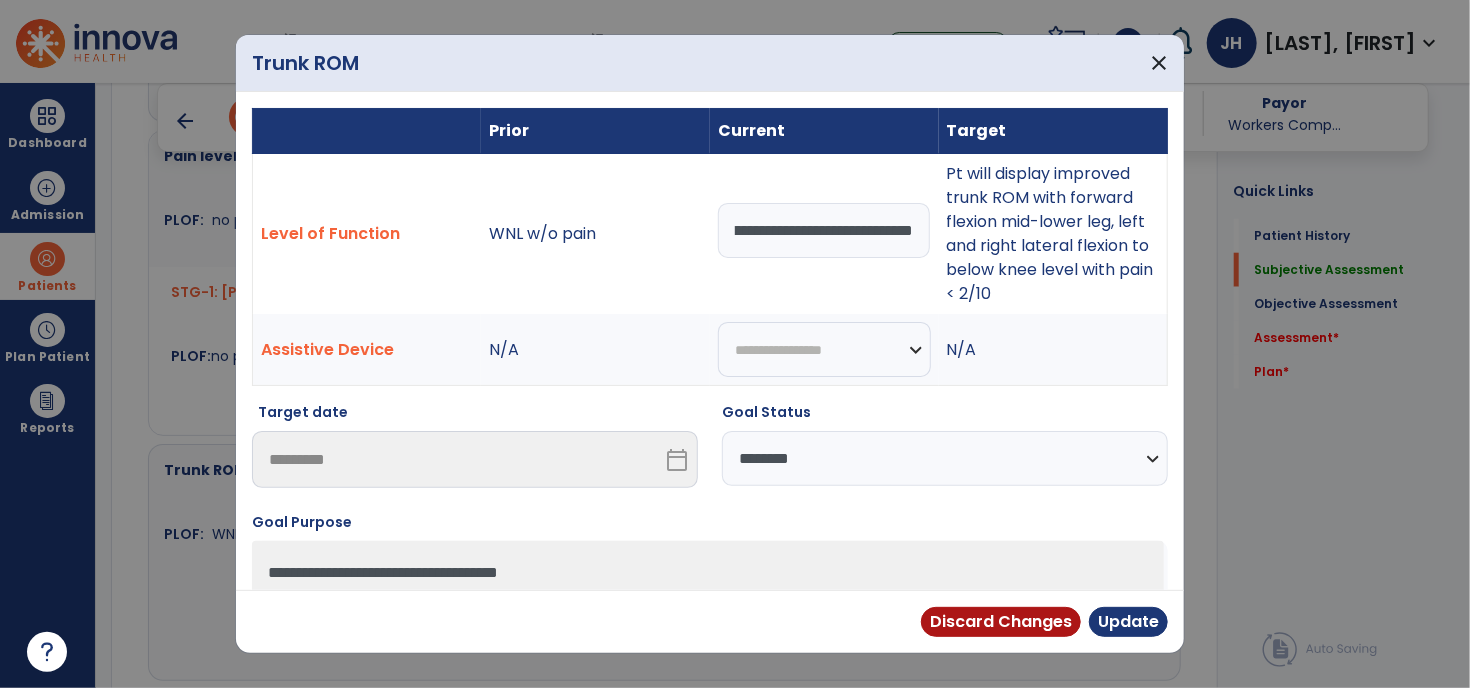 type on "**********" 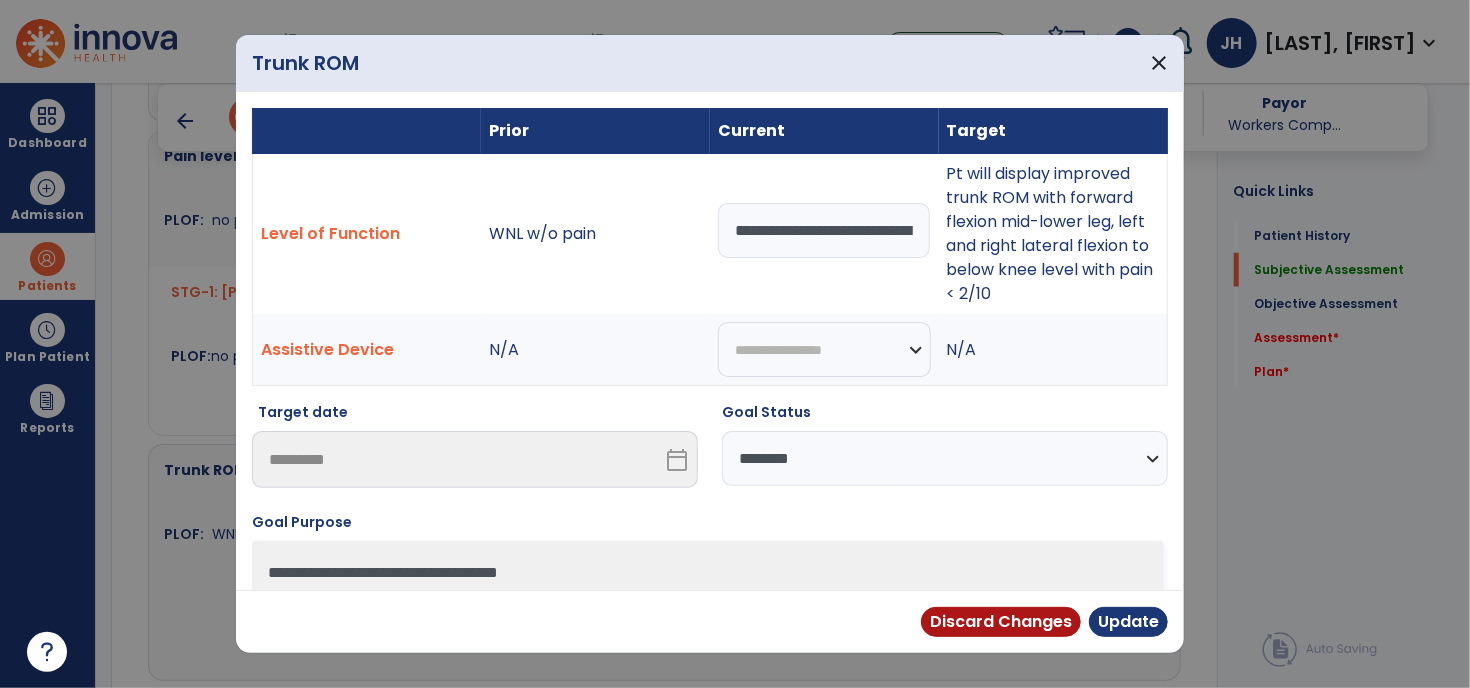 select on "********" 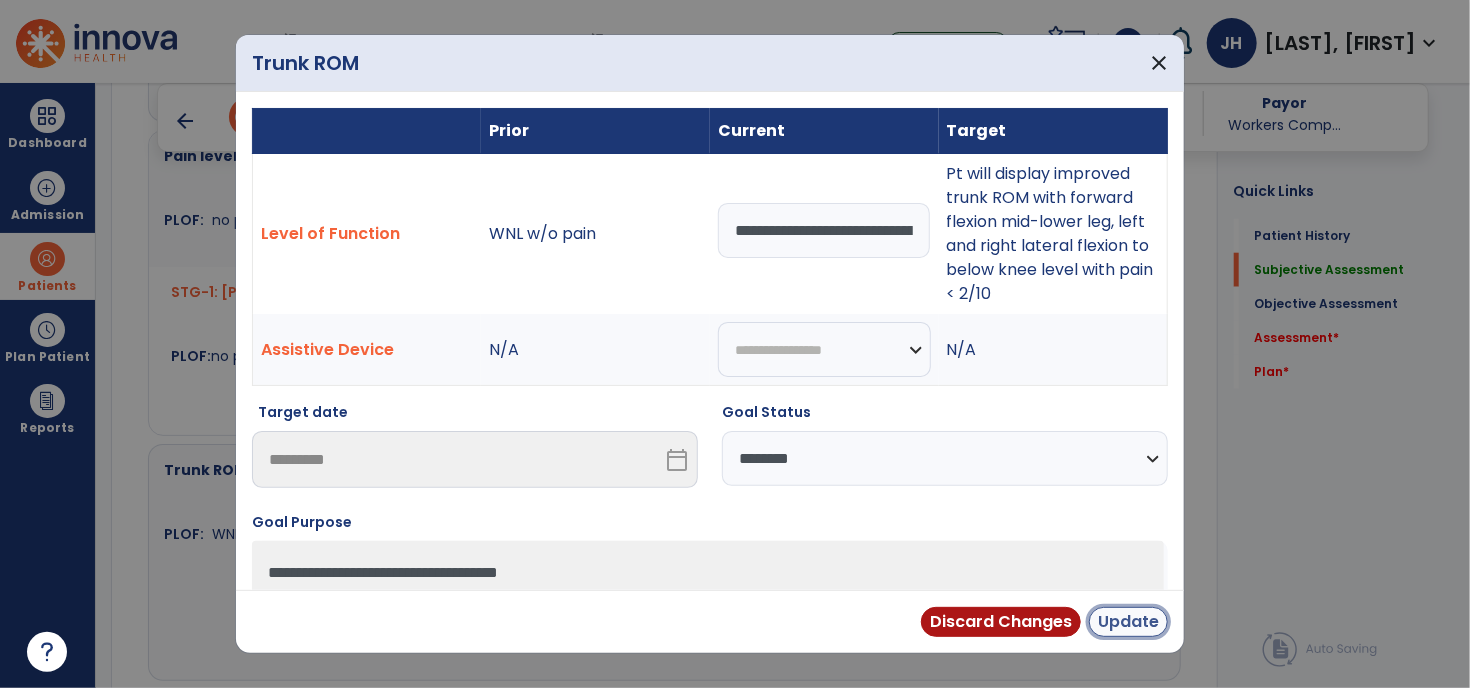 click on "Update" at bounding box center [1128, 622] 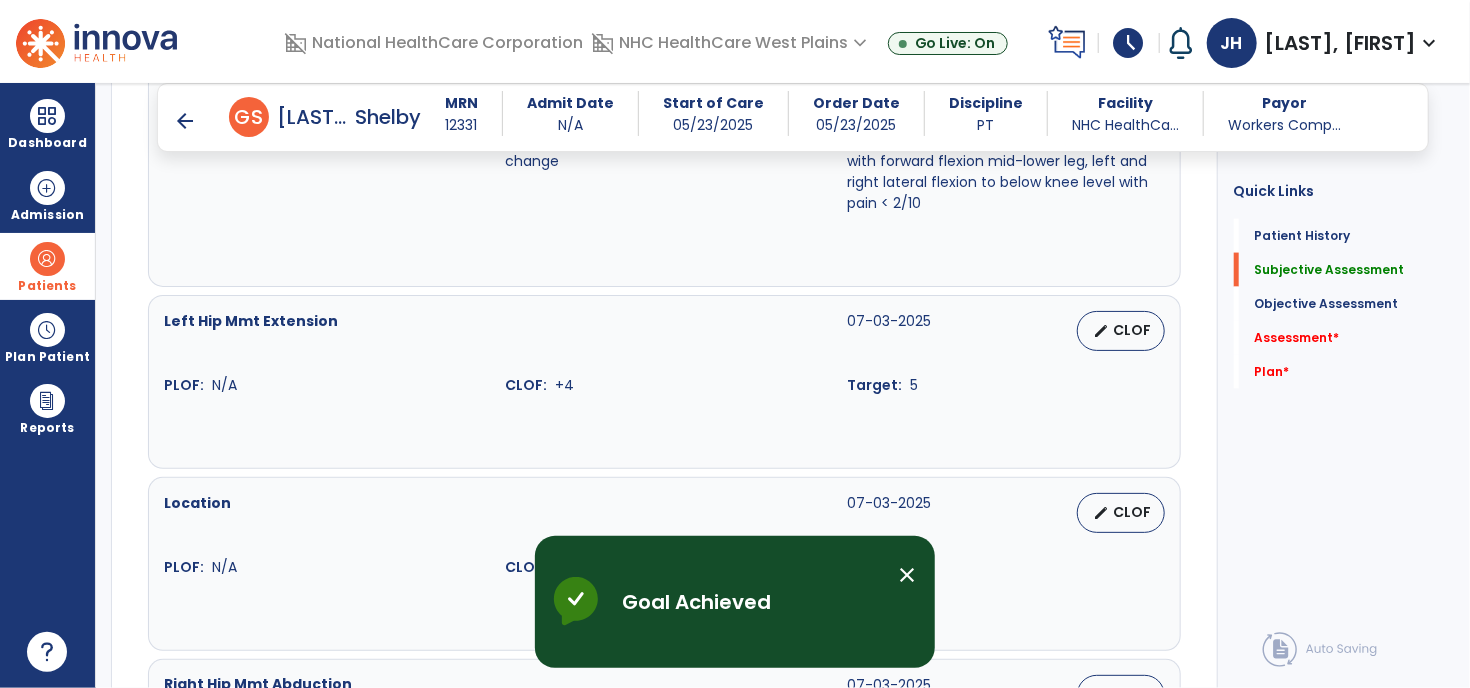 scroll, scrollTop: 1366, scrollLeft: 0, axis: vertical 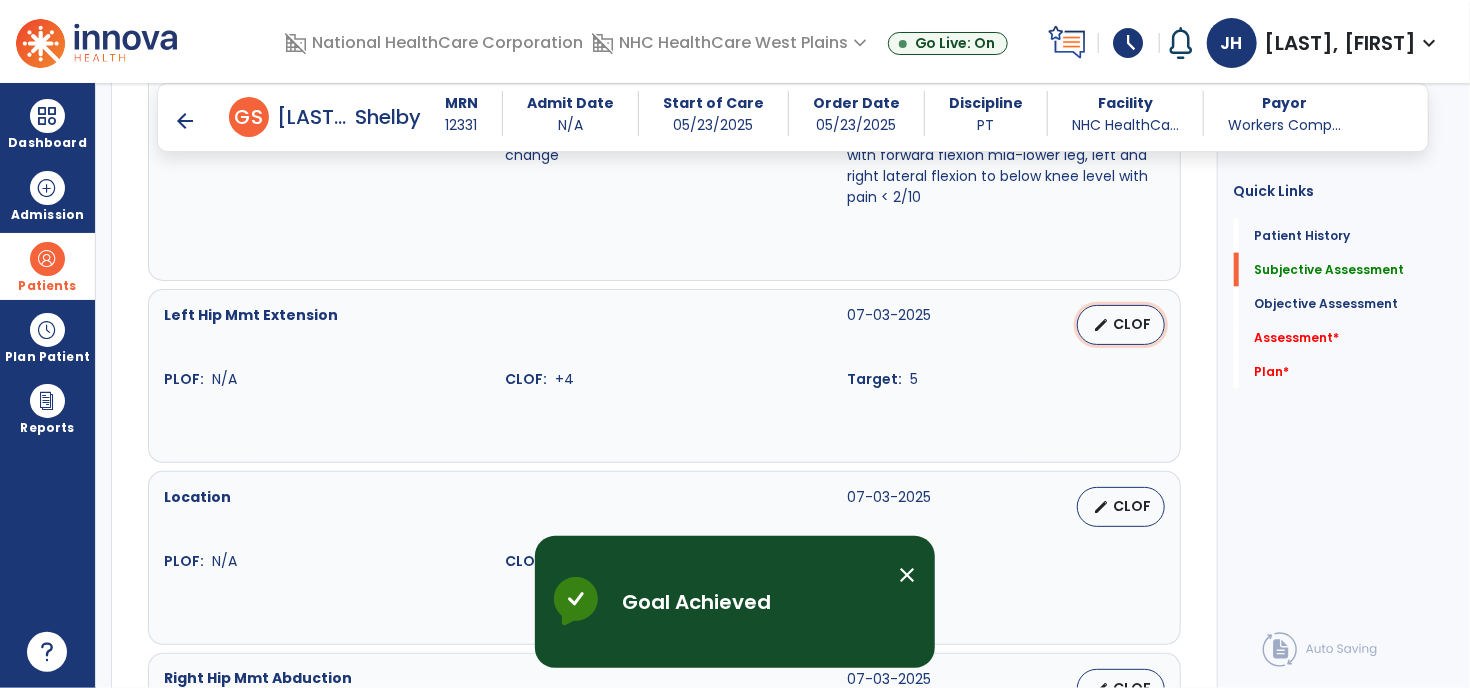 click on "edit   CLOF" at bounding box center (1121, 325) 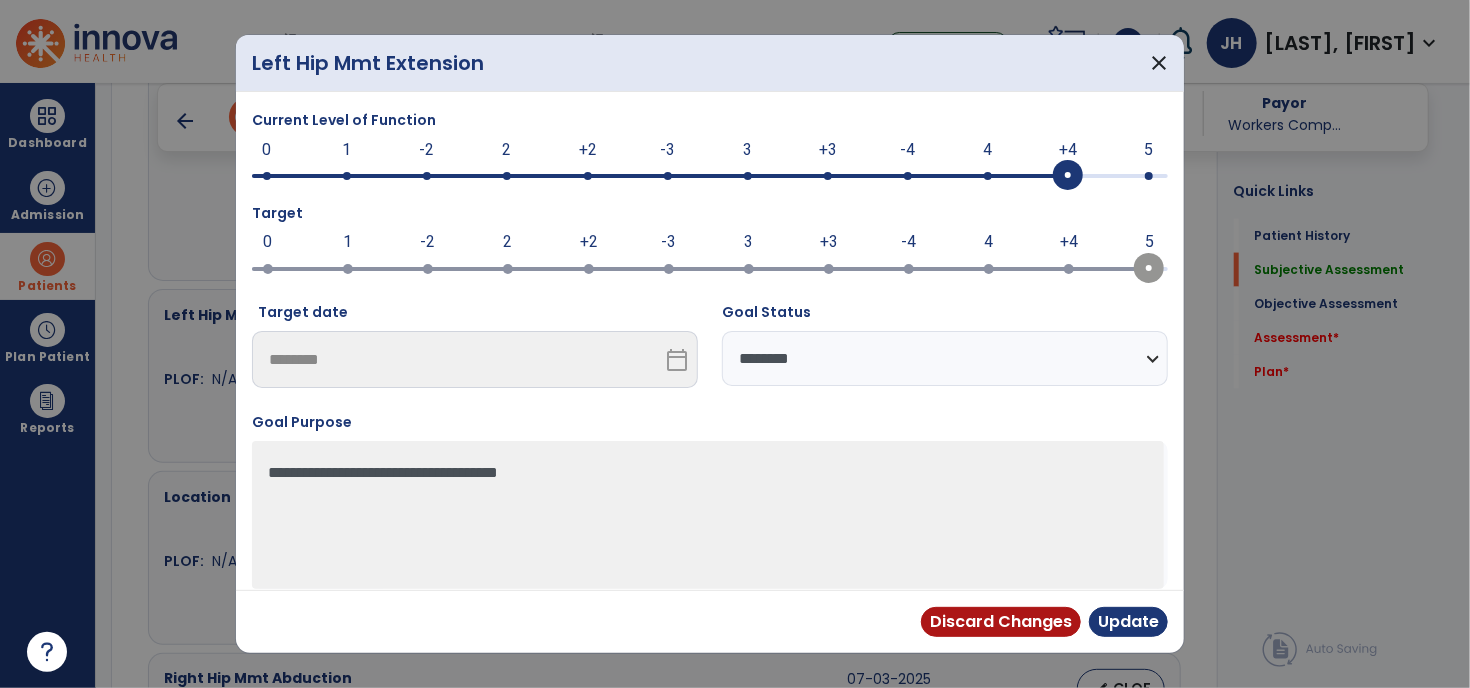 click at bounding box center (700, 267) 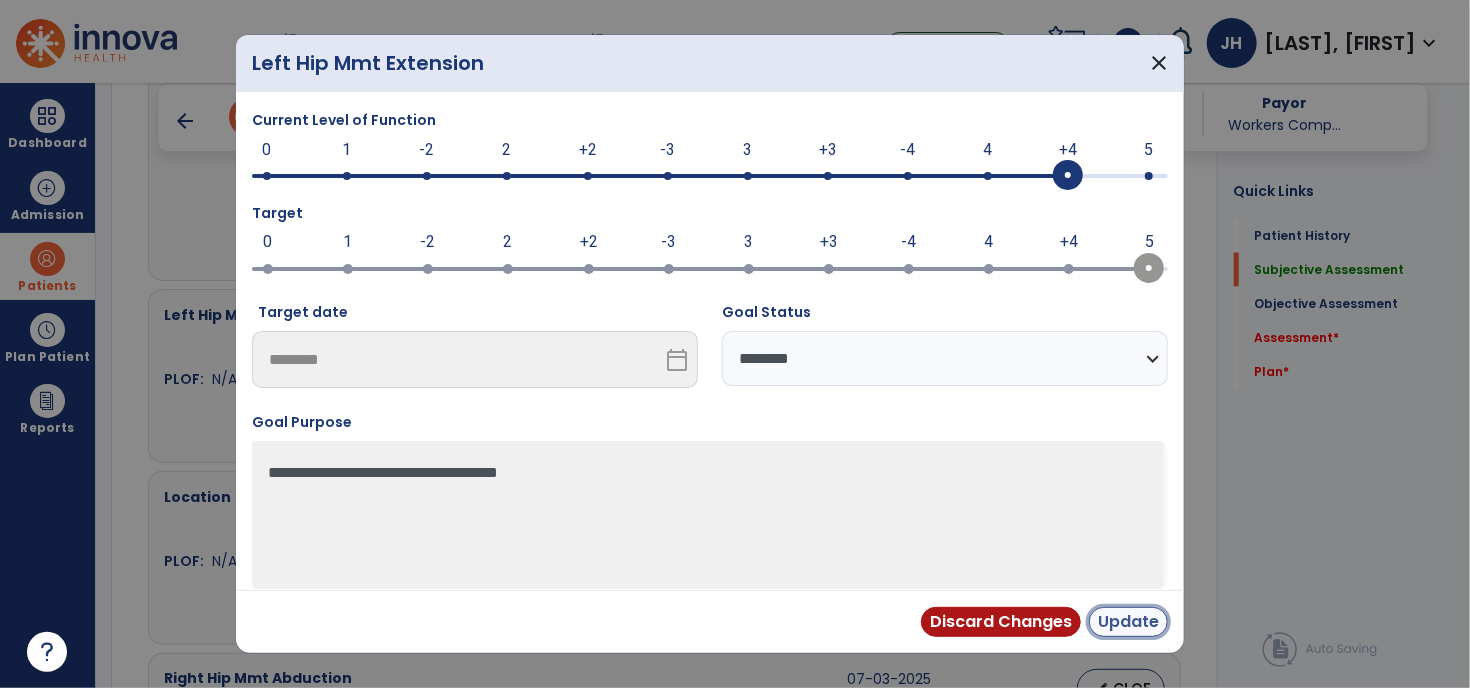 click on "Update" at bounding box center [1128, 622] 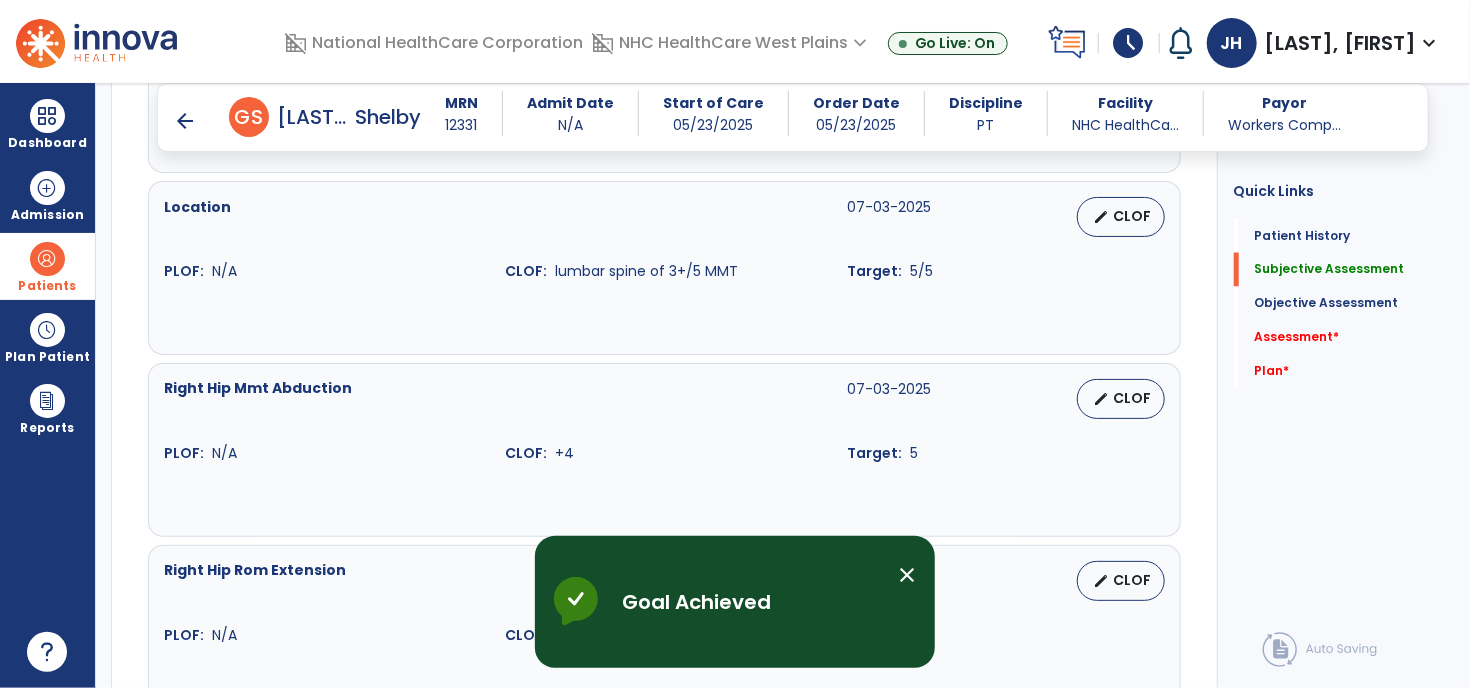 scroll, scrollTop: 1666, scrollLeft: 0, axis: vertical 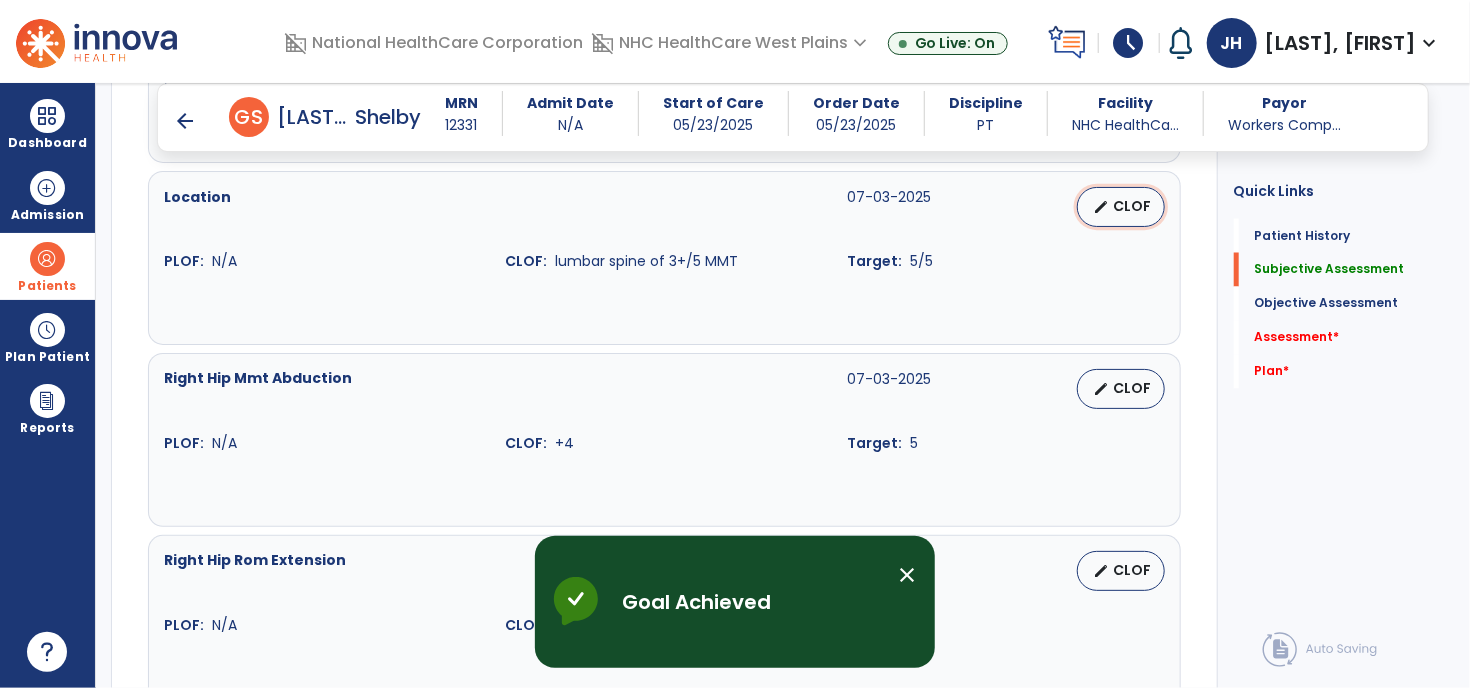 click on "edit   CLOF" at bounding box center [1121, 207] 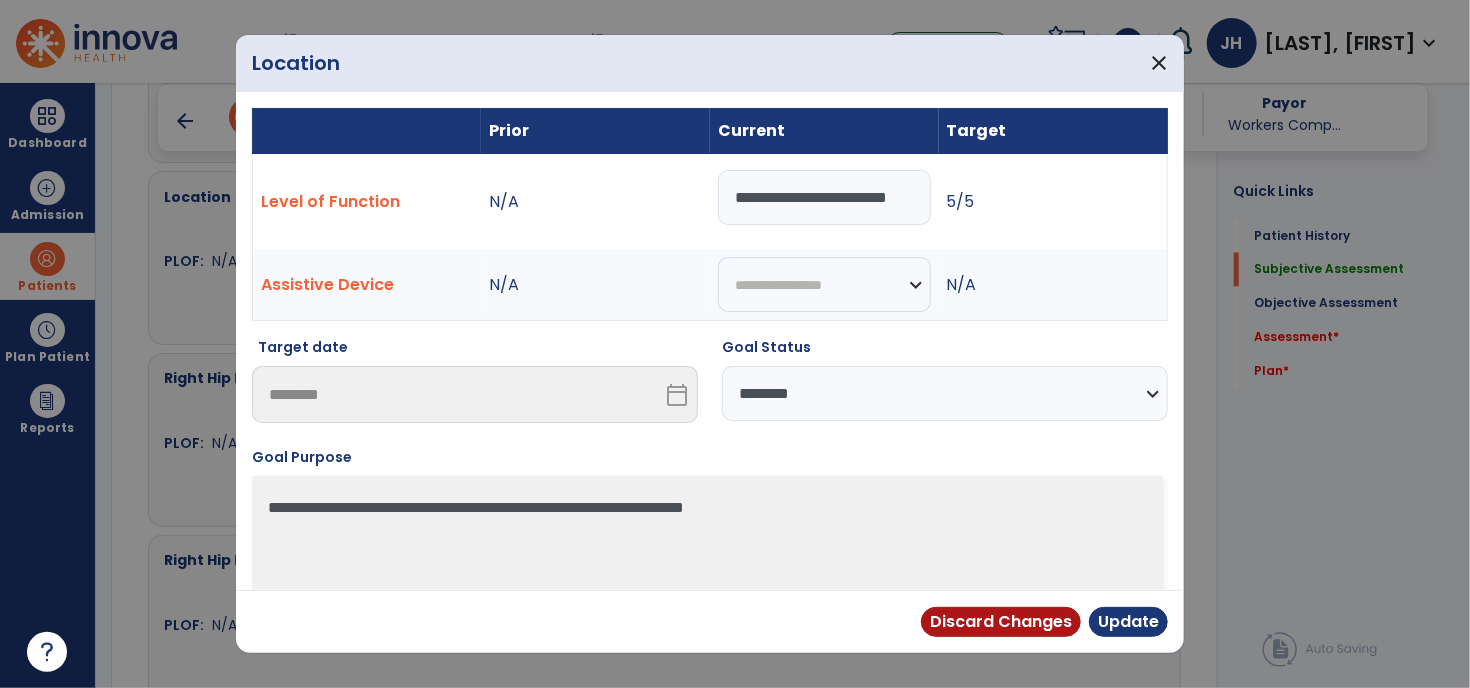 scroll, scrollTop: 0, scrollLeft: 34, axis: horizontal 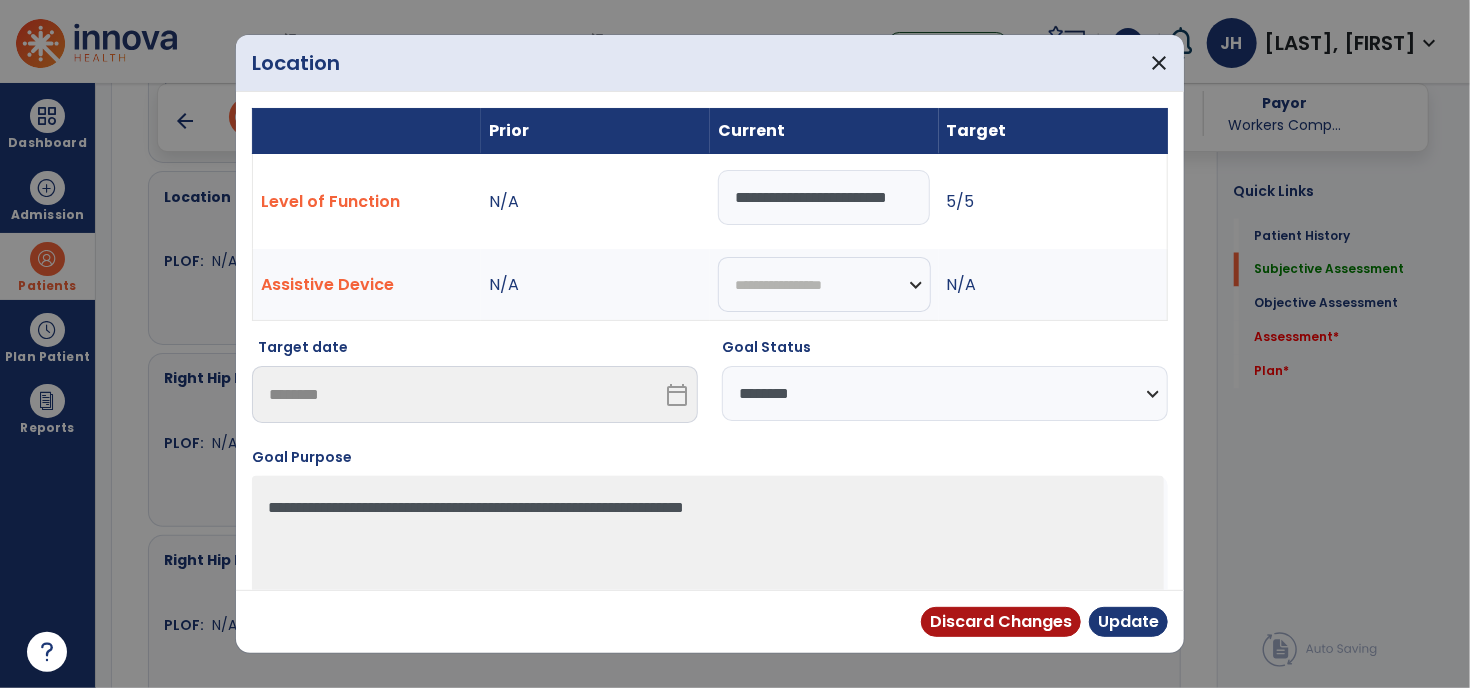 drag, startPoint x: 733, startPoint y: 196, endPoint x: 1292, endPoint y: 182, distance: 559.1753 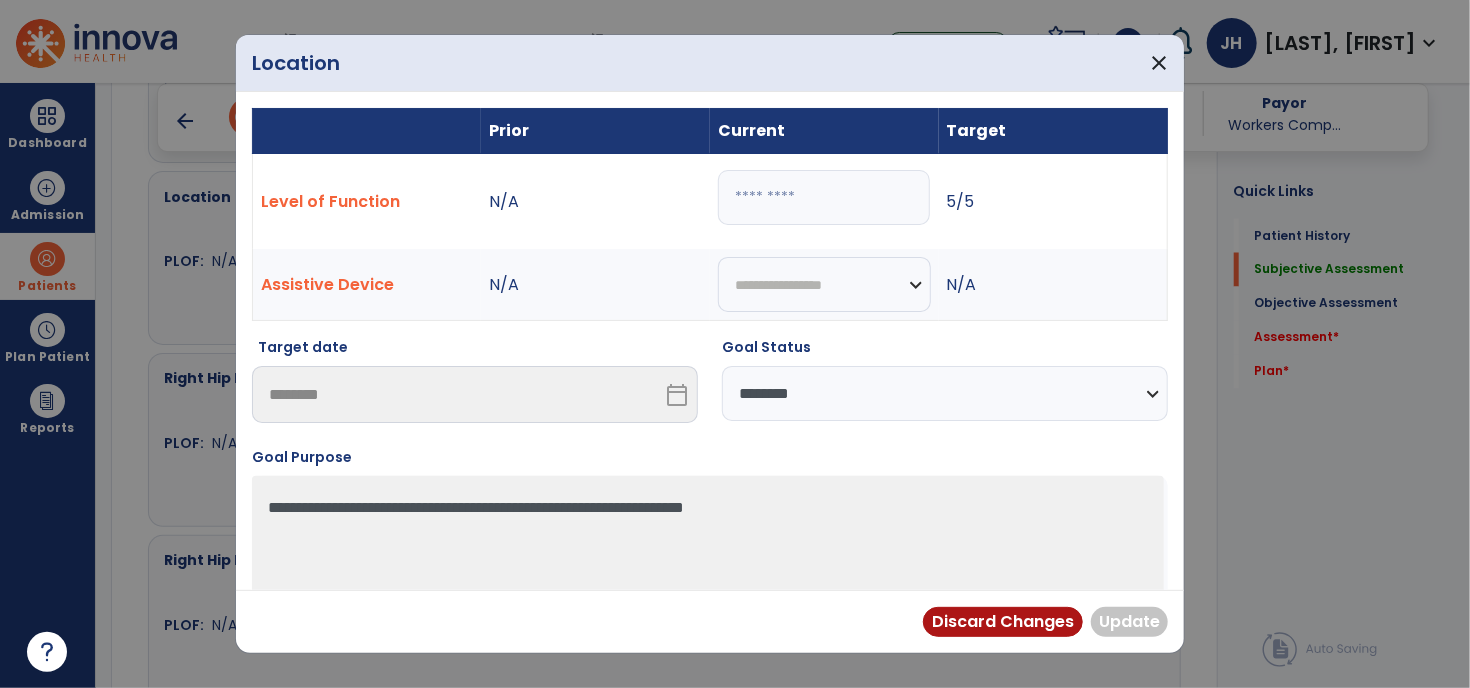 scroll, scrollTop: 0, scrollLeft: 0, axis: both 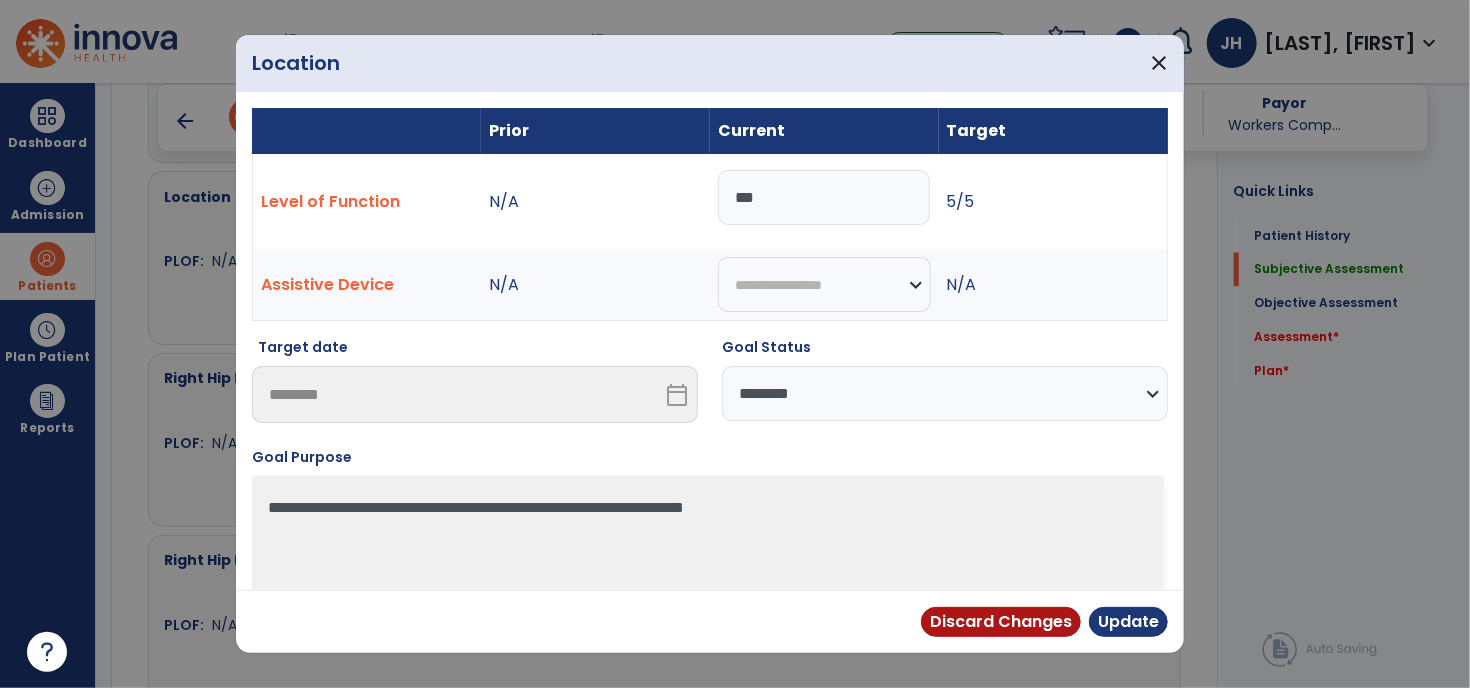 type on "***" 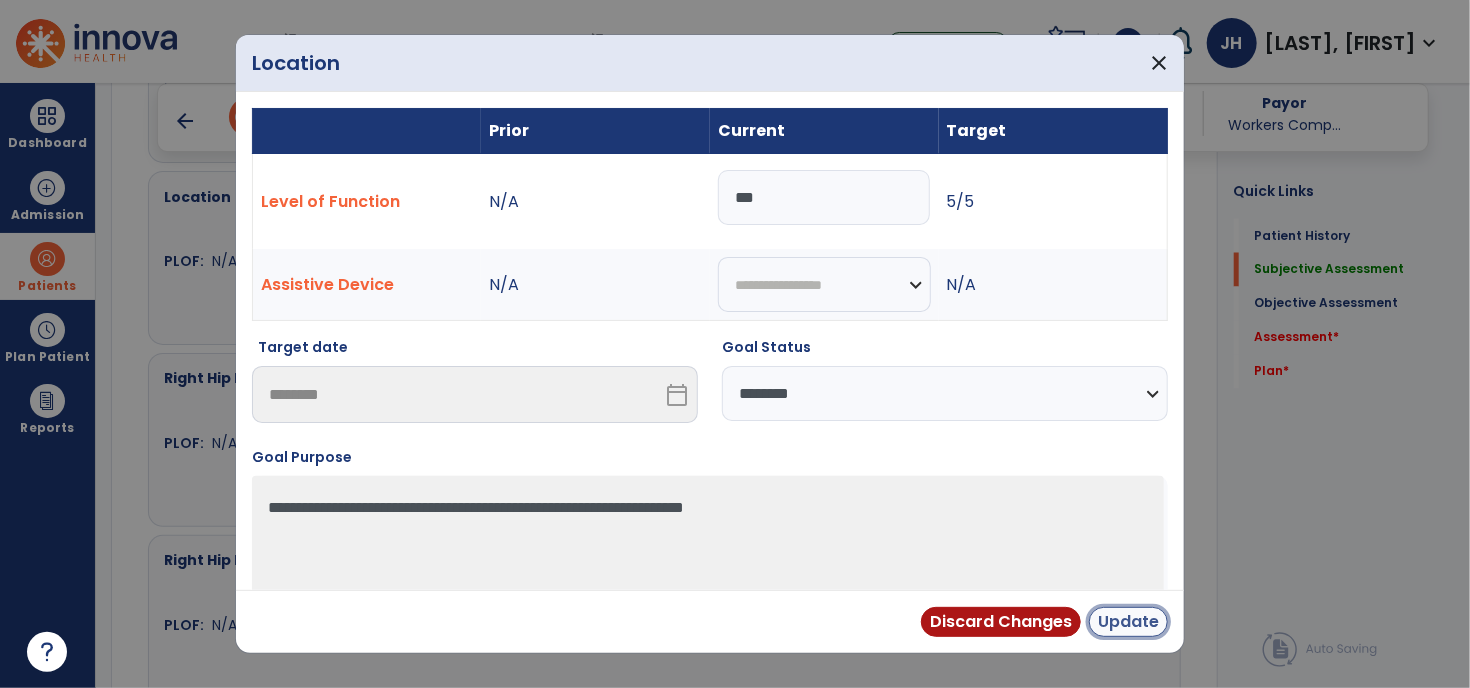 click on "Update" at bounding box center (1128, 622) 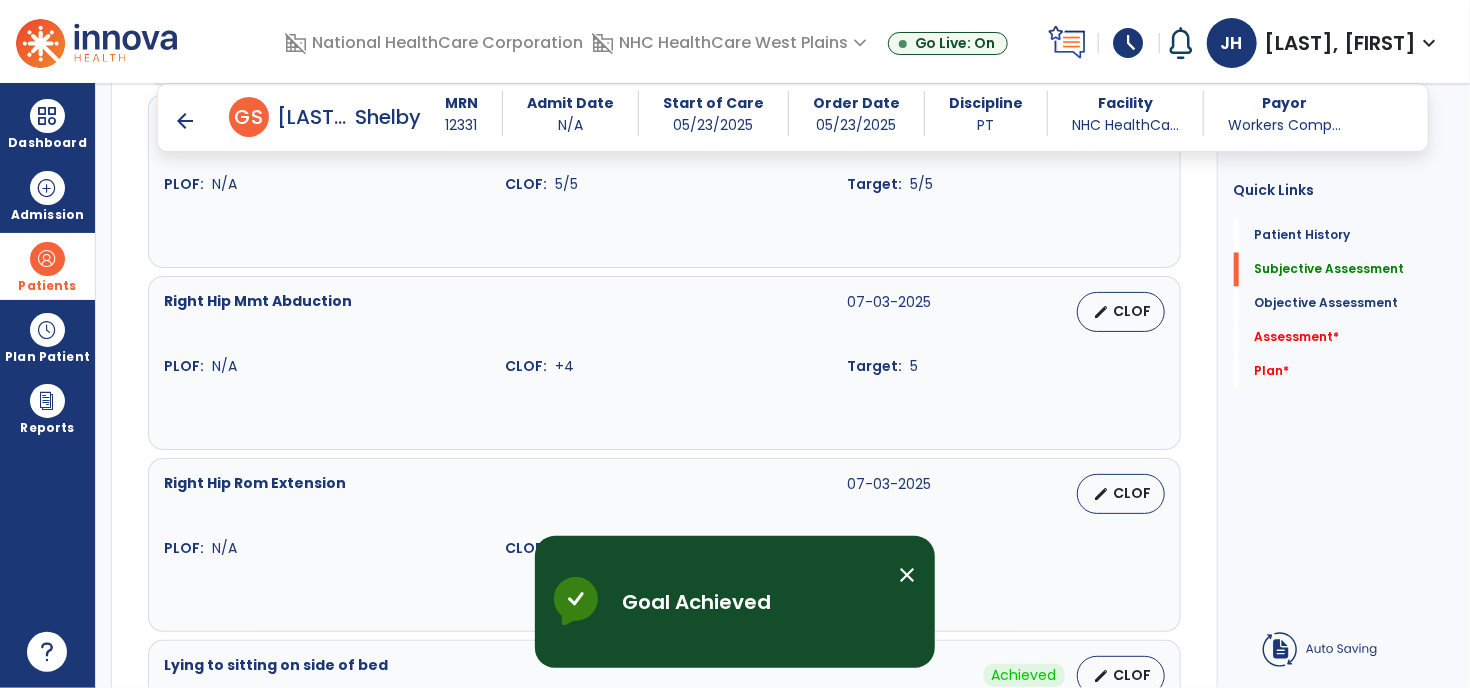 scroll, scrollTop: 1866, scrollLeft: 0, axis: vertical 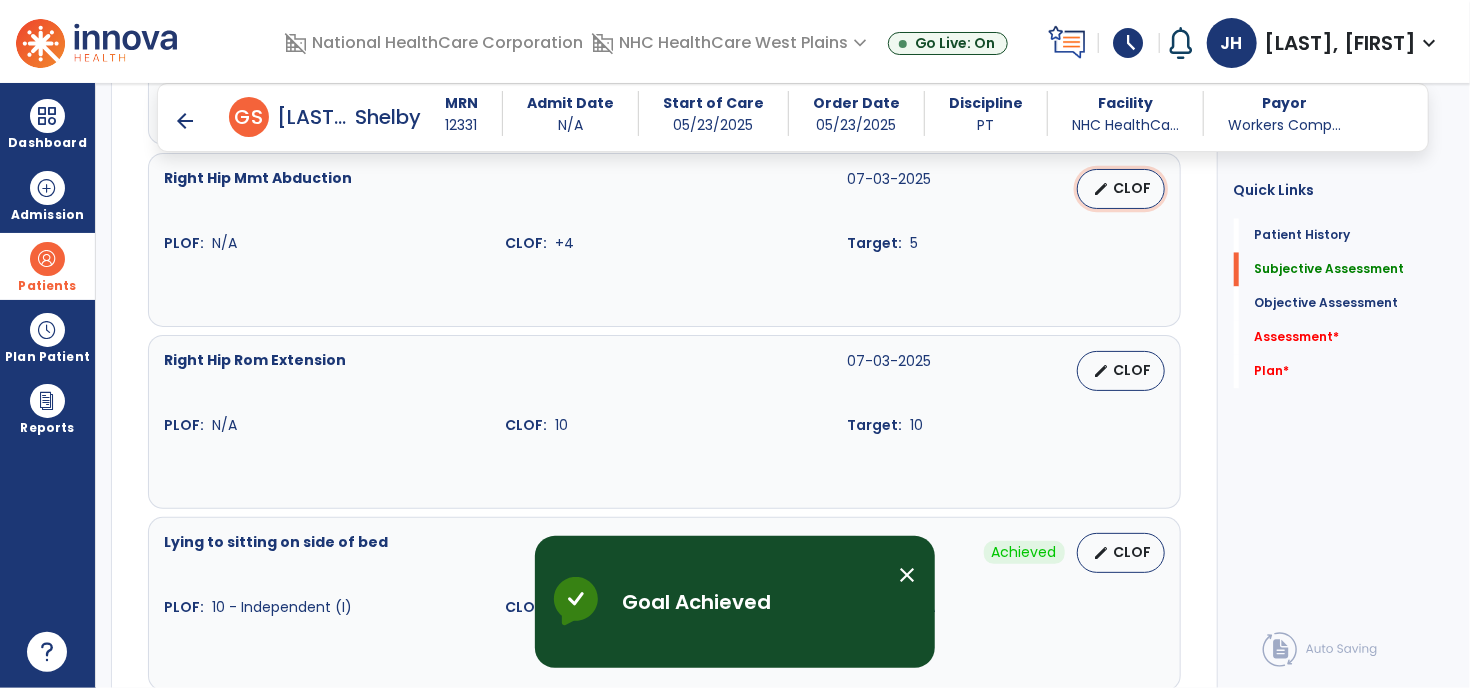 click on "CLOF" at bounding box center (1133, 188) 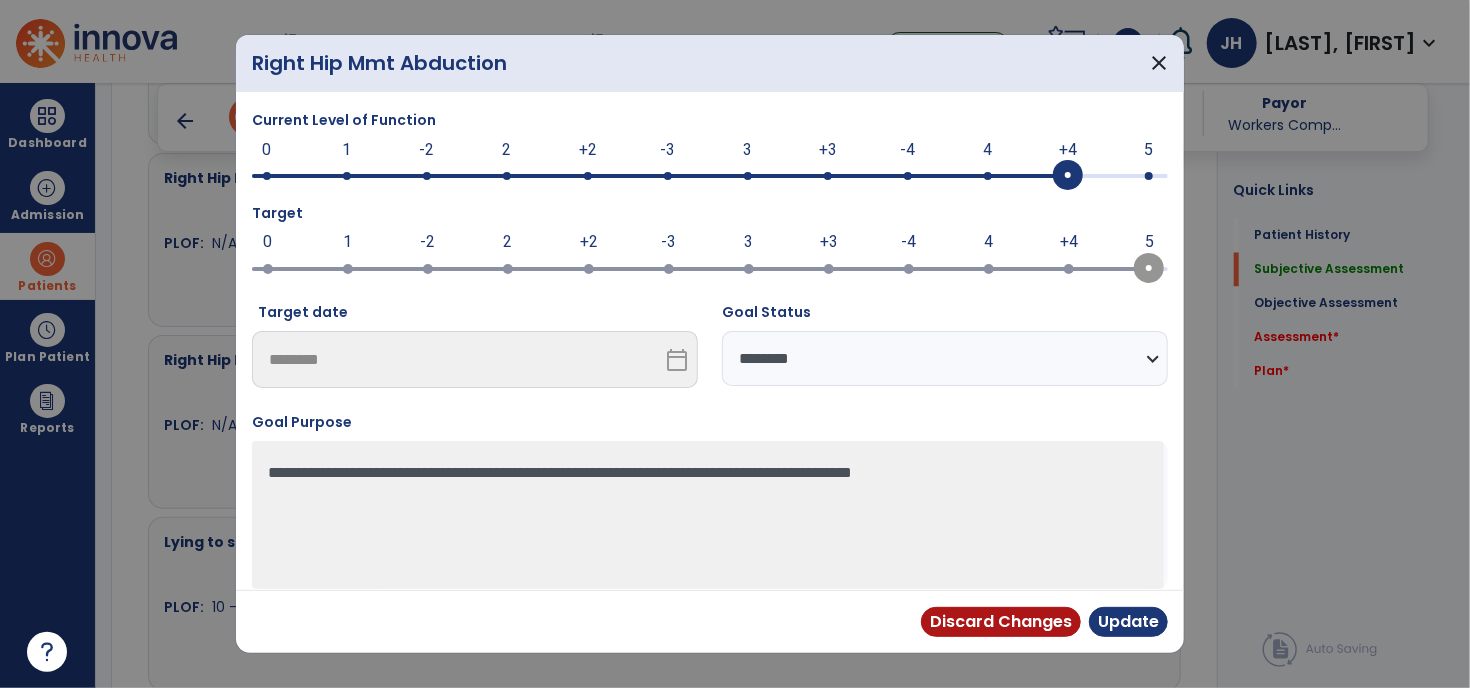 click on "**********" at bounding box center (945, 358) 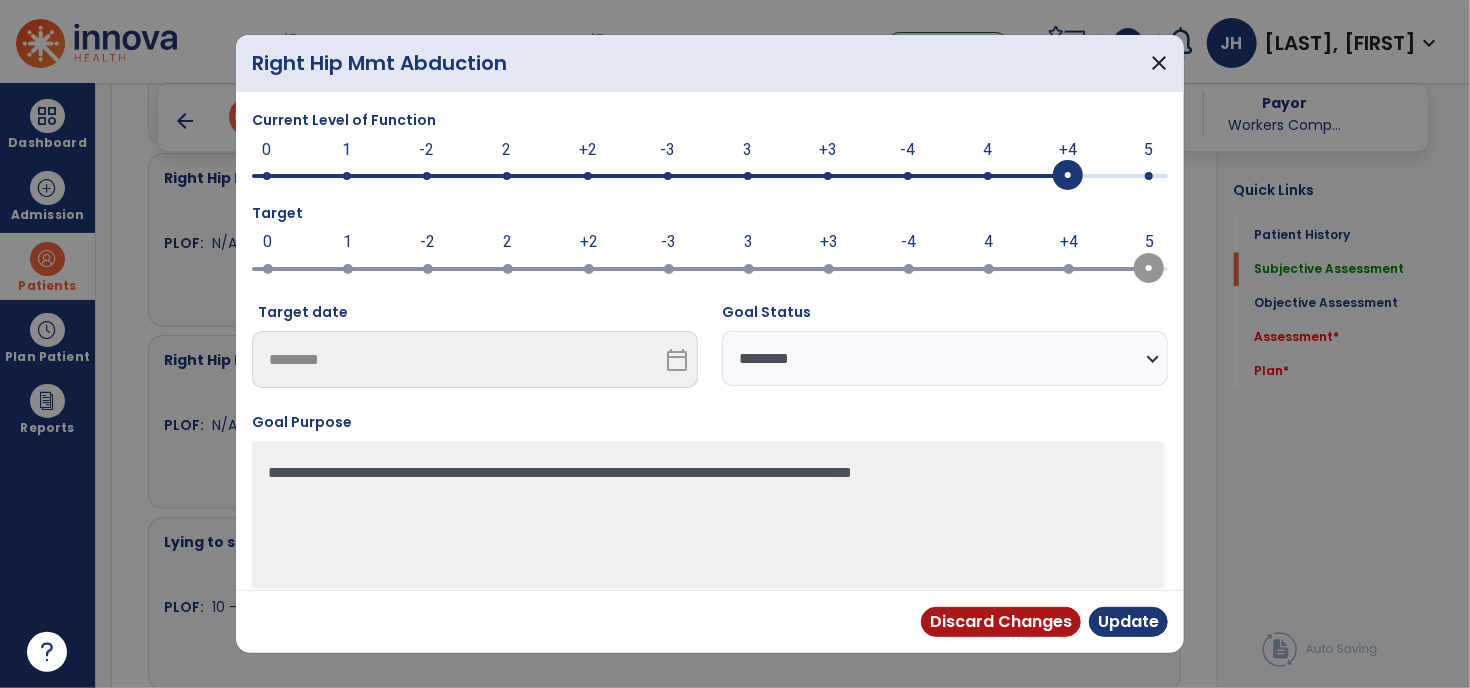 click at bounding box center [710, 174] 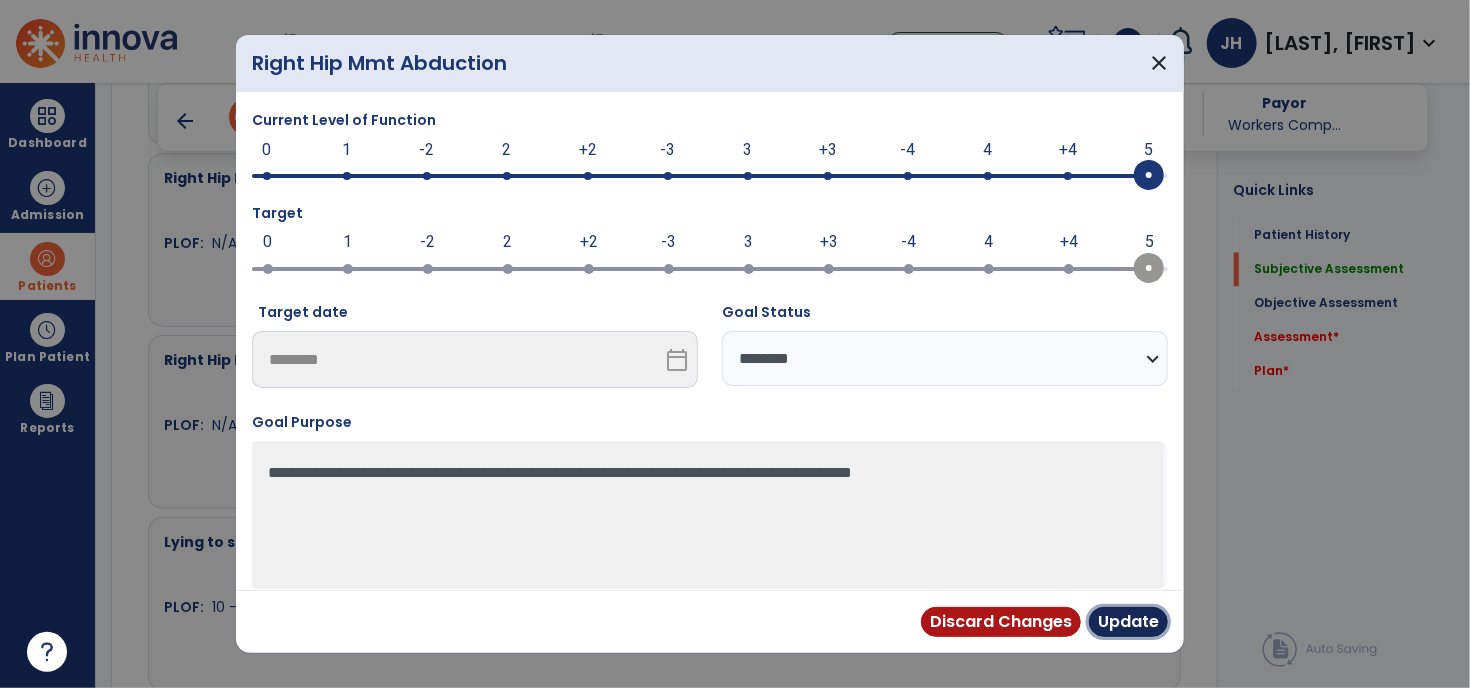 drag, startPoint x: 1128, startPoint y: 623, endPoint x: 1149, endPoint y: 620, distance: 21.213203 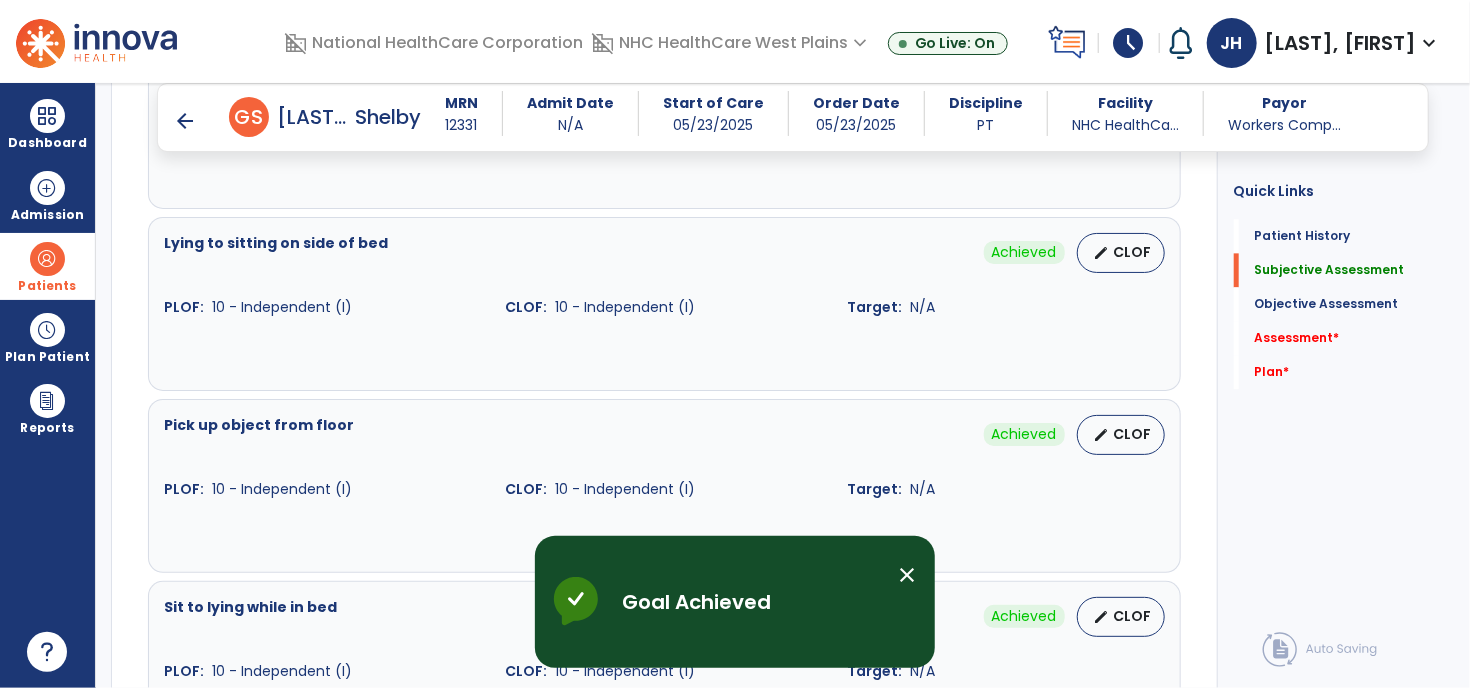 scroll, scrollTop: 1966, scrollLeft: 0, axis: vertical 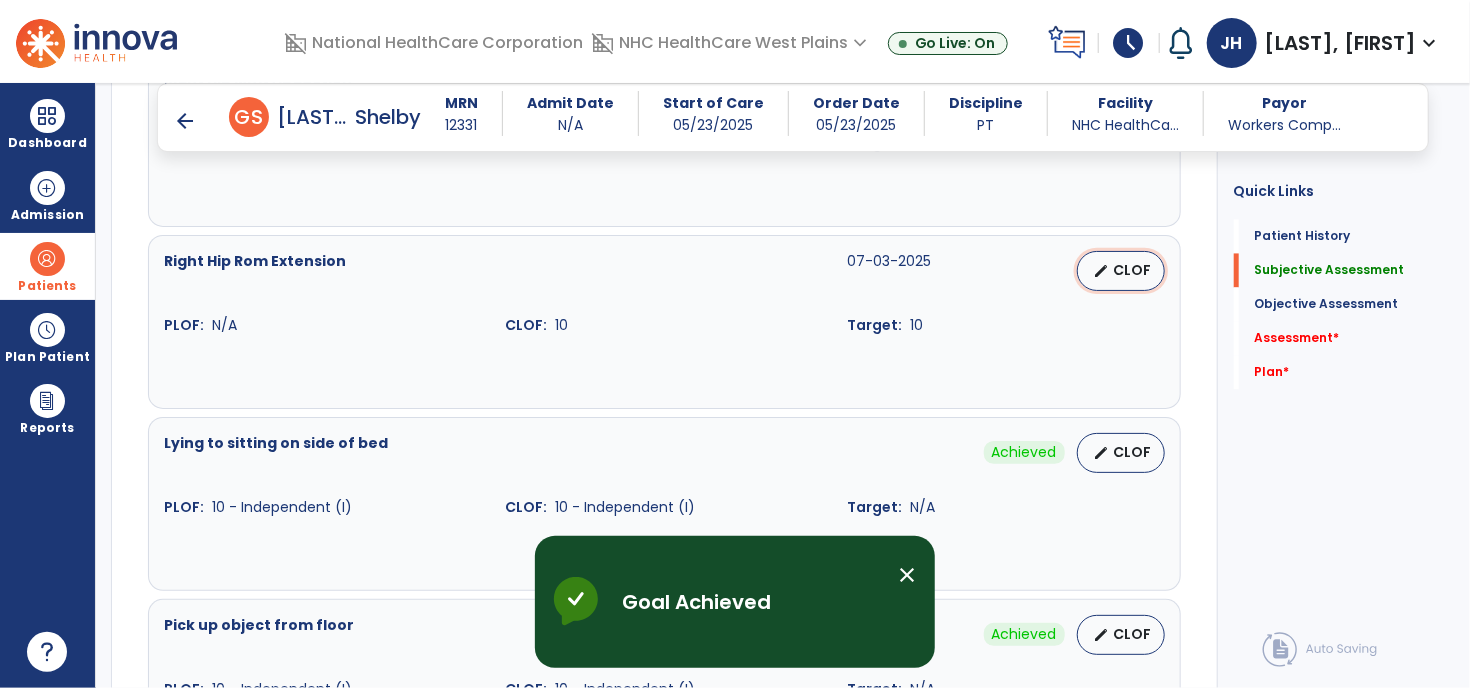 click on "edit   CLOF" at bounding box center [1121, 271] 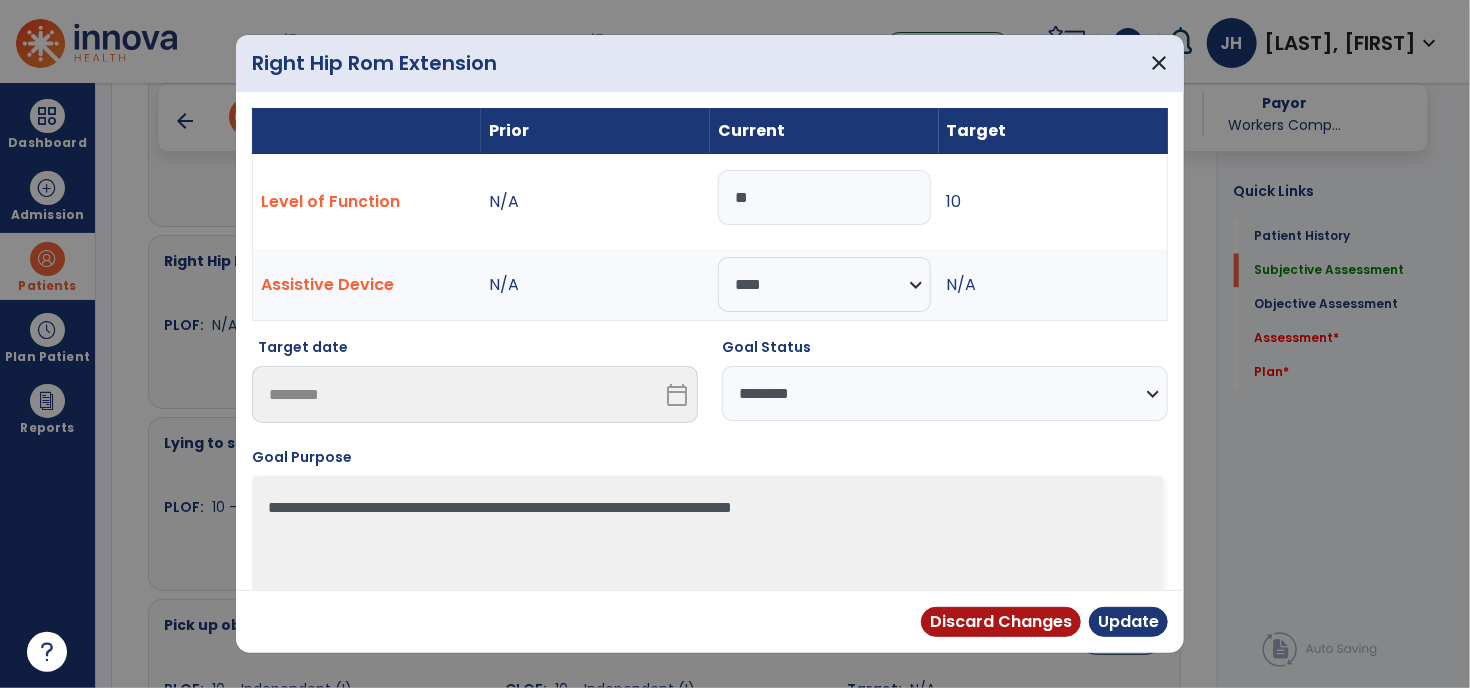 click on "**********" at bounding box center [945, 393] 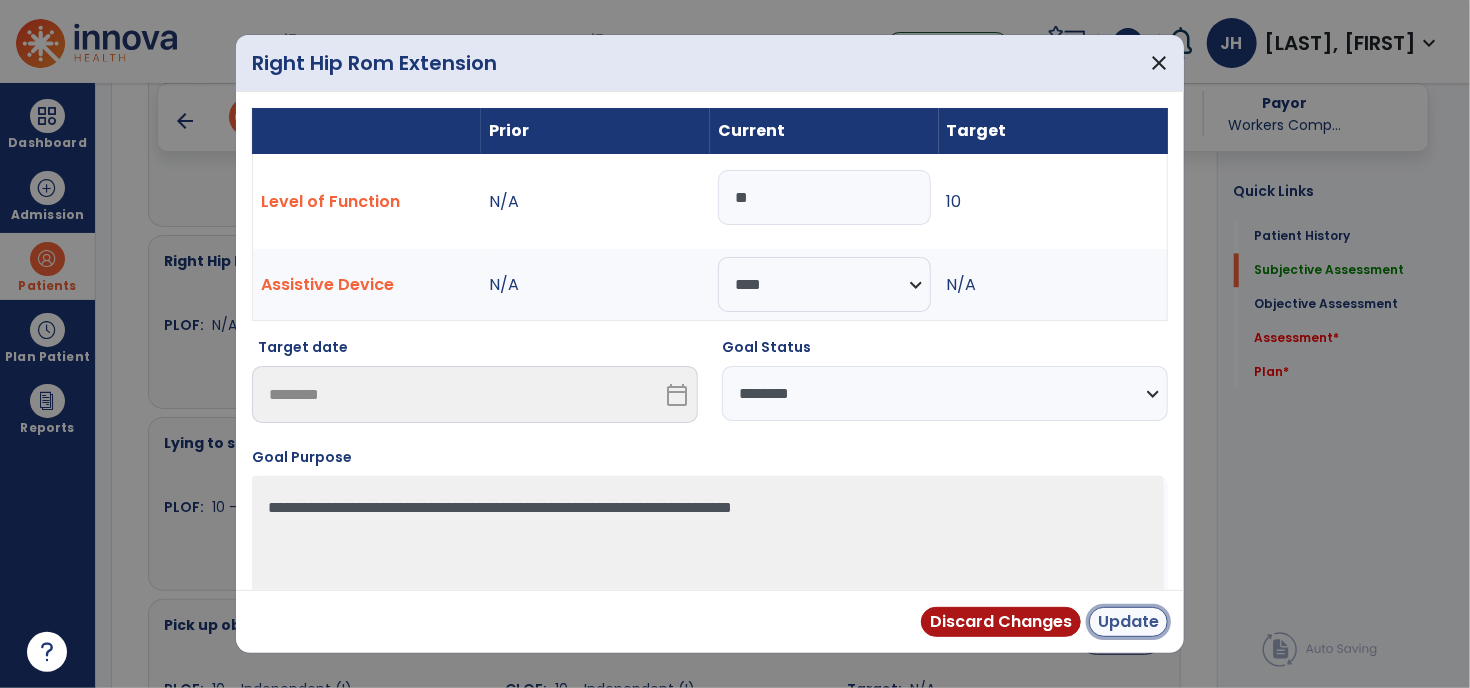 click on "Update" at bounding box center [1128, 622] 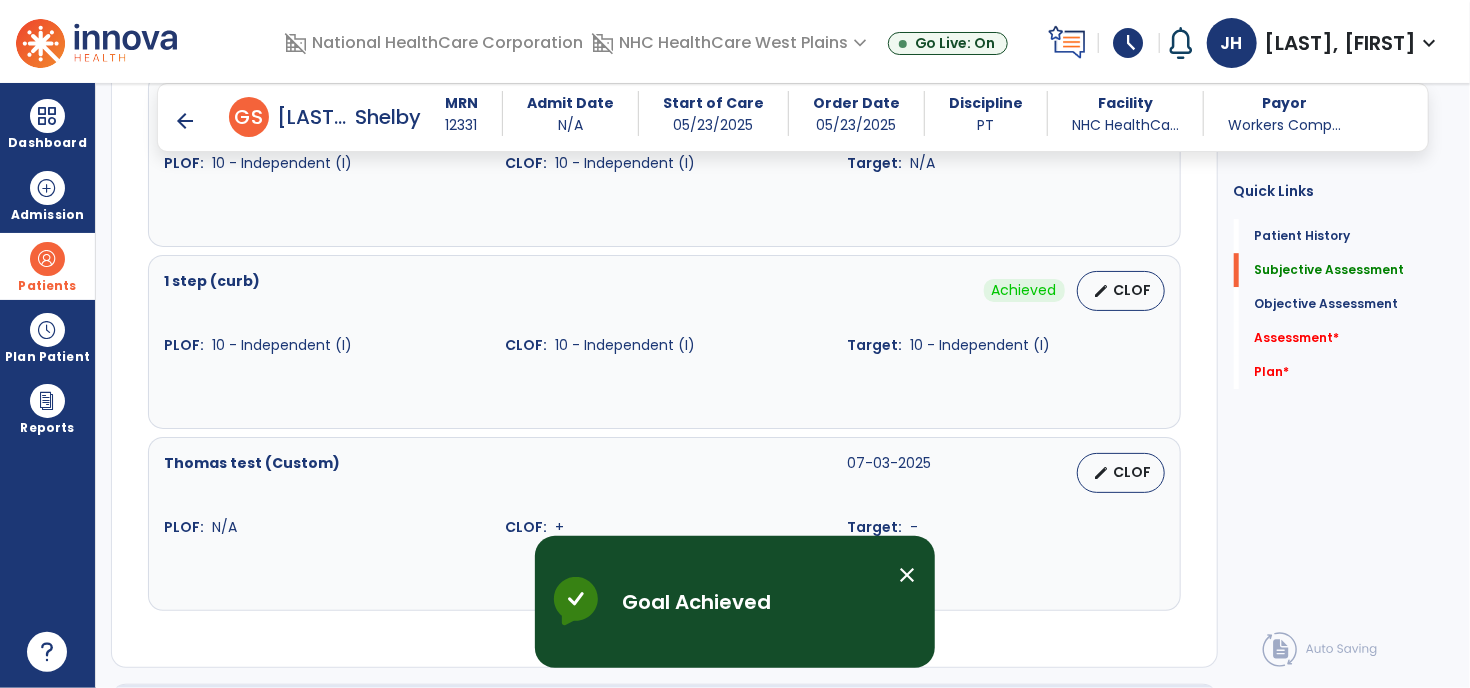 scroll, scrollTop: 3066, scrollLeft: 0, axis: vertical 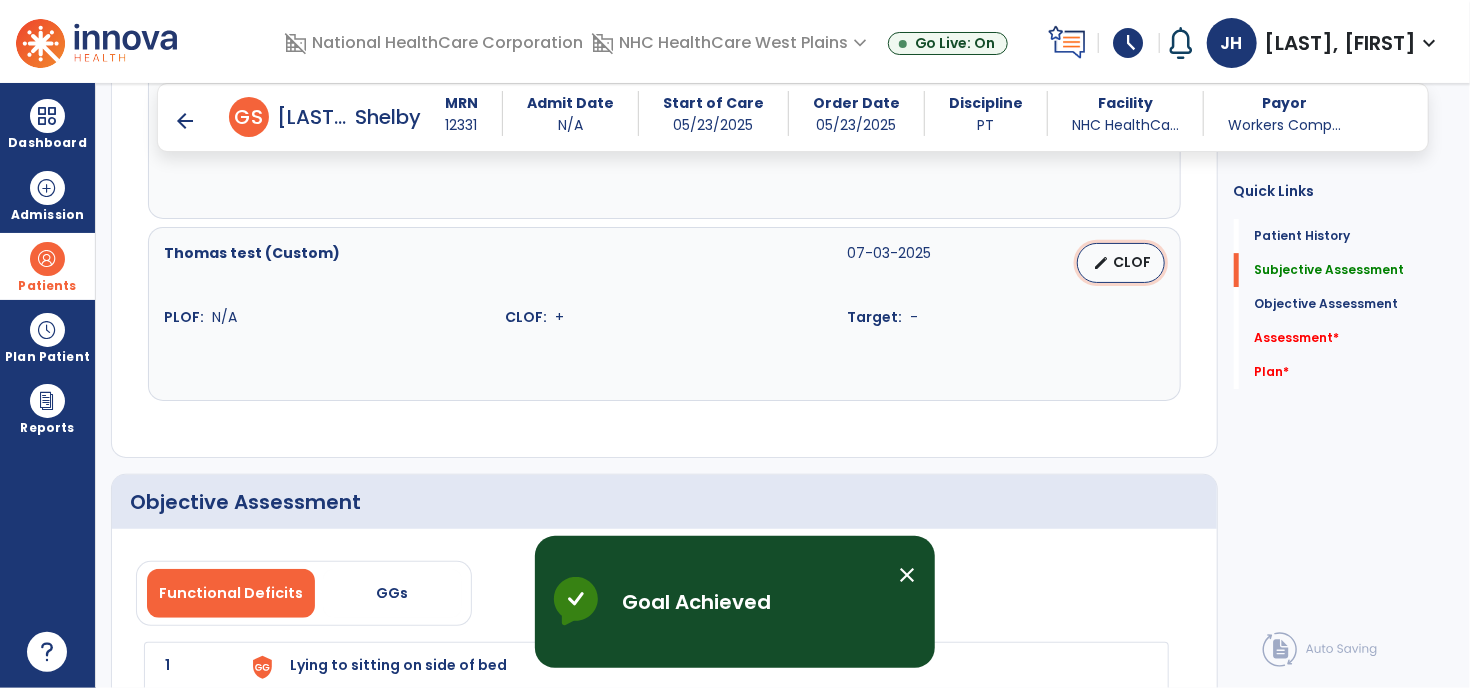 click on "edit   CLOF" at bounding box center (1121, 263) 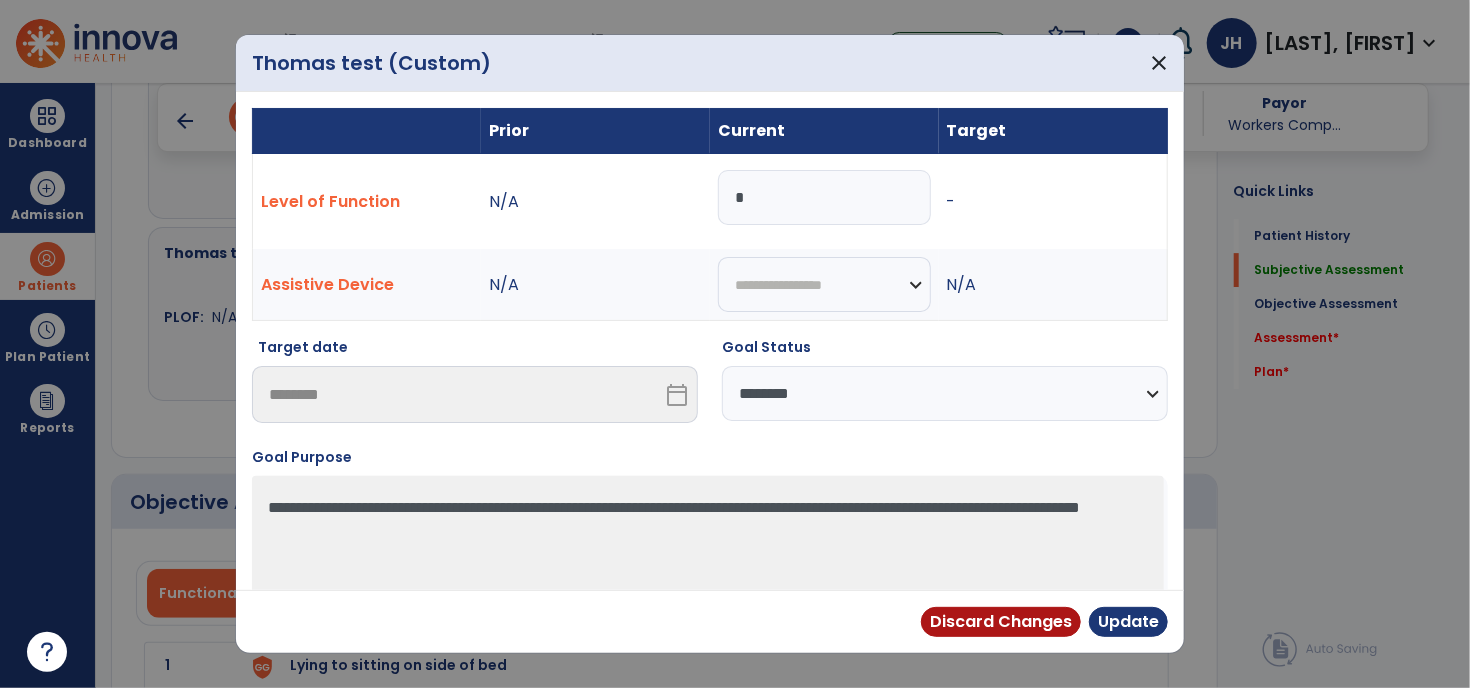 click on "*" at bounding box center (824, 197) 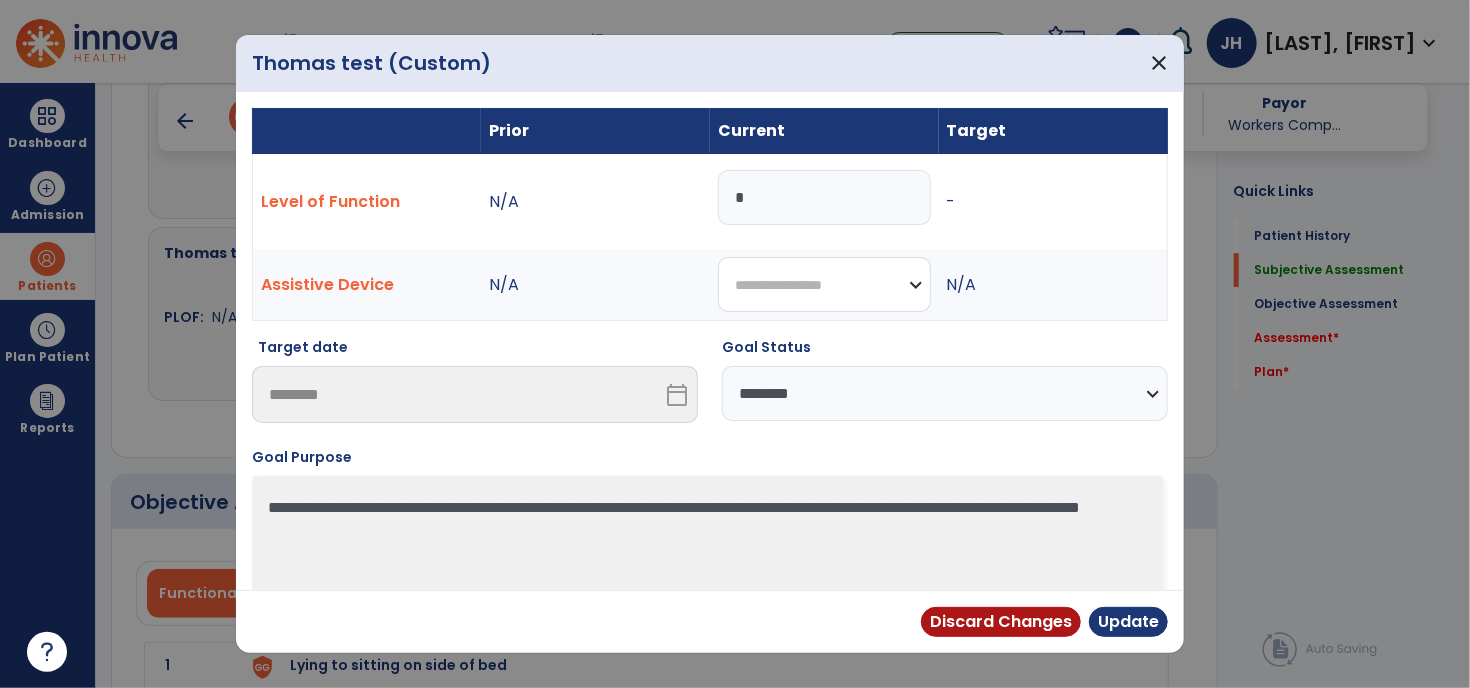 click on "**********" at bounding box center (824, 284) 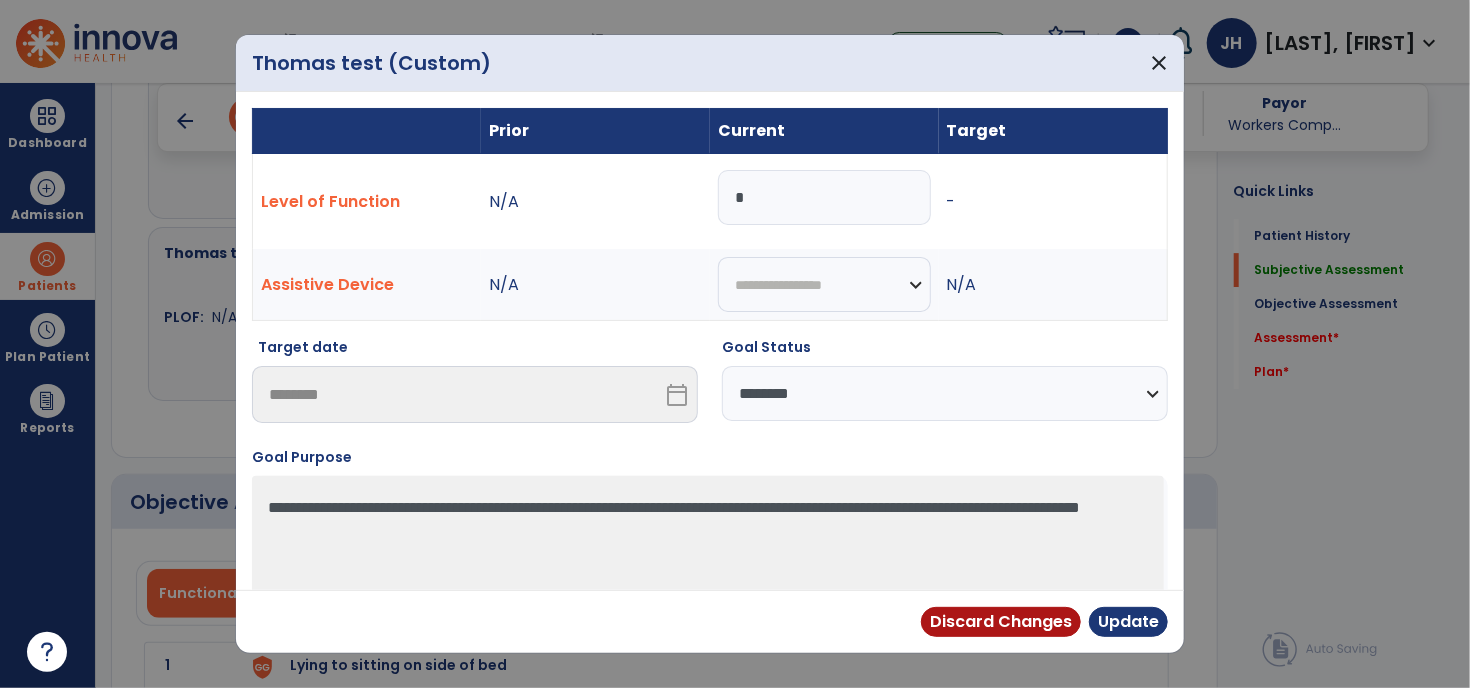 click on "N/A" at bounding box center (1053, 285) 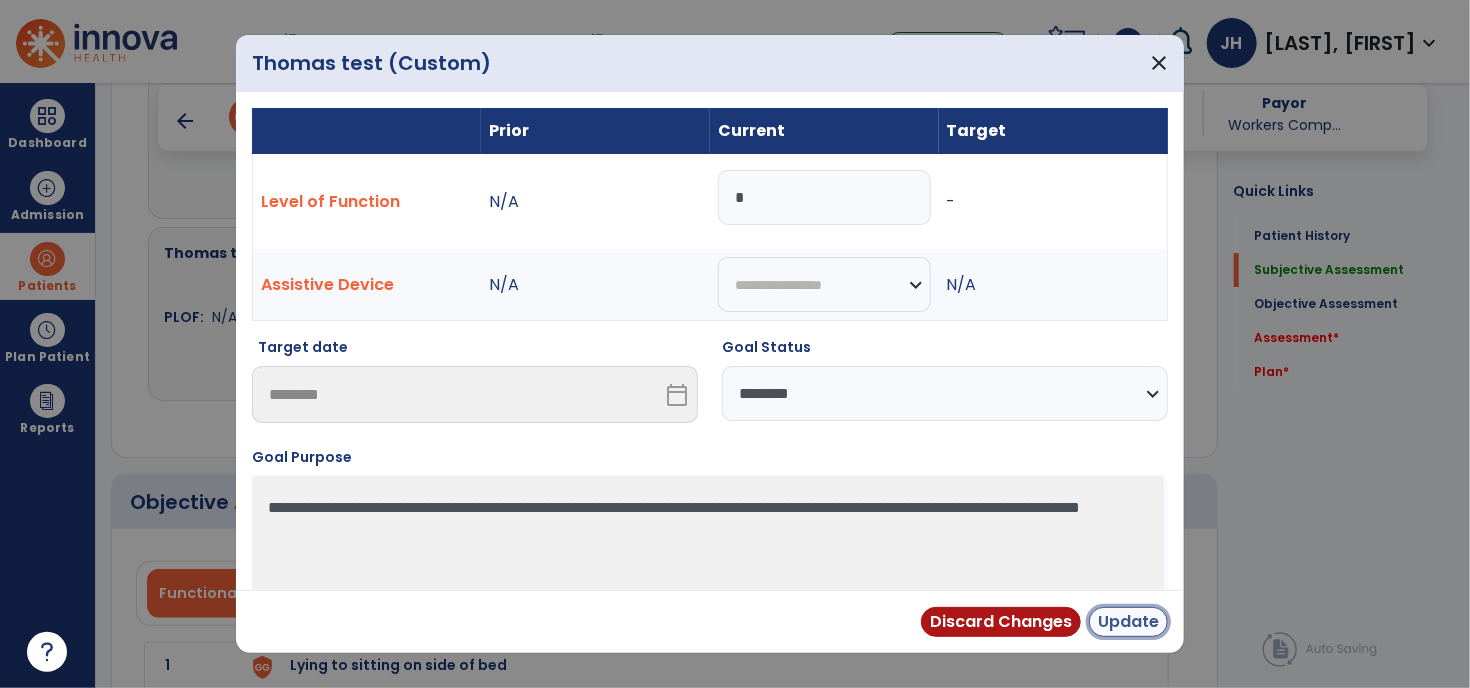 click on "Update" at bounding box center (1128, 622) 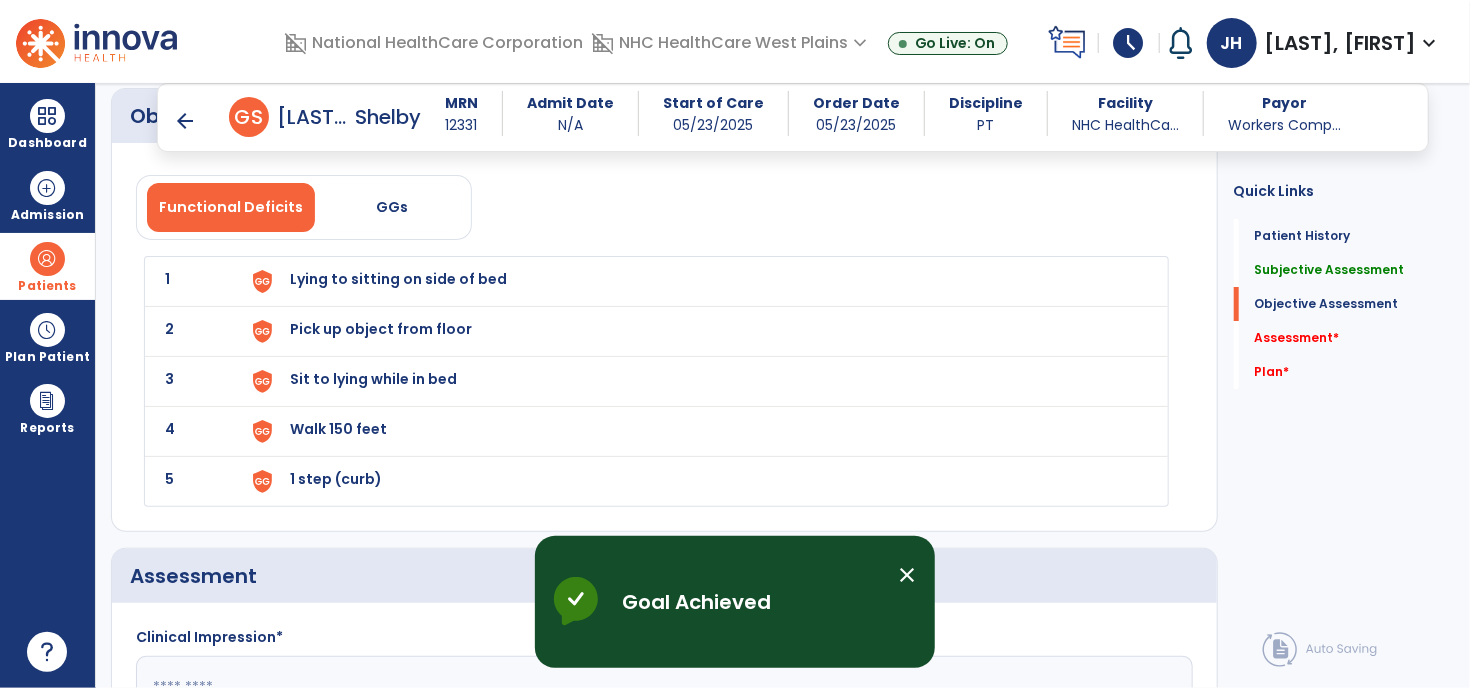 scroll, scrollTop: 3366, scrollLeft: 0, axis: vertical 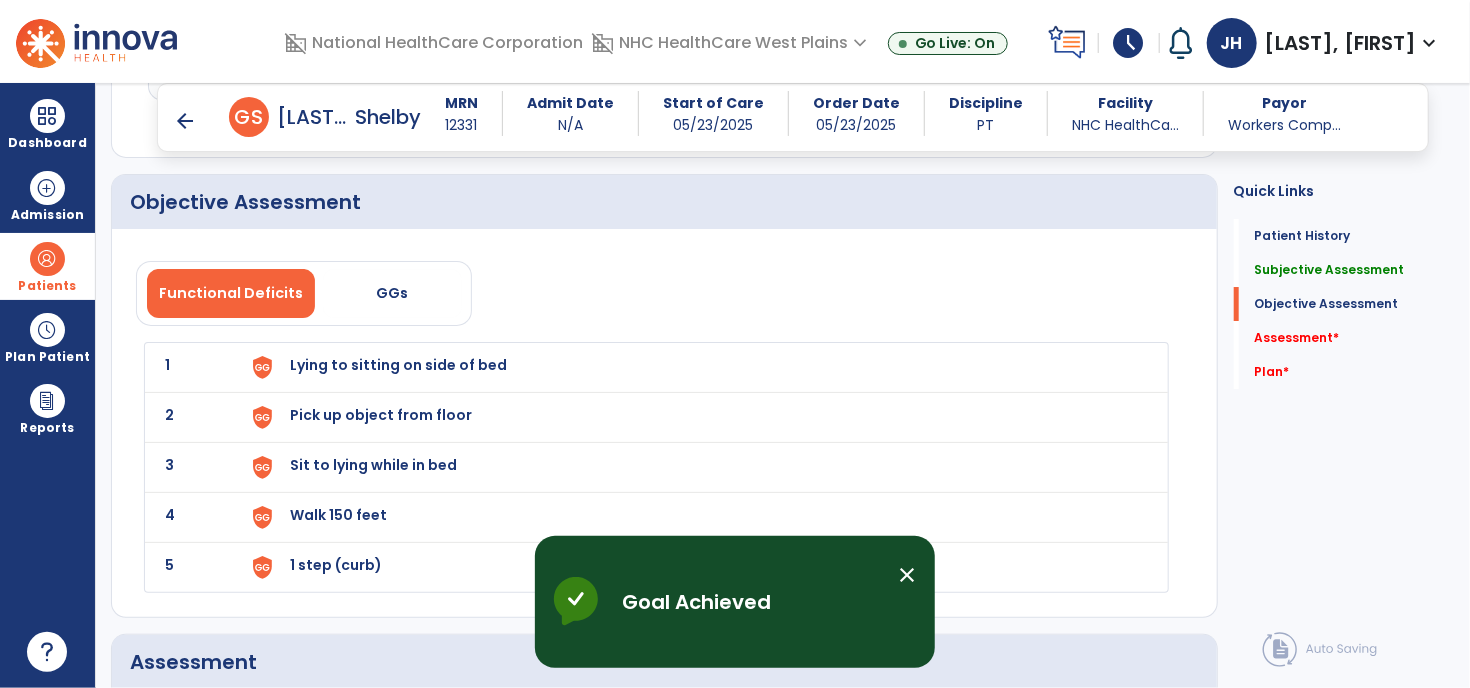 click on "Lying to sitting on side of bed" at bounding box center (398, 365) 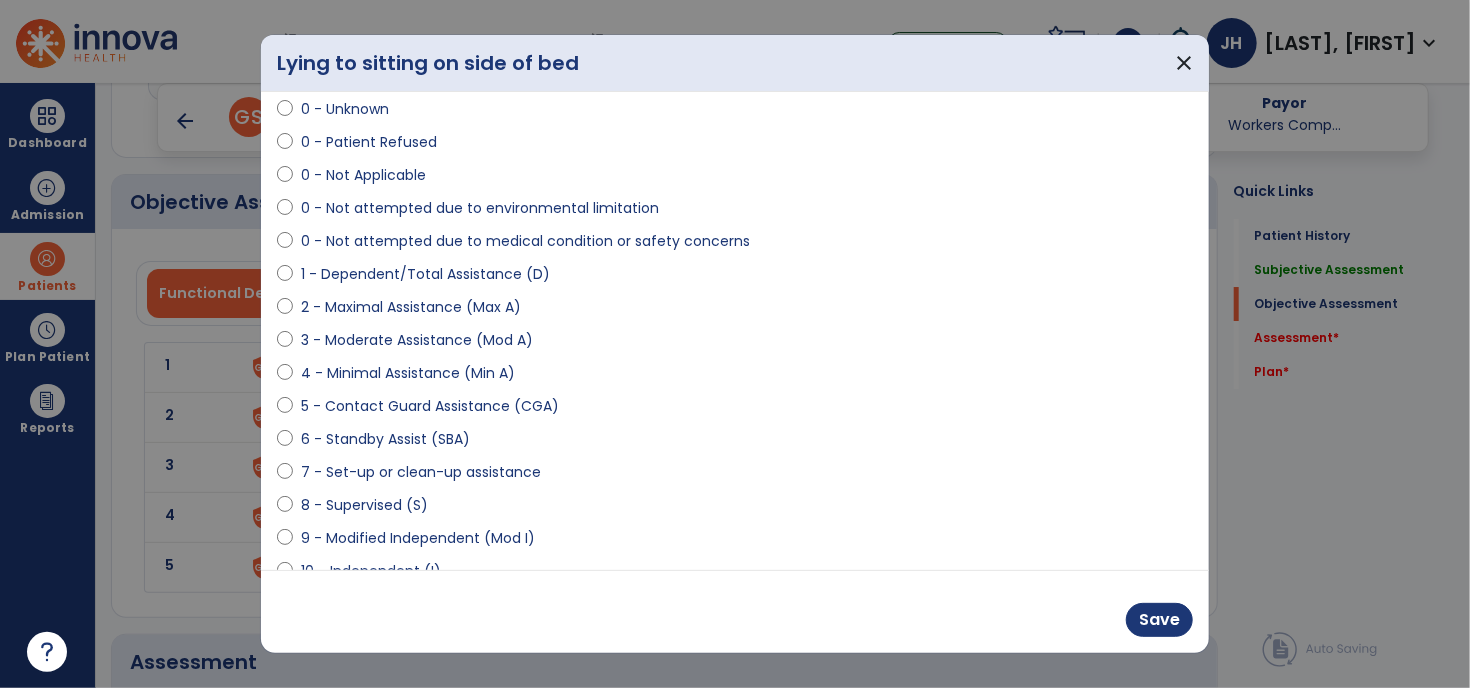 scroll, scrollTop: 200, scrollLeft: 0, axis: vertical 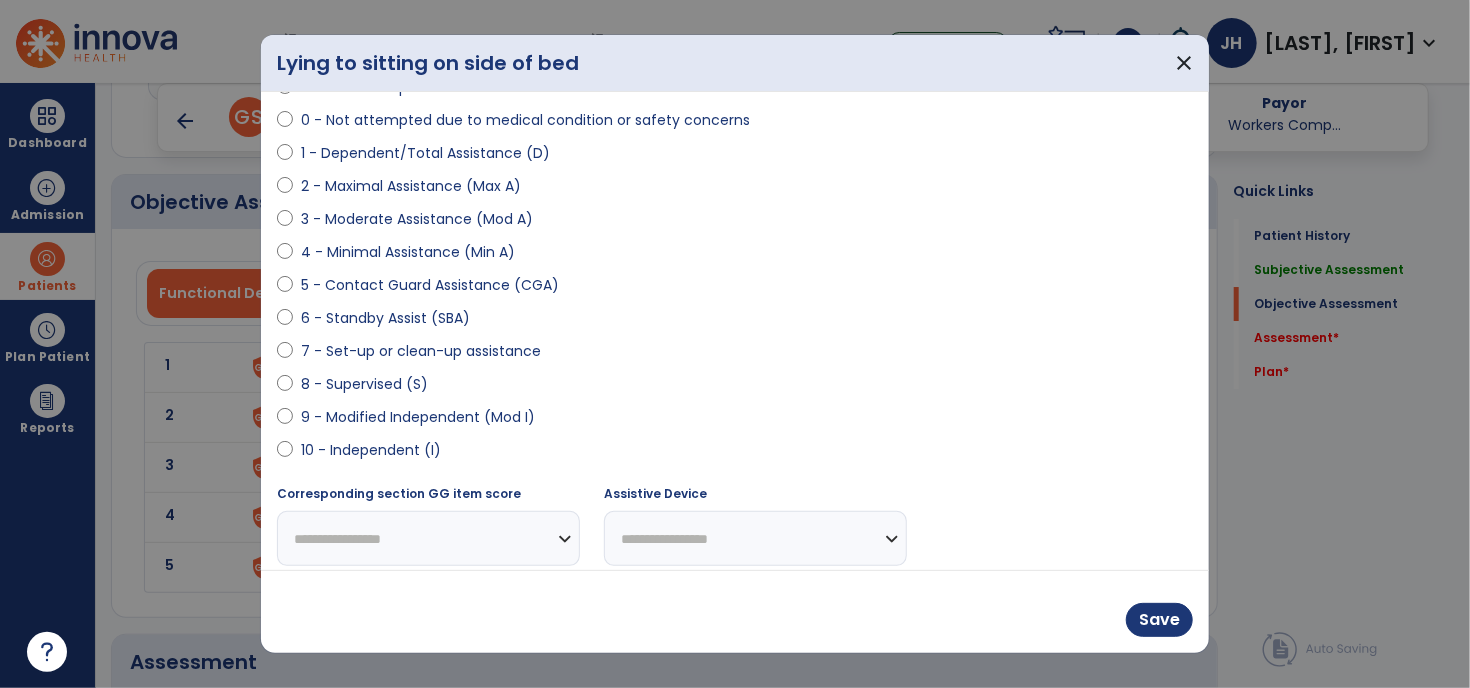 select on "**********" 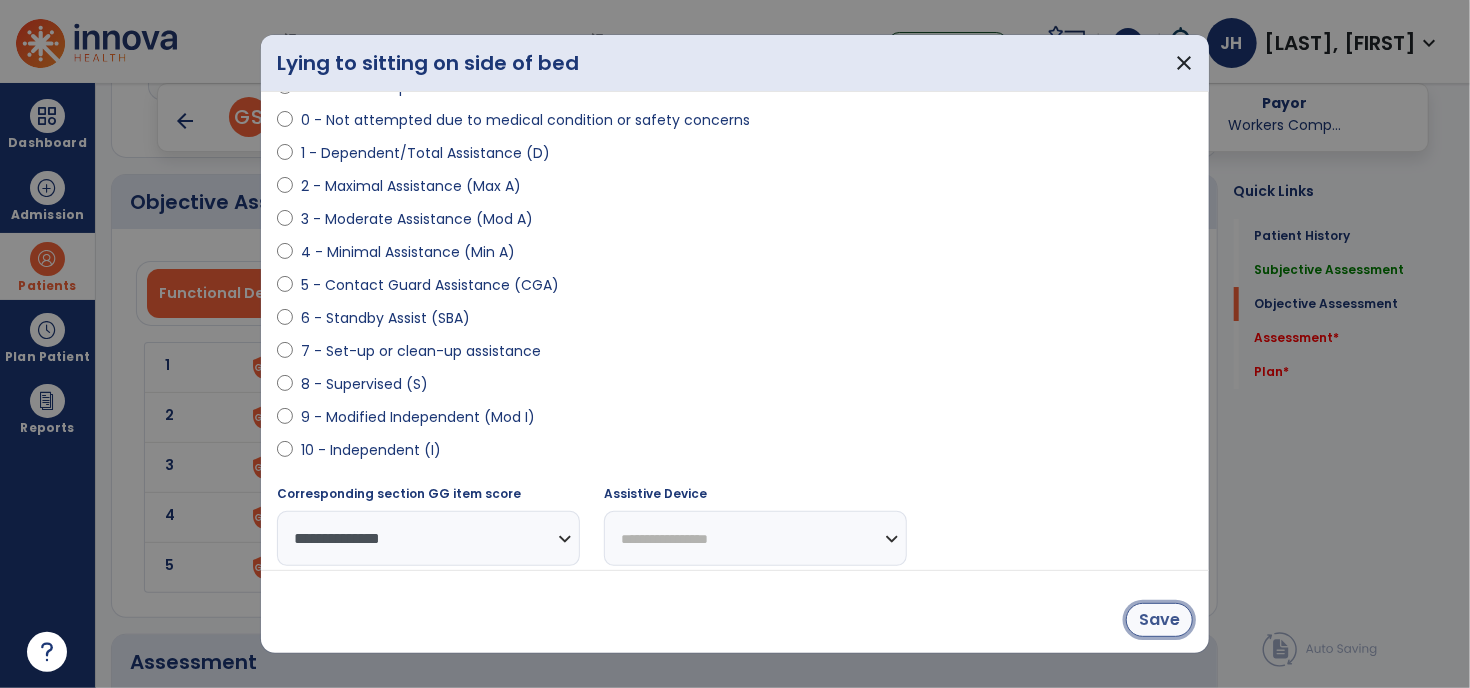 click on "Save" at bounding box center [1159, 620] 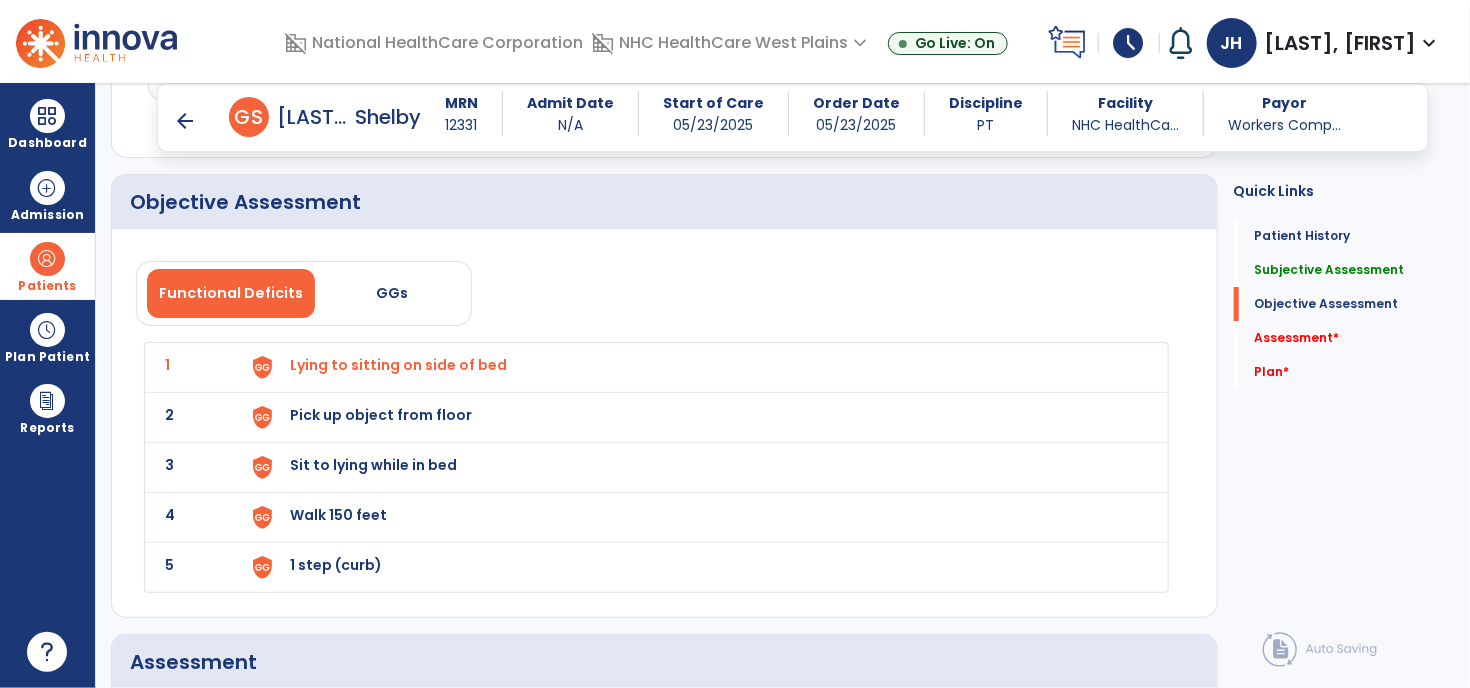 click on "Pick up object from floor" at bounding box center [697, 367] 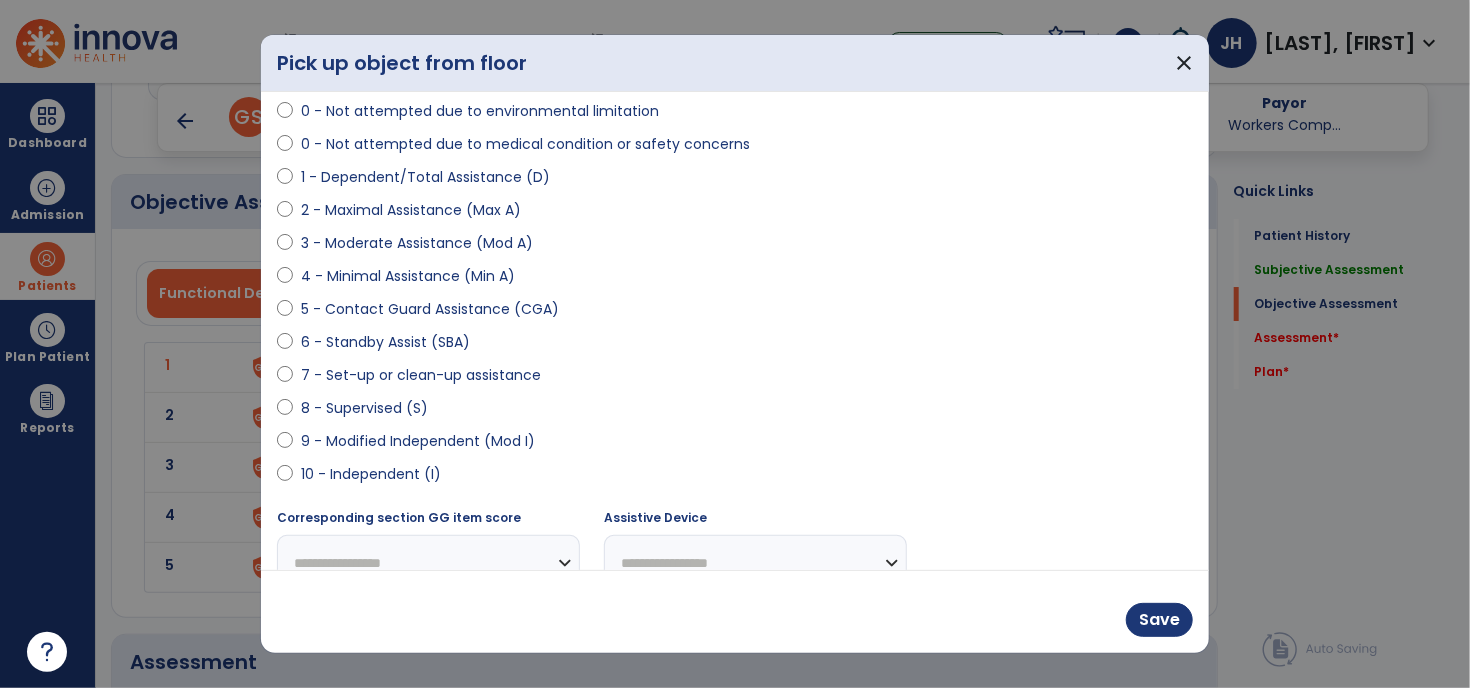 scroll, scrollTop: 200, scrollLeft: 0, axis: vertical 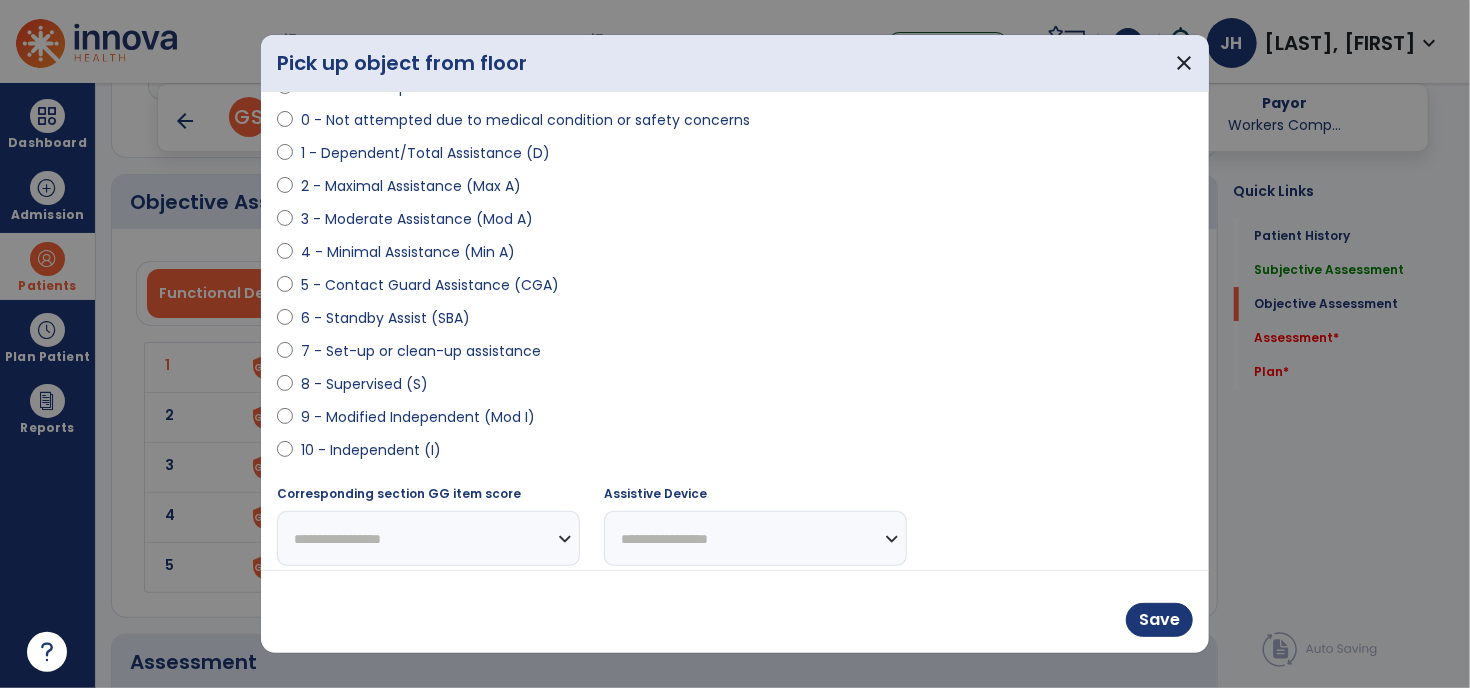 select on "**********" 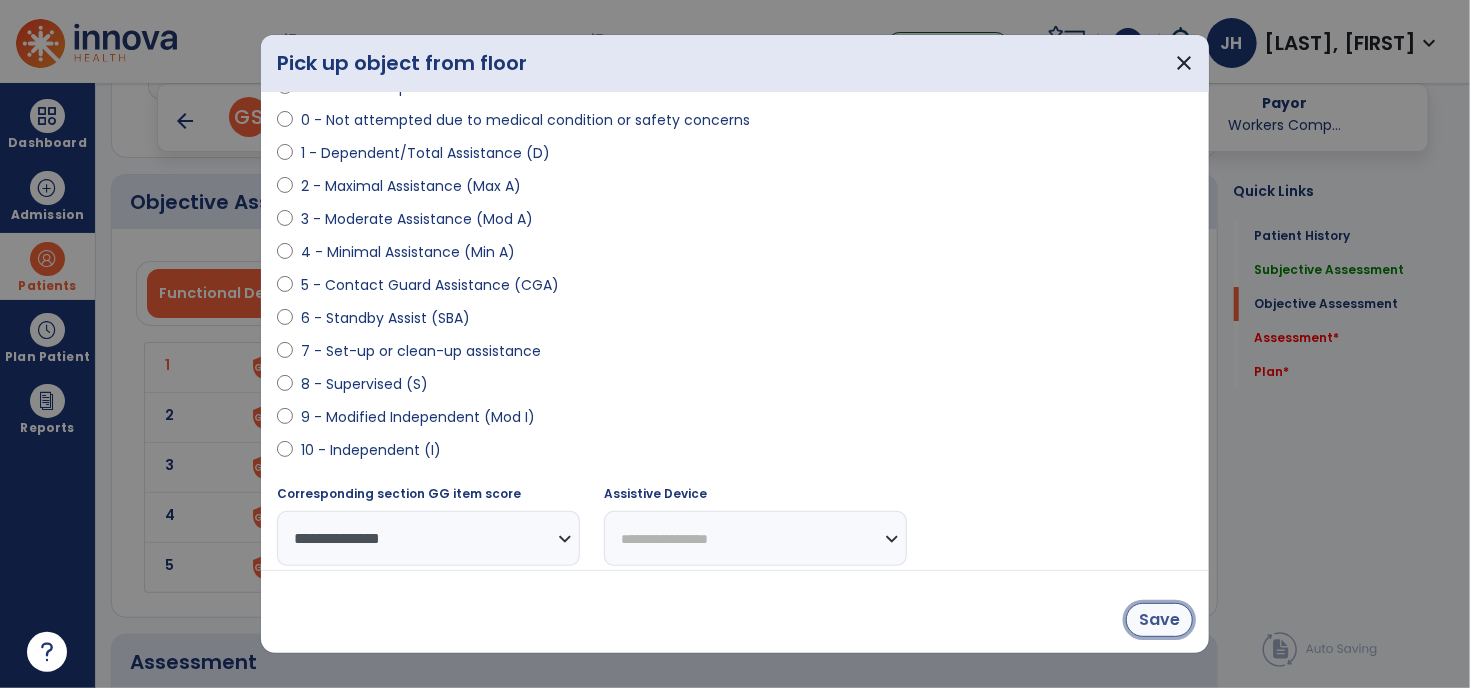 click on "Save" at bounding box center (1159, 620) 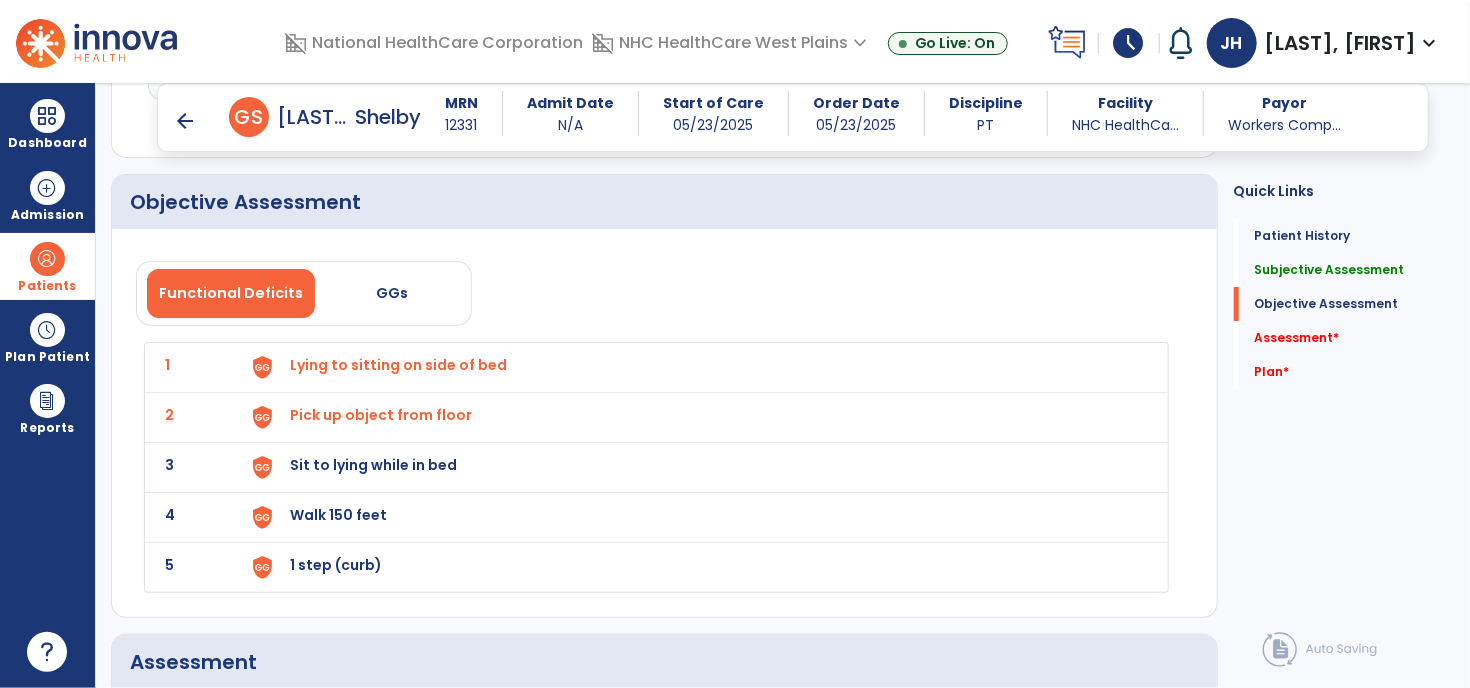 click on "Sit to lying while in bed" at bounding box center [398, 365] 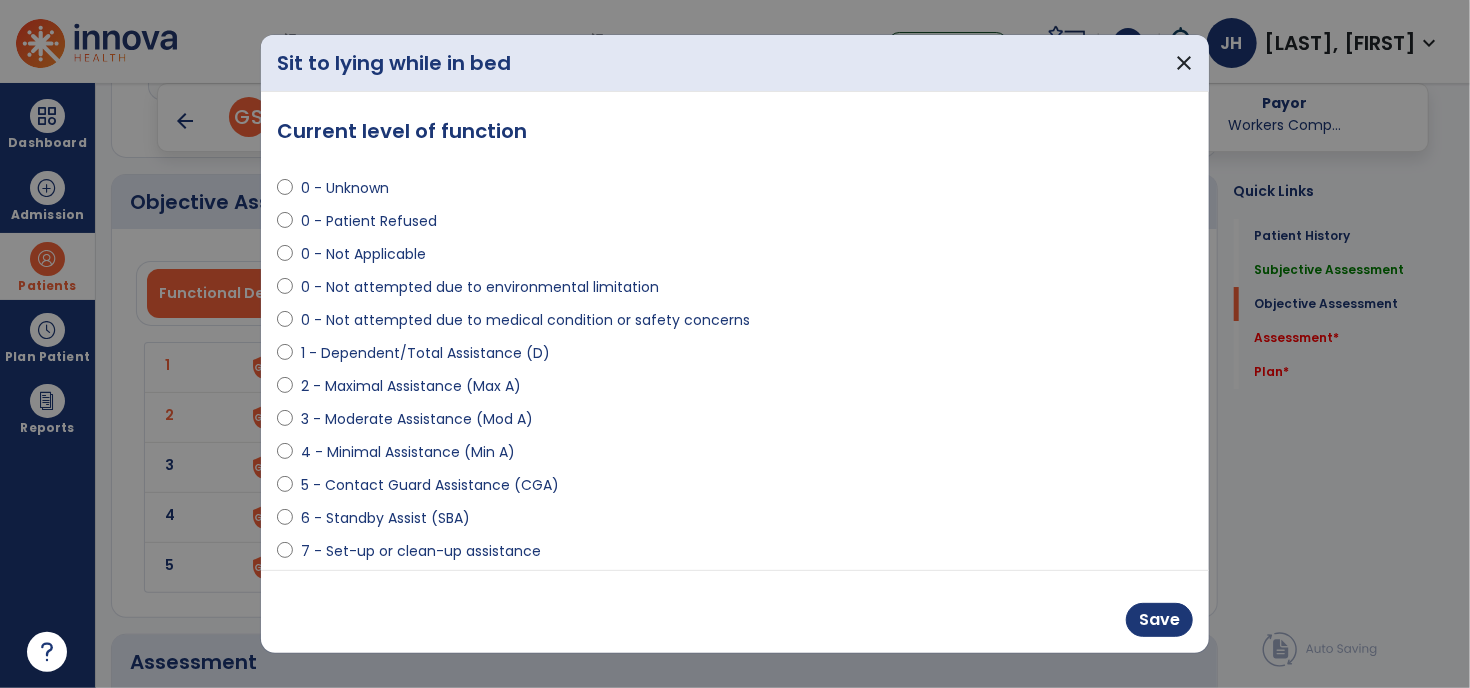 scroll, scrollTop: 200, scrollLeft: 0, axis: vertical 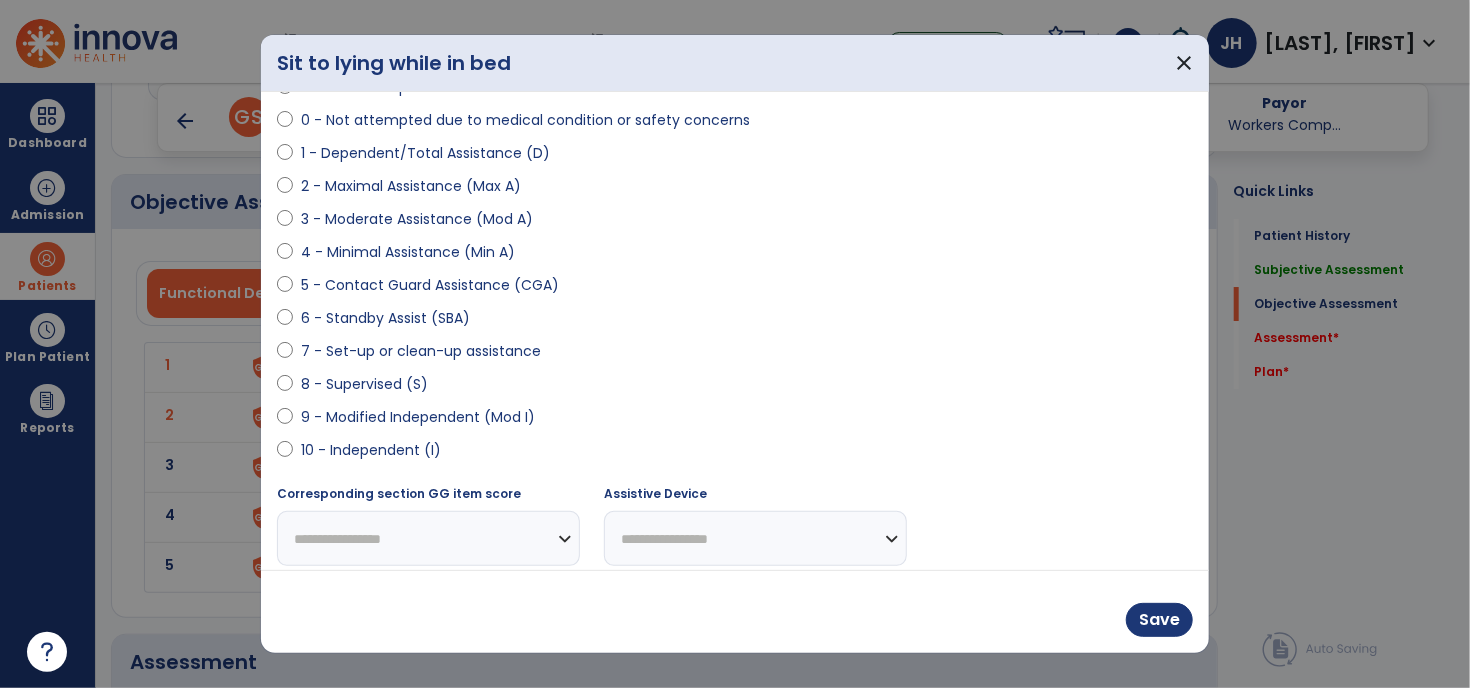 select on "**********" 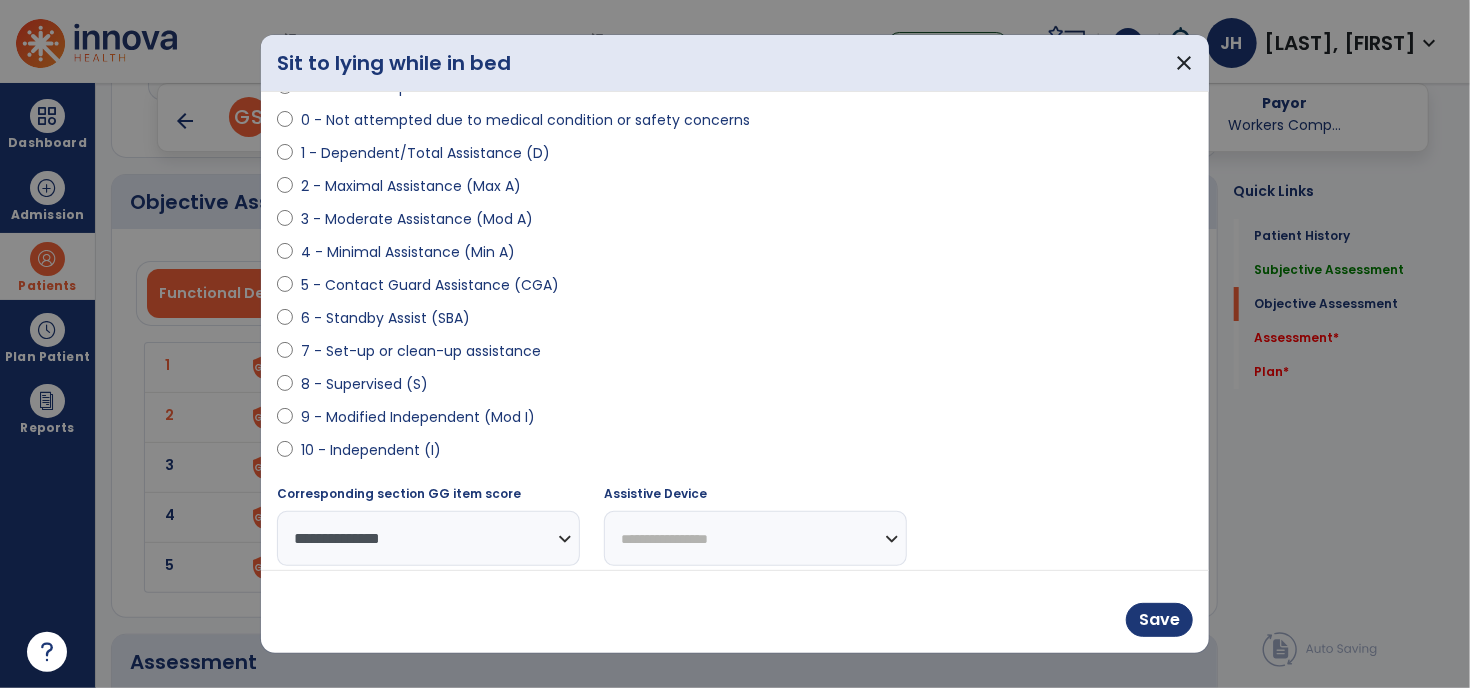 click on "Save" at bounding box center [735, 611] 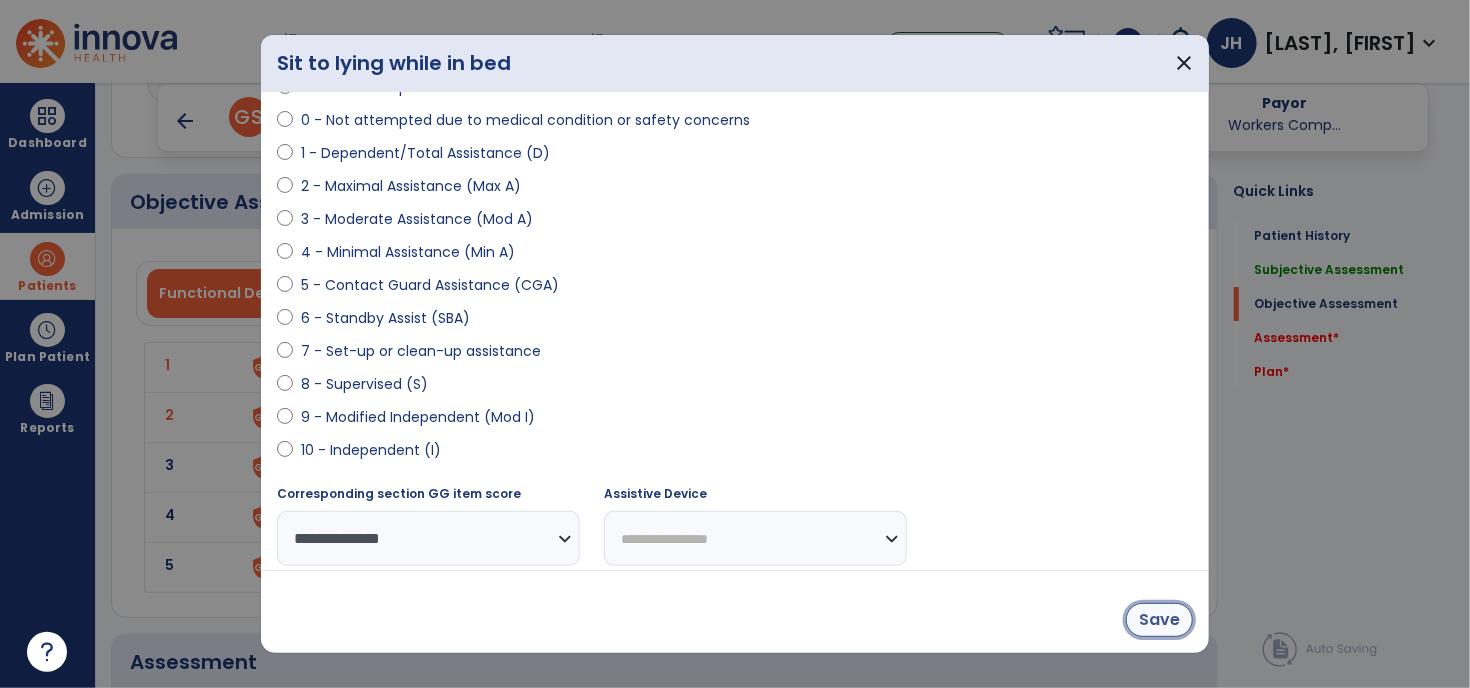 click on "Save" at bounding box center [1159, 620] 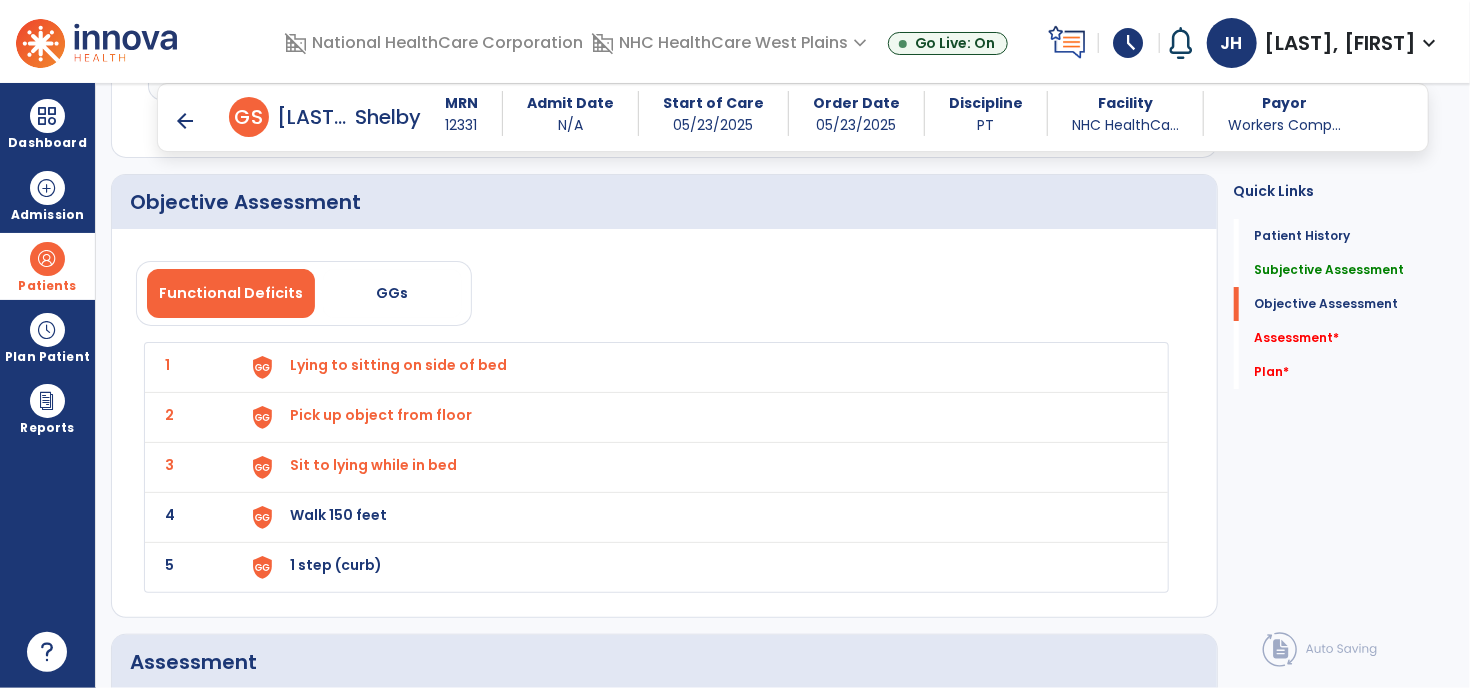 click on "Walk 150 feet" at bounding box center [398, 365] 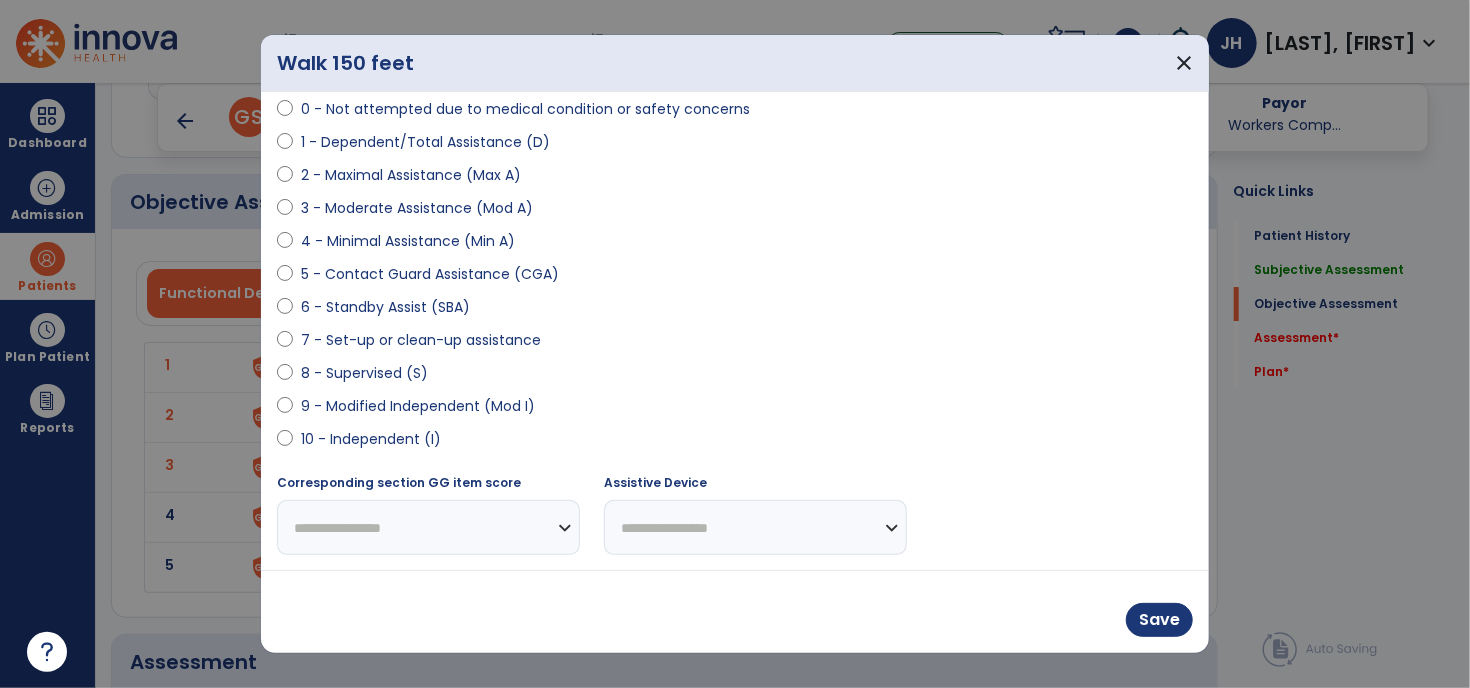 scroll, scrollTop: 212, scrollLeft: 0, axis: vertical 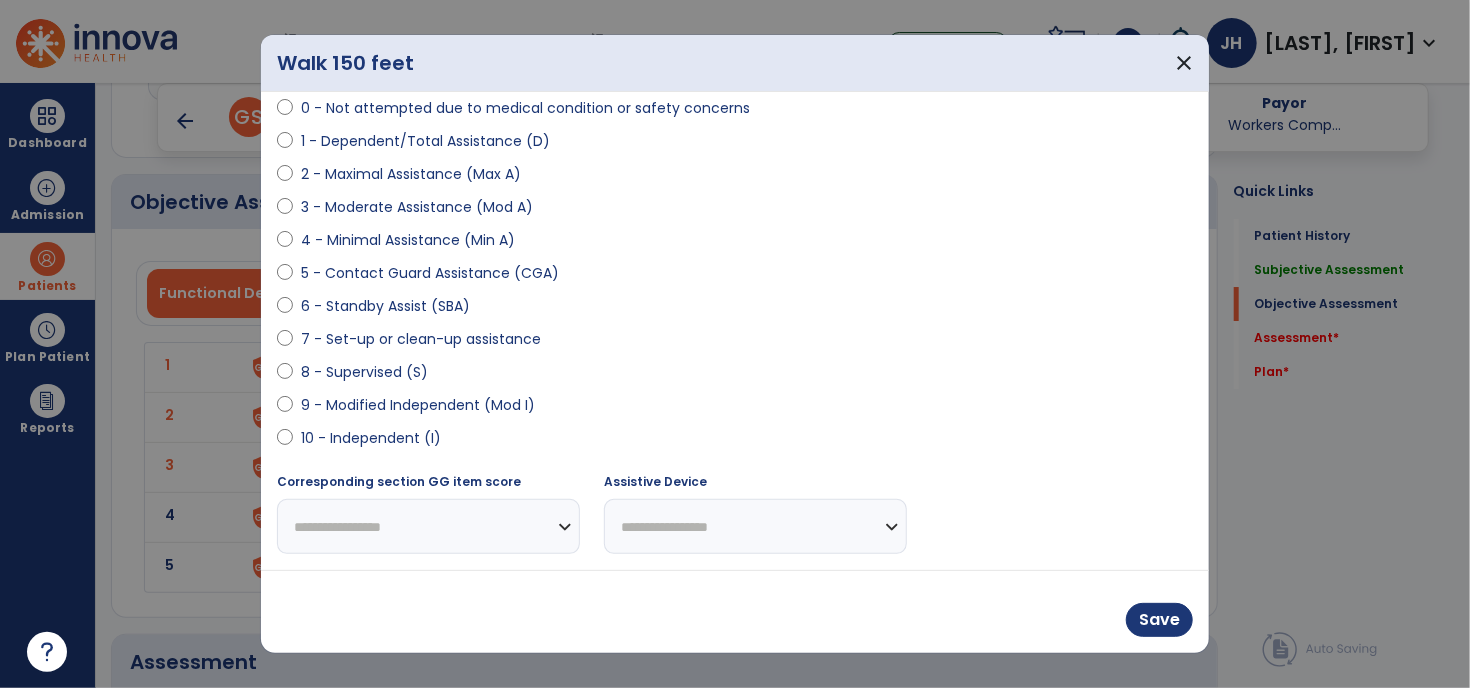 select on "**********" 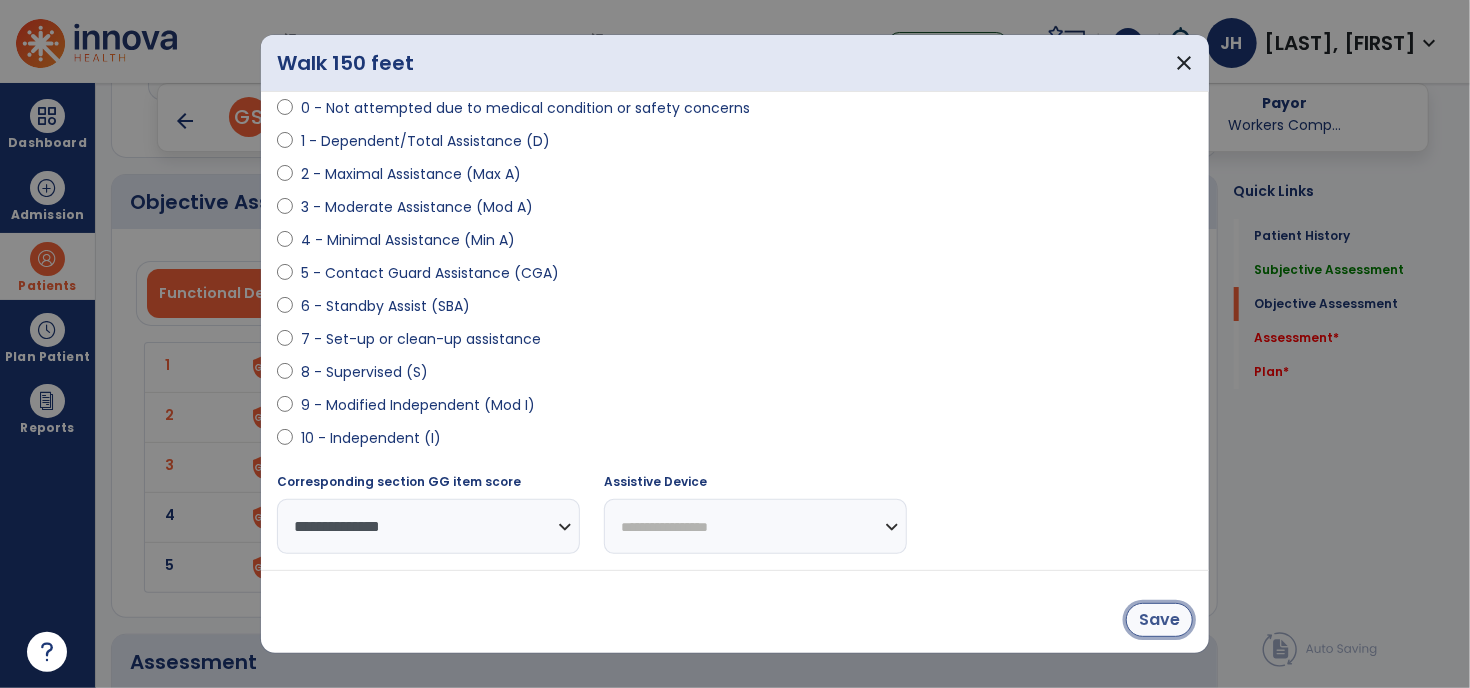 click on "Save" at bounding box center (1159, 620) 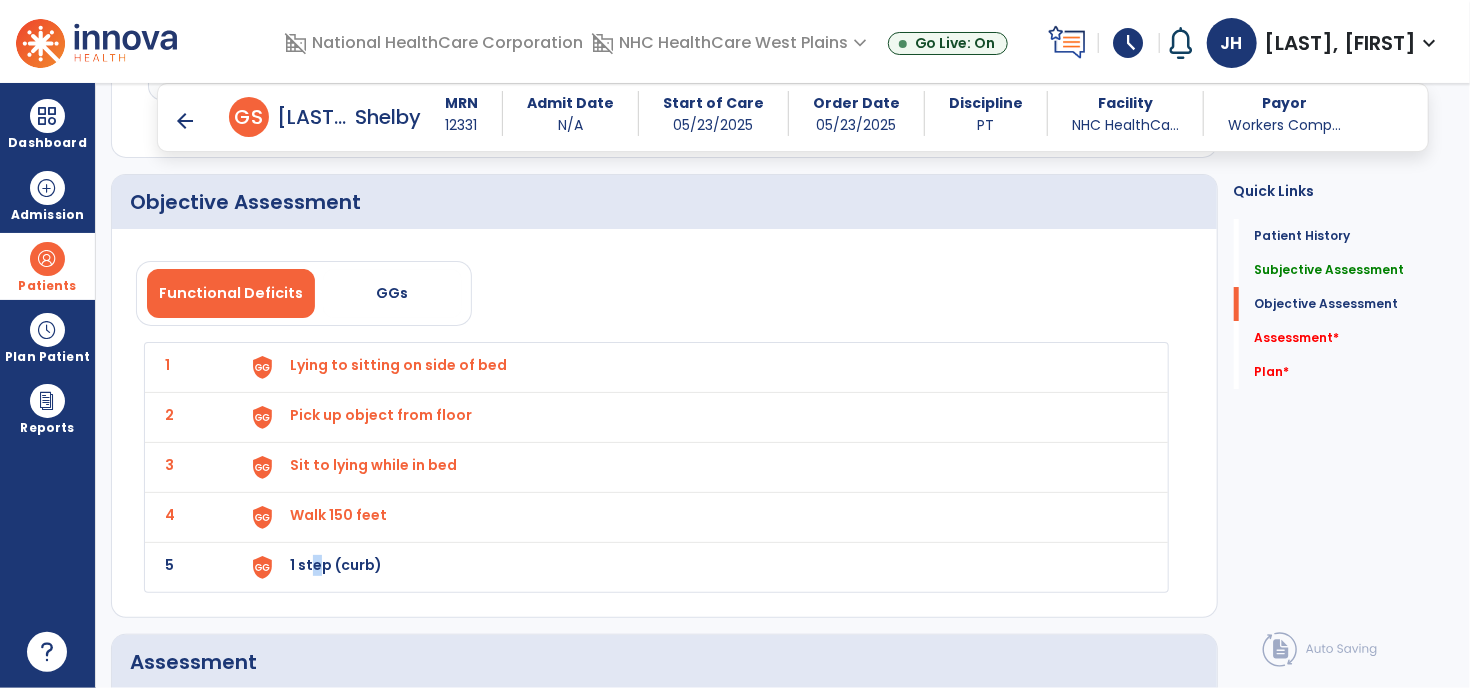 click on "1 step (curb)" at bounding box center [398, 365] 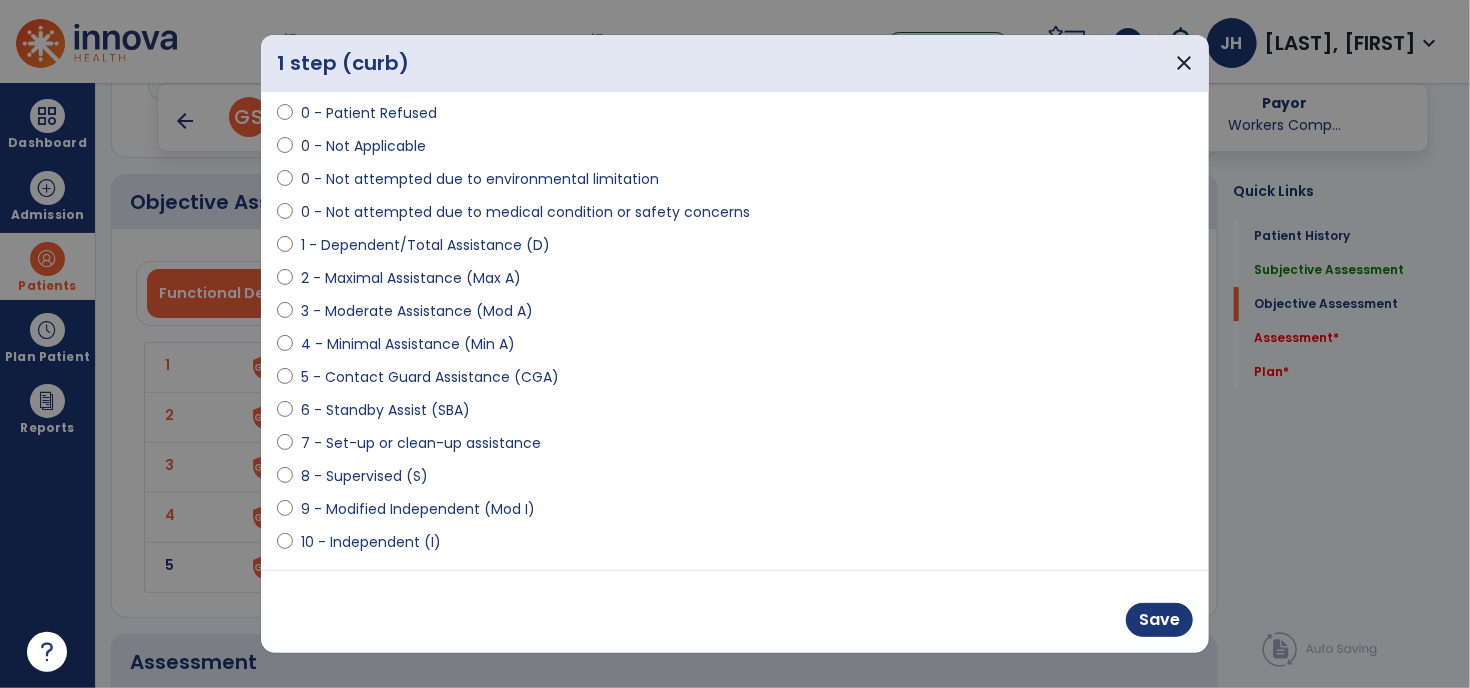 scroll, scrollTop: 212, scrollLeft: 0, axis: vertical 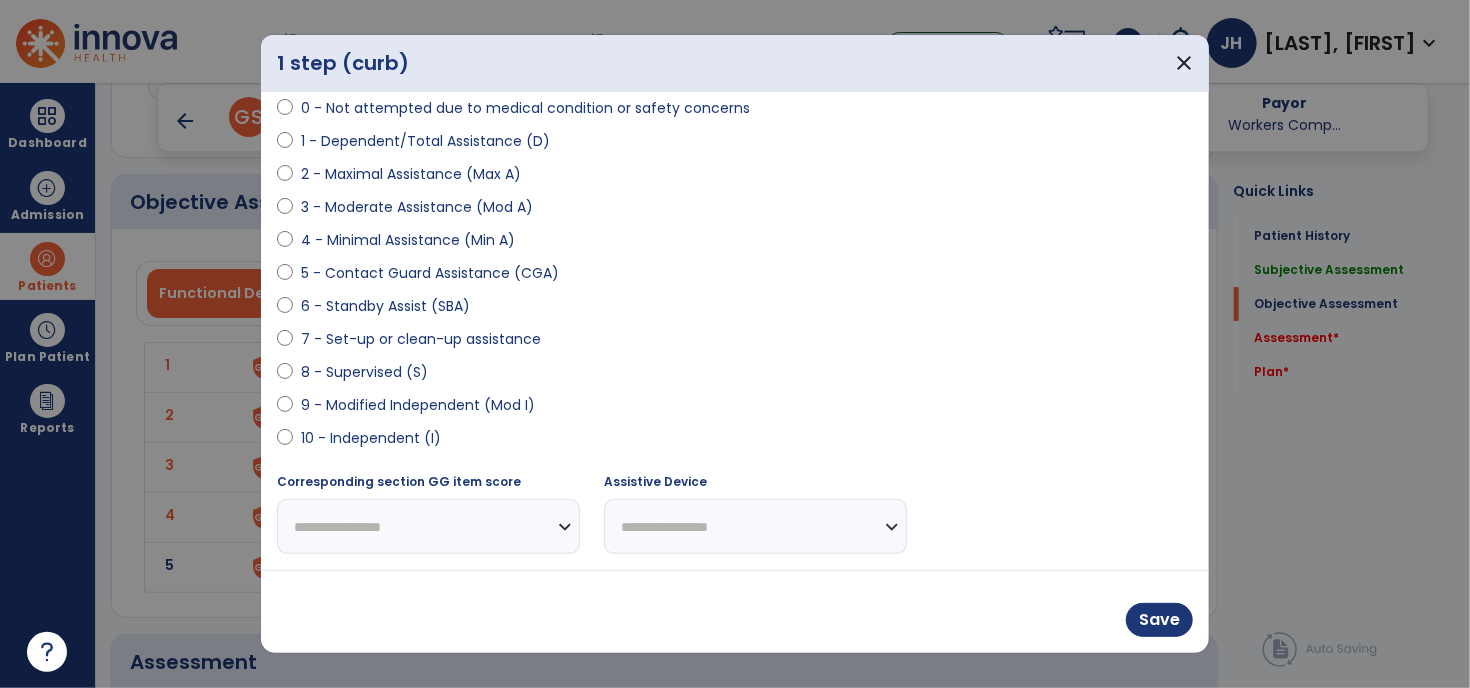 select on "**********" 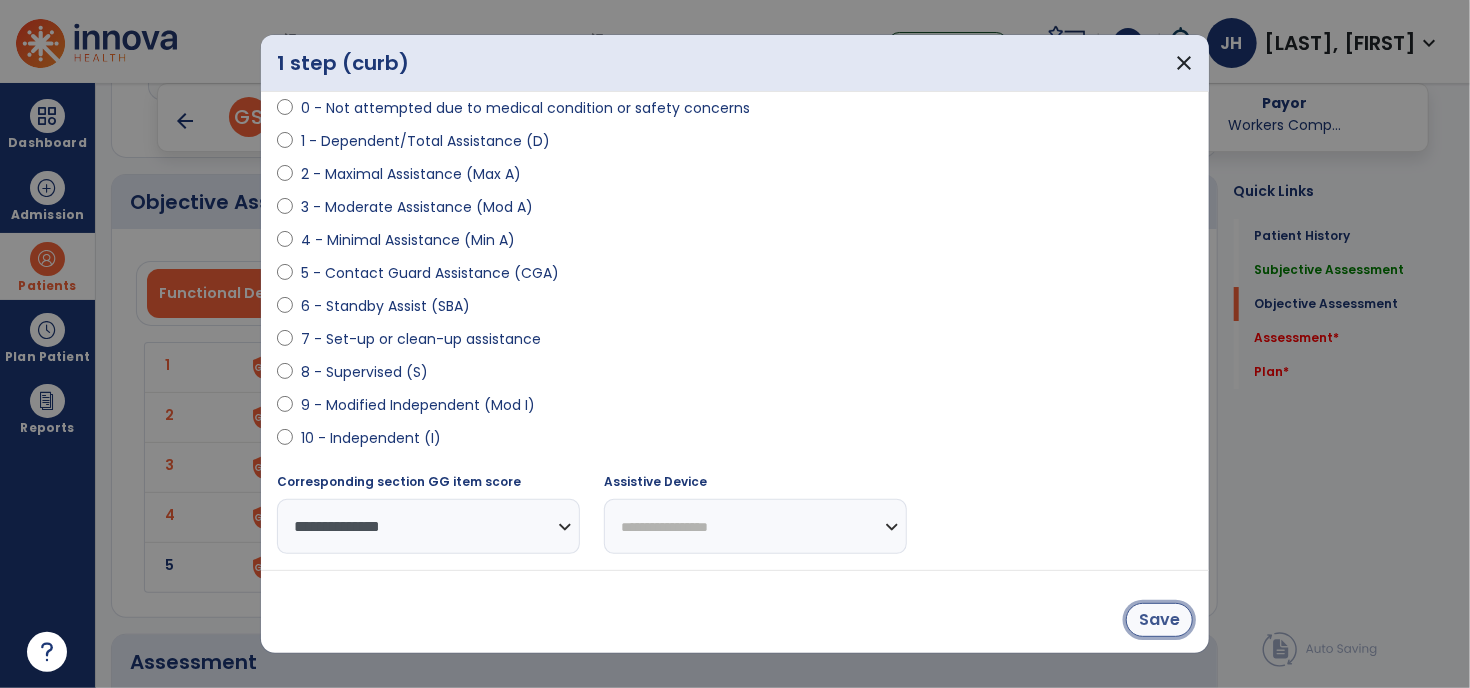 click on "Save" at bounding box center [1159, 620] 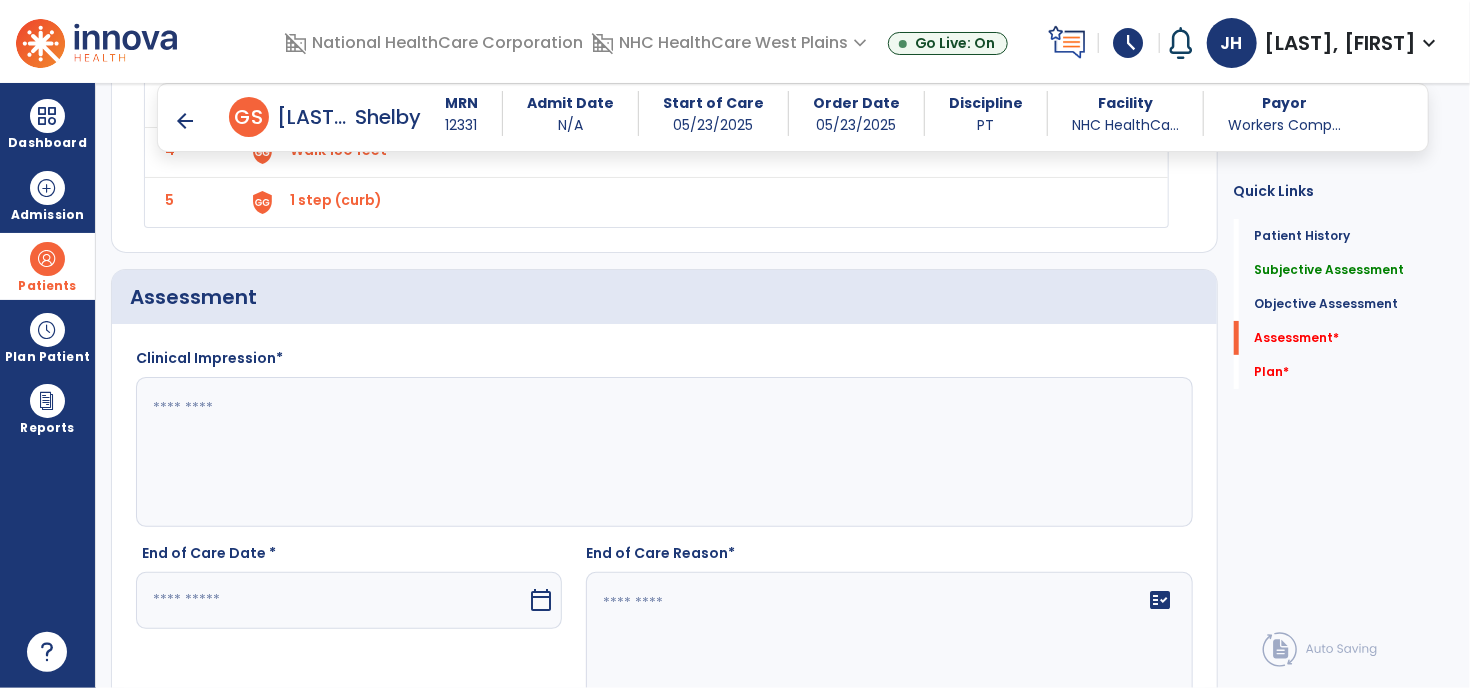 scroll, scrollTop: 3766, scrollLeft: 0, axis: vertical 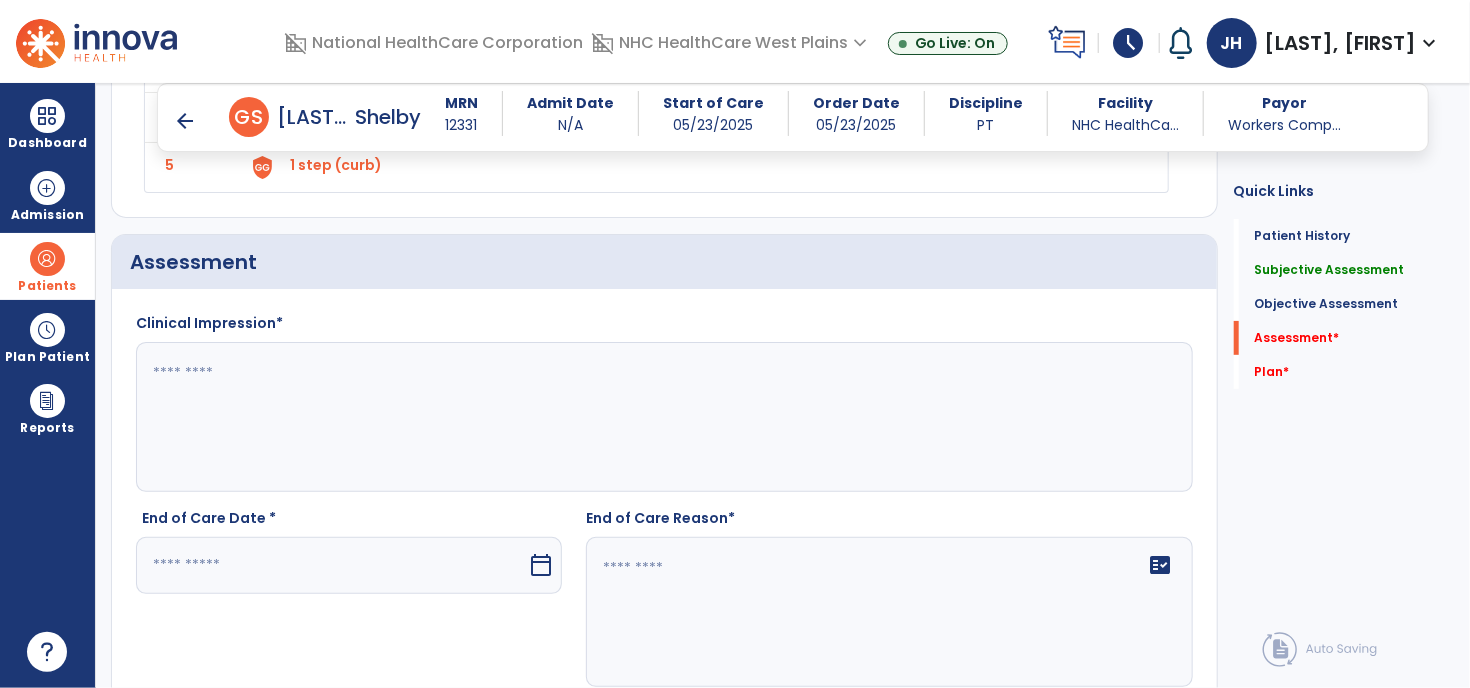 click on "calendar_today" at bounding box center [541, 565] 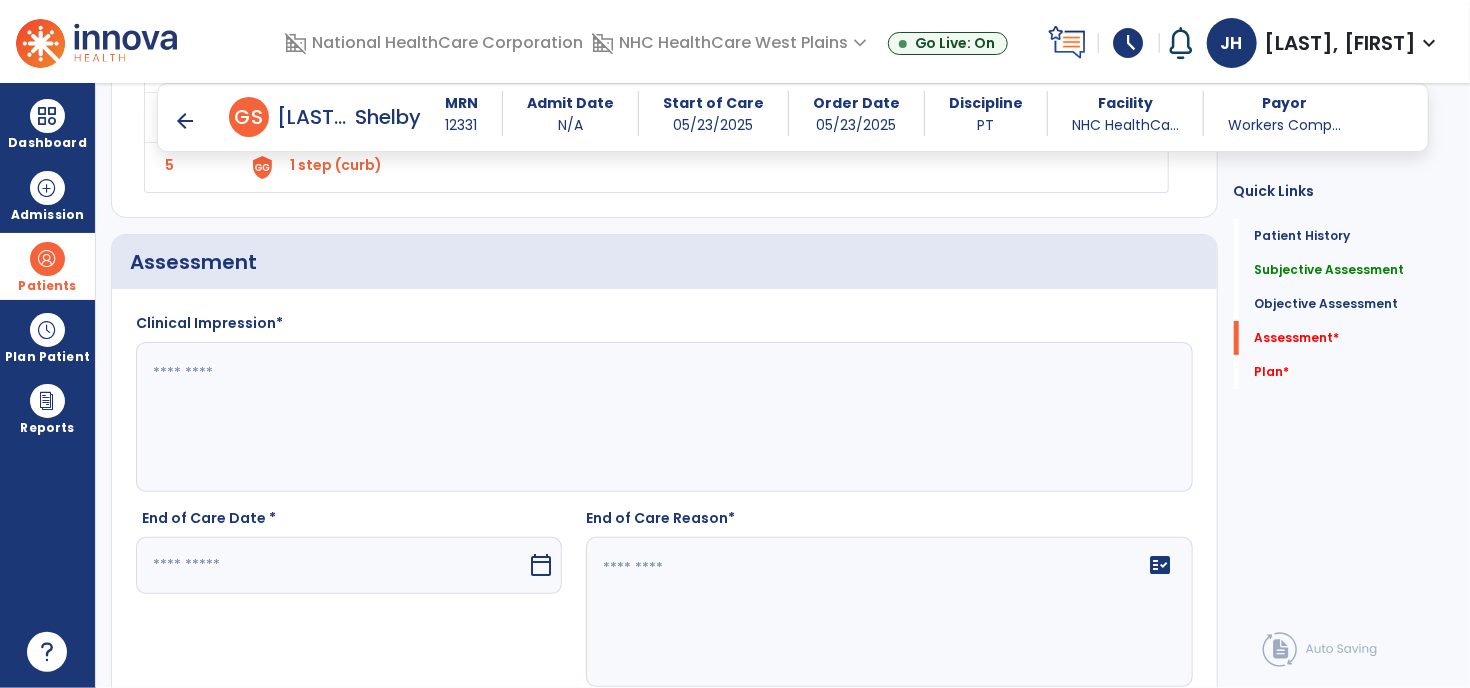 scroll, scrollTop: 4102, scrollLeft: 0, axis: vertical 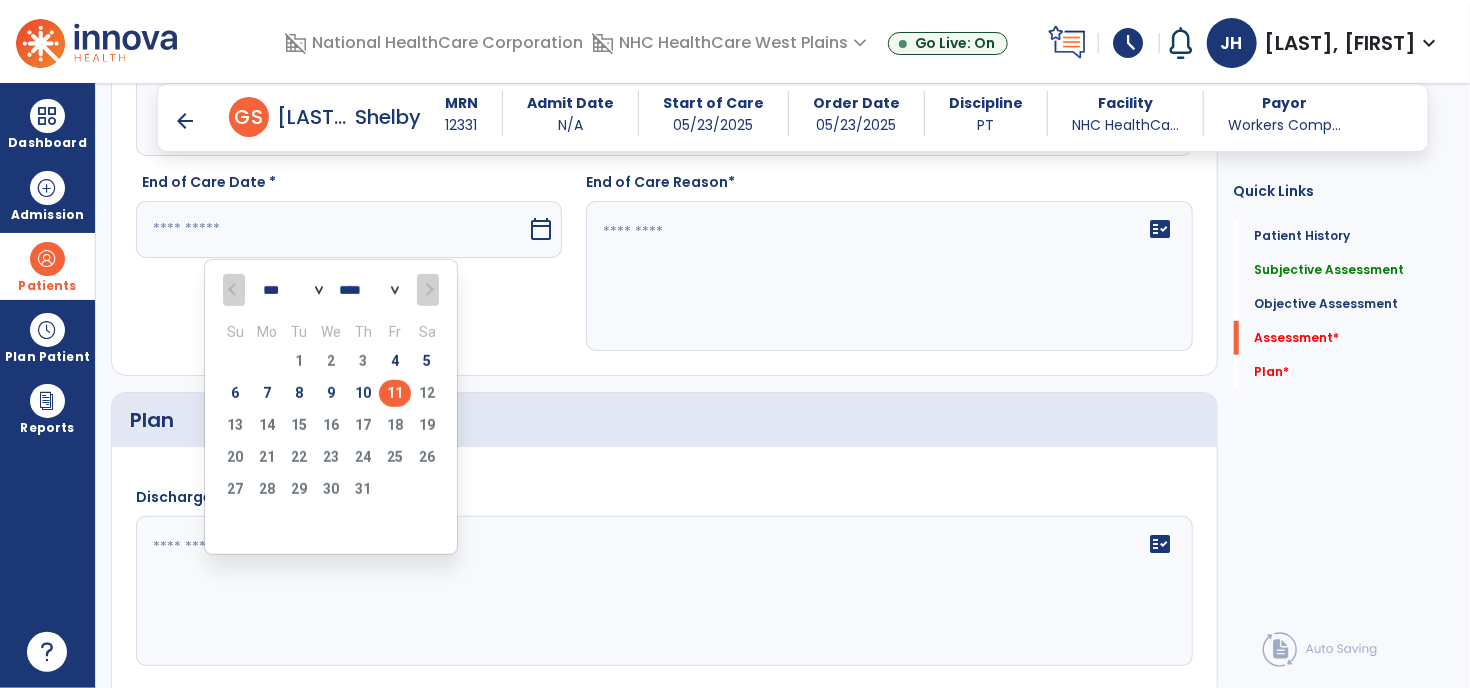 click on "11" at bounding box center (395, 393) 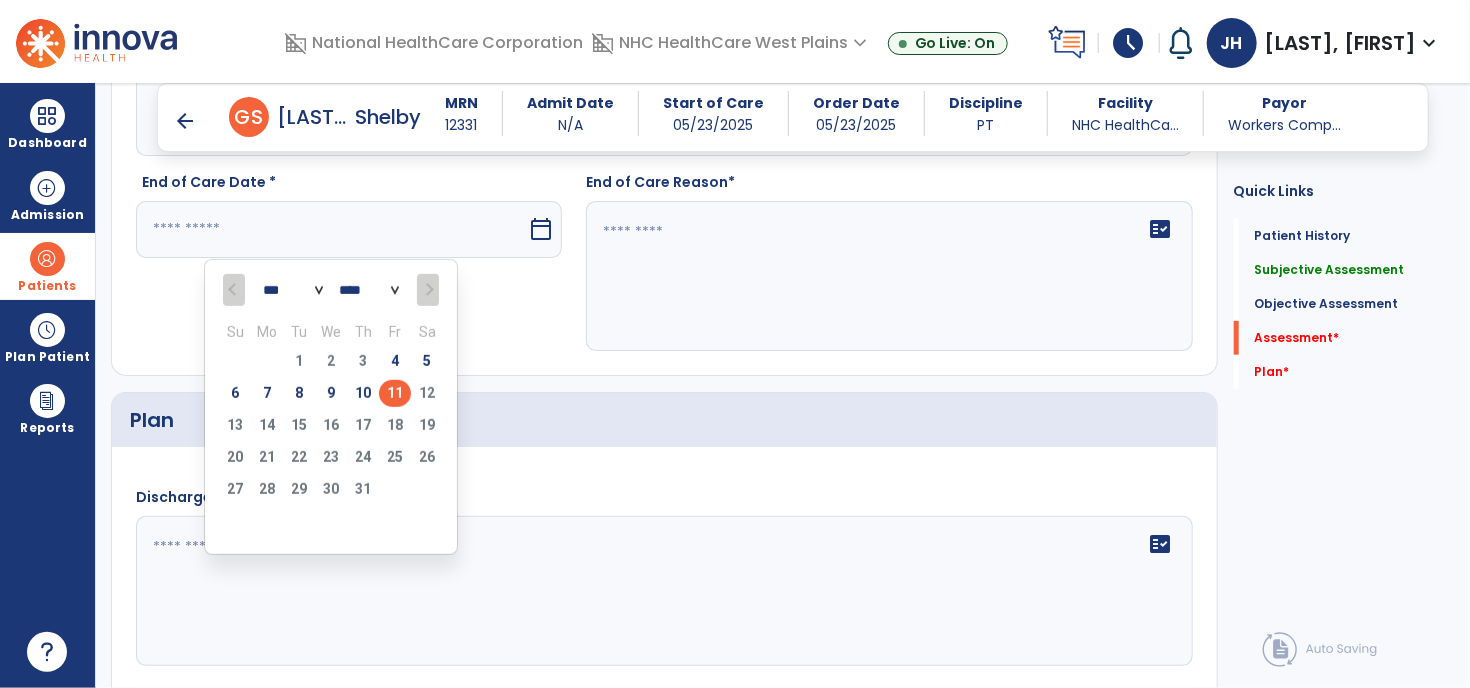 type on "*********" 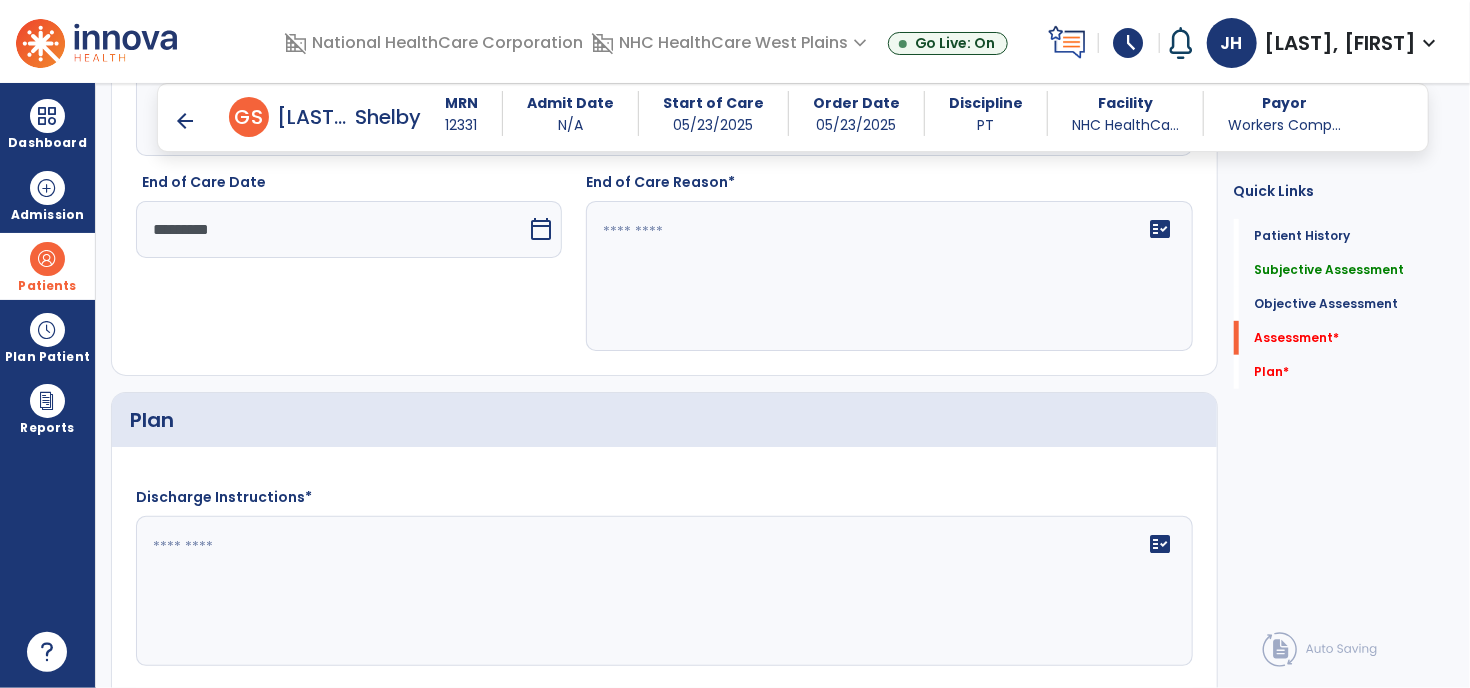 click on "fact_check" 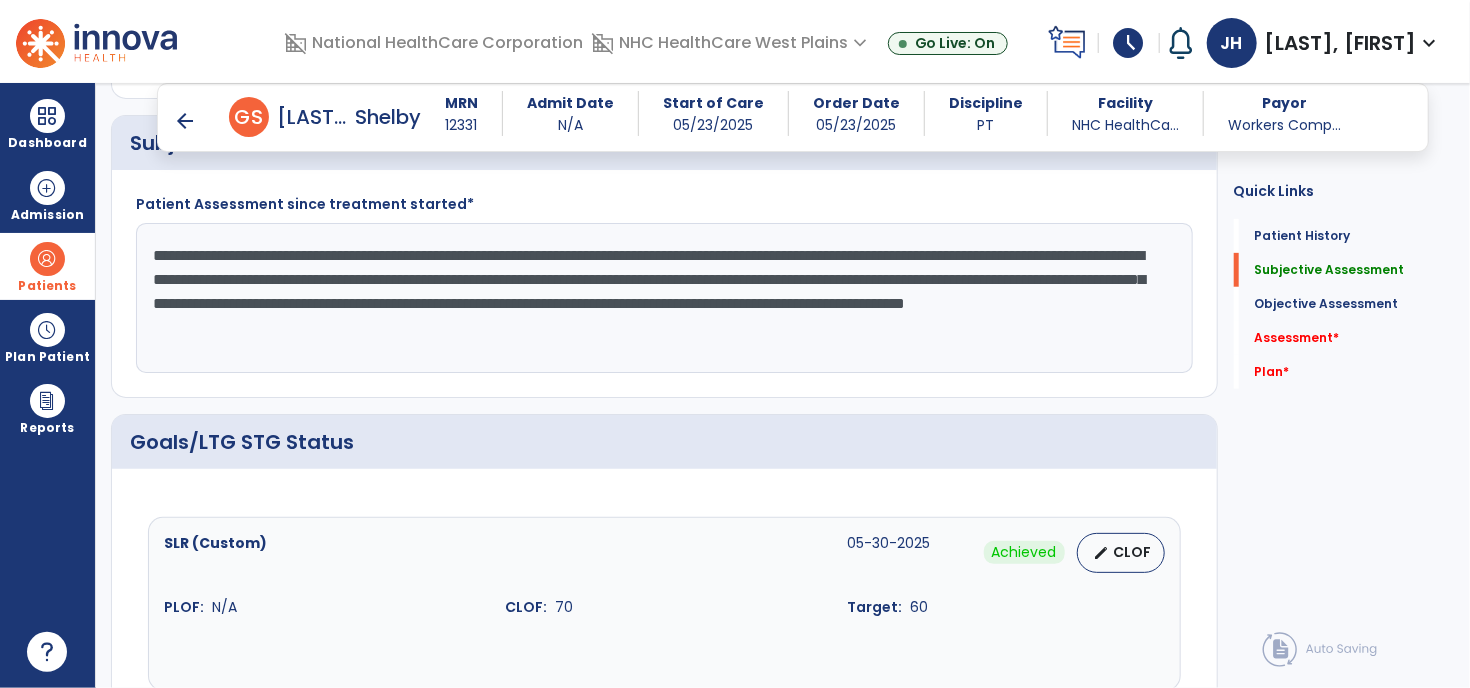 scroll, scrollTop: 400, scrollLeft: 0, axis: vertical 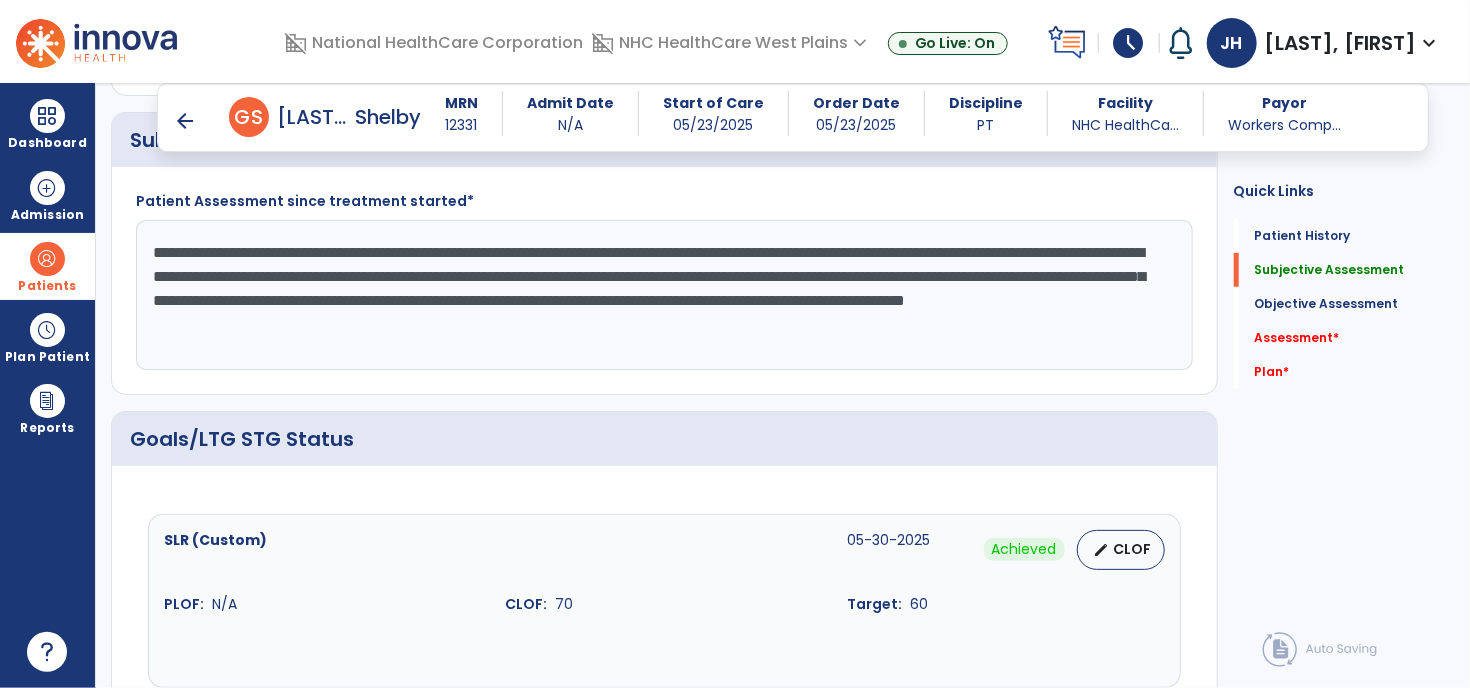 type on "**********" 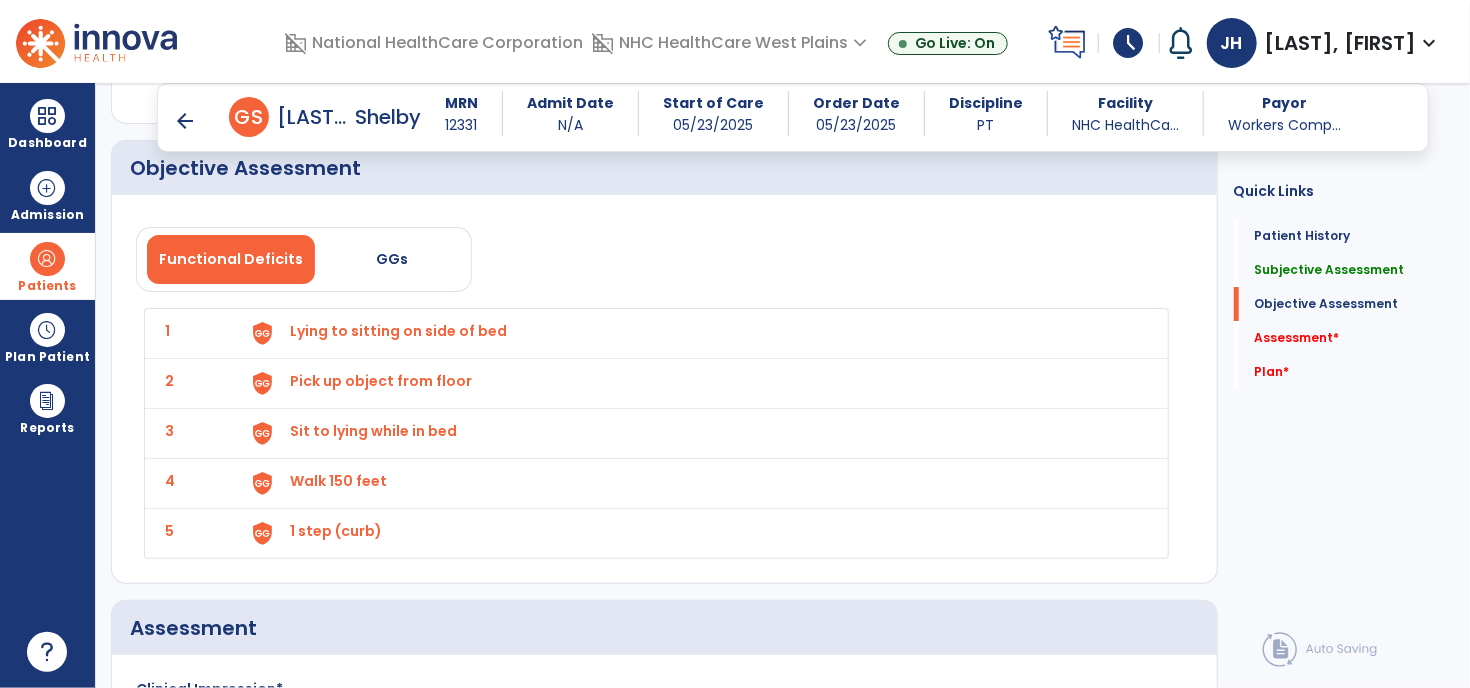 scroll, scrollTop: 3900, scrollLeft: 0, axis: vertical 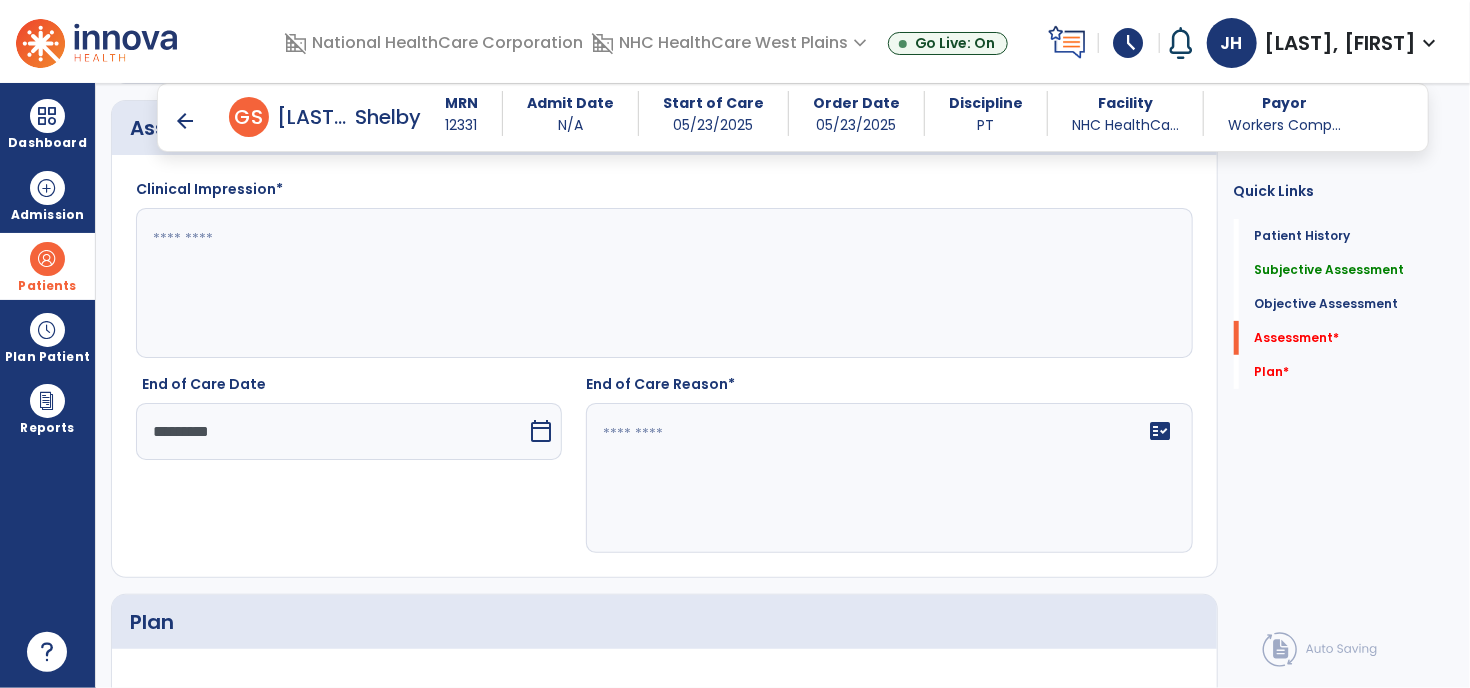click 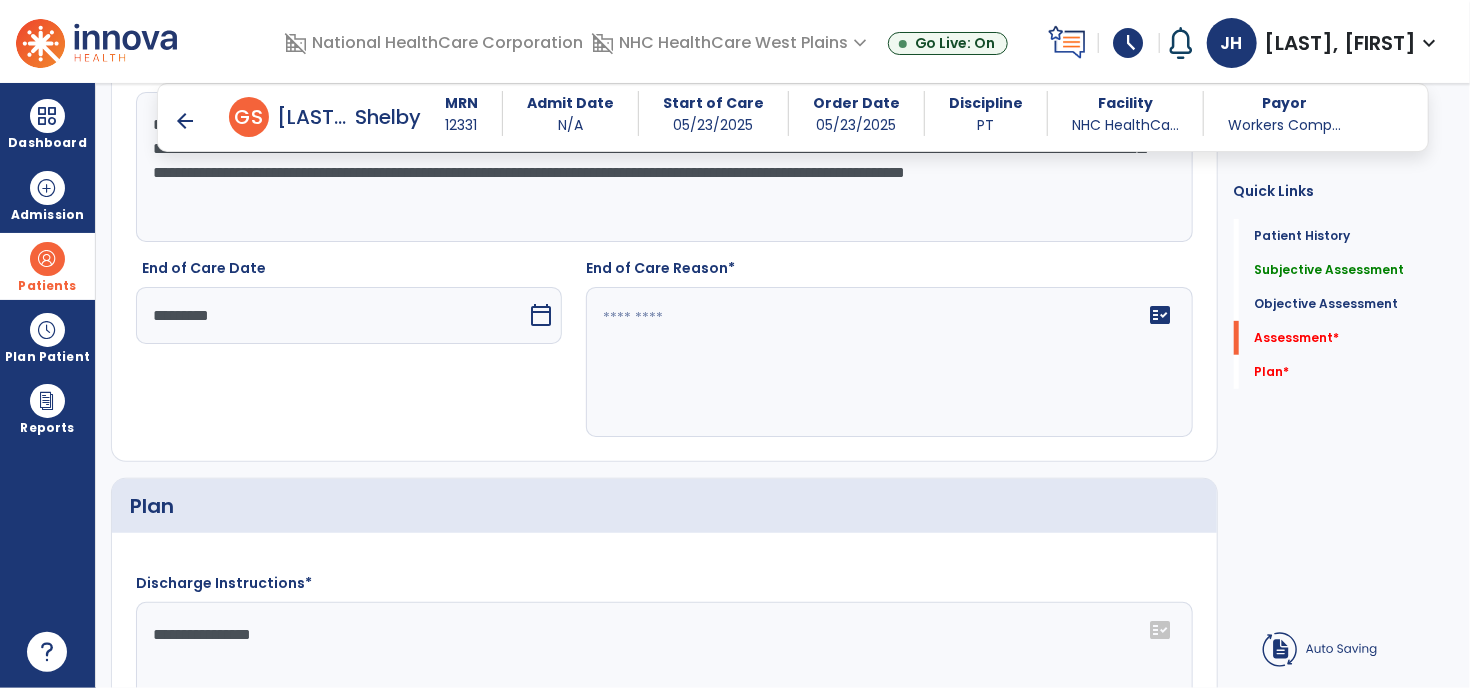 scroll, scrollTop: 3900, scrollLeft: 0, axis: vertical 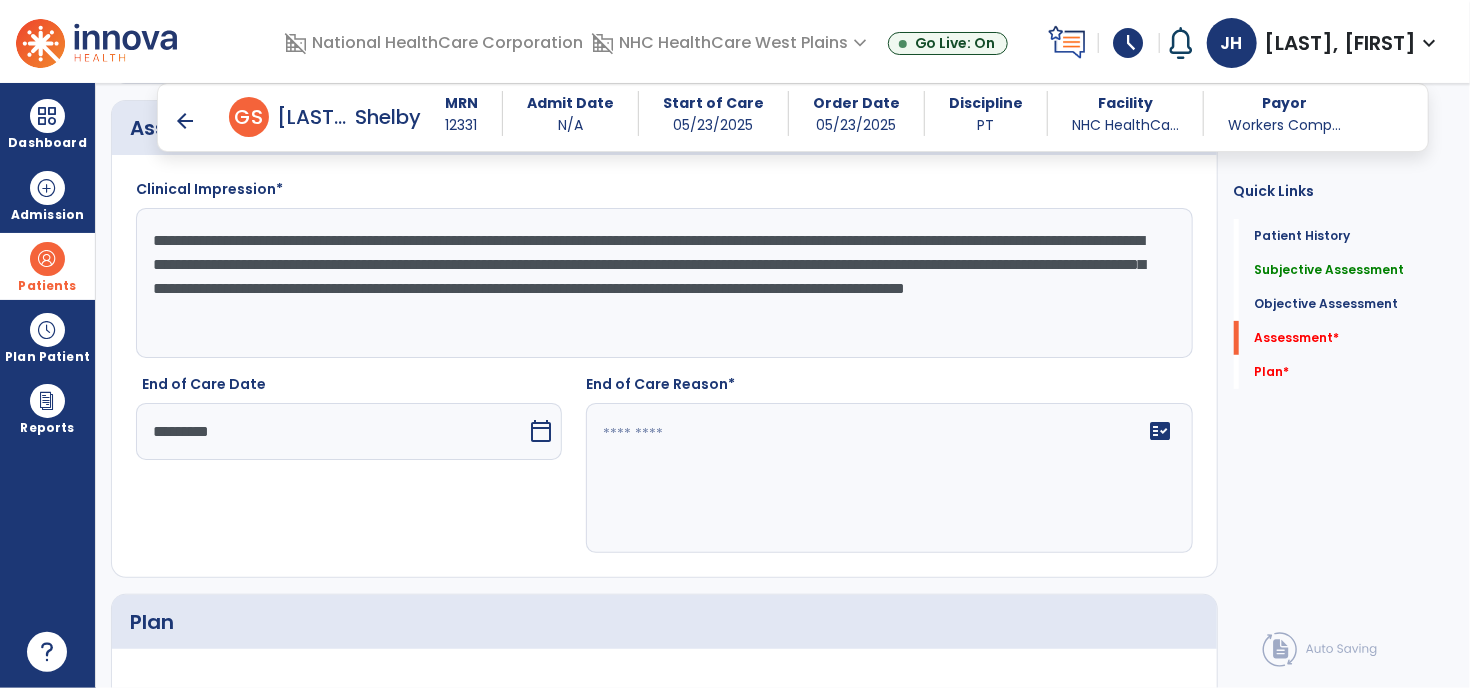 type on "**********" 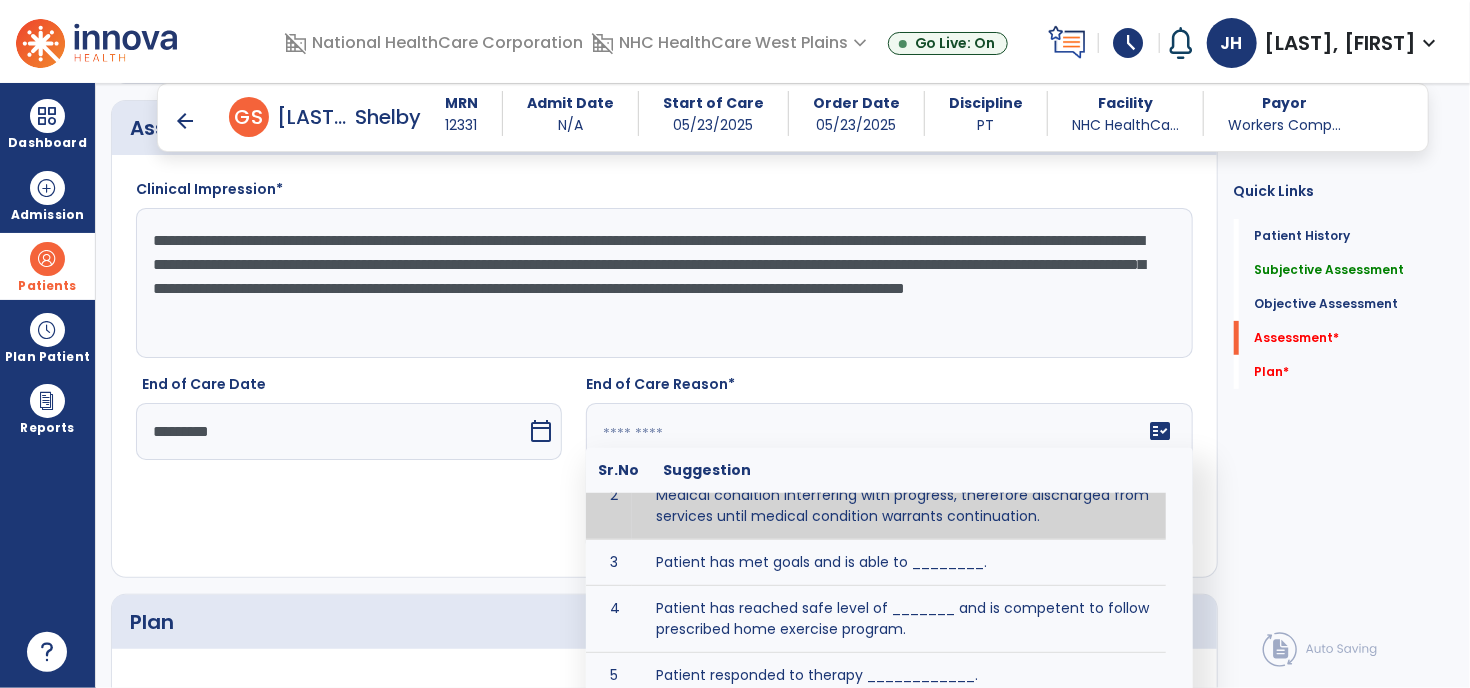 scroll, scrollTop: 100, scrollLeft: 0, axis: vertical 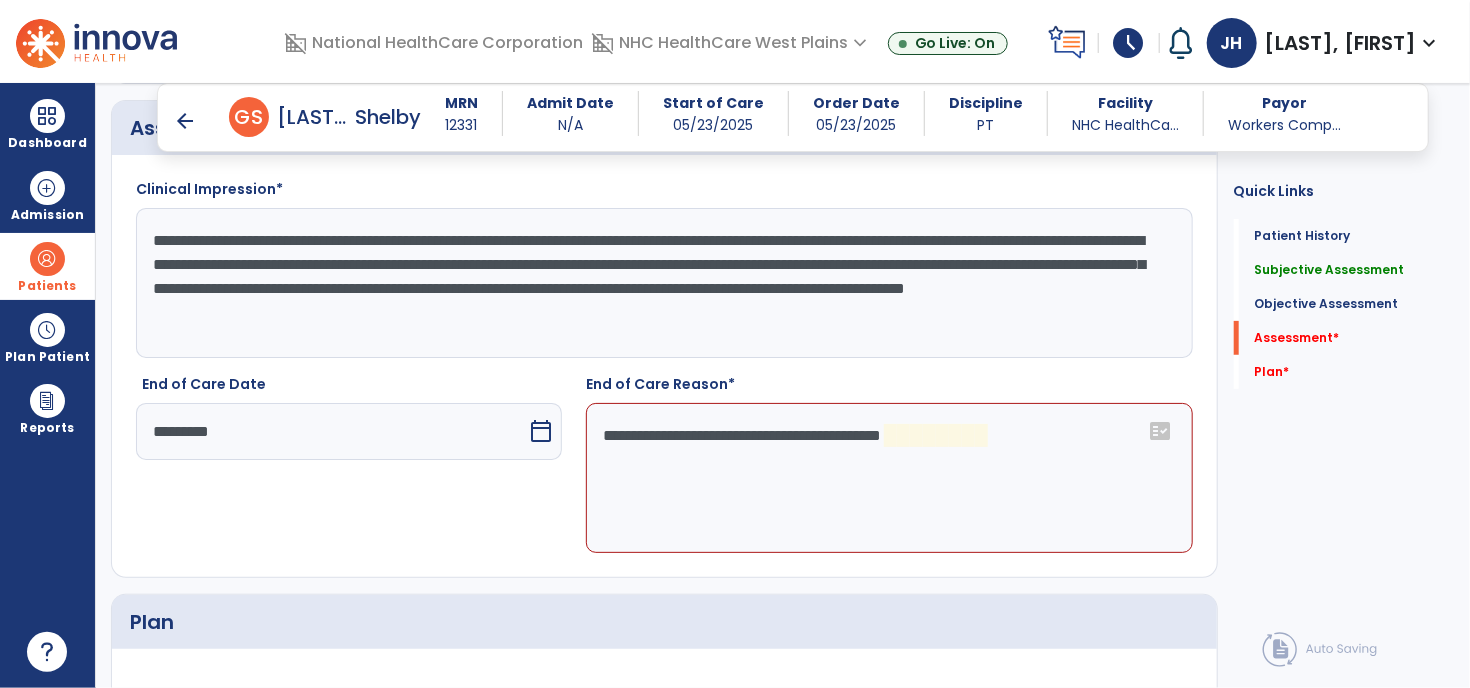 click on "**********" 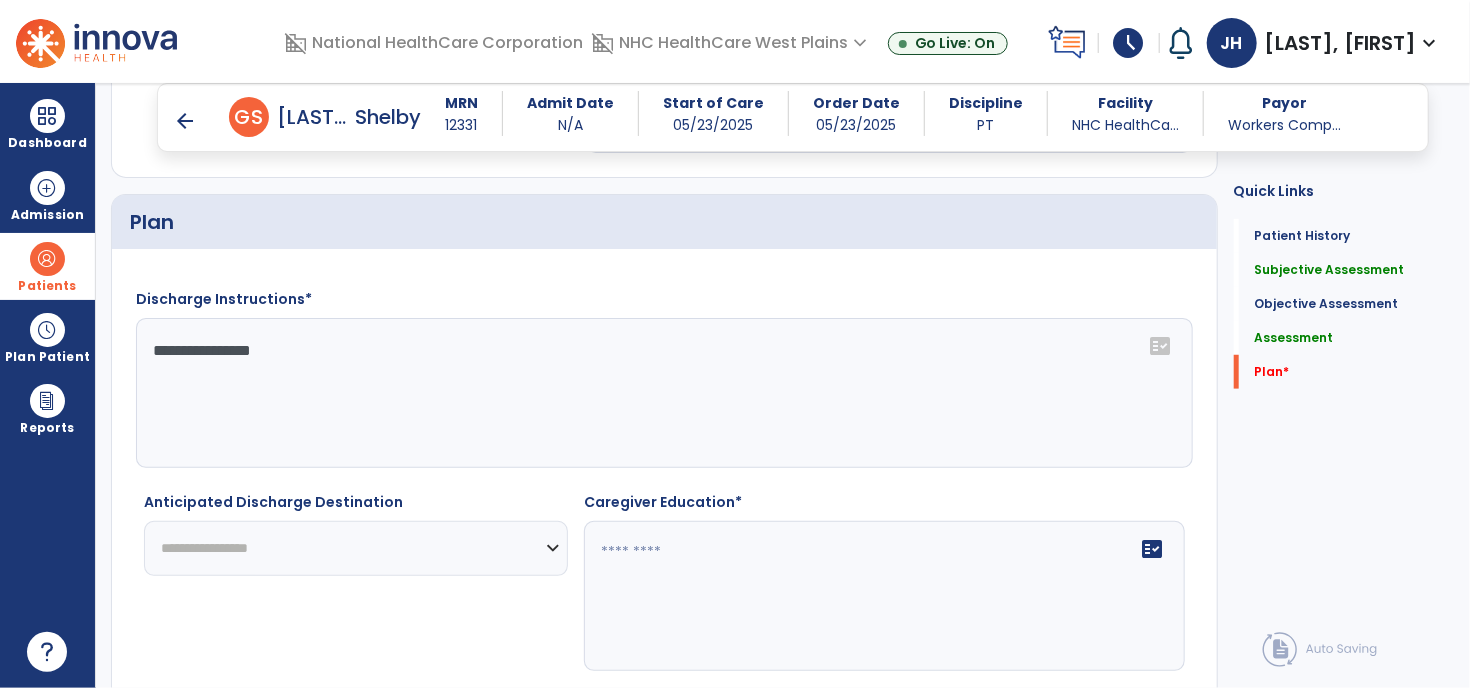 scroll, scrollTop: 4376, scrollLeft: 0, axis: vertical 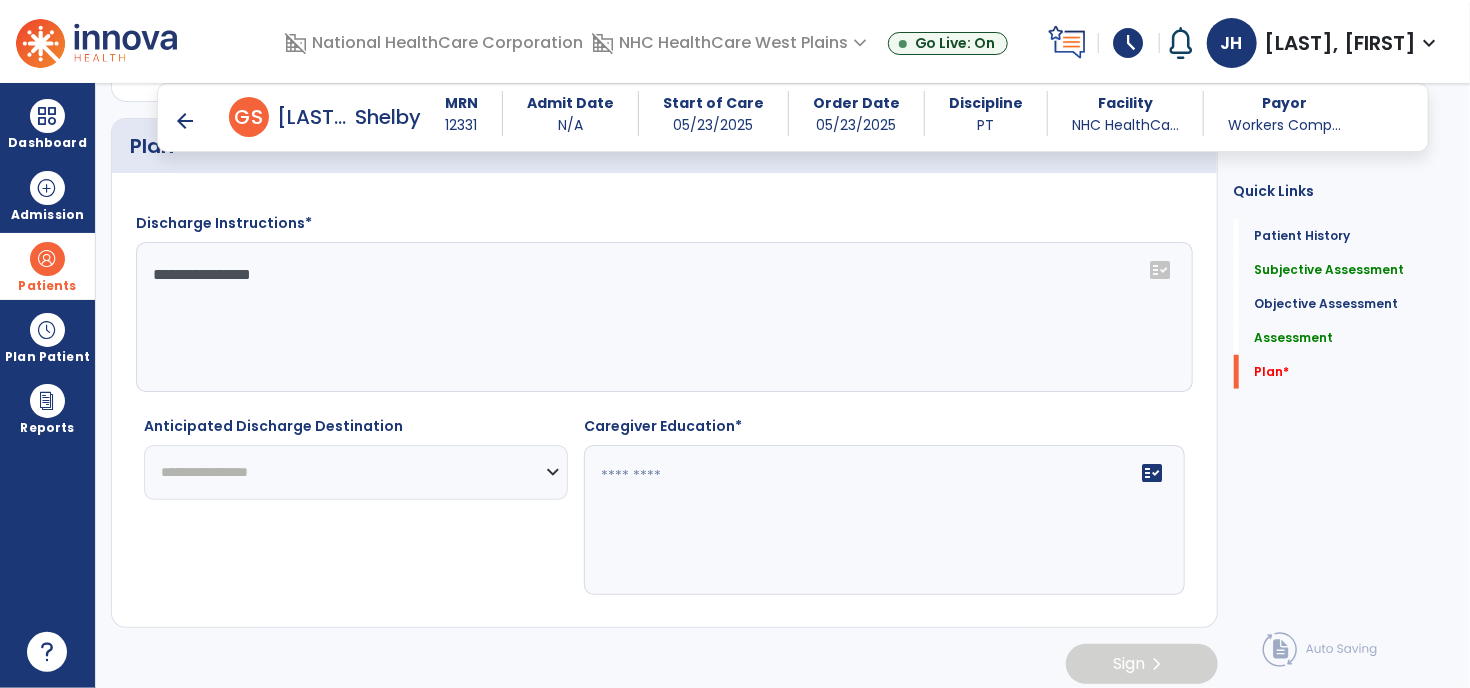 type on "**********" 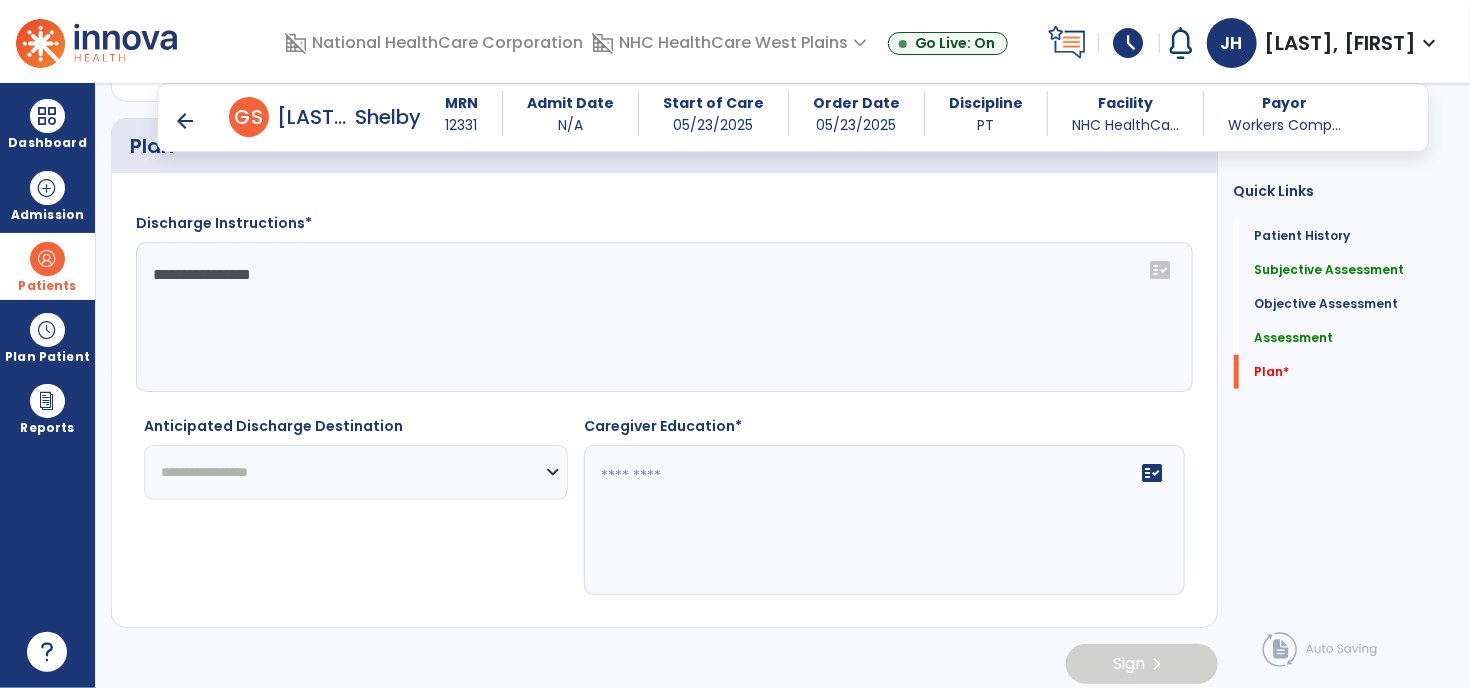 select on "****" 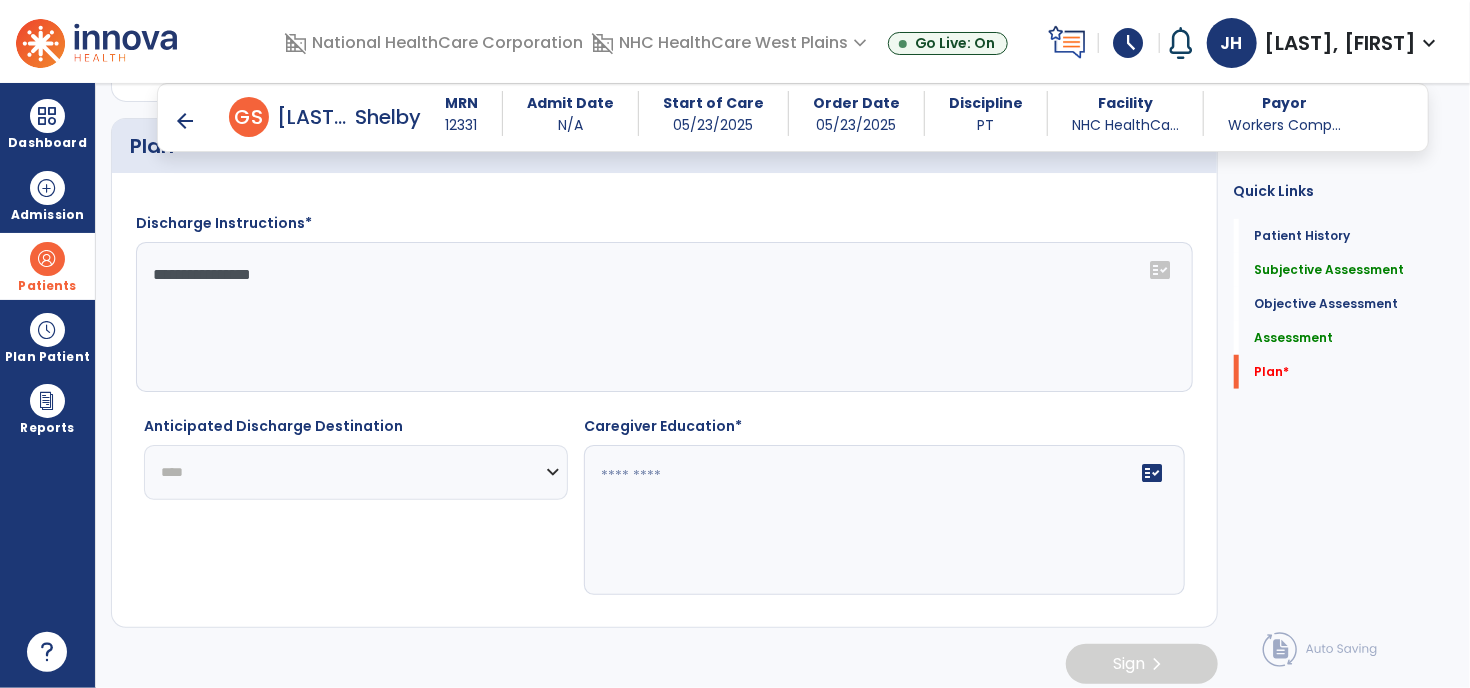 click on "**********" 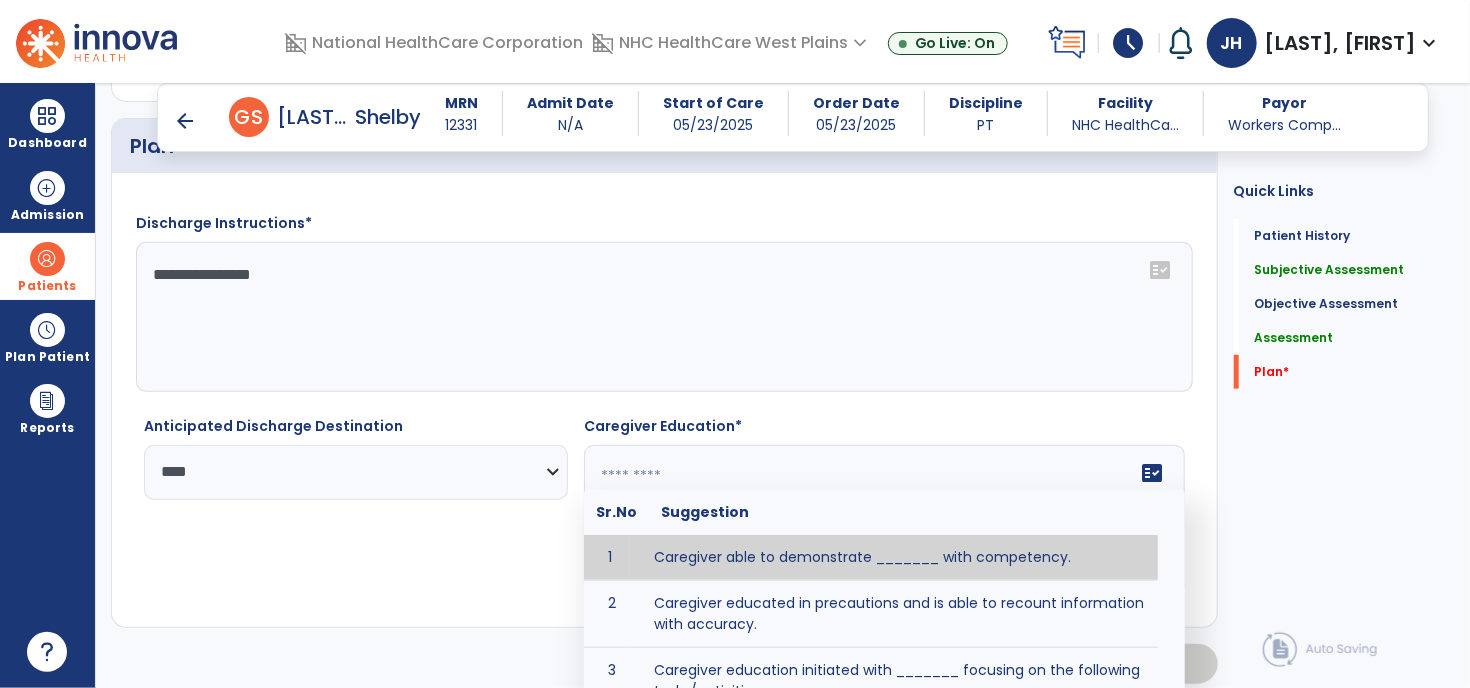 click on "fact_check  Sr.No Suggestion 1 Caregiver able to demonstrate _______ with competency. 2 Caregiver educated in precautions and is able to recount information with accuracy. 3 Caregiver education initiated with _______ focusing on the following tasks/activities __________. 4 Home exercise program initiated with caregiver focusing on __________. 5 Patient educated in precautions and is able to recount information with [VALUE]% accuracy." 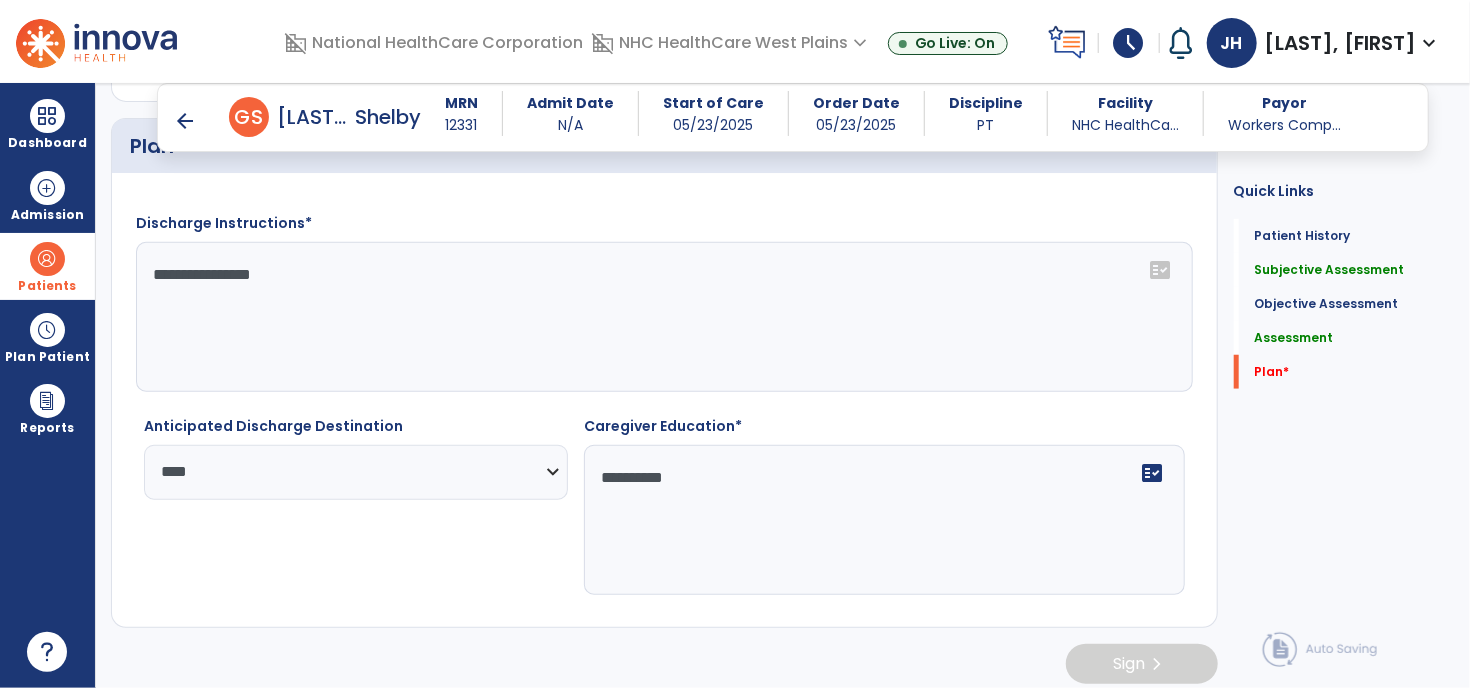 type on "*********" 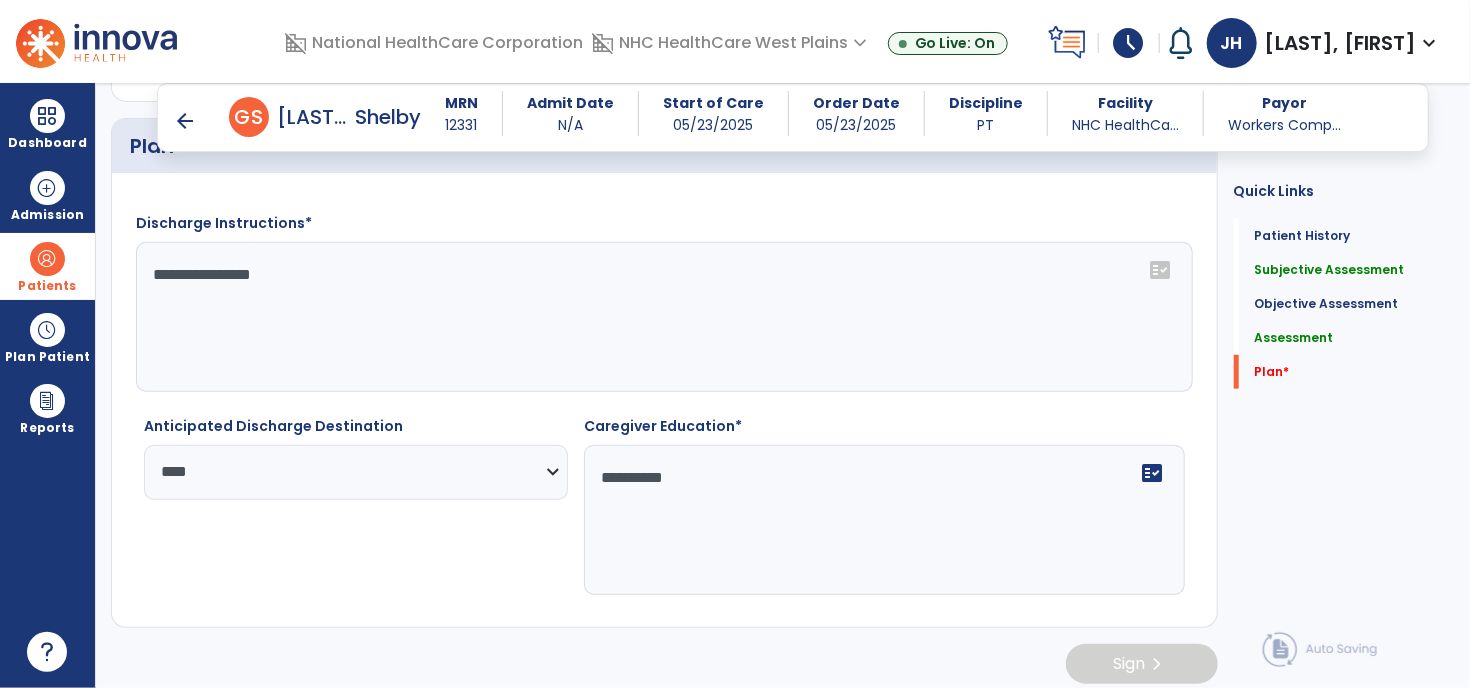 click on "**********" 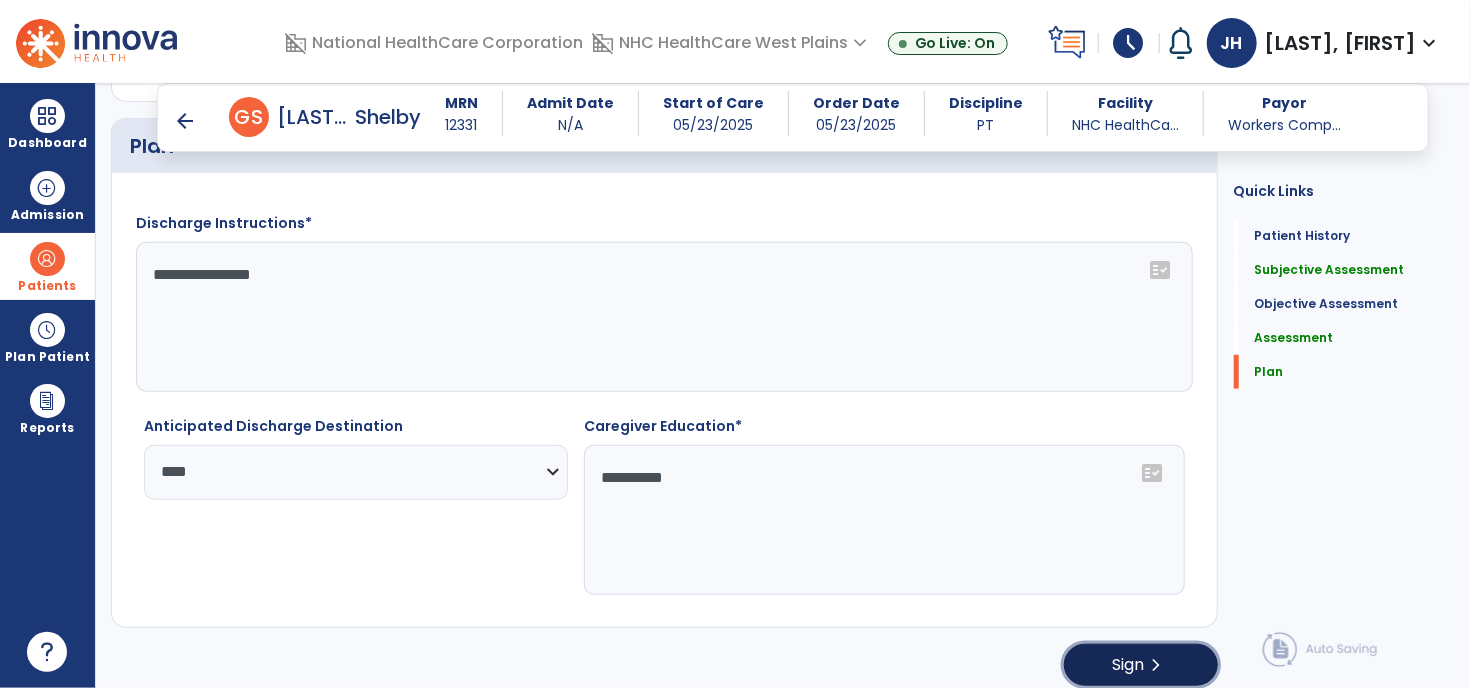 click on "Sign  chevron_right" 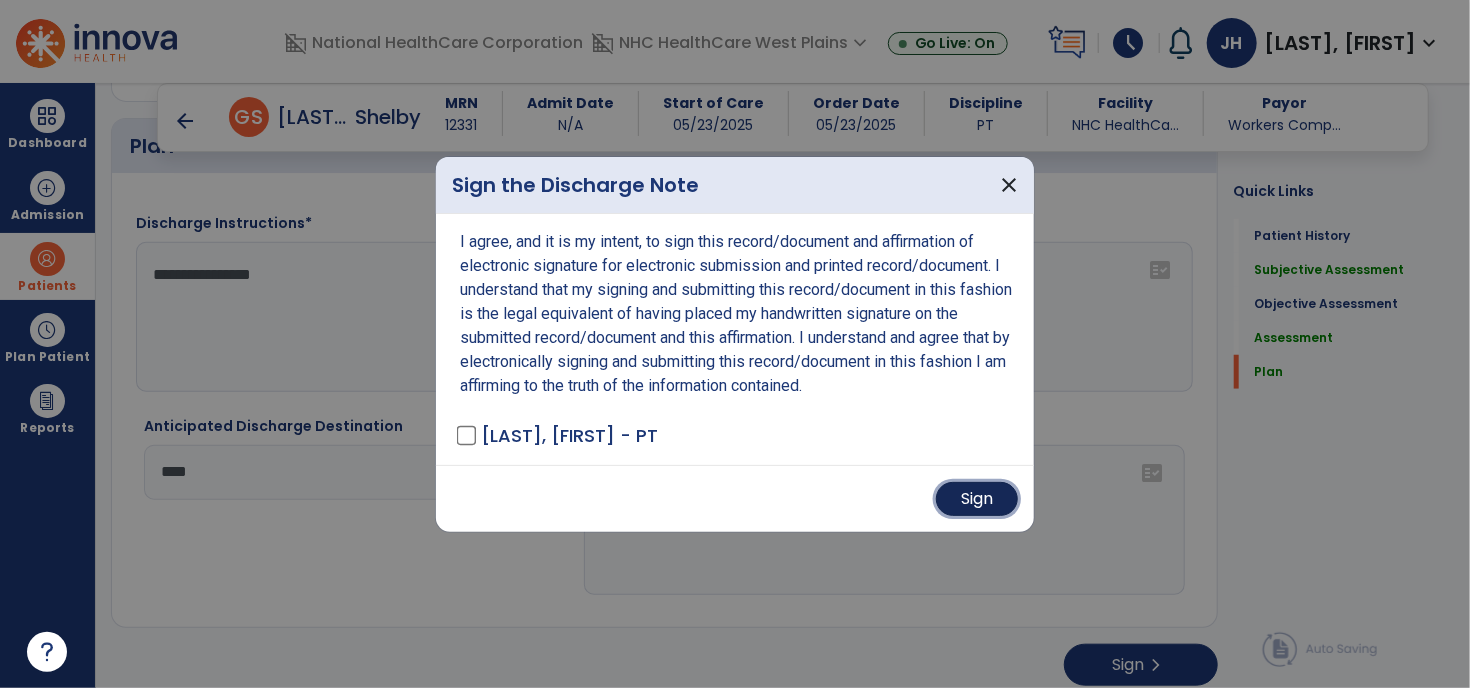 click on "Sign" at bounding box center [977, 499] 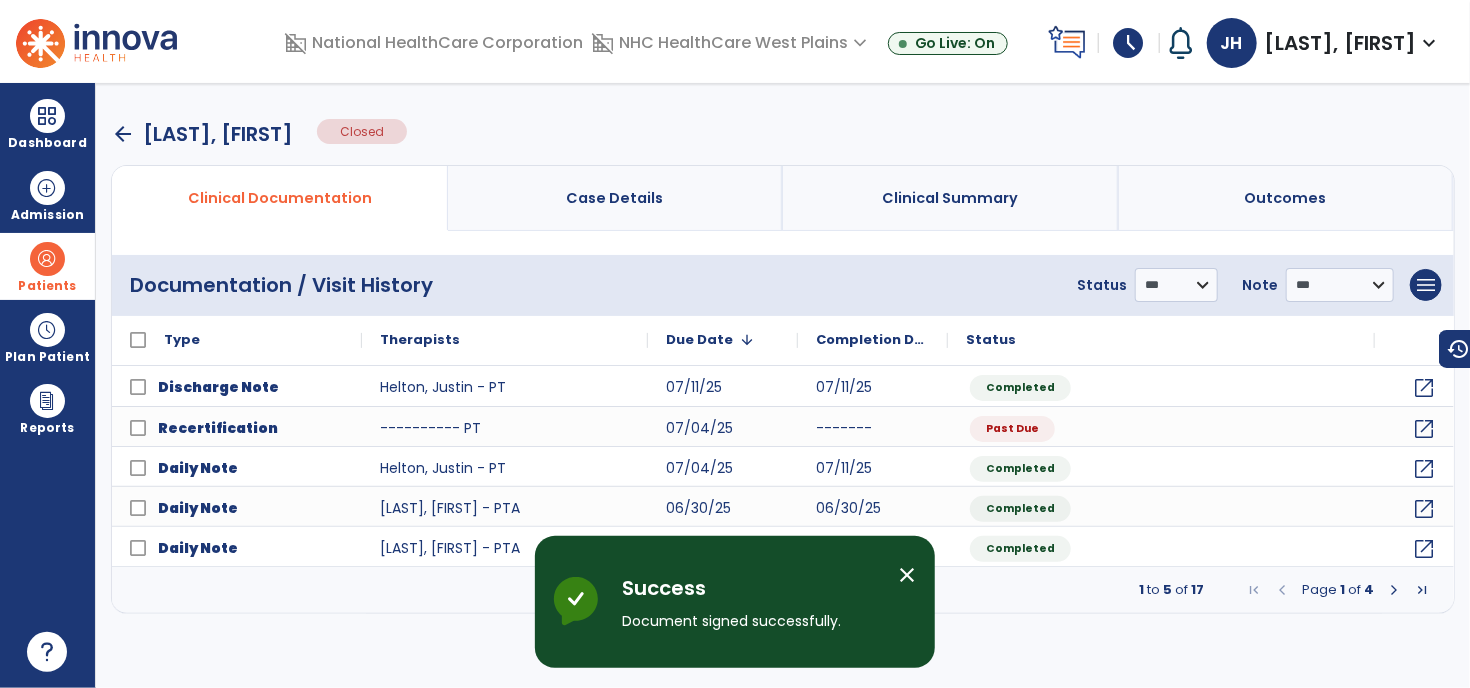 scroll, scrollTop: 0, scrollLeft: 0, axis: both 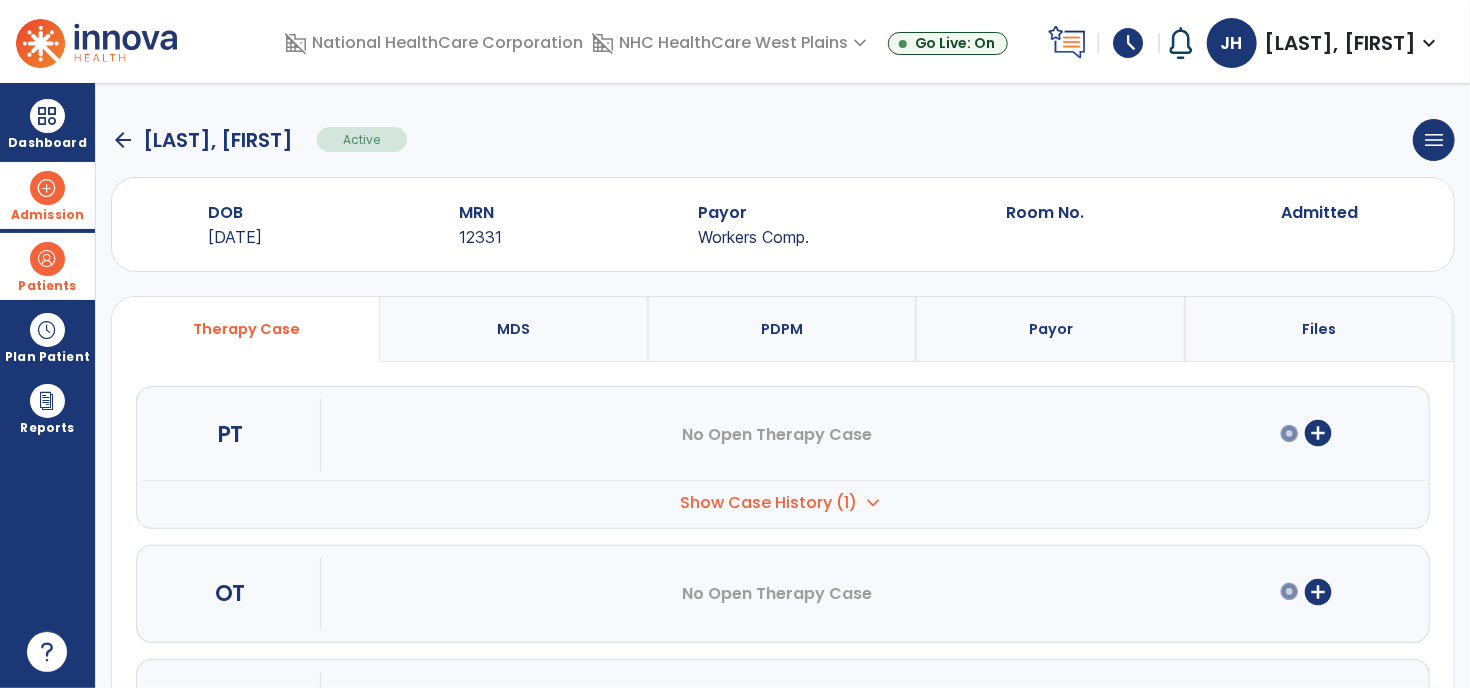click at bounding box center (47, 188) 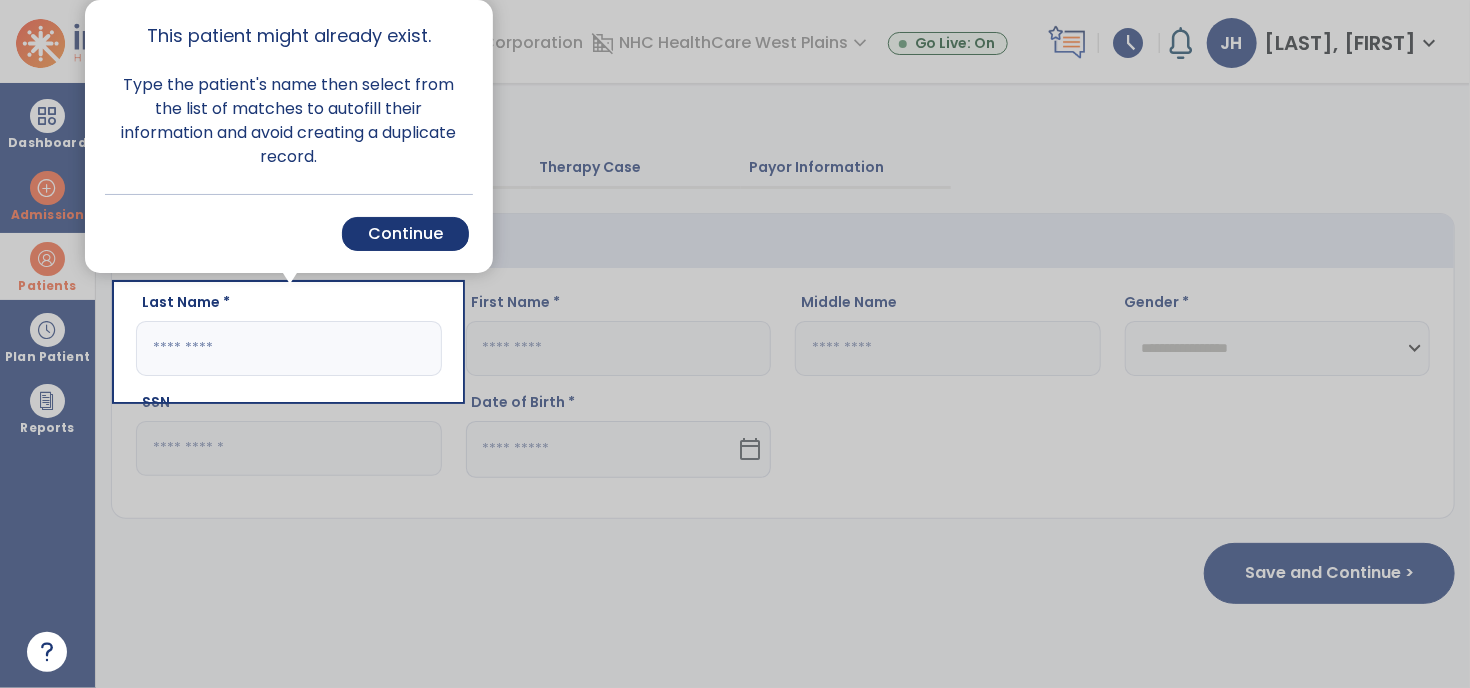 click at bounding box center [966, 344] 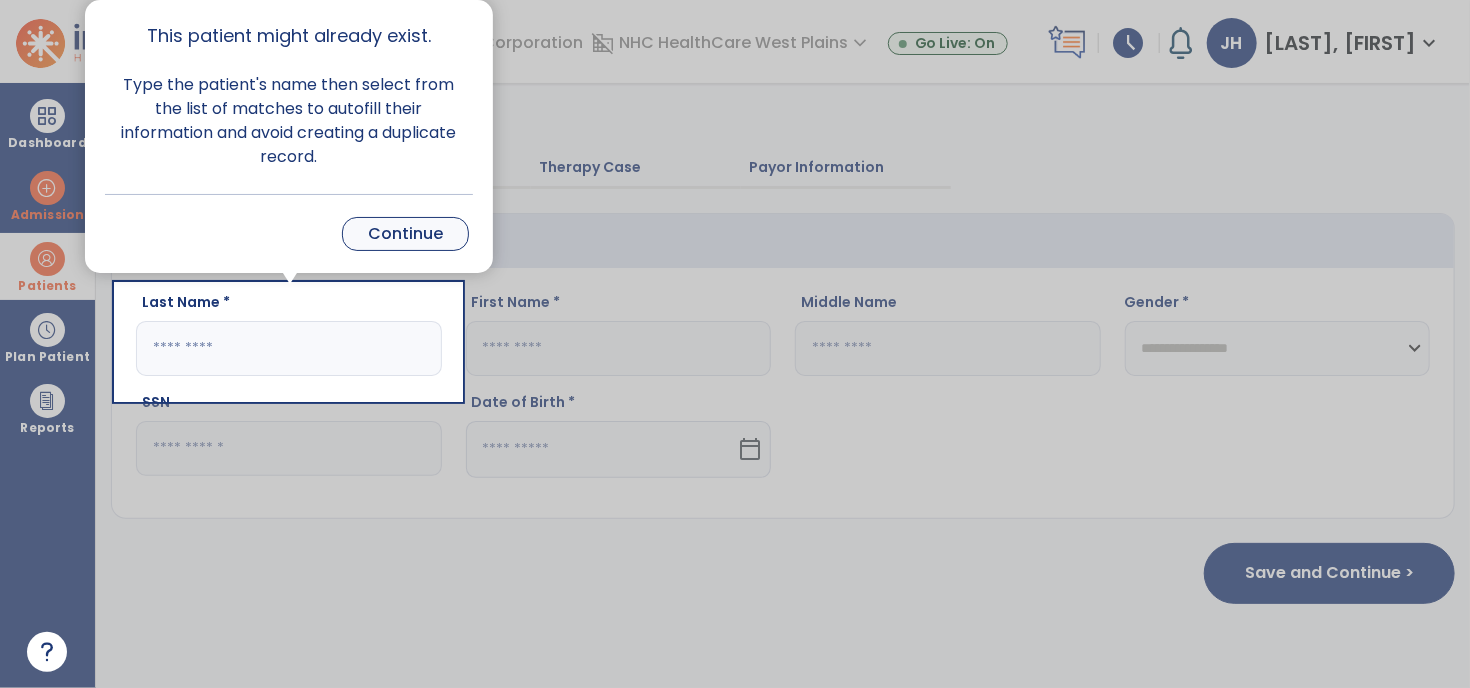 click on "Continue" at bounding box center (405, 234) 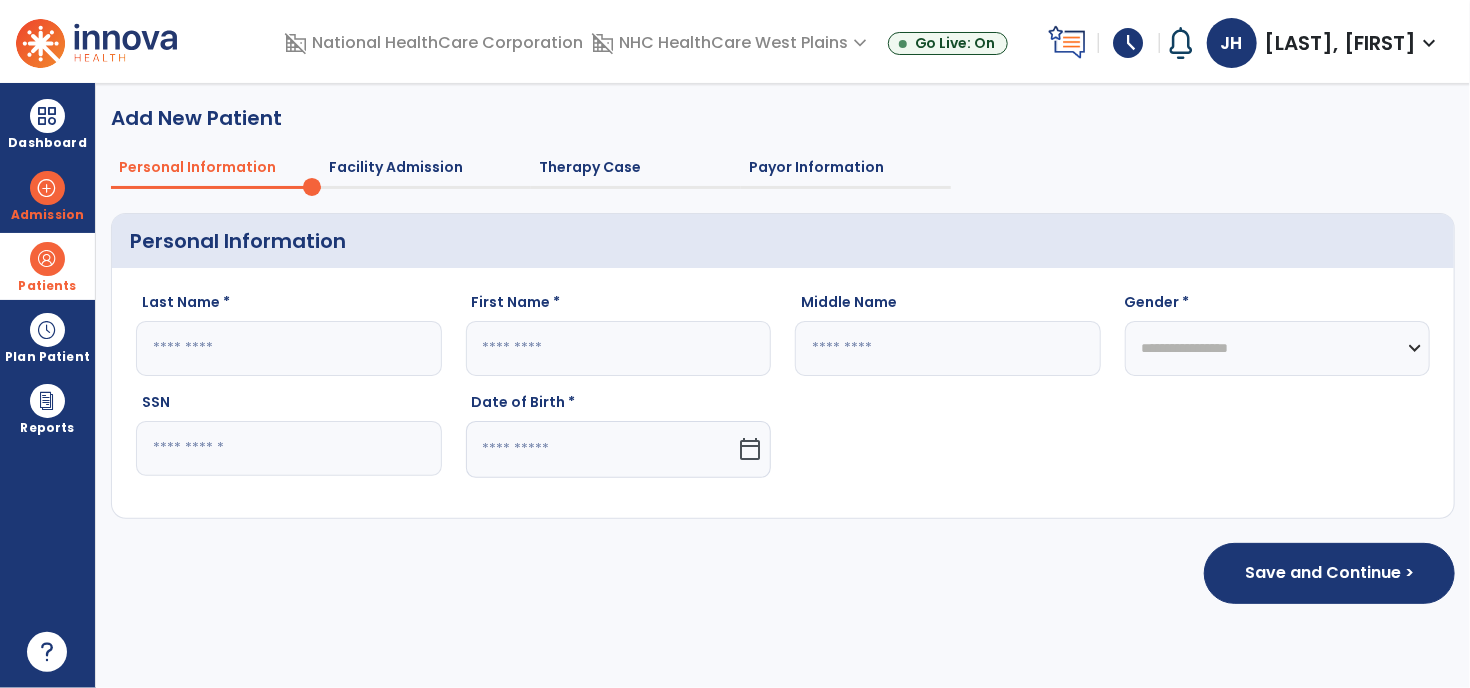 click at bounding box center [47, 259] 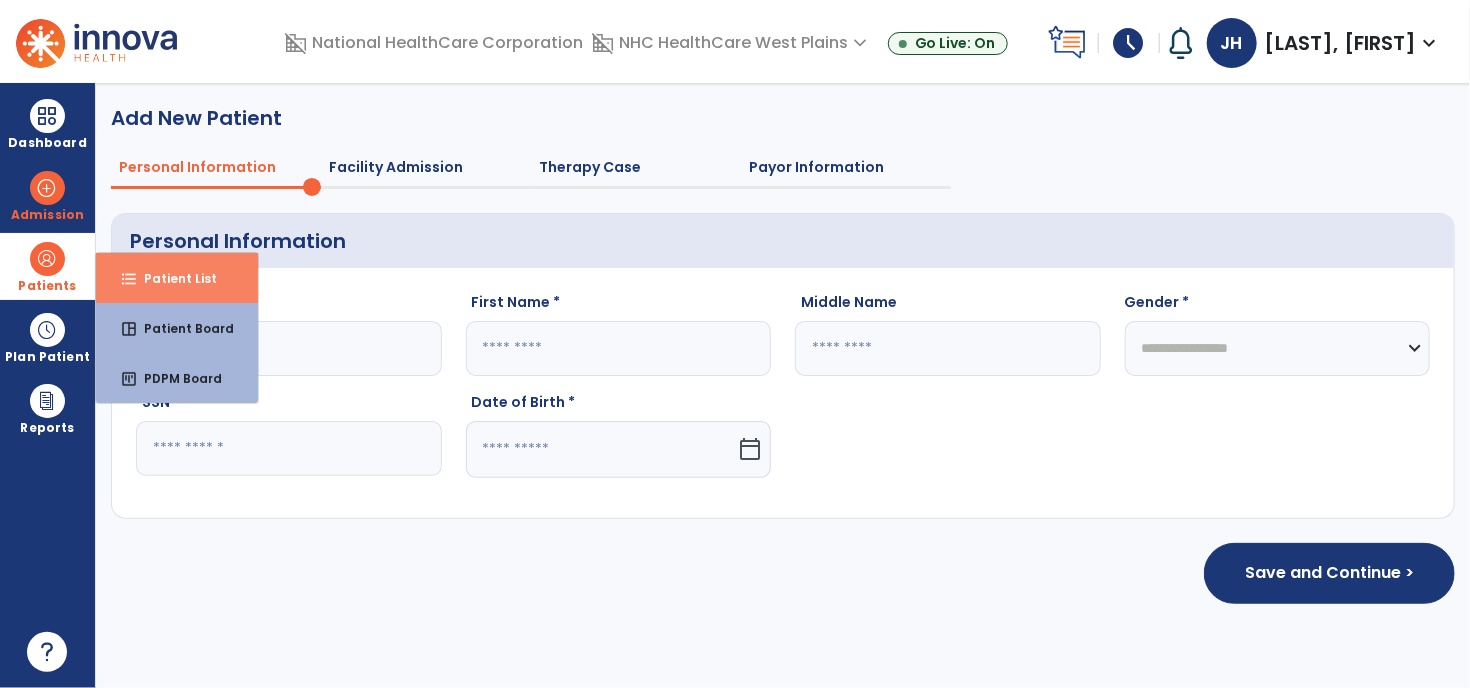 click on "format_list_bulleted  Patient List" at bounding box center [177, 278] 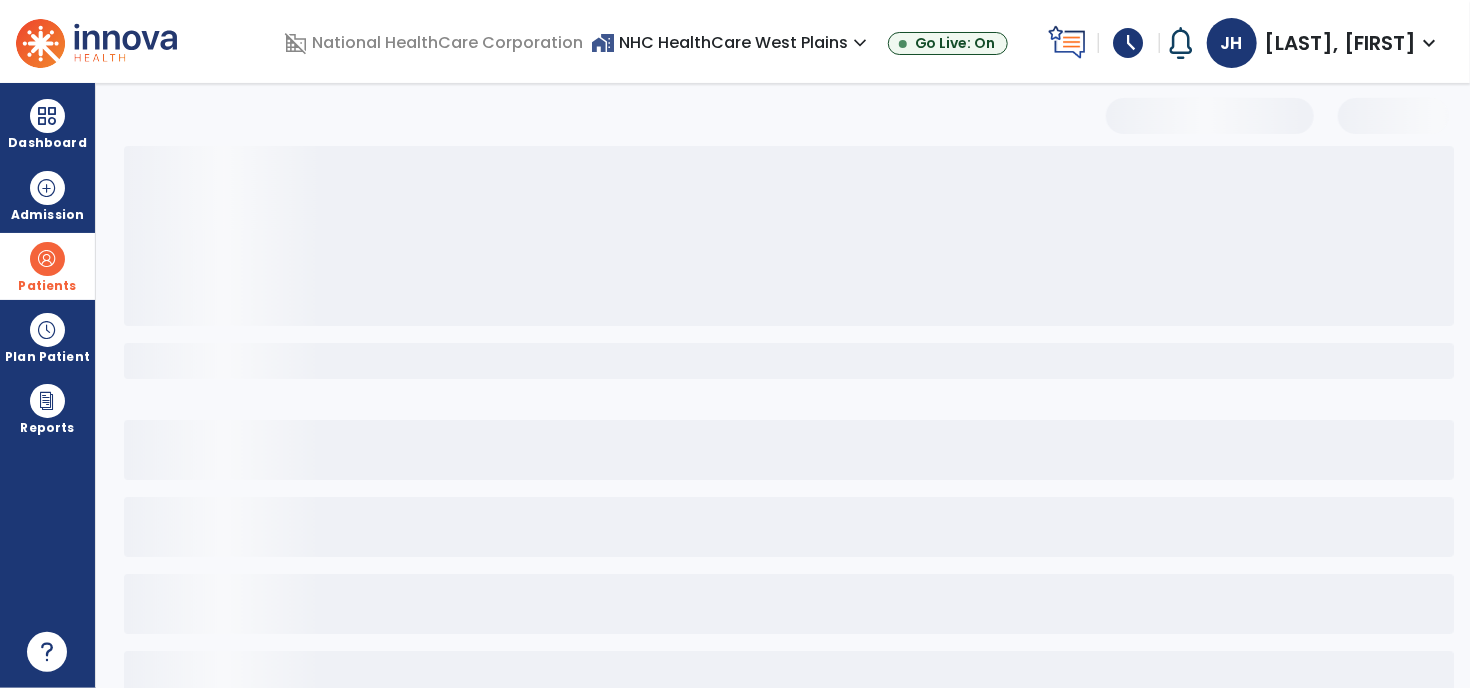 select on "***" 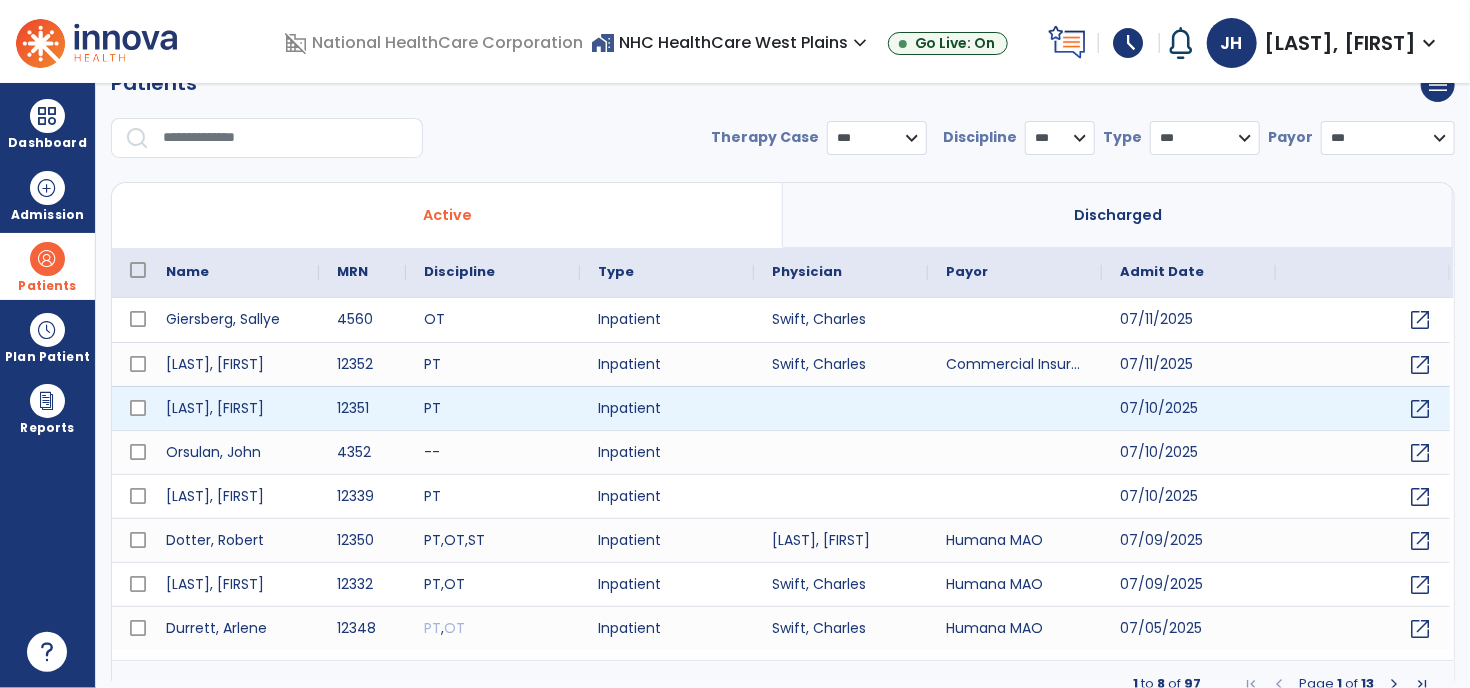 scroll, scrollTop: 53, scrollLeft: 0, axis: vertical 